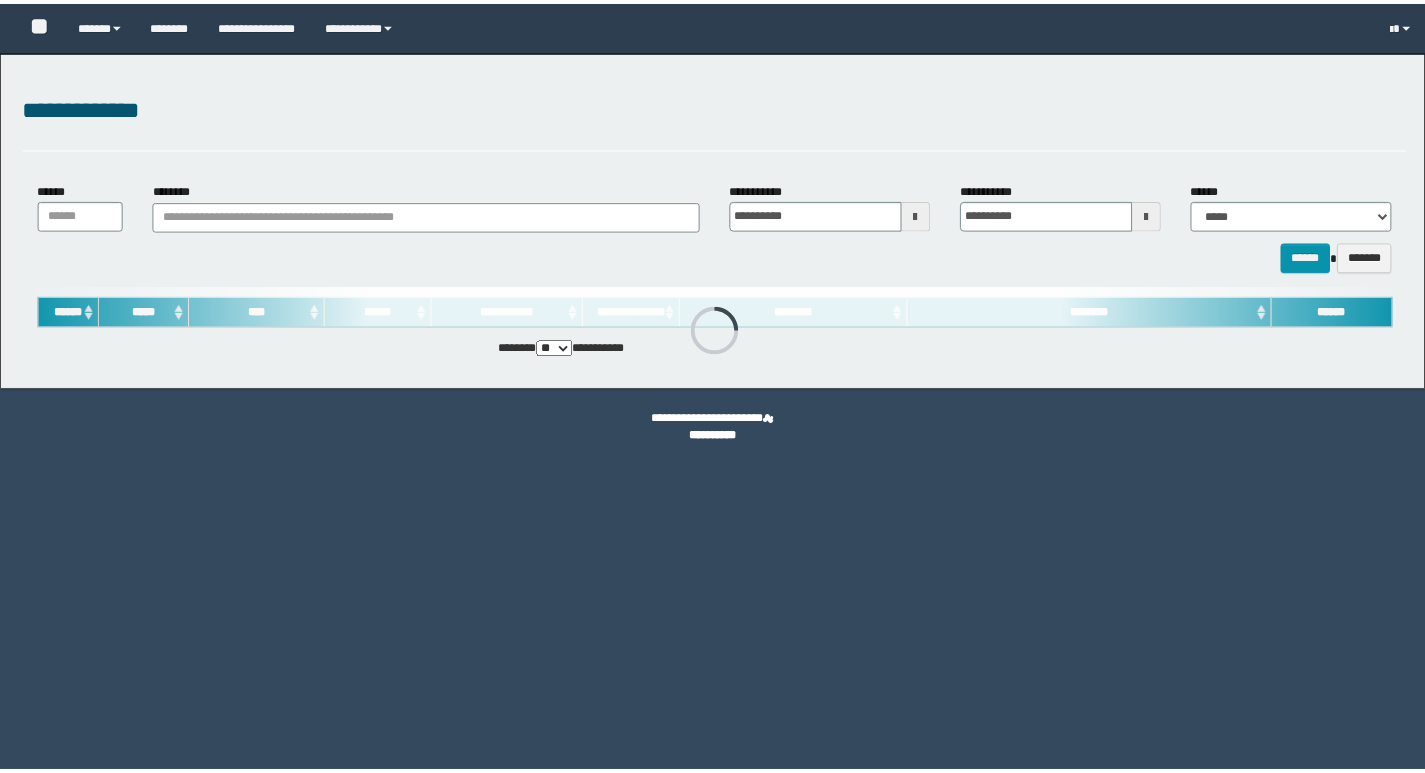 scroll, scrollTop: 0, scrollLeft: 0, axis: both 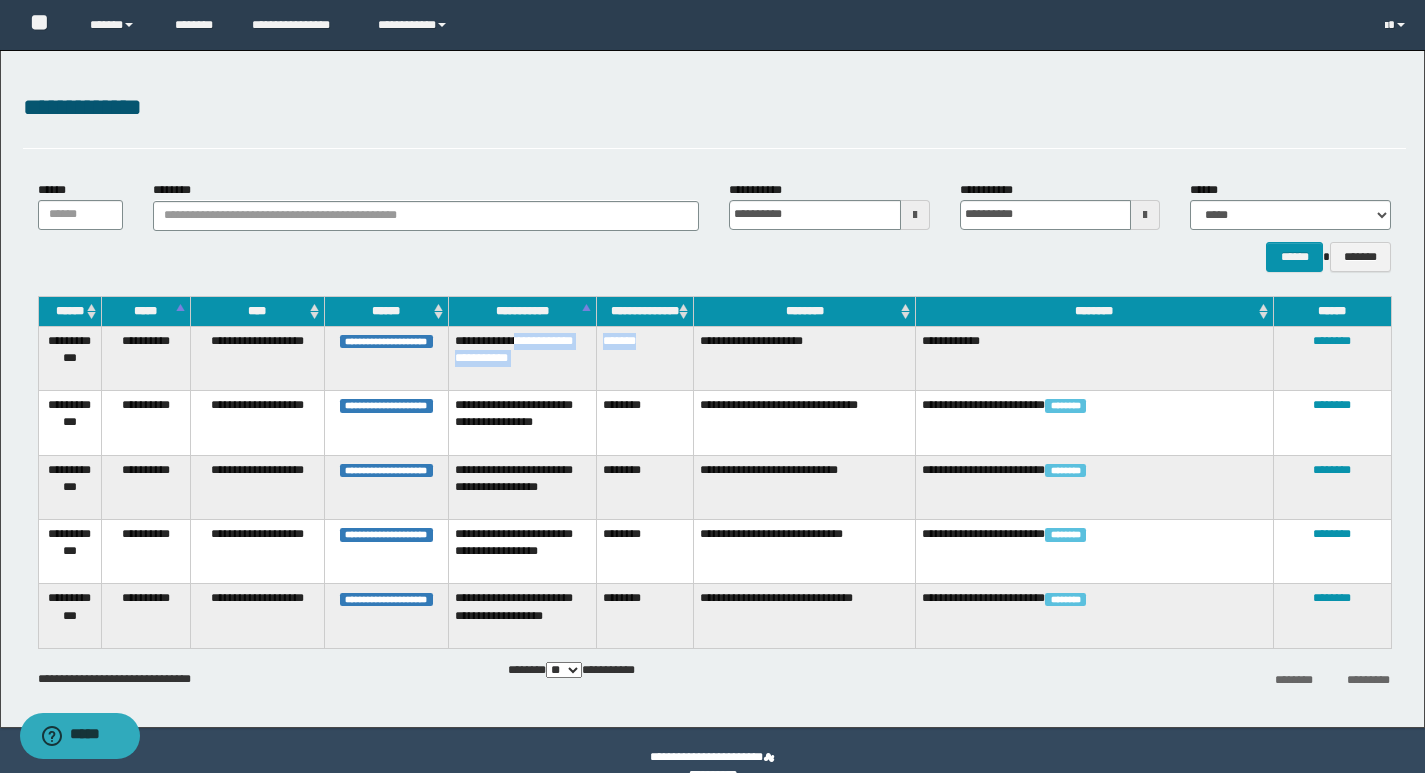 drag, startPoint x: 653, startPoint y: 340, endPoint x: 594, endPoint y: 346, distance: 59.3043 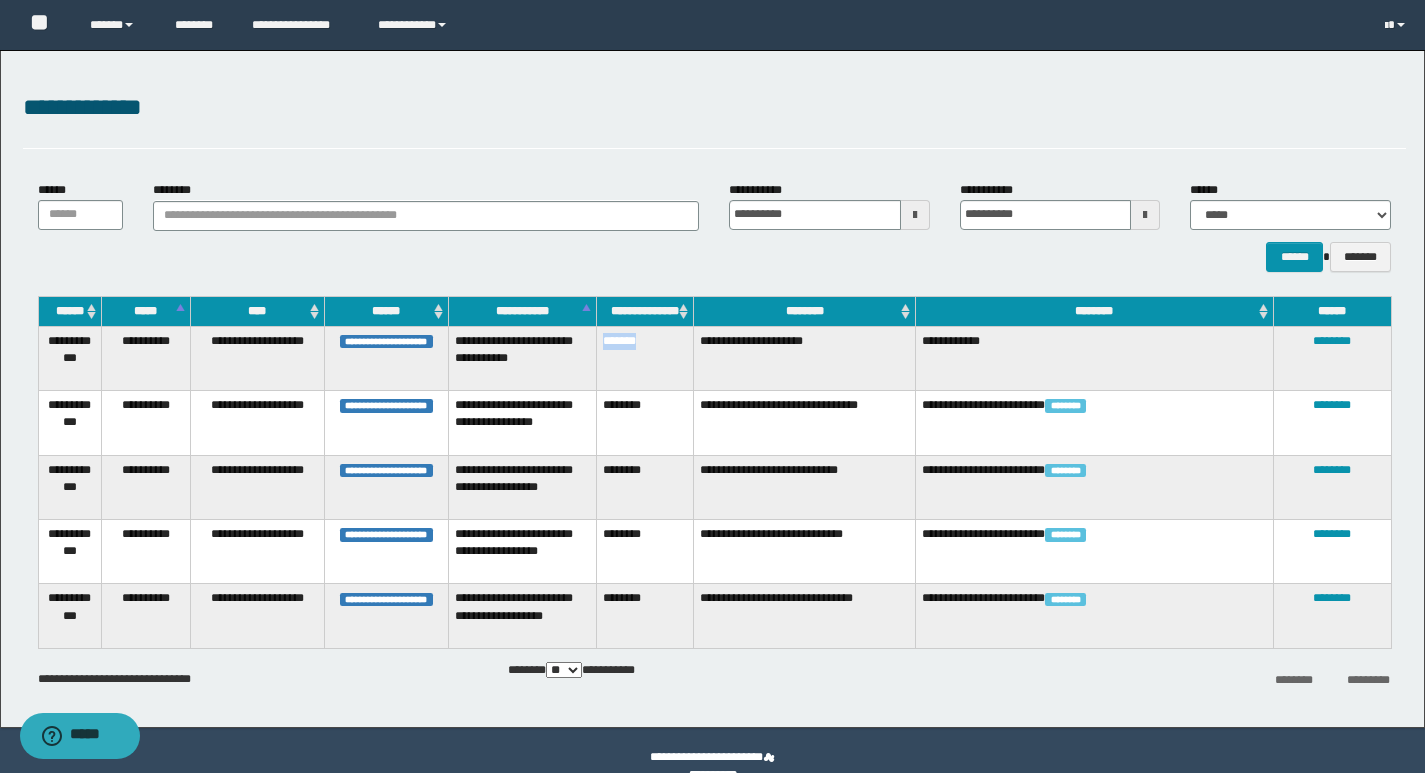 drag, startPoint x: 605, startPoint y: 344, endPoint x: 649, endPoint y: 354, distance: 45.122055 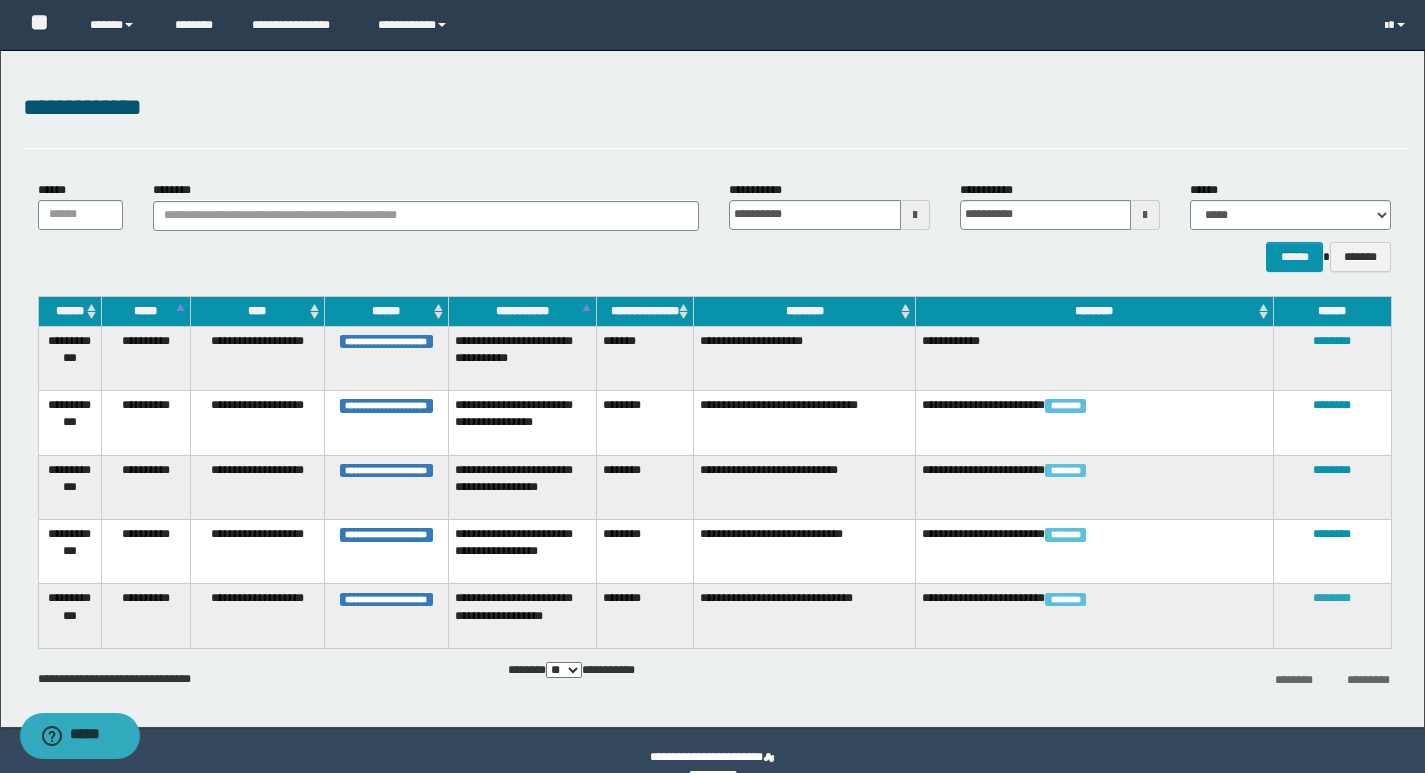 click on "********" at bounding box center [1332, 598] 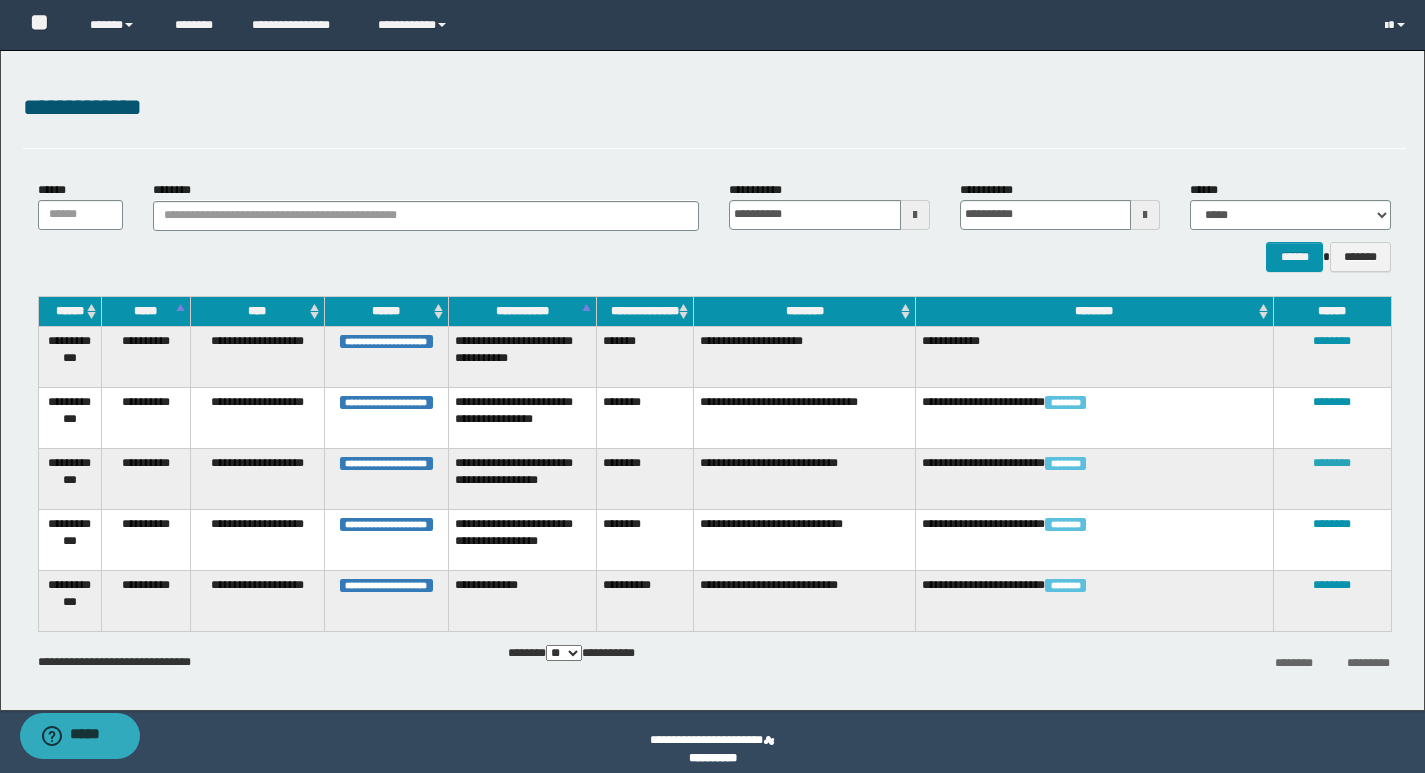 click on "********" at bounding box center [1332, 463] 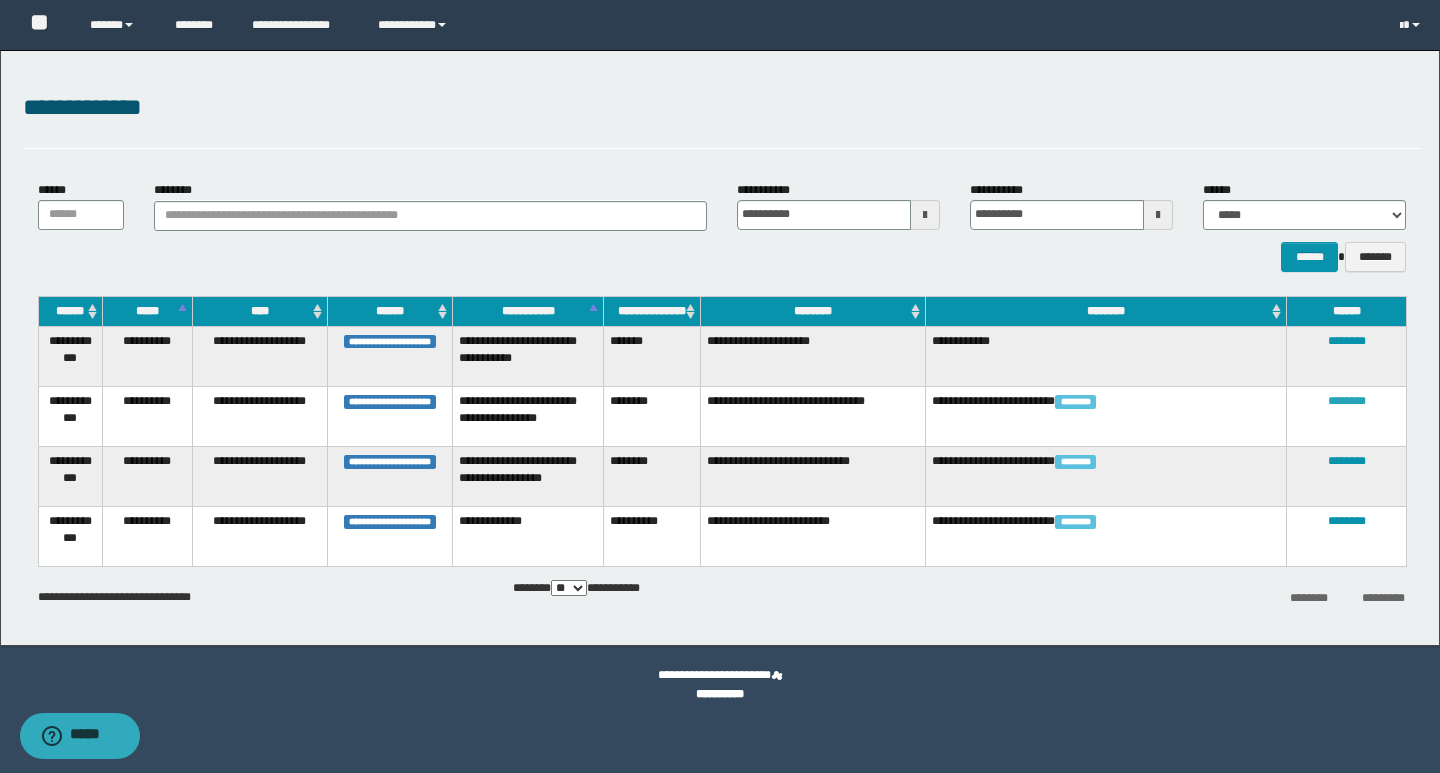 click on "********" at bounding box center [1347, 401] 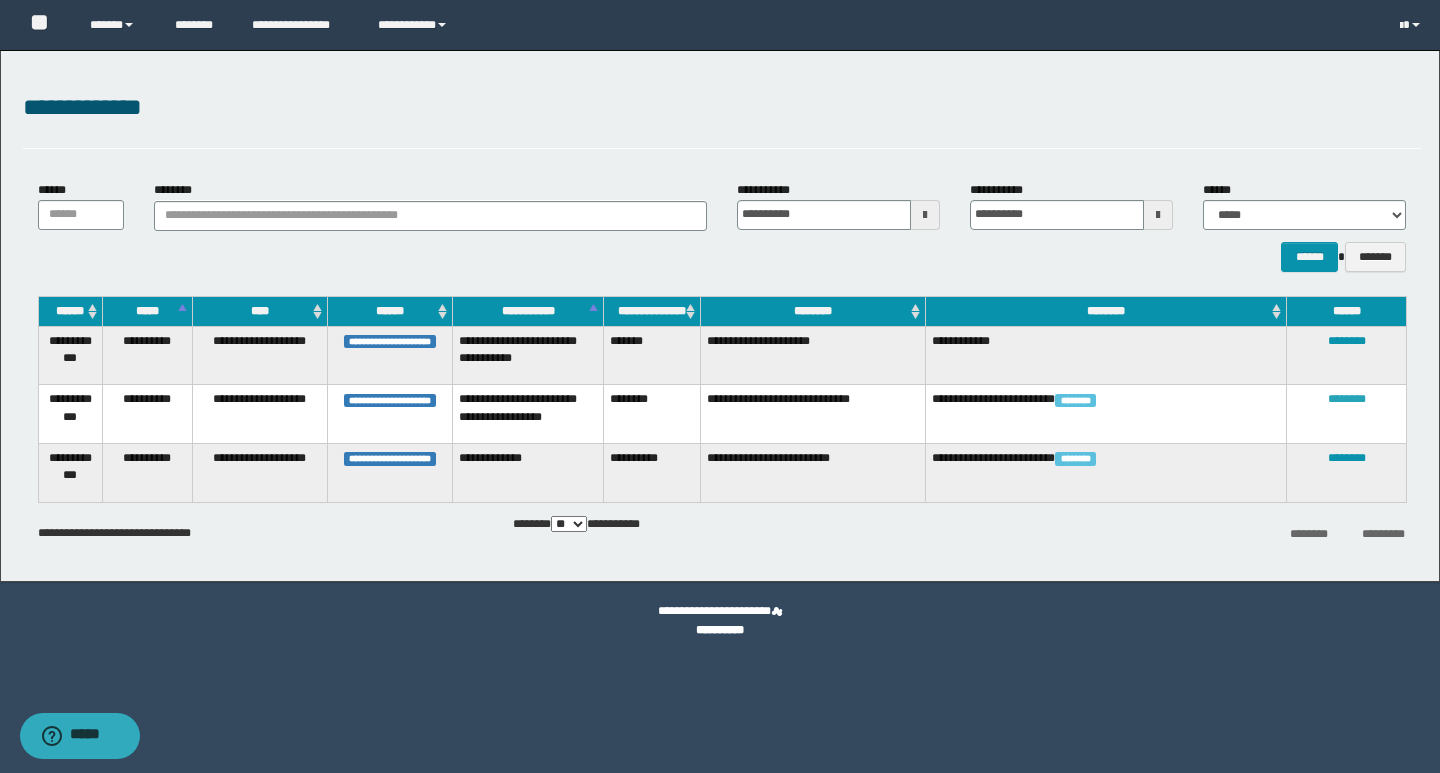 click on "********" at bounding box center (1347, 399) 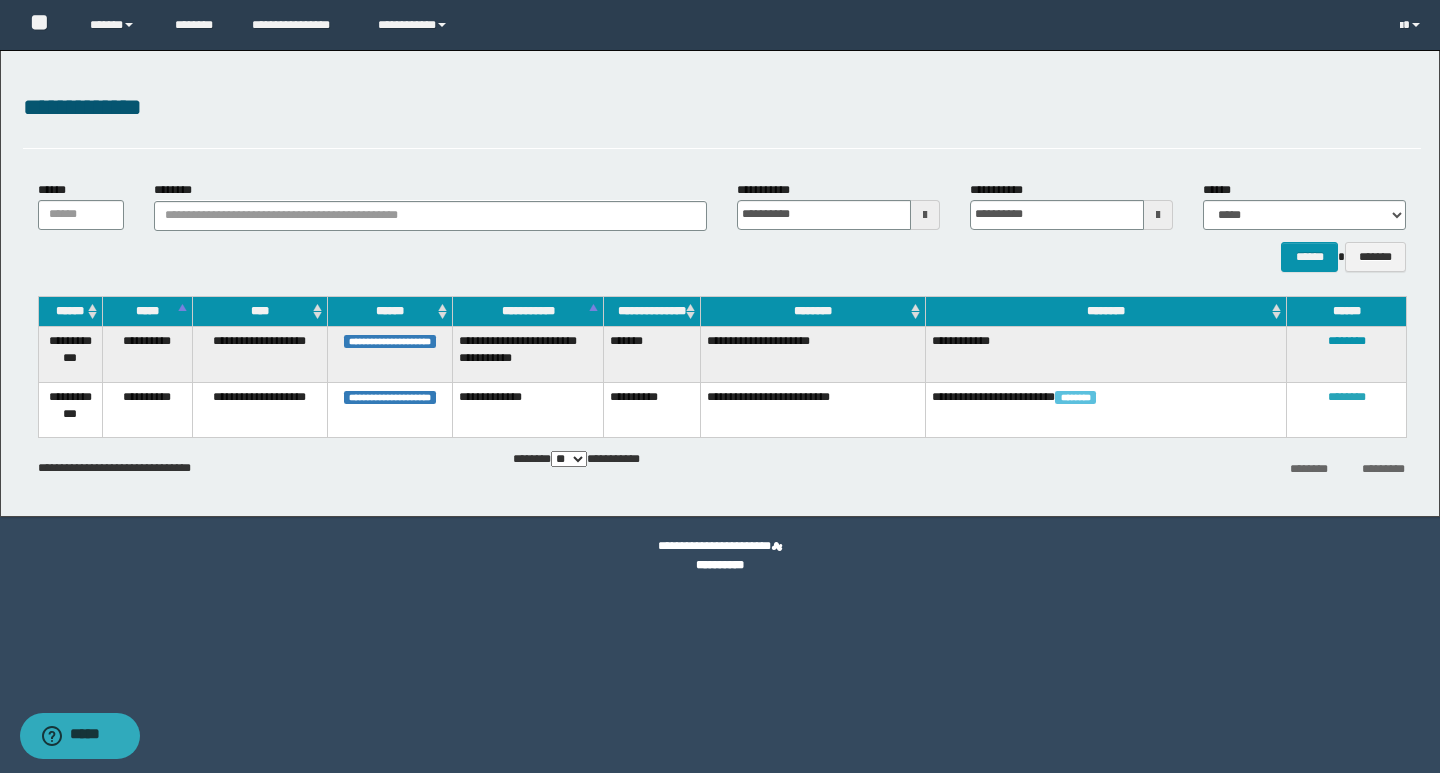 click on "********" at bounding box center [1347, 397] 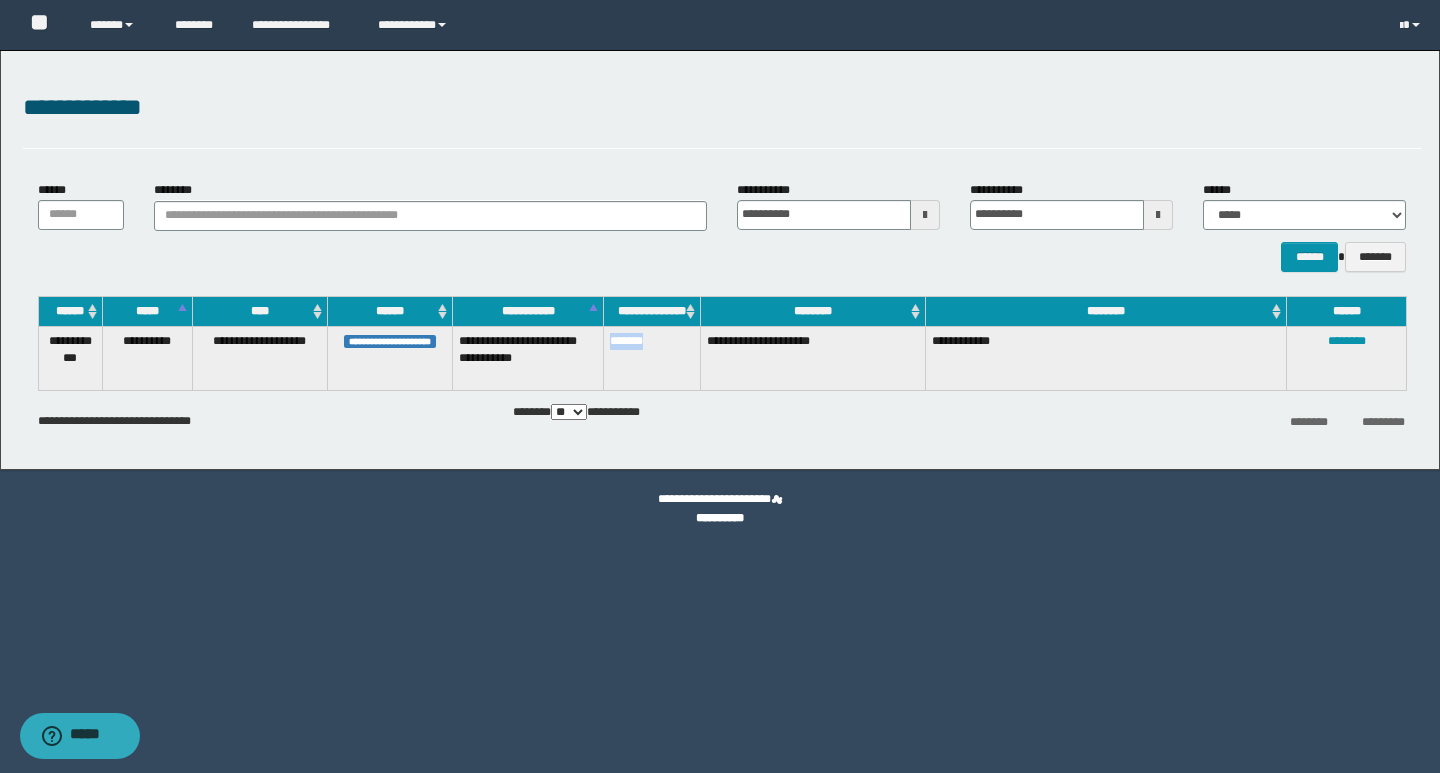 drag, startPoint x: 655, startPoint y: 340, endPoint x: 603, endPoint y: 342, distance: 52.03845 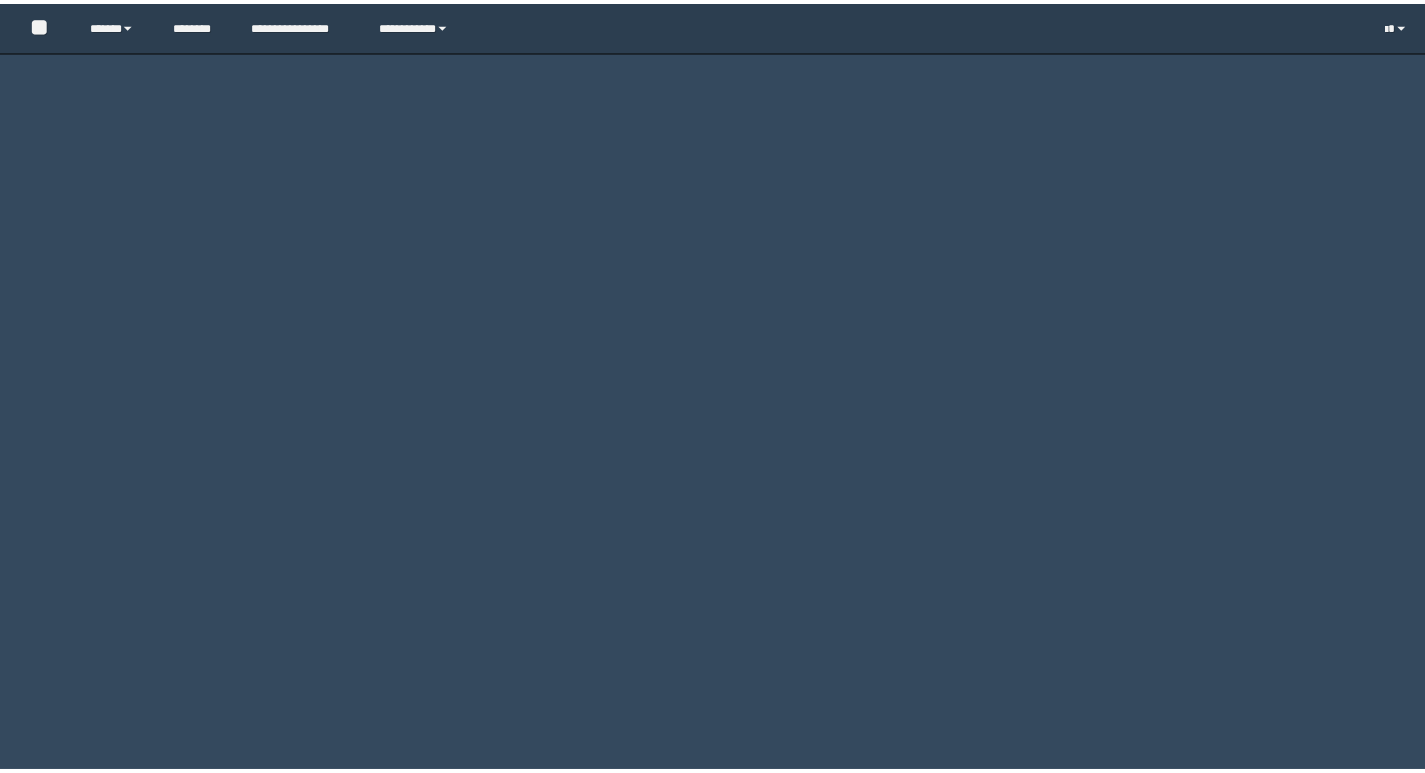 scroll, scrollTop: 0, scrollLeft: 0, axis: both 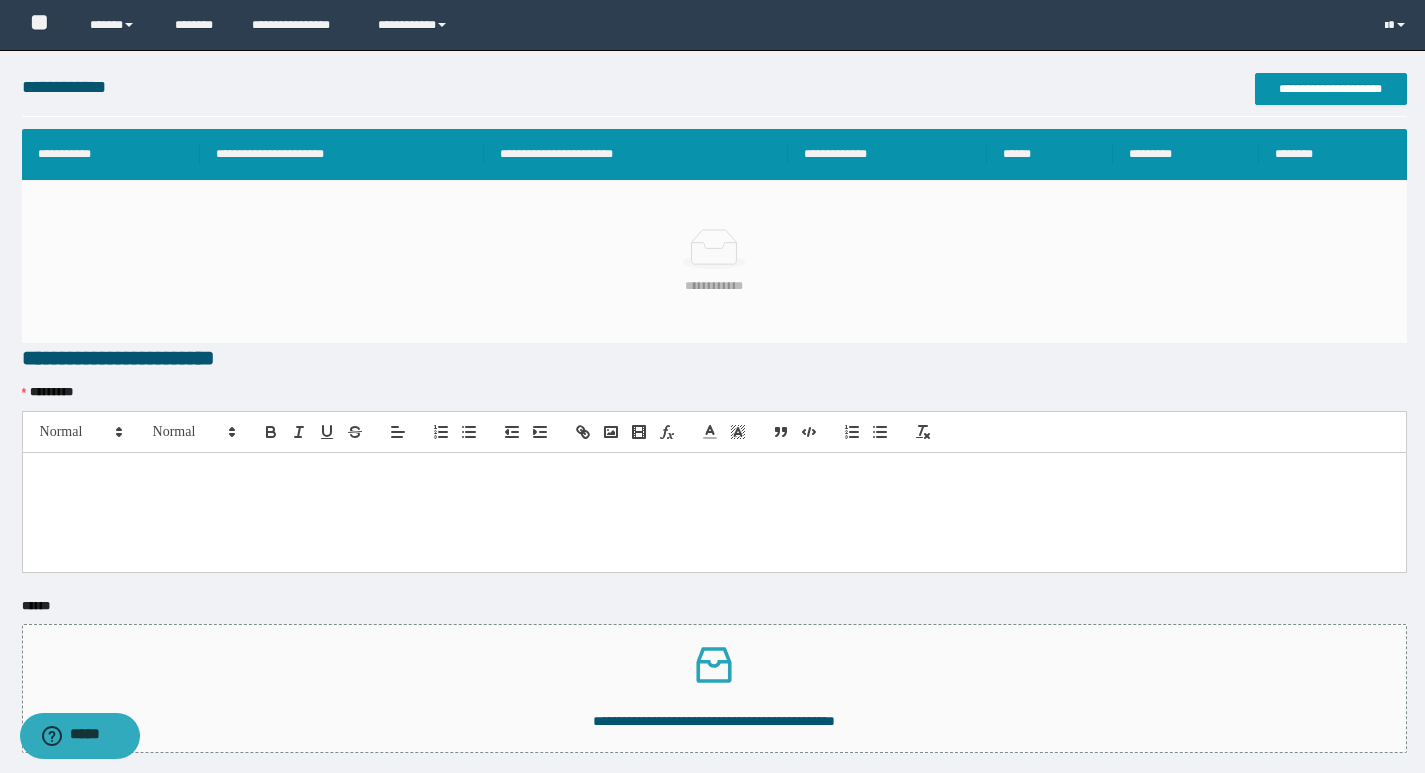 click at bounding box center (714, 512) 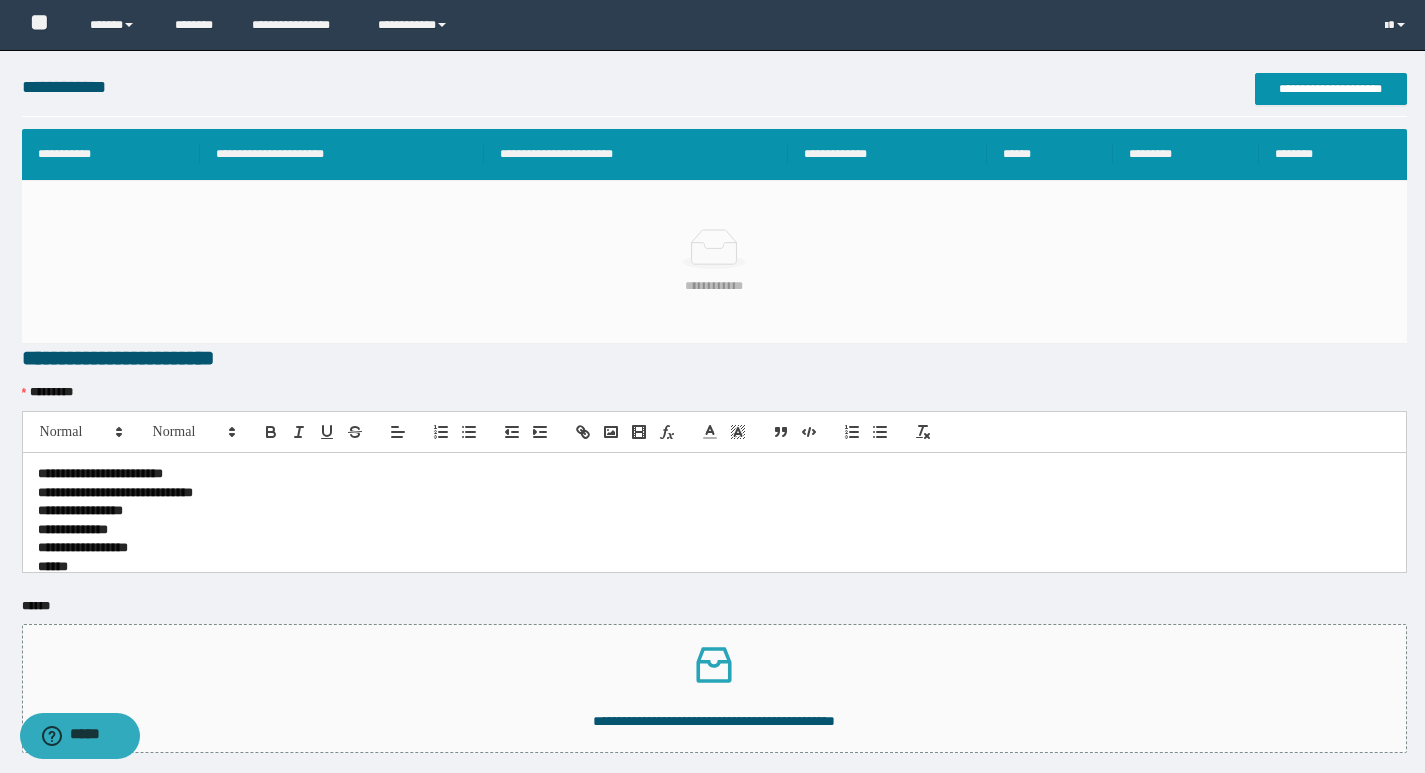 scroll, scrollTop: 0, scrollLeft: 0, axis: both 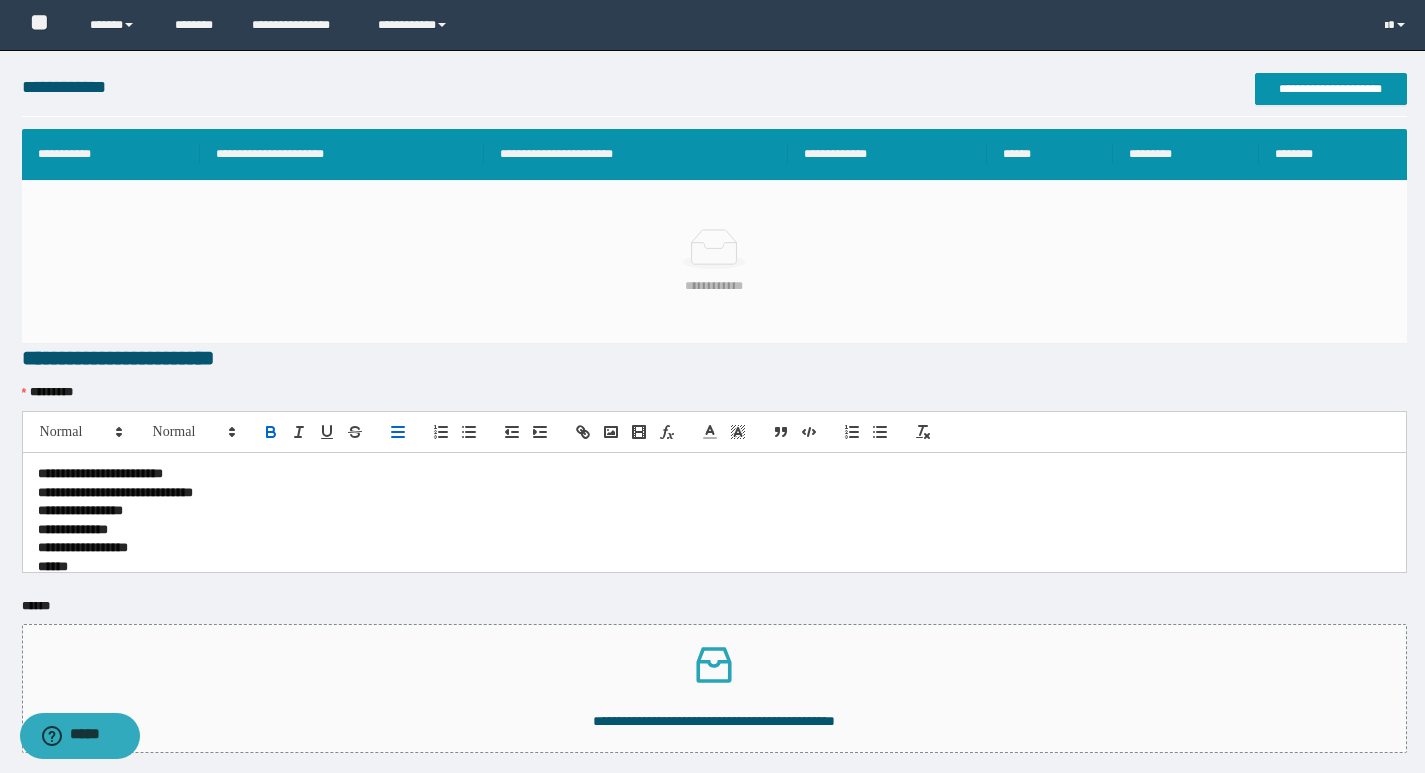 type 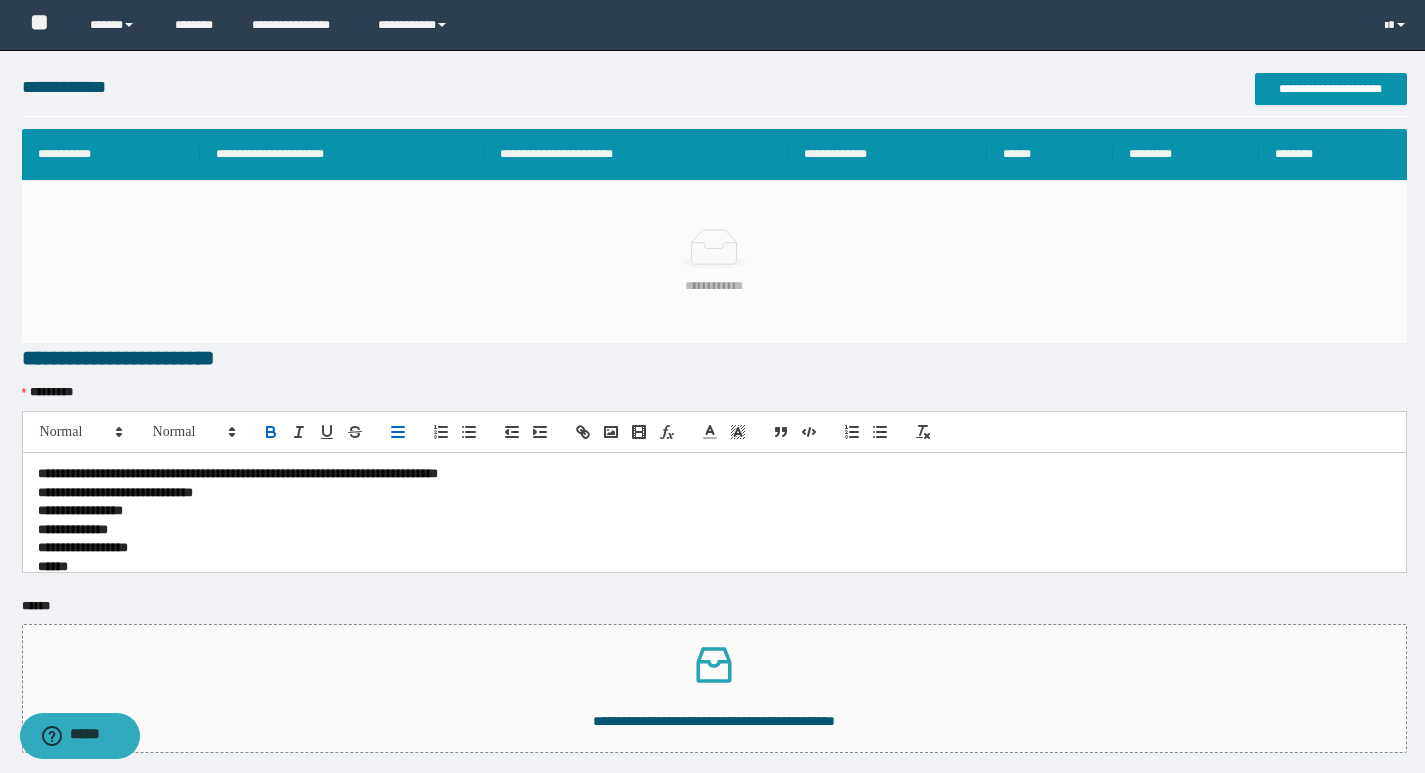 click on "**********" at bounding box center (80, 510) 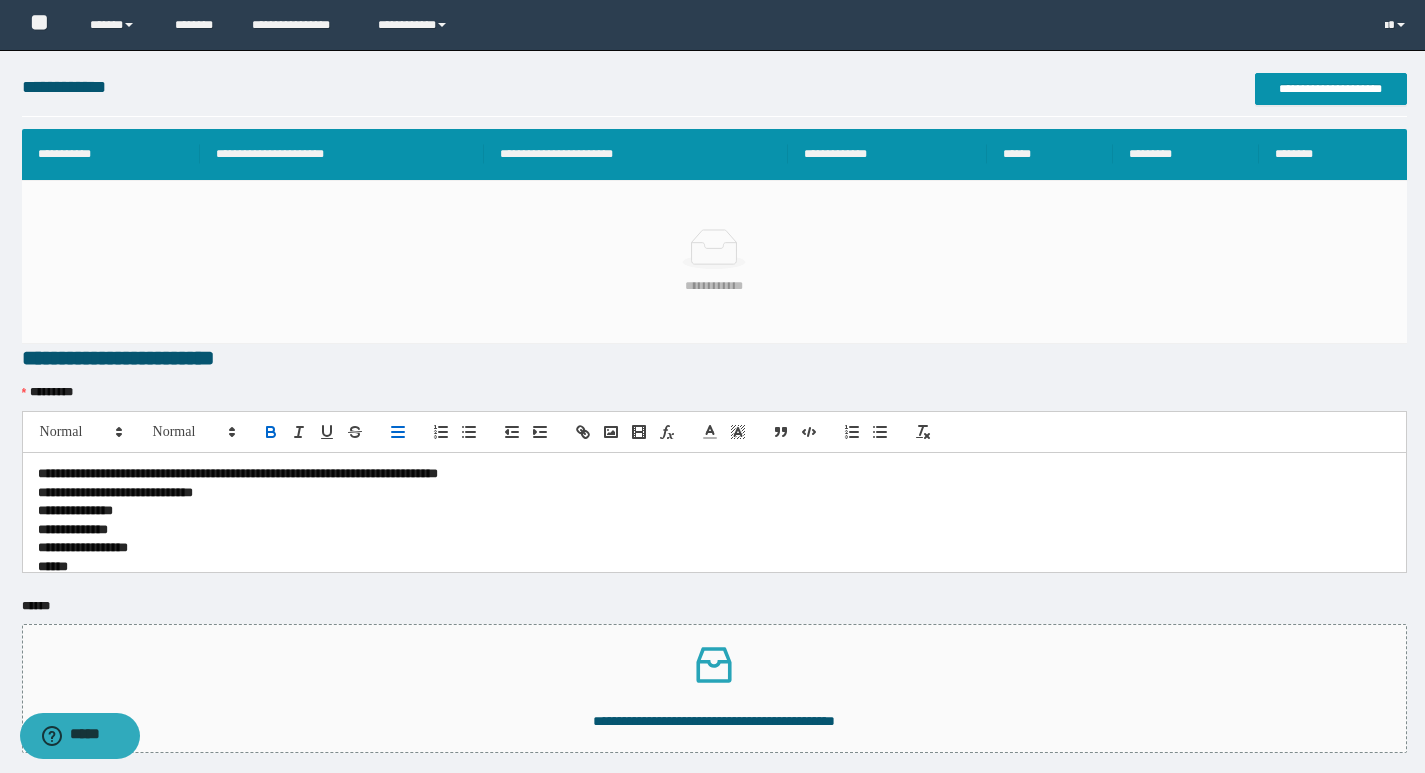 click on "**********" at bounding box center (714, 548) 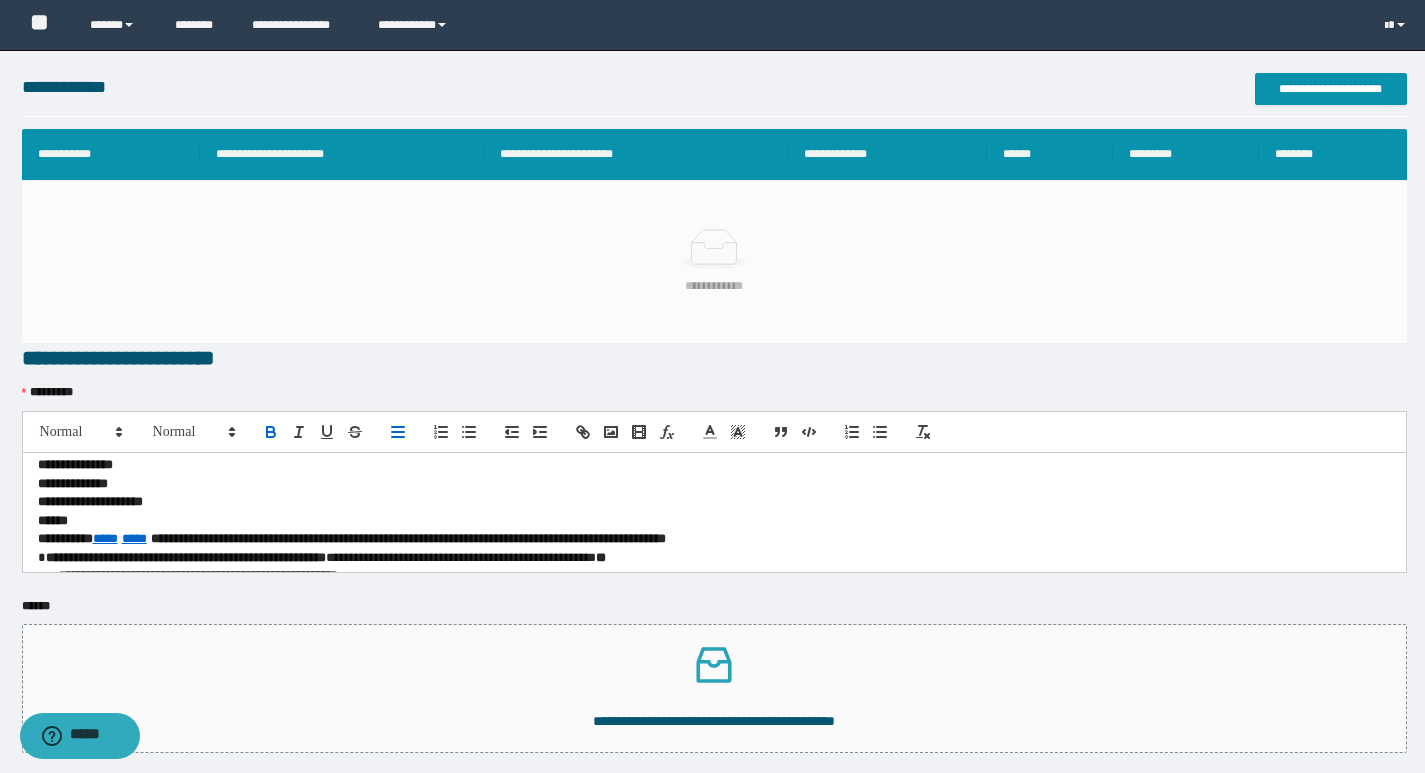 scroll, scrollTop: 100, scrollLeft: 0, axis: vertical 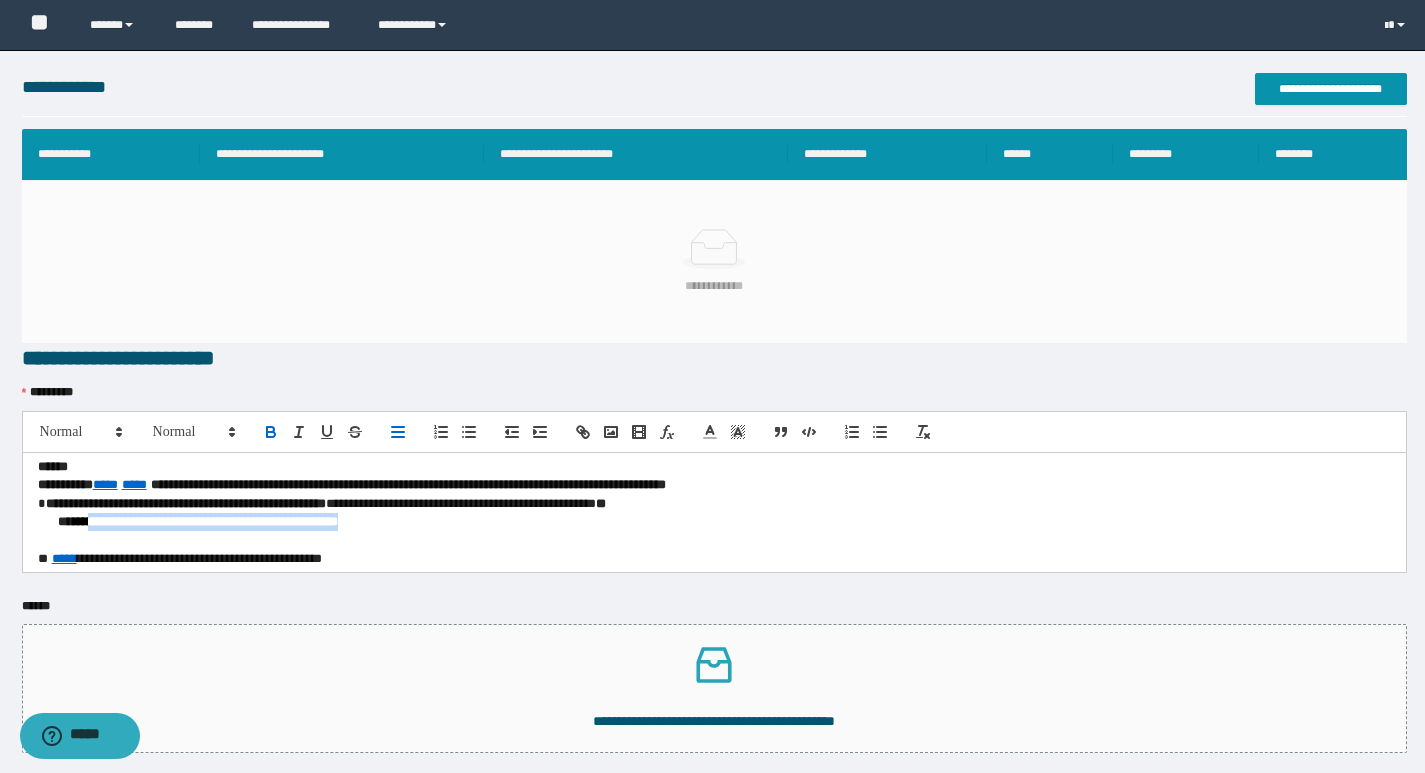 drag, startPoint x: 90, startPoint y: 525, endPoint x: 392, endPoint y: 522, distance: 302.0149 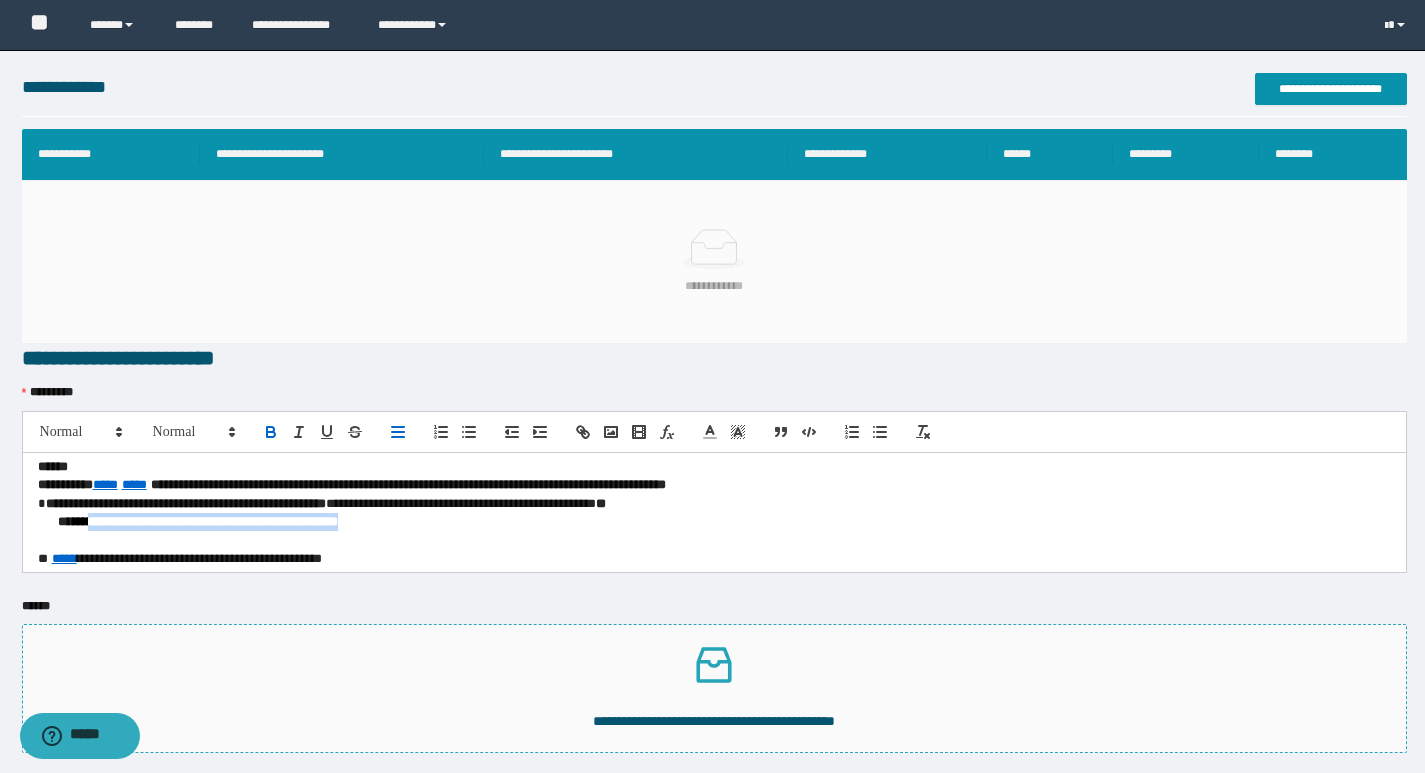 copy on "**********" 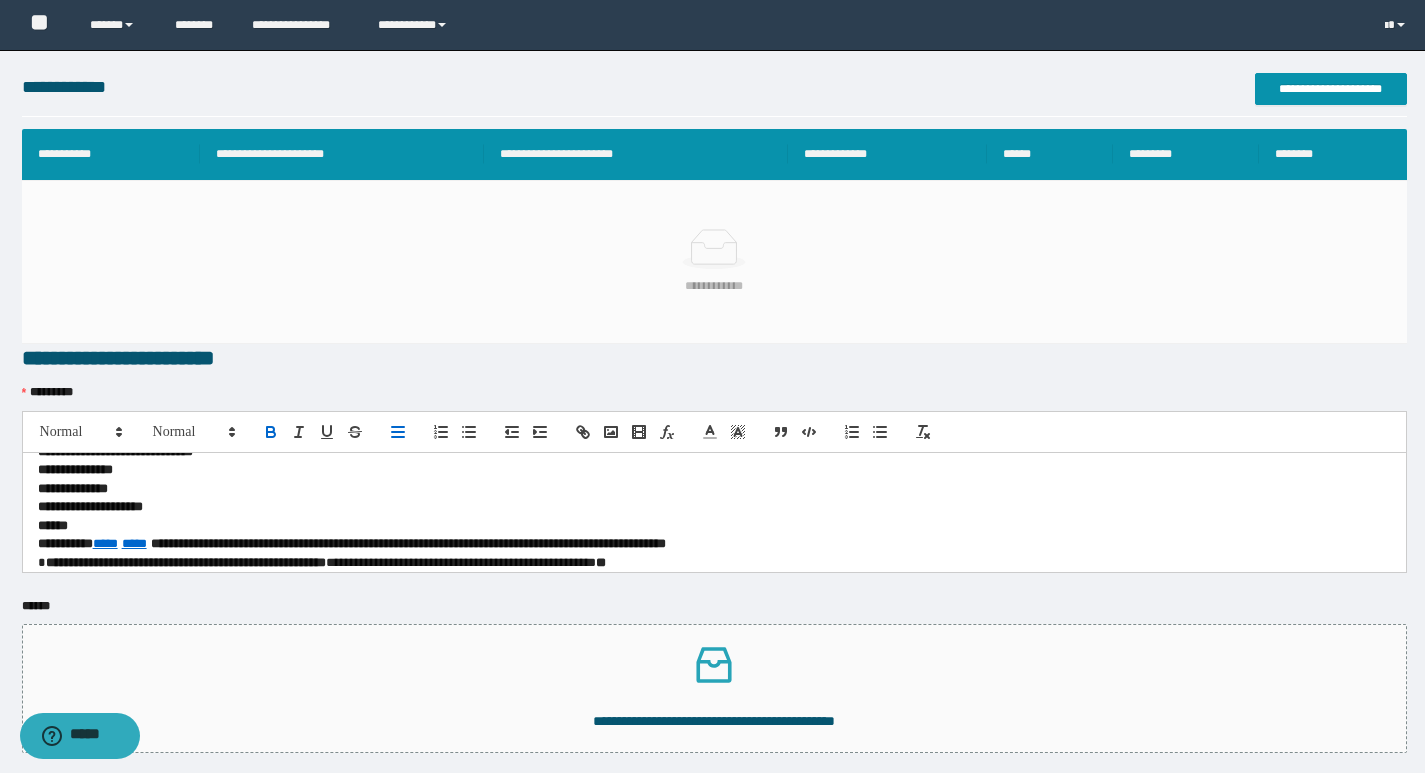 scroll, scrollTop: 0, scrollLeft: 0, axis: both 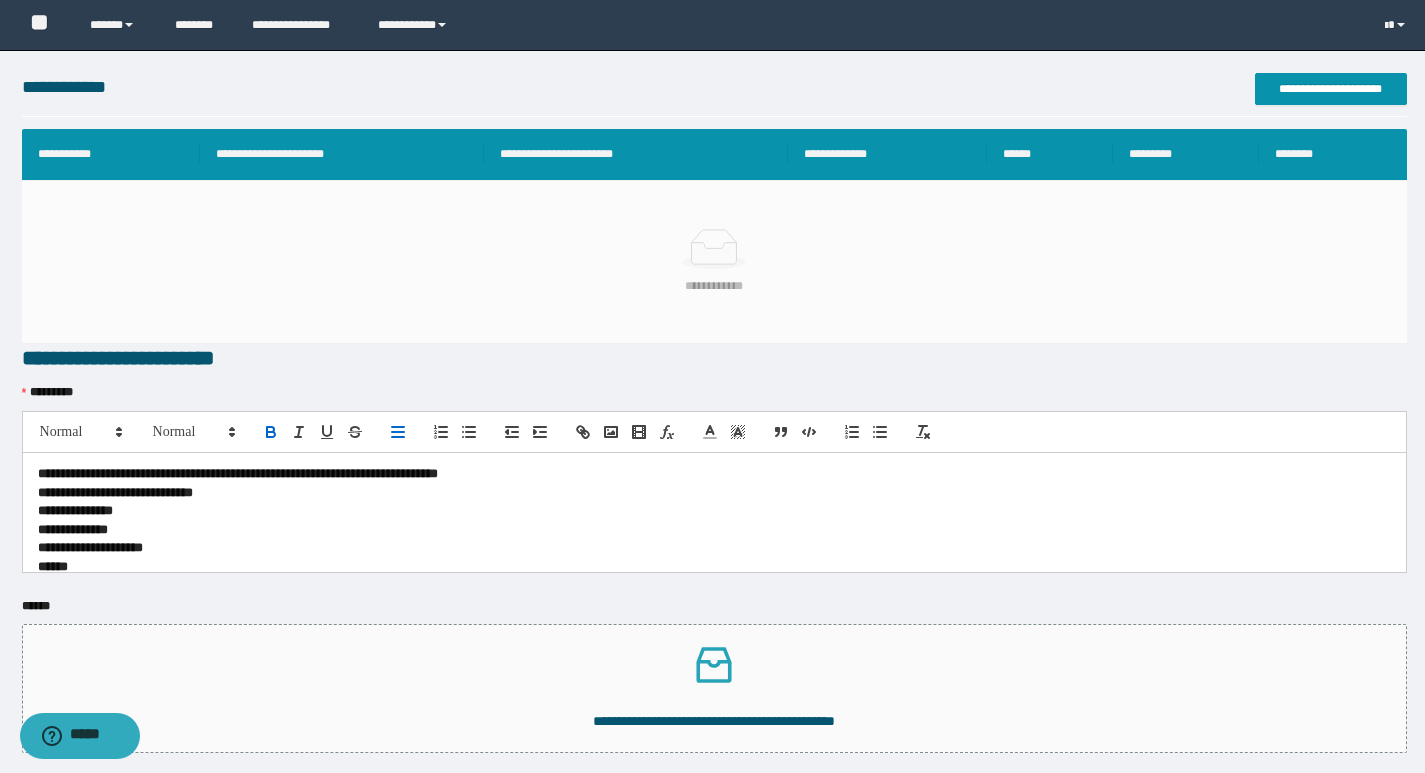 click on "****" at bounding box center [714, 567] 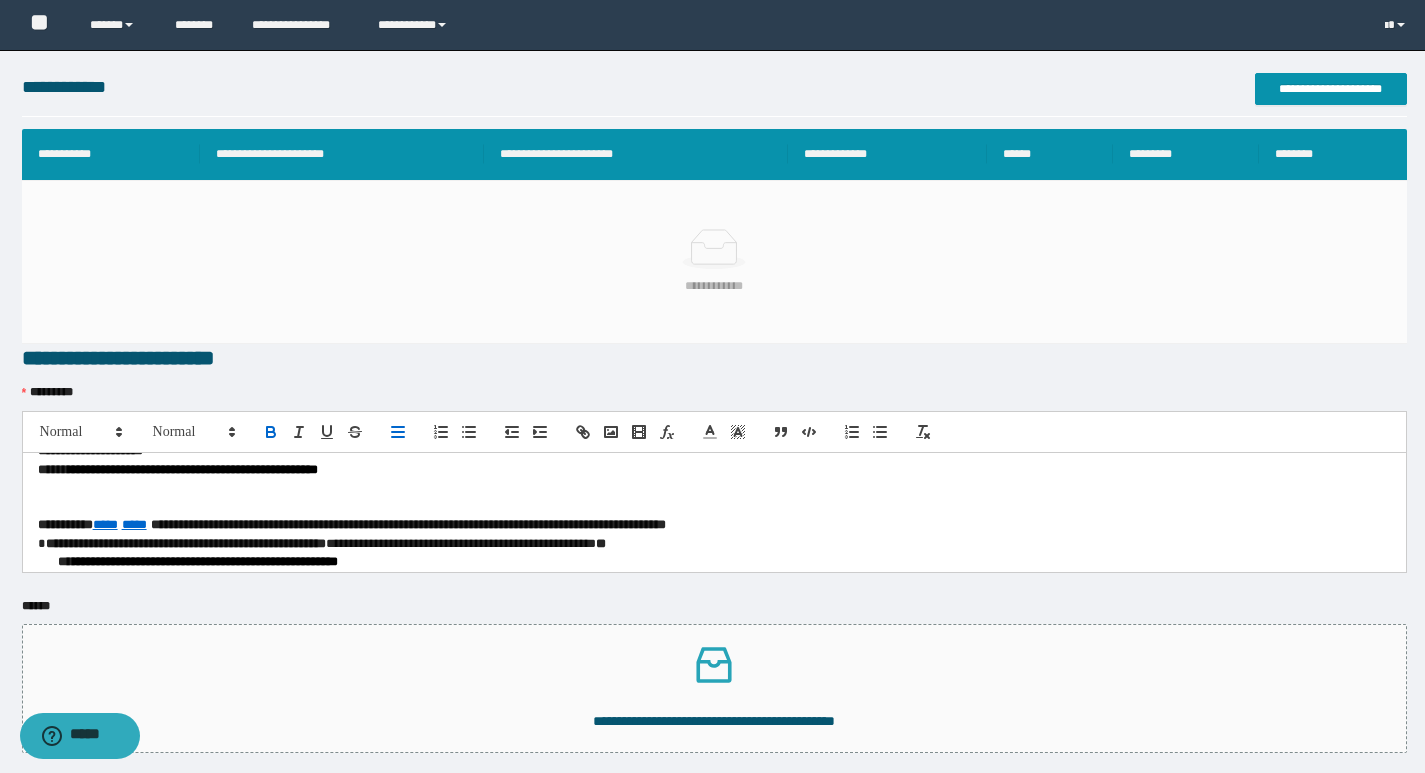 scroll, scrollTop: 138, scrollLeft: 0, axis: vertical 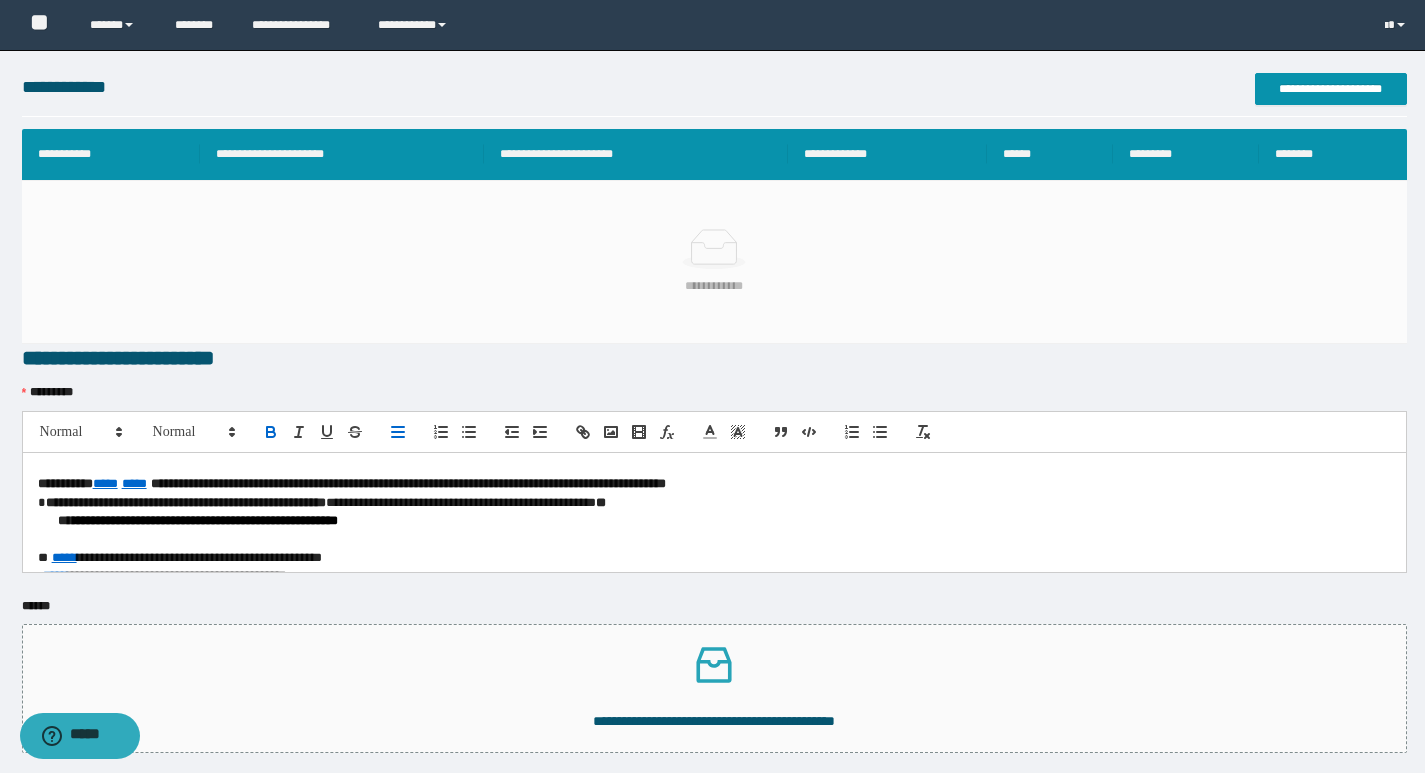 click on "**********" at bounding box center (707, 484) 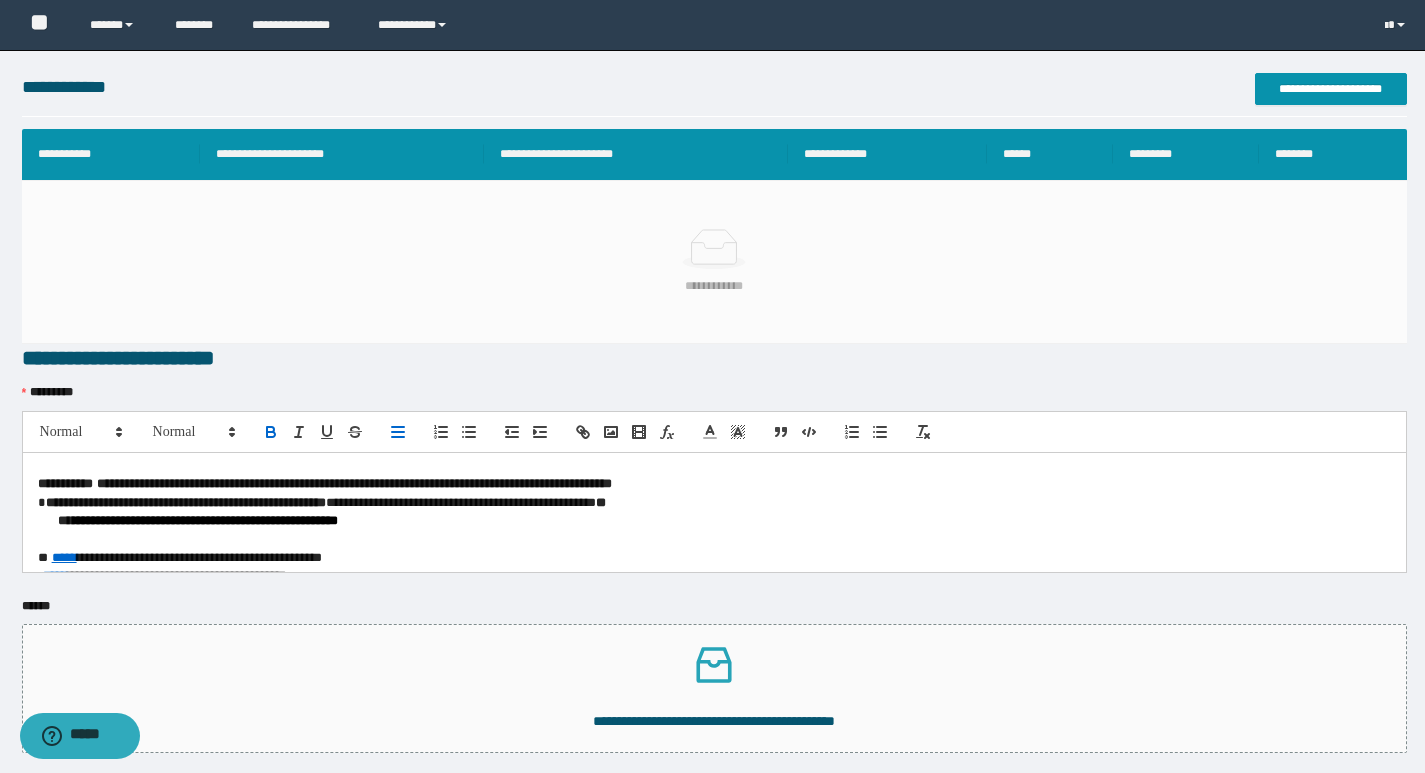 click on "**********" at bounding box center [354, 483] 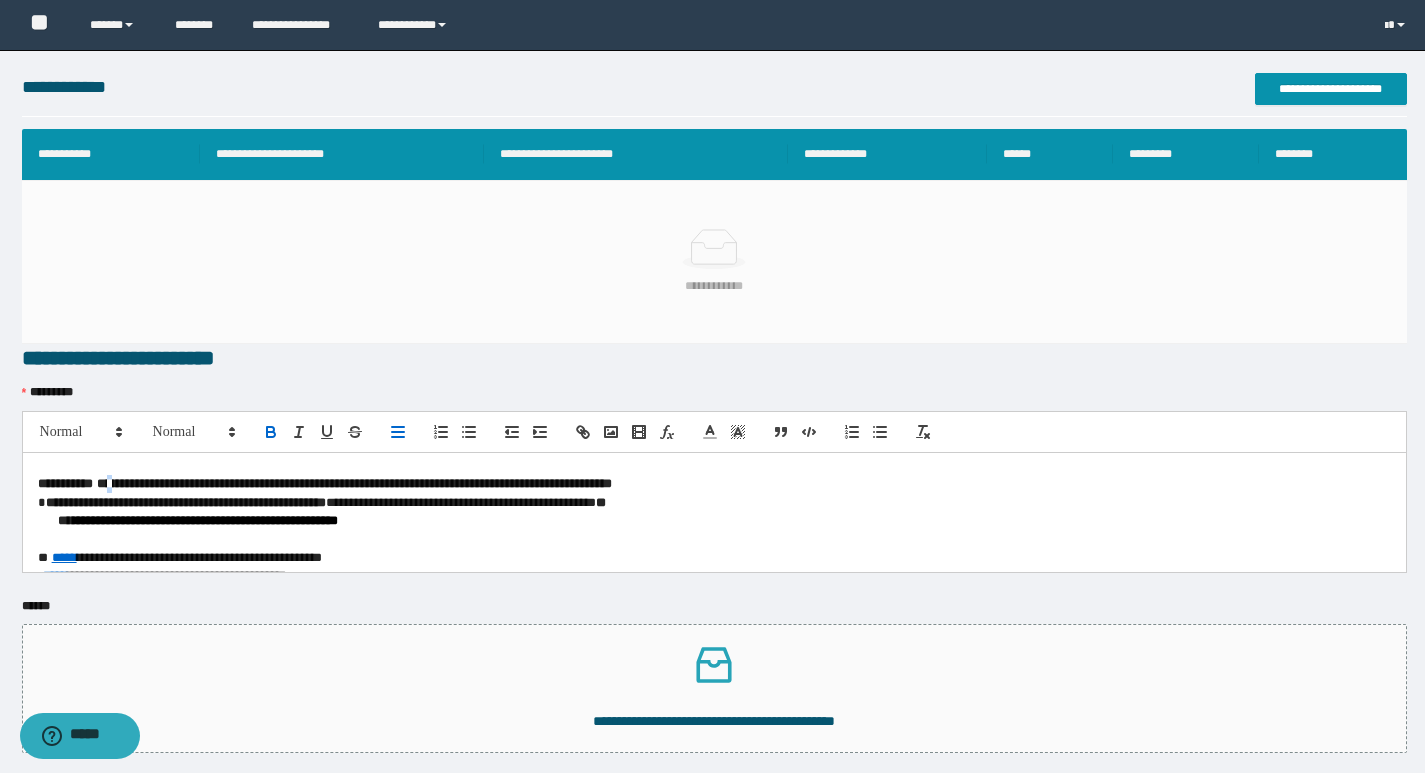 click on "**********" at bounding box center (354, 483) 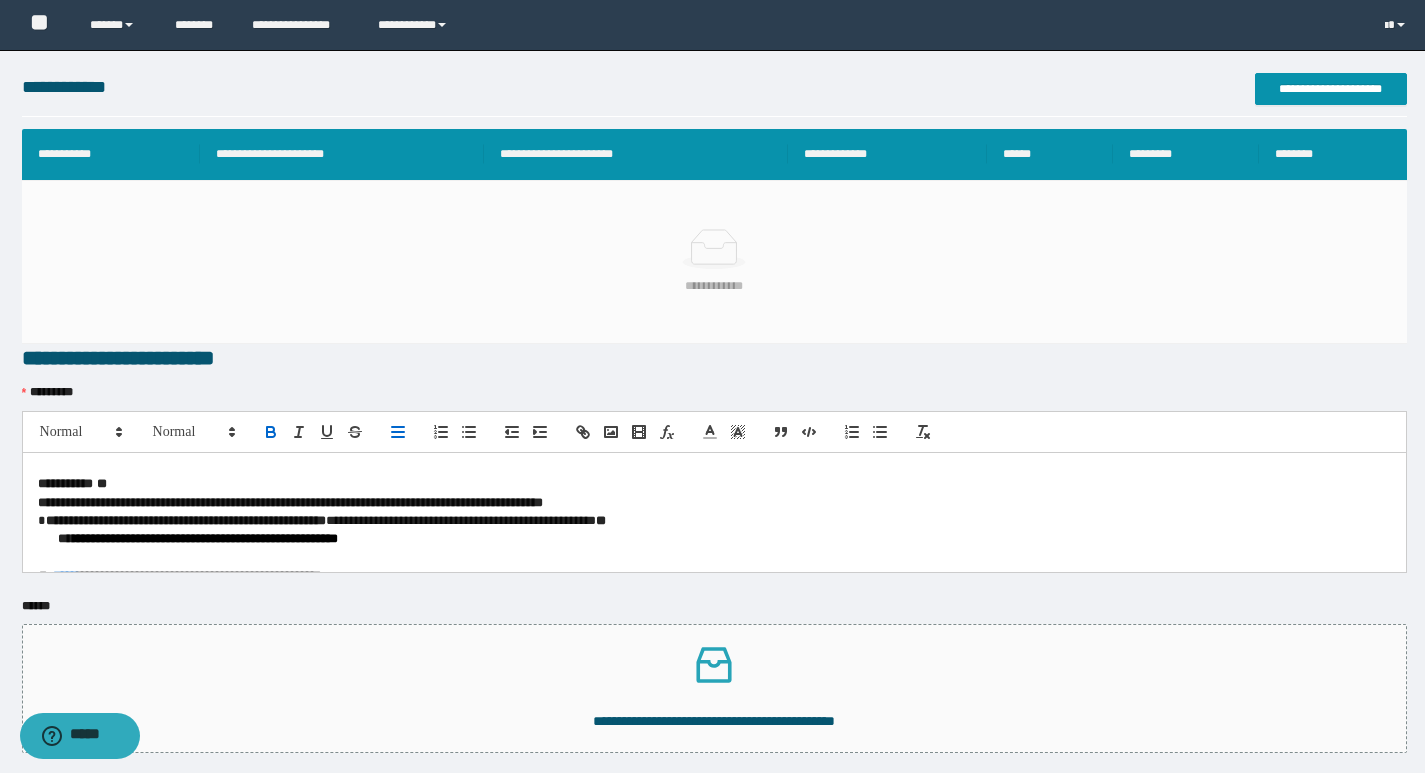 click on "**********" at bounding box center [290, 502] 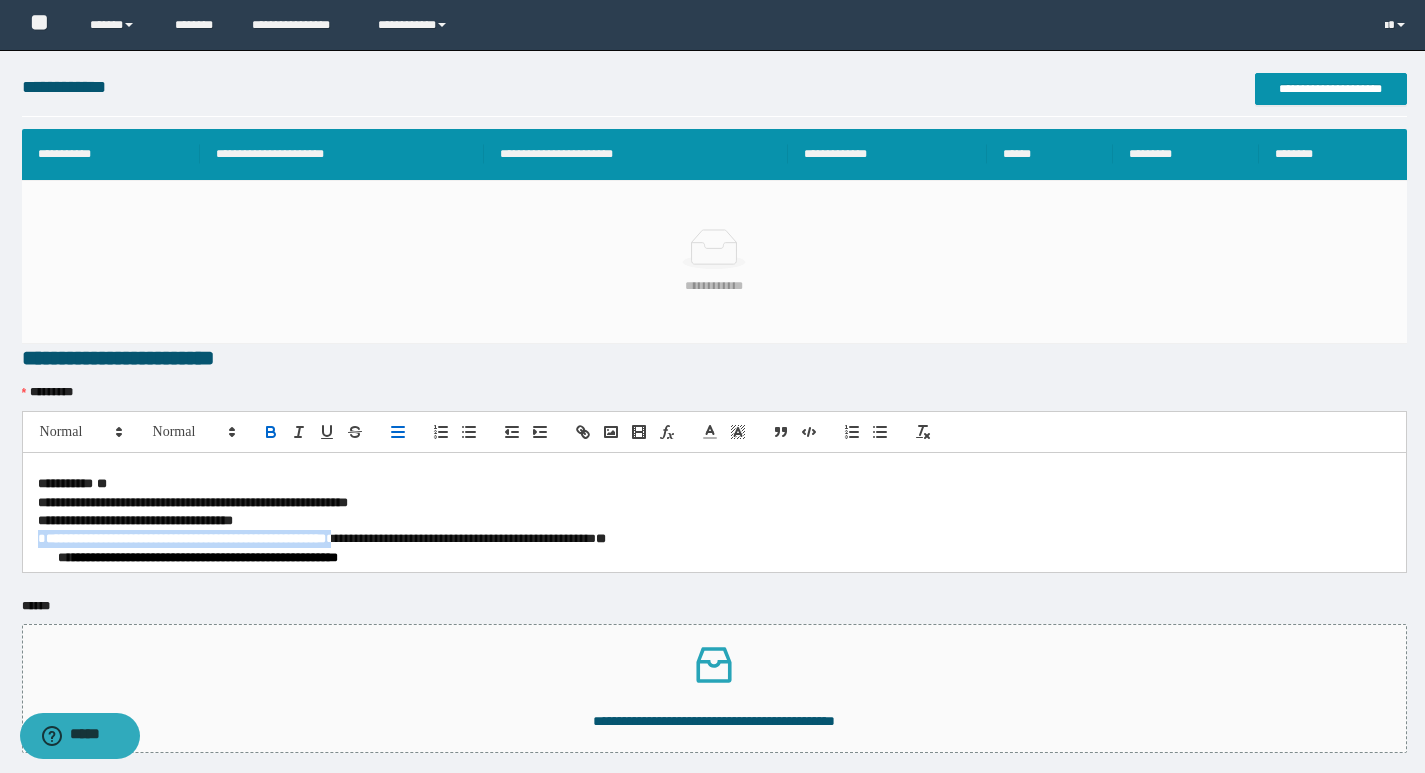 drag, startPoint x: 38, startPoint y: 539, endPoint x: 407, endPoint y: 540, distance: 369.00134 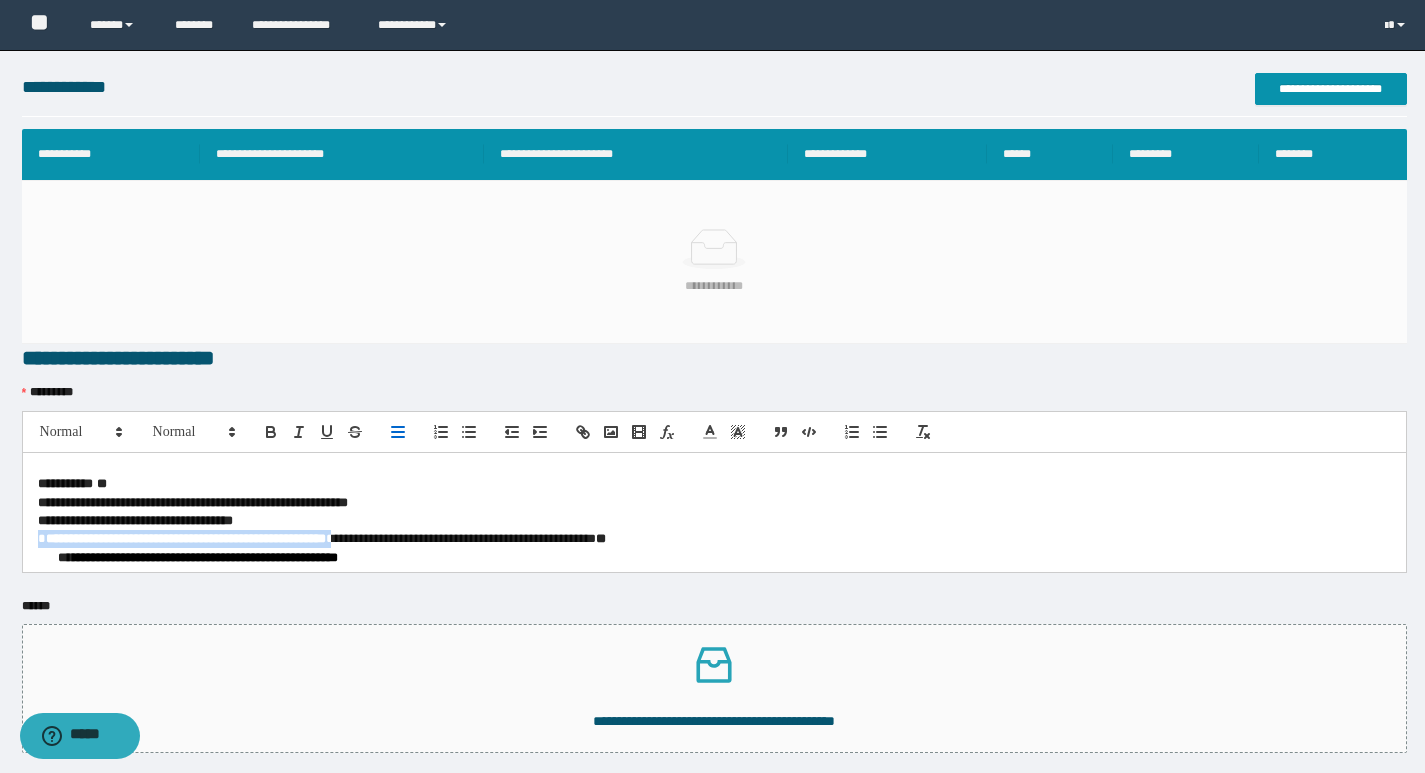copy on "**********" 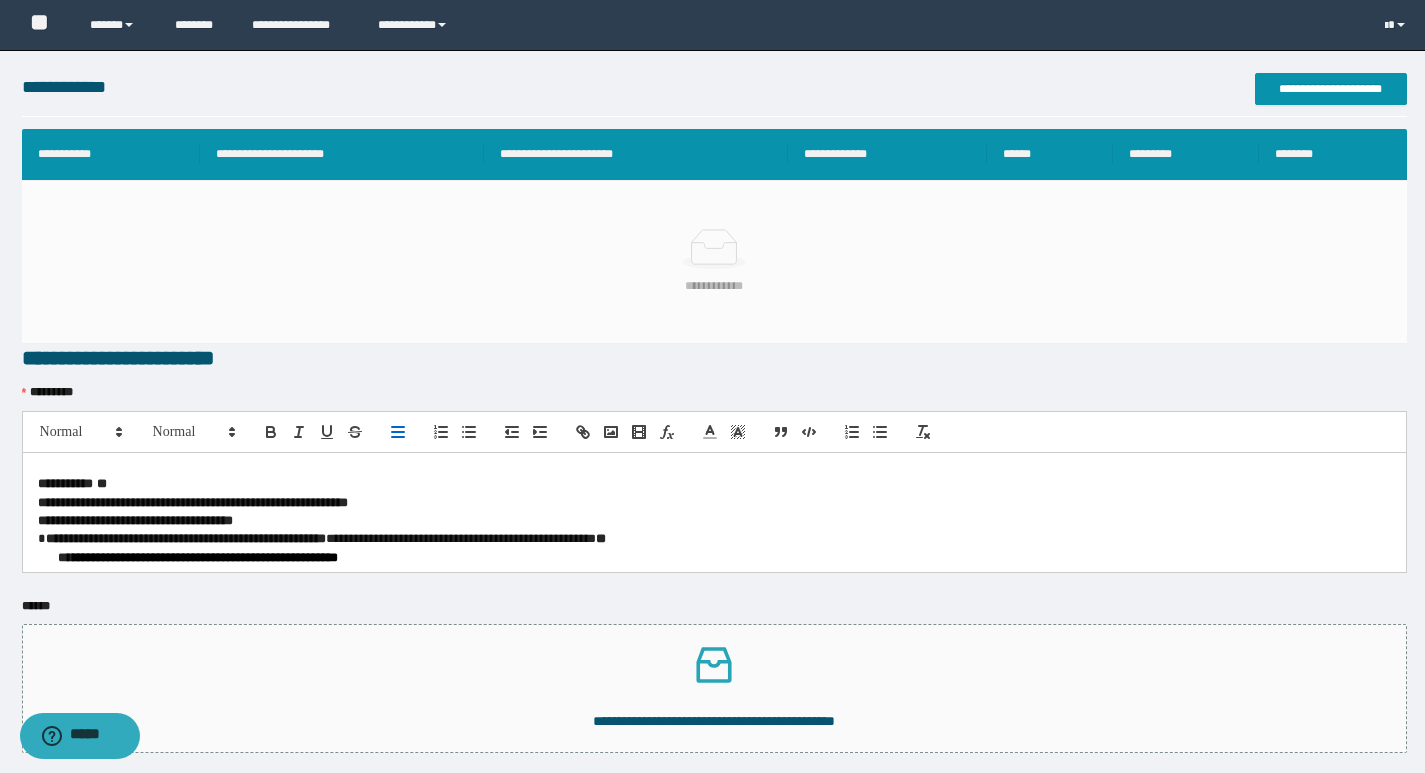 drag, startPoint x: 142, startPoint y: 484, endPoint x: 176, endPoint y: 479, distance: 34.36568 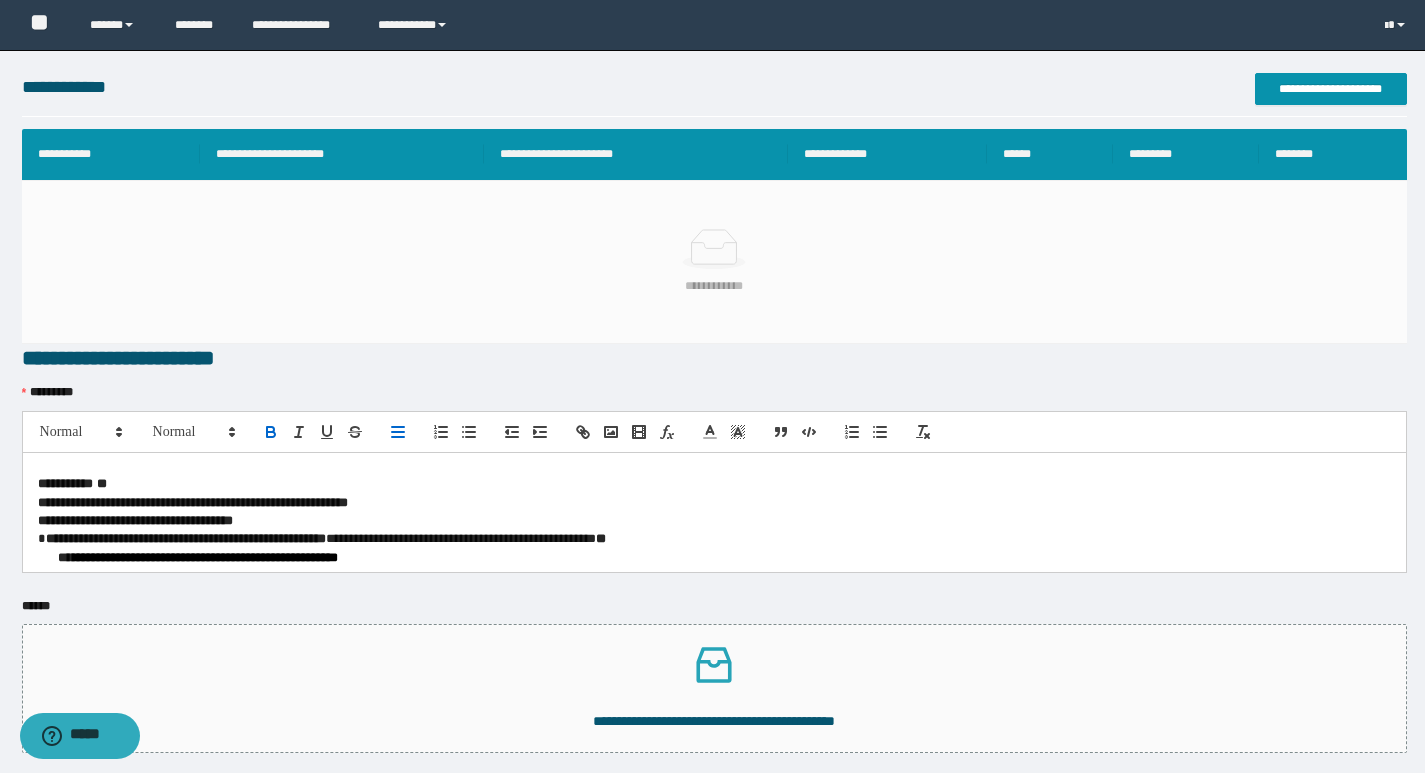 scroll, scrollTop: 0, scrollLeft: 0, axis: both 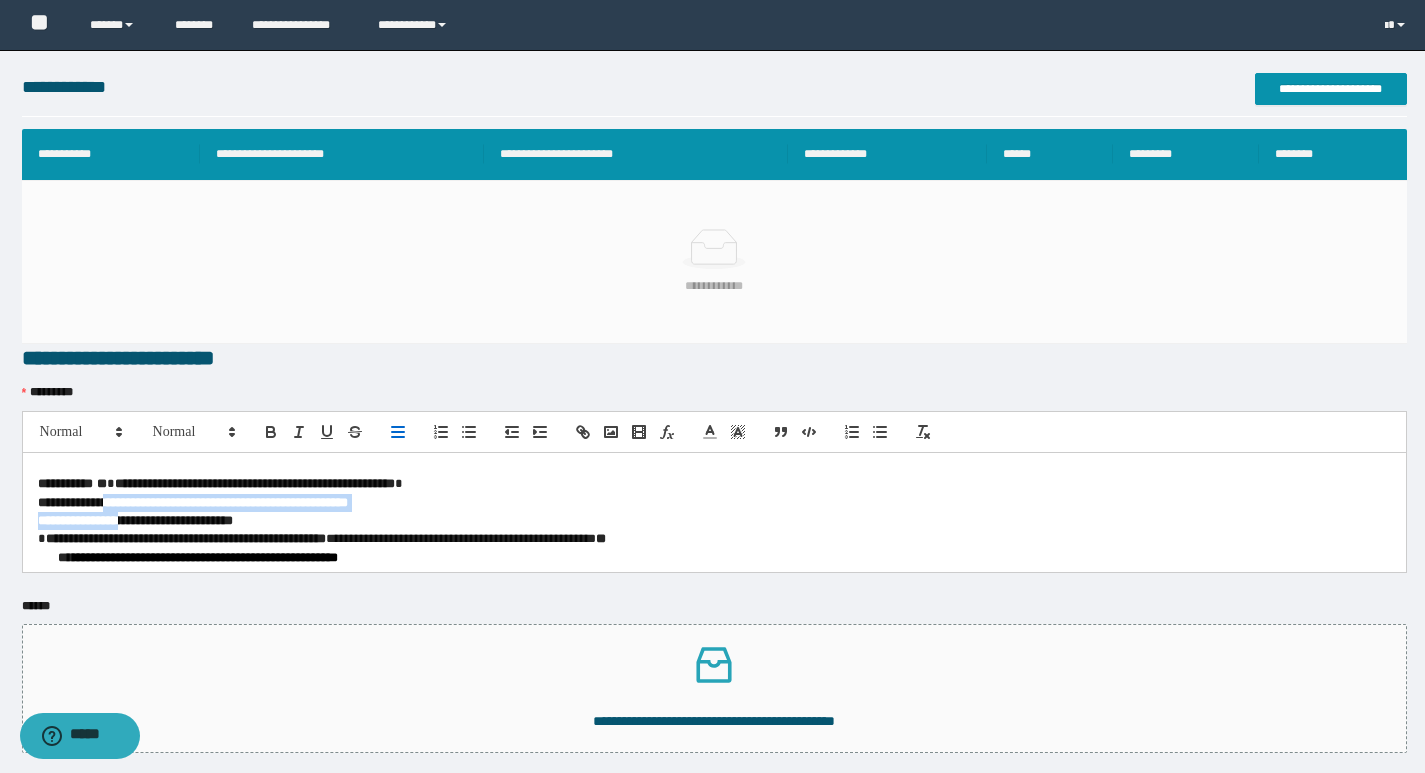drag, startPoint x: 123, startPoint y: 504, endPoint x: 142, endPoint y: 512, distance: 20.615528 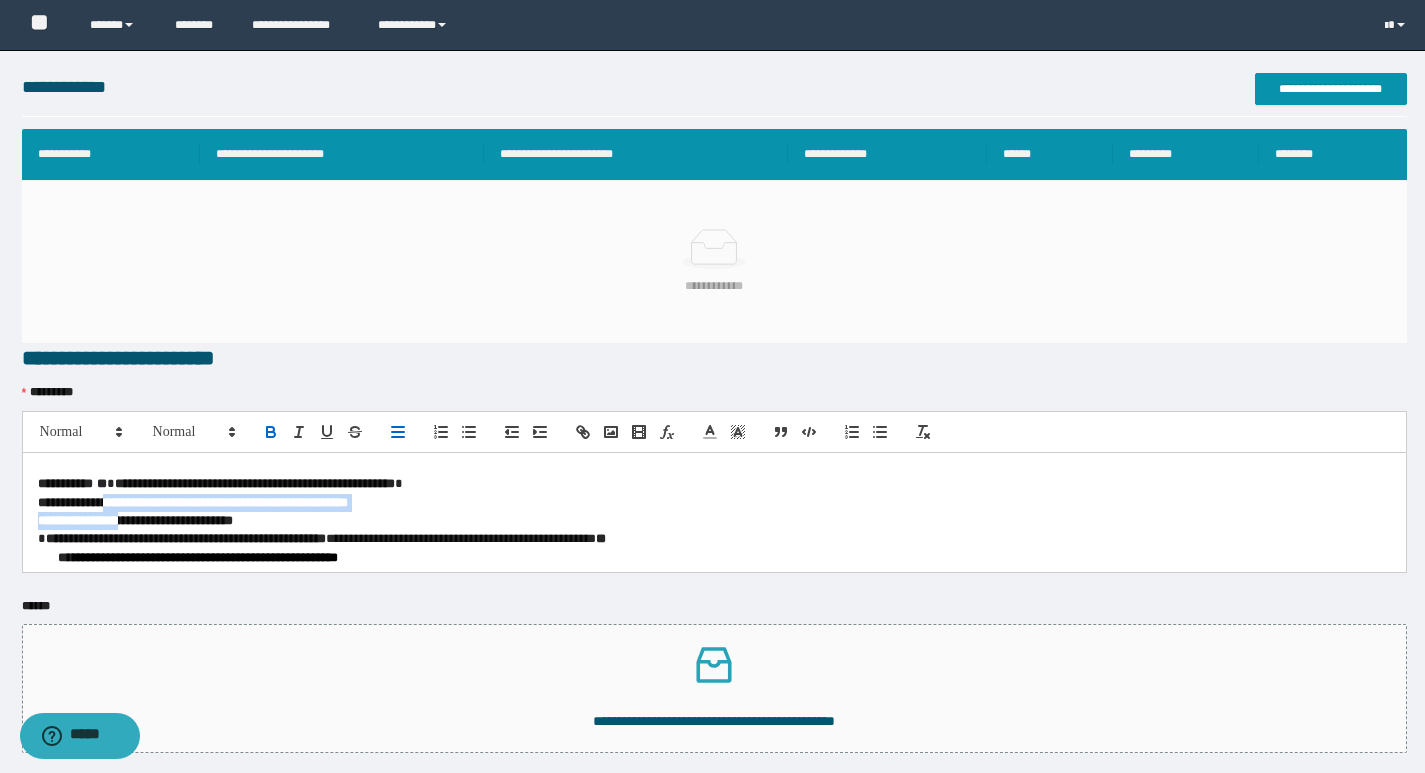 click on "**********" at bounding box center (714, 503) 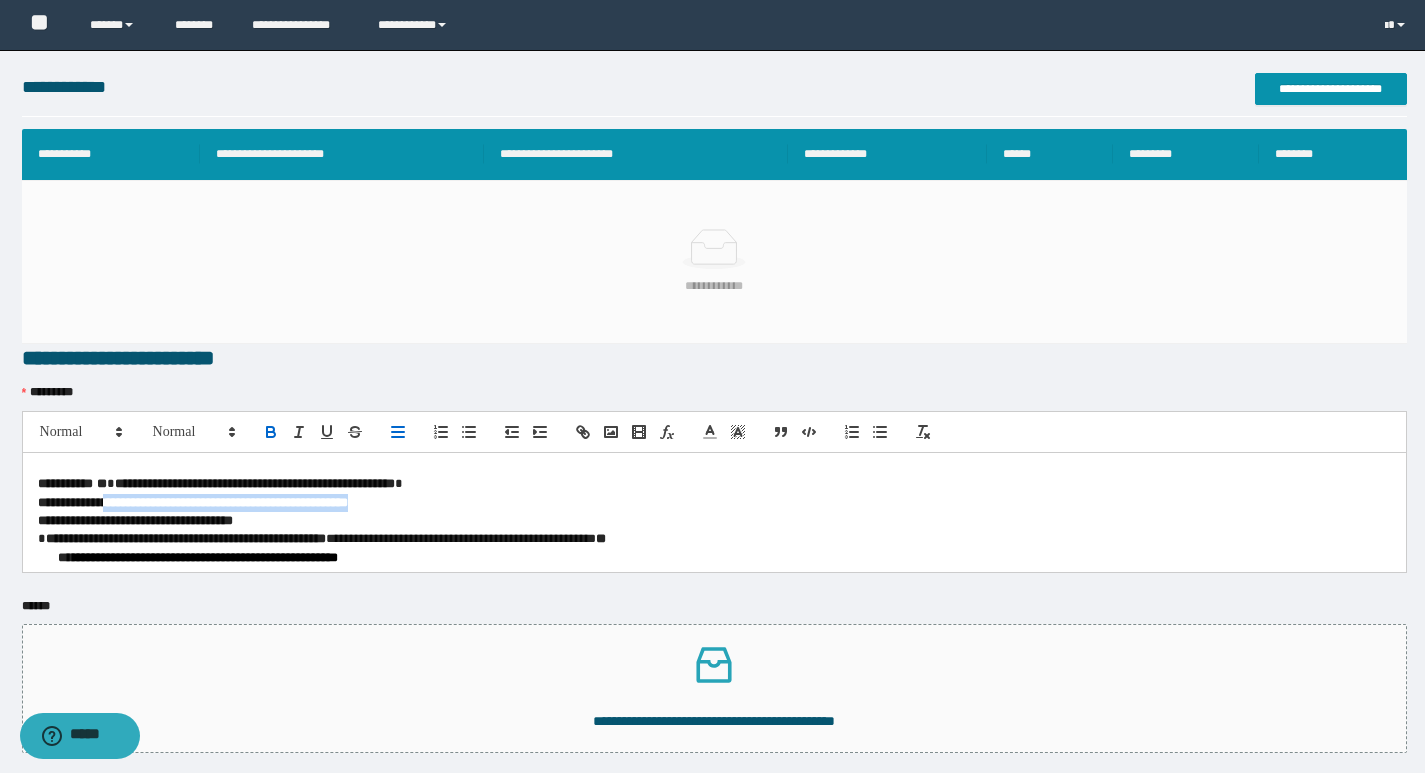 drag, startPoint x: 123, startPoint y: 505, endPoint x: 432, endPoint y: 502, distance: 309.01456 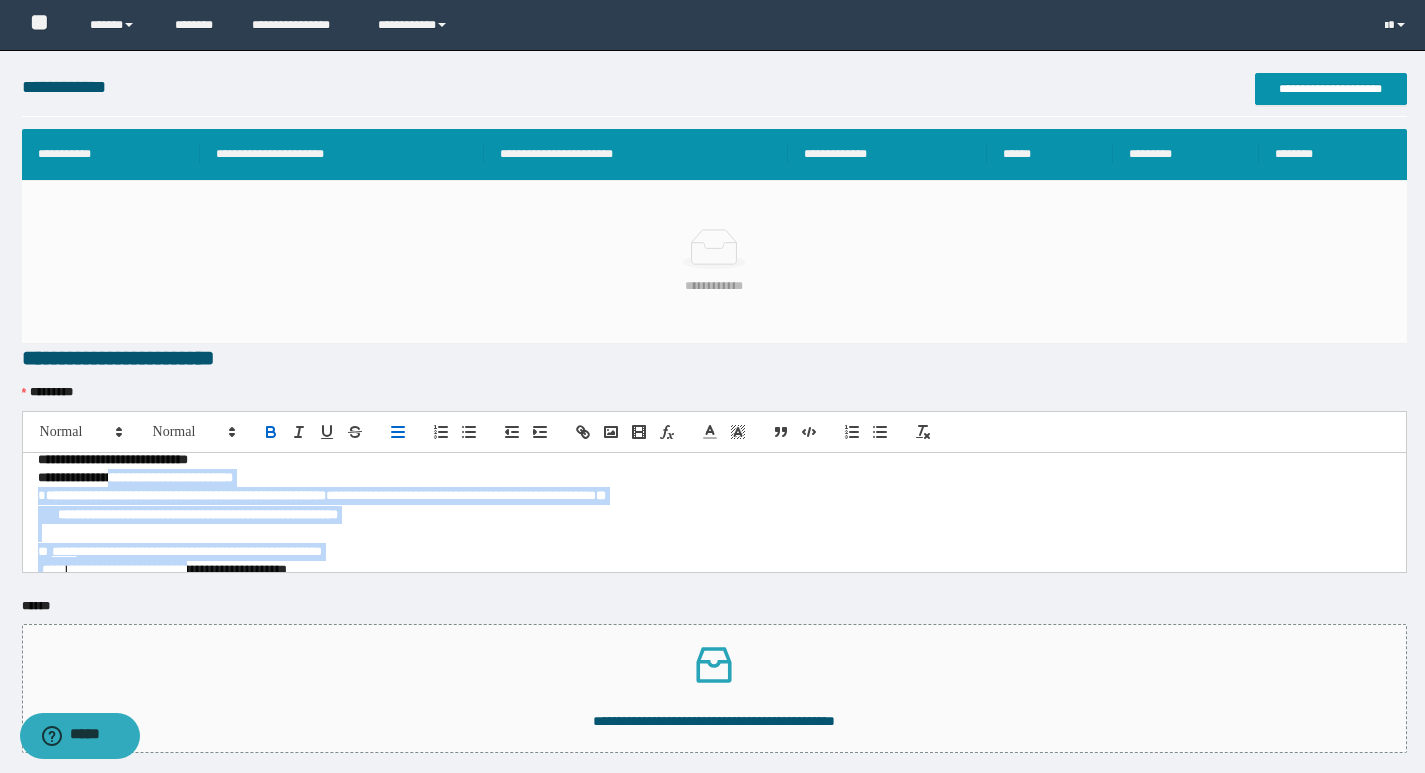 scroll, scrollTop: 200, scrollLeft: 0, axis: vertical 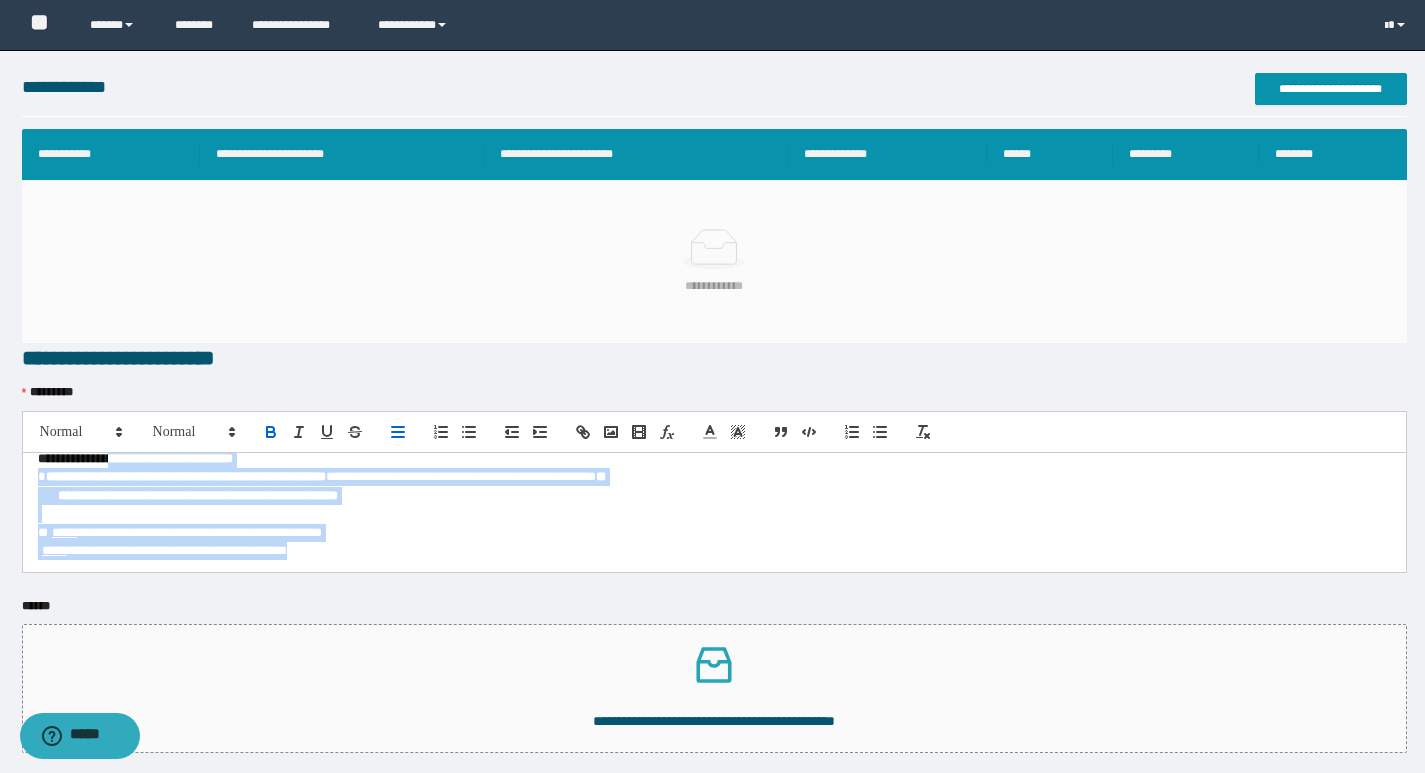 drag, startPoint x: 136, startPoint y: 518, endPoint x: 414, endPoint y: 576, distance: 283.9859 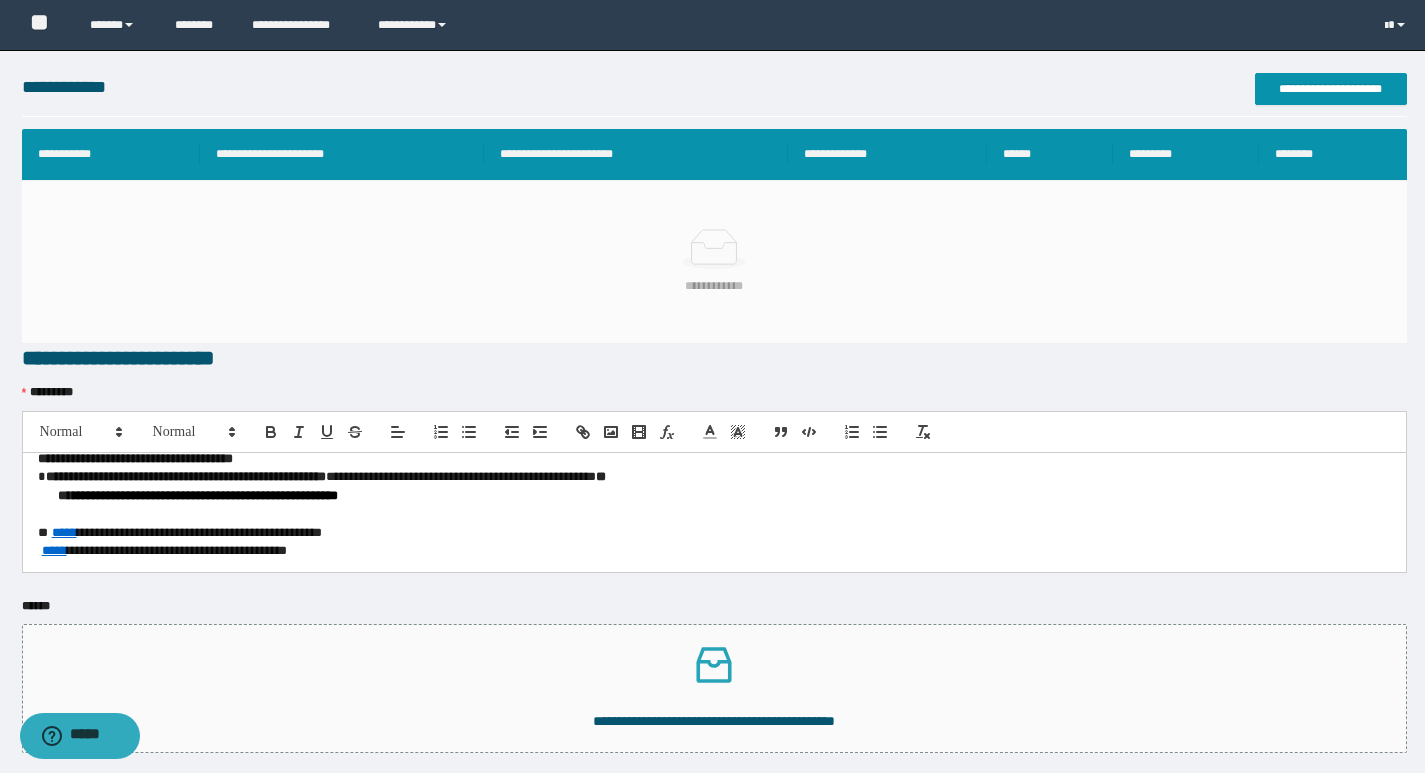 scroll, scrollTop: 108, scrollLeft: 0, axis: vertical 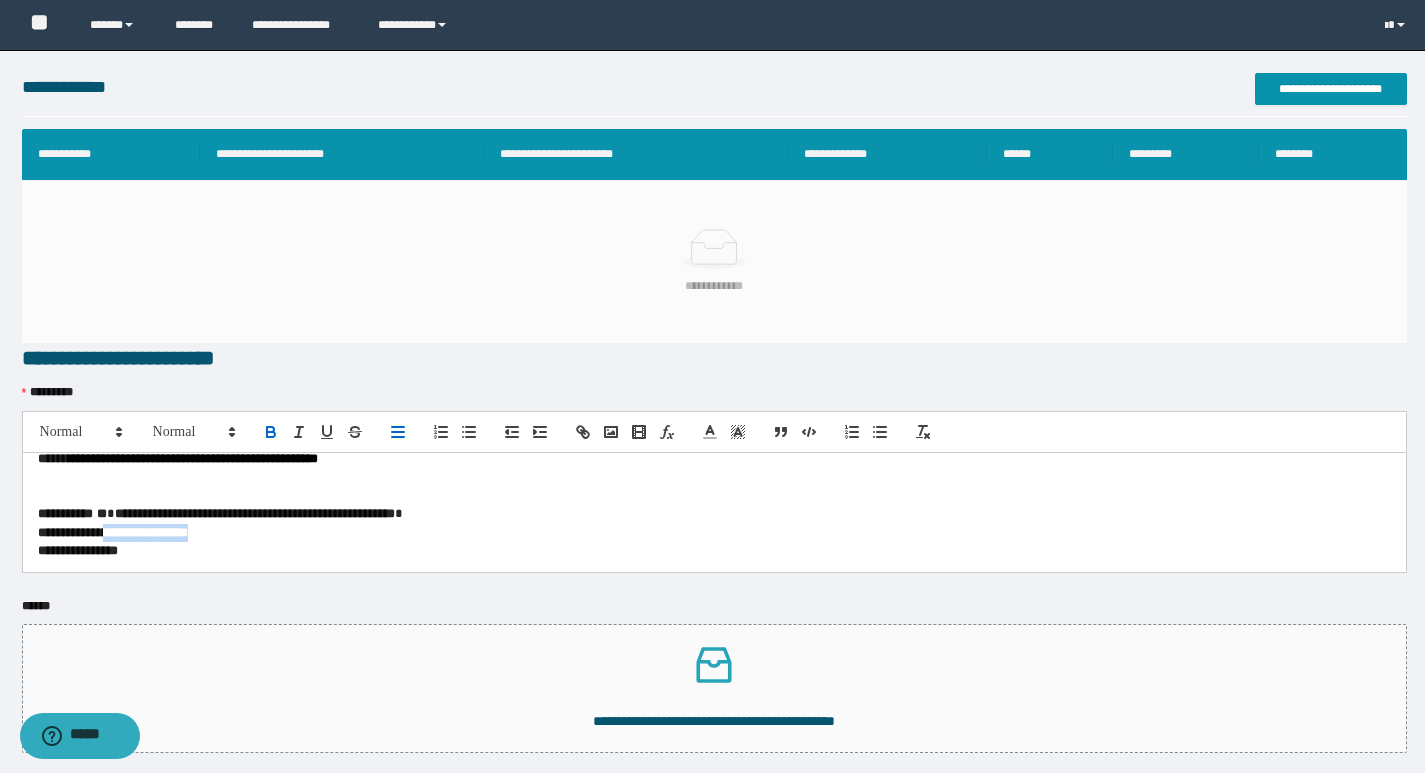drag, startPoint x: 124, startPoint y: 530, endPoint x: 256, endPoint y: 533, distance: 132.03409 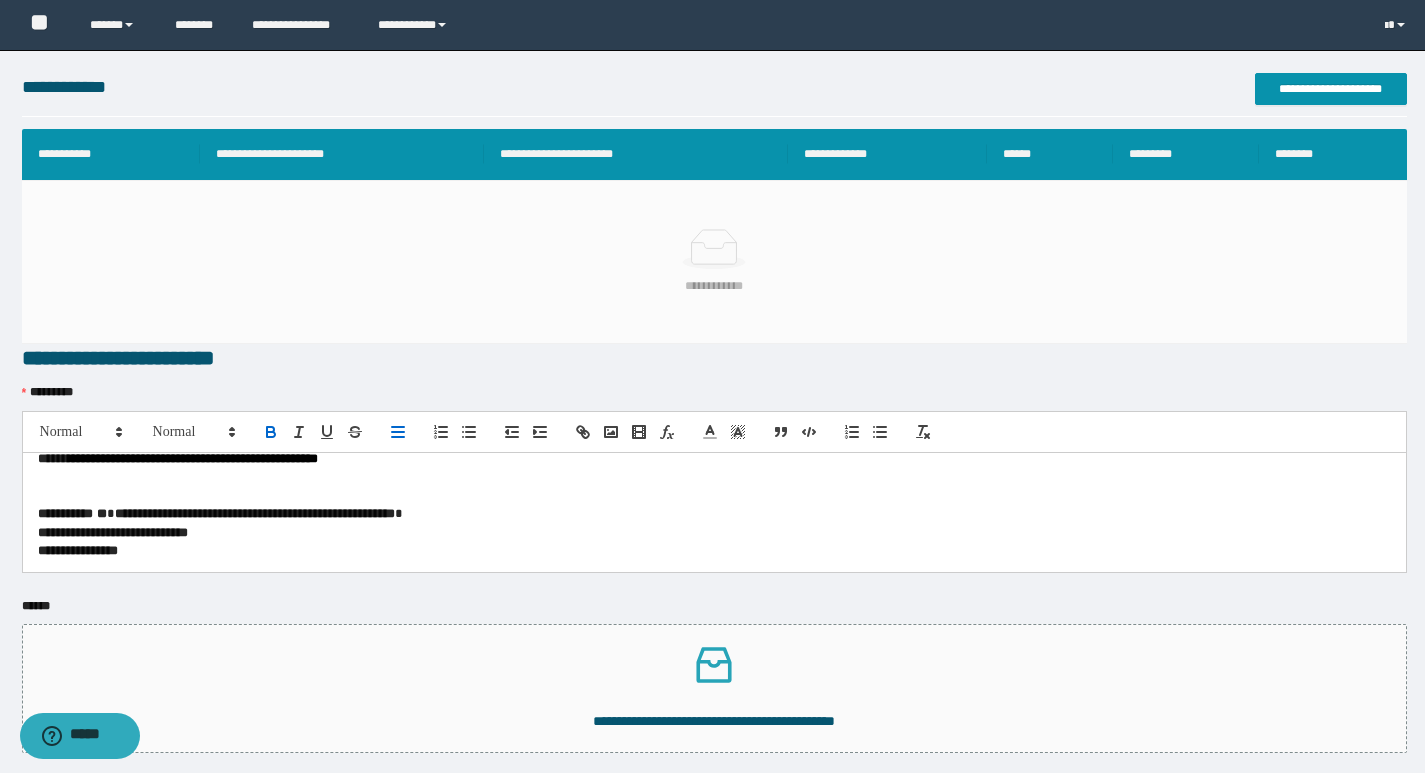 click on "**********" at bounding box center [714, 551] 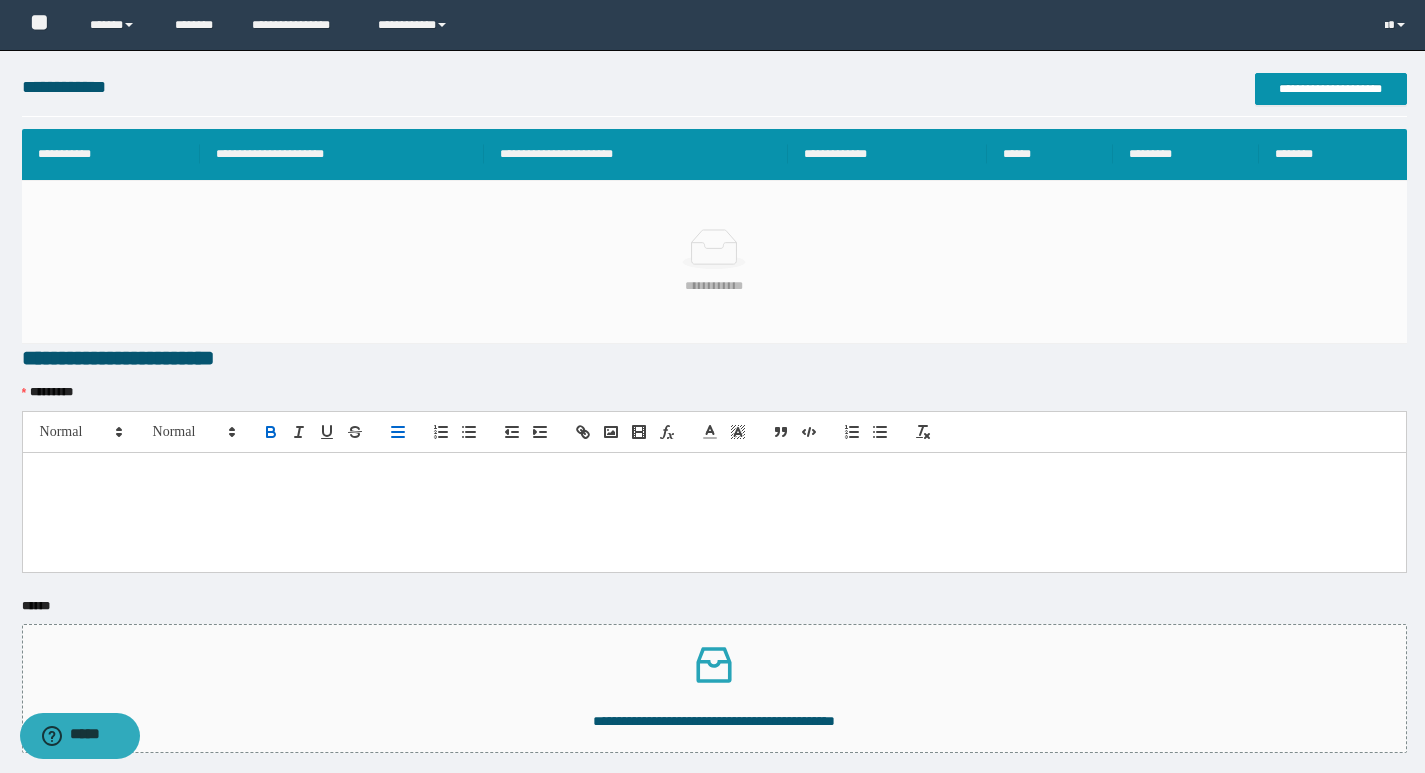 scroll, scrollTop: 241, scrollLeft: 0, axis: vertical 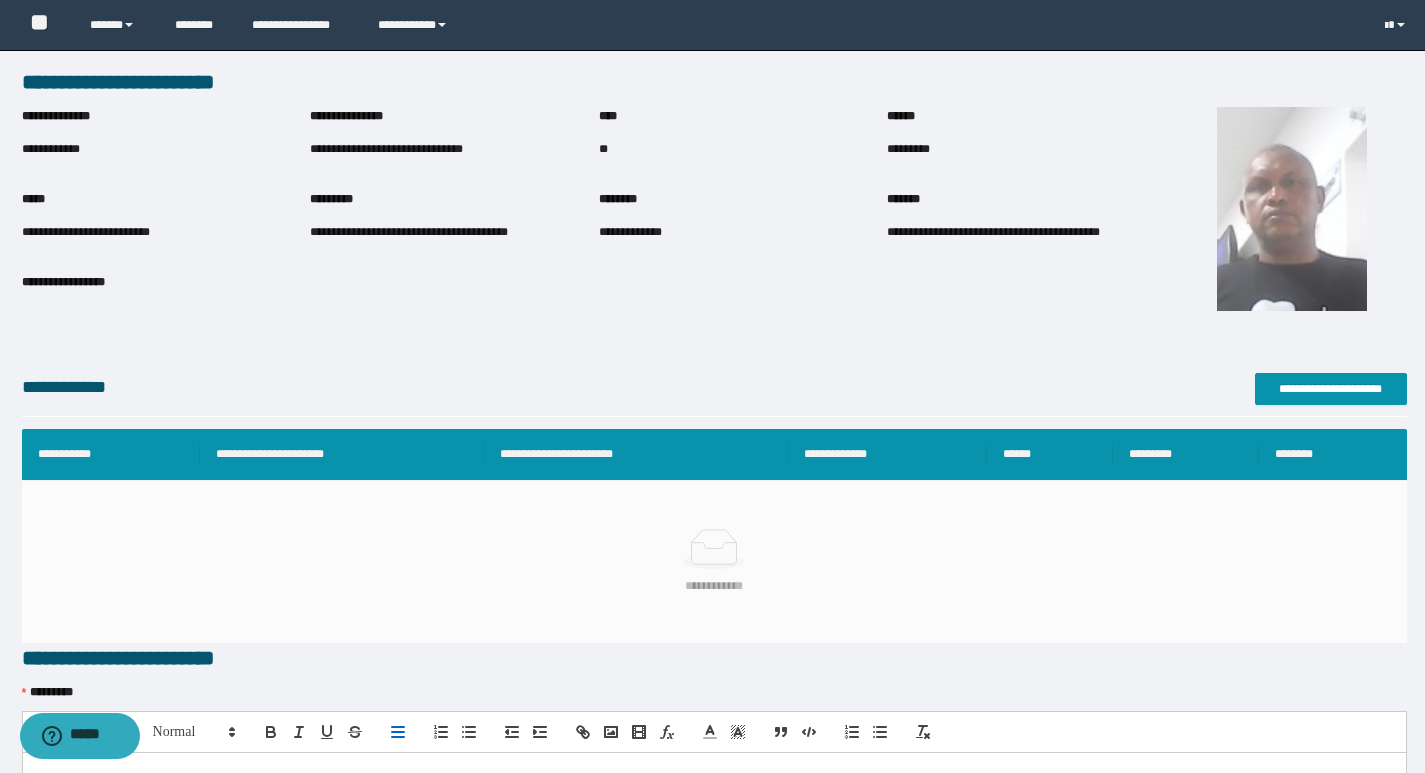 click on "**********" at bounding box center (386, 149) 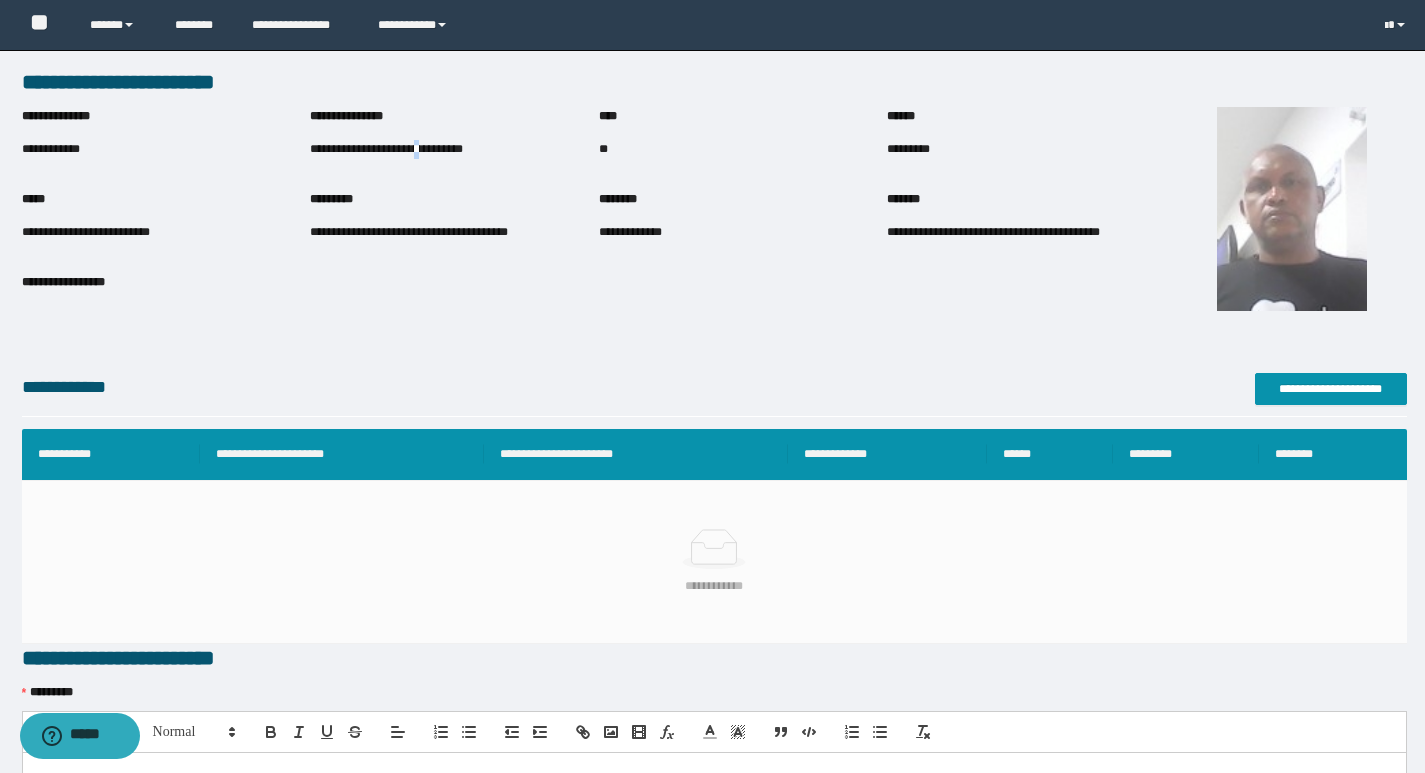click on "**********" at bounding box center [386, 149] 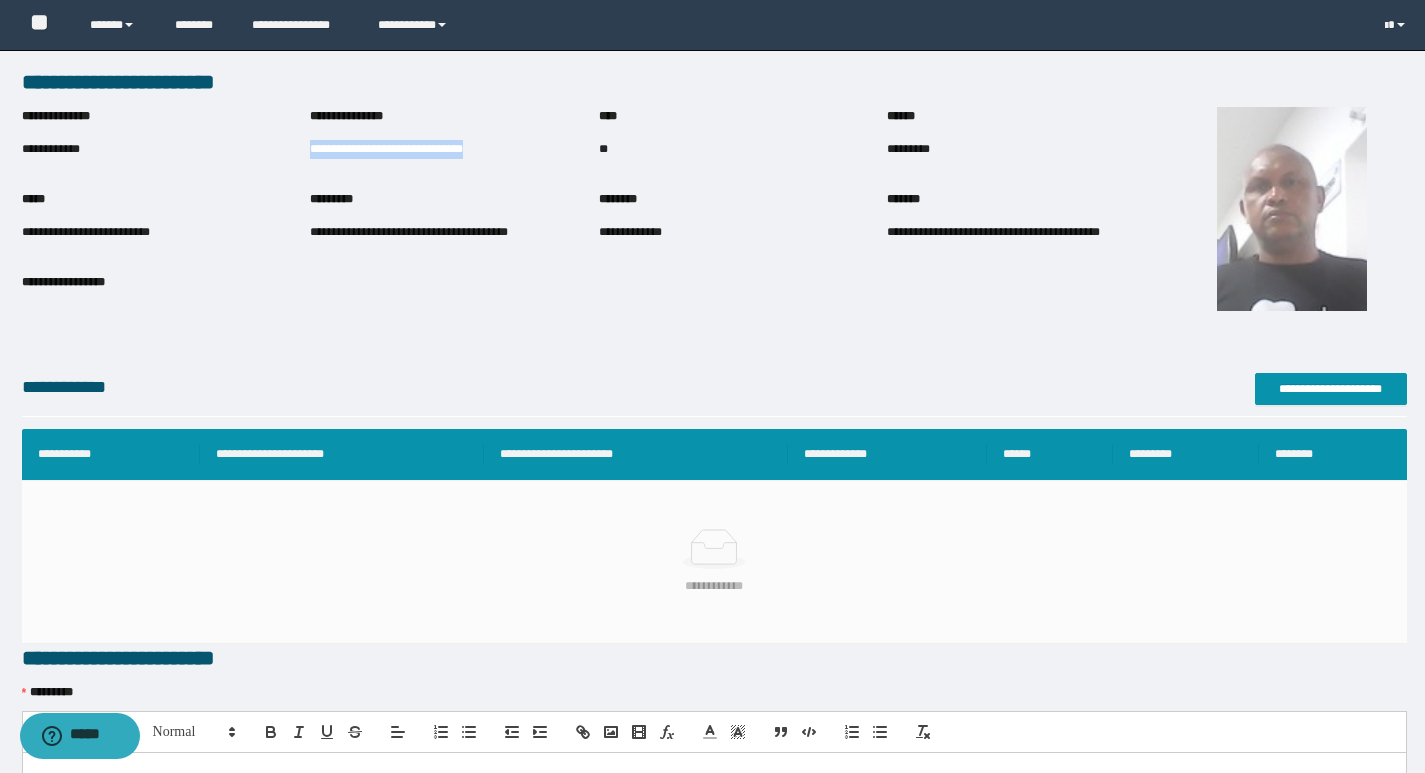 click on "**********" at bounding box center (386, 149) 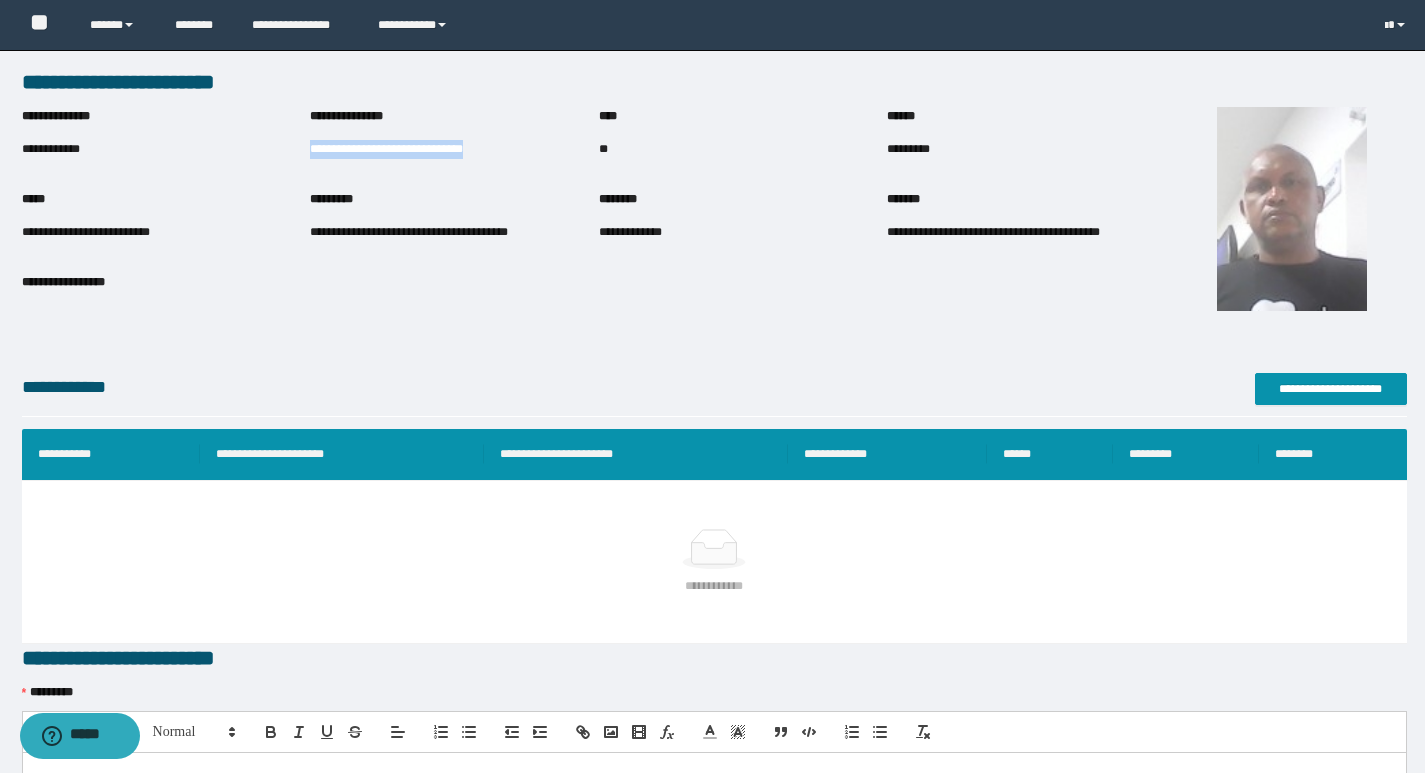 copy on "**********" 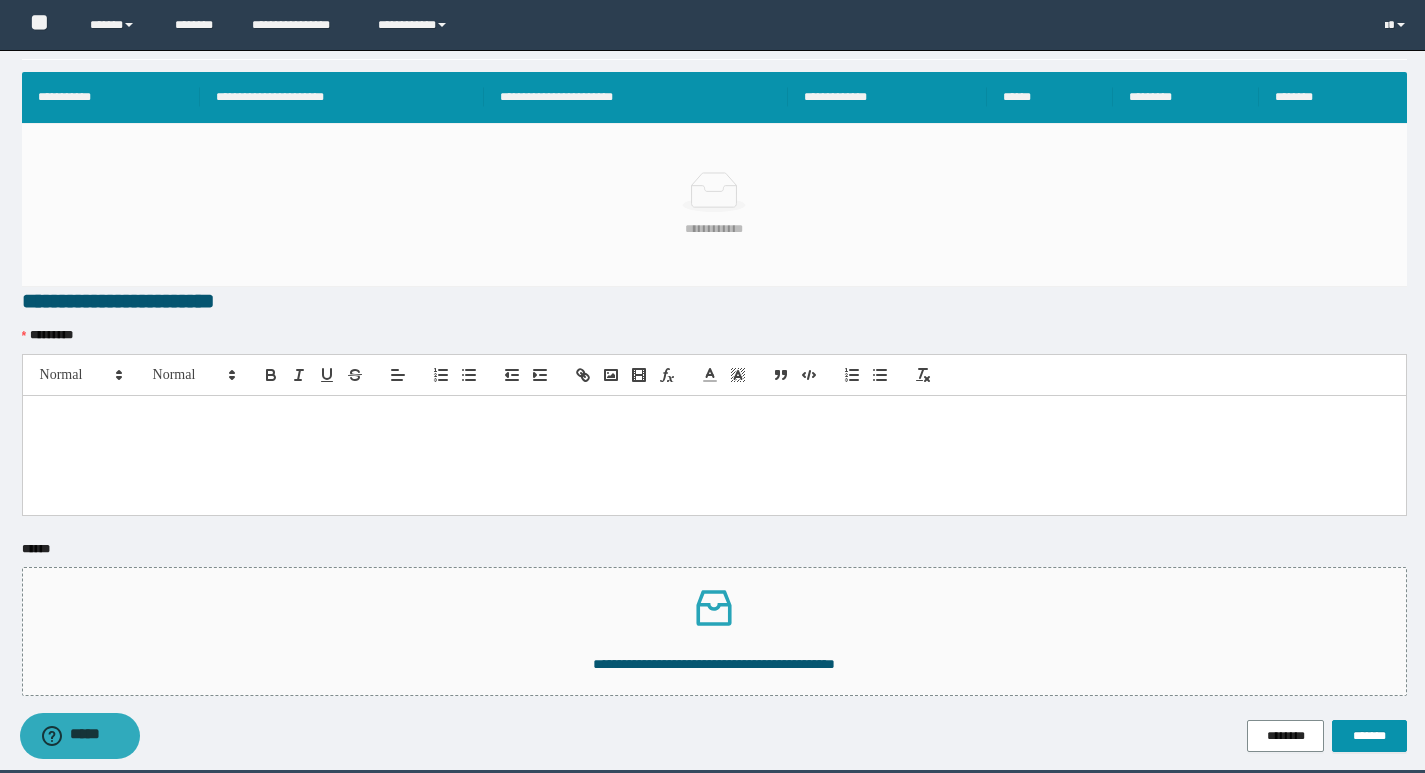 scroll, scrollTop: 430, scrollLeft: 0, axis: vertical 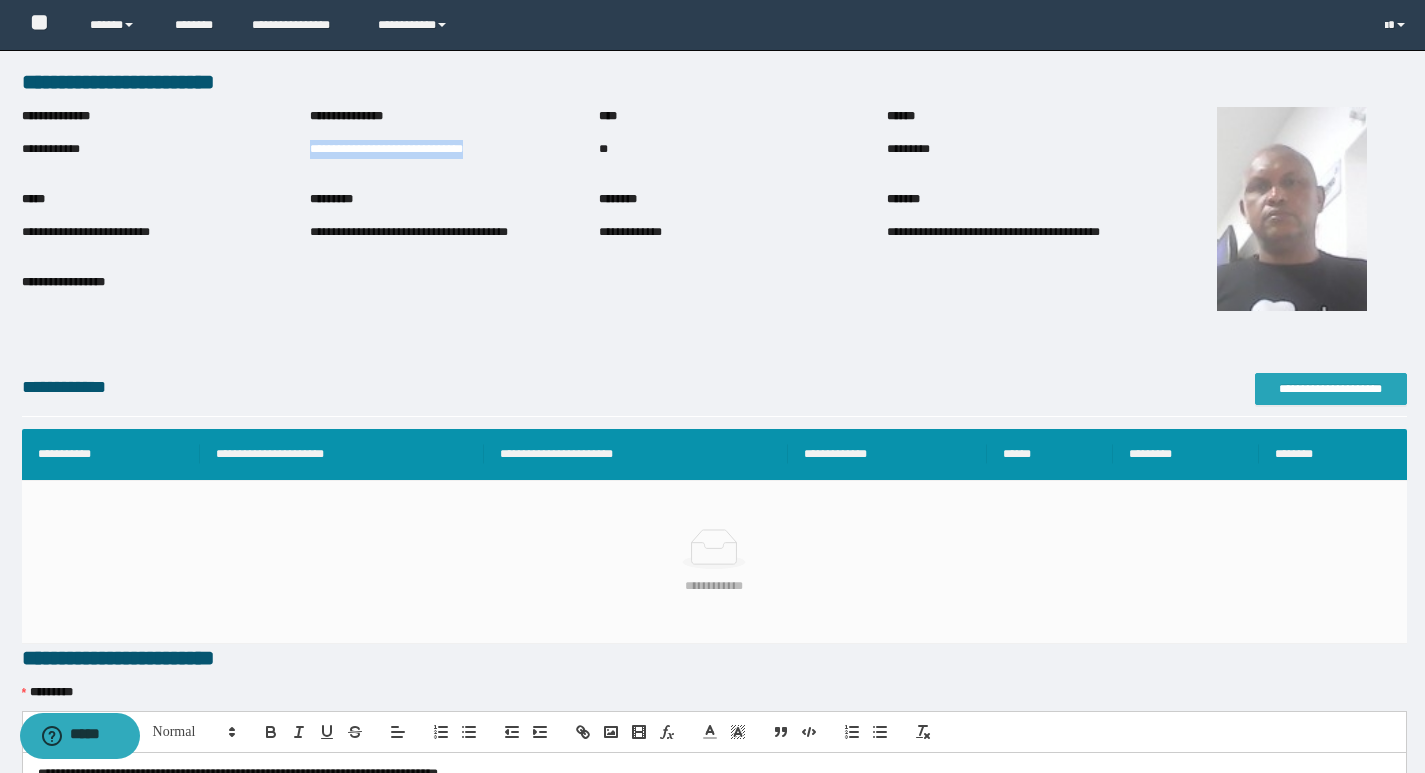 click on "**********" at bounding box center (1331, 389) 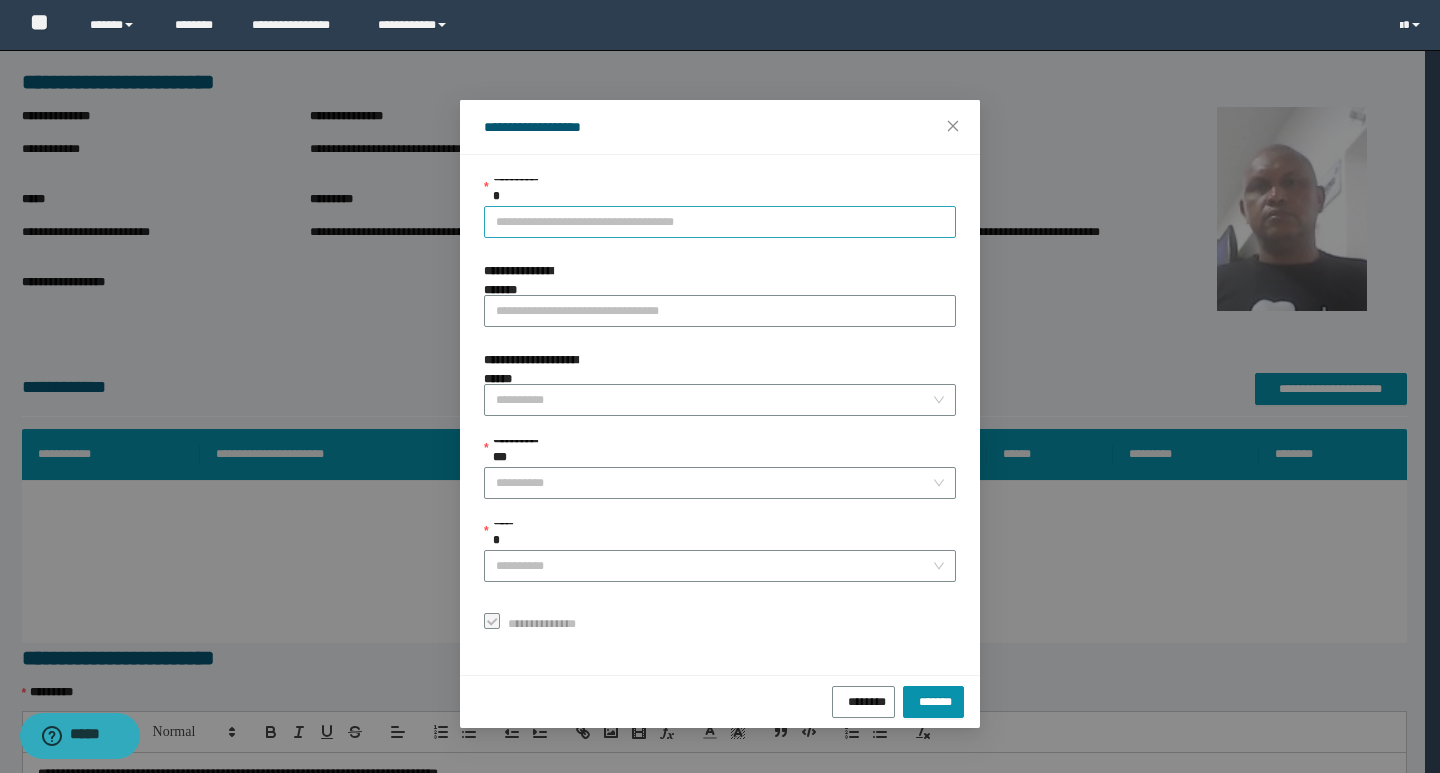click on "**********" at bounding box center [720, 222] 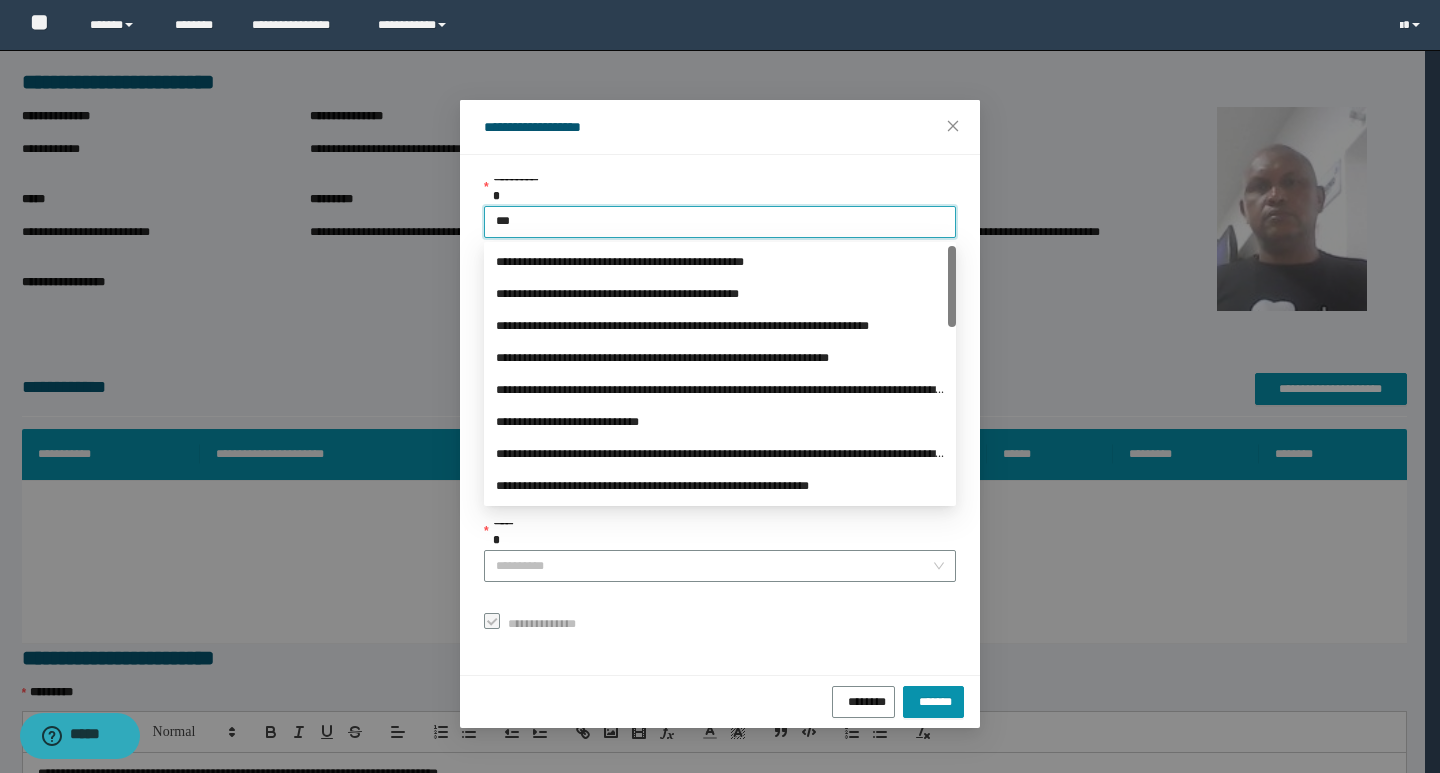 type on "****" 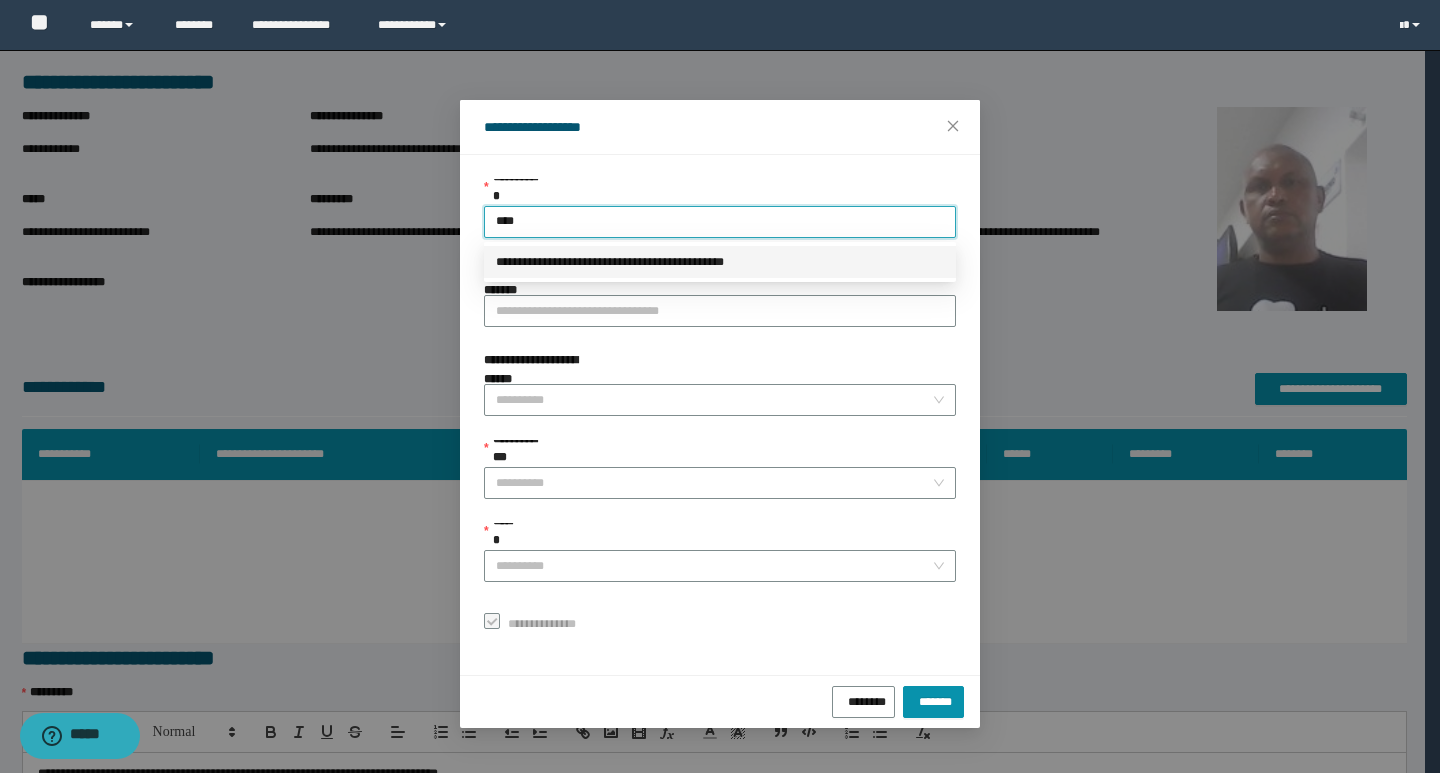 drag, startPoint x: 631, startPoint y: 264, endPoint x: 595, endPoint y: 287, distance: 42.72002 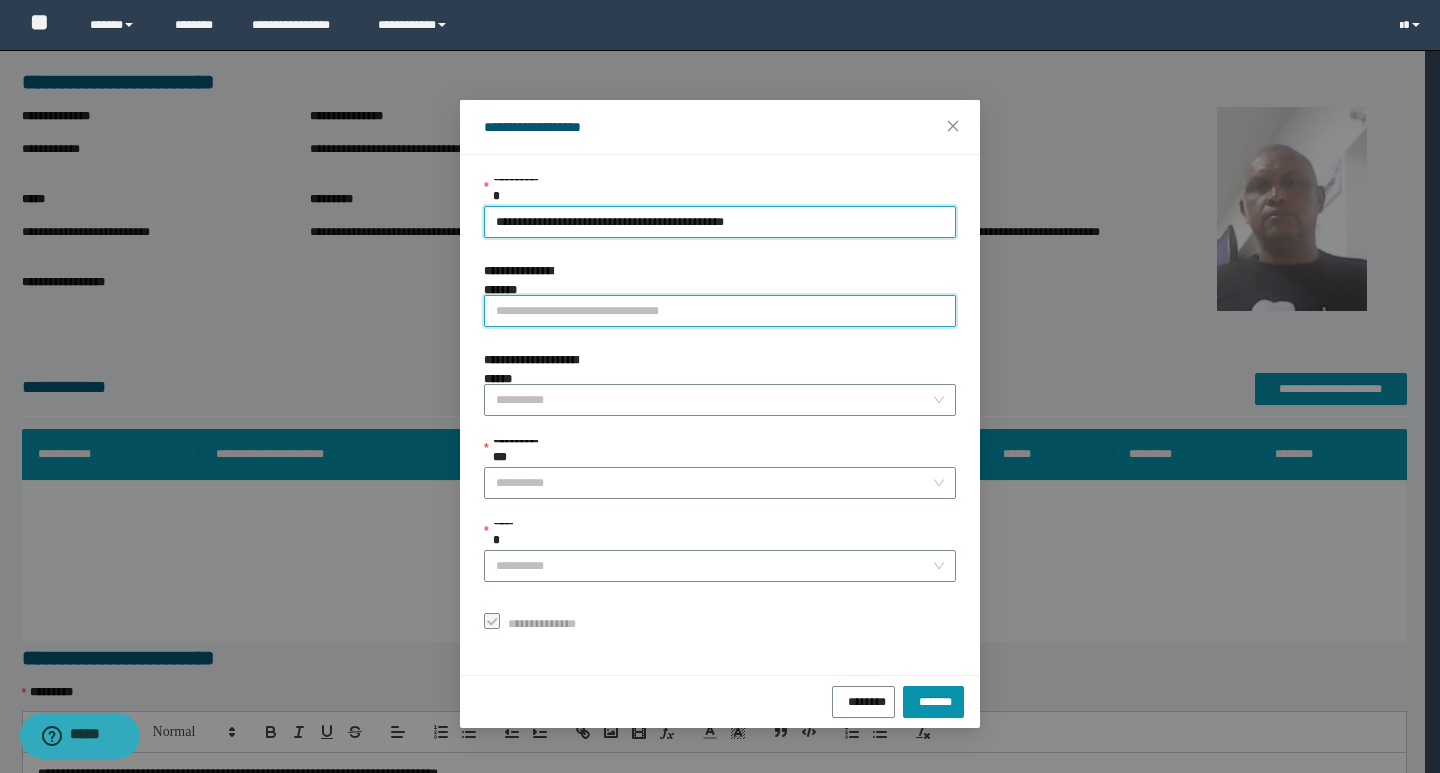 click on "**********" at bounding box center (720, 311) 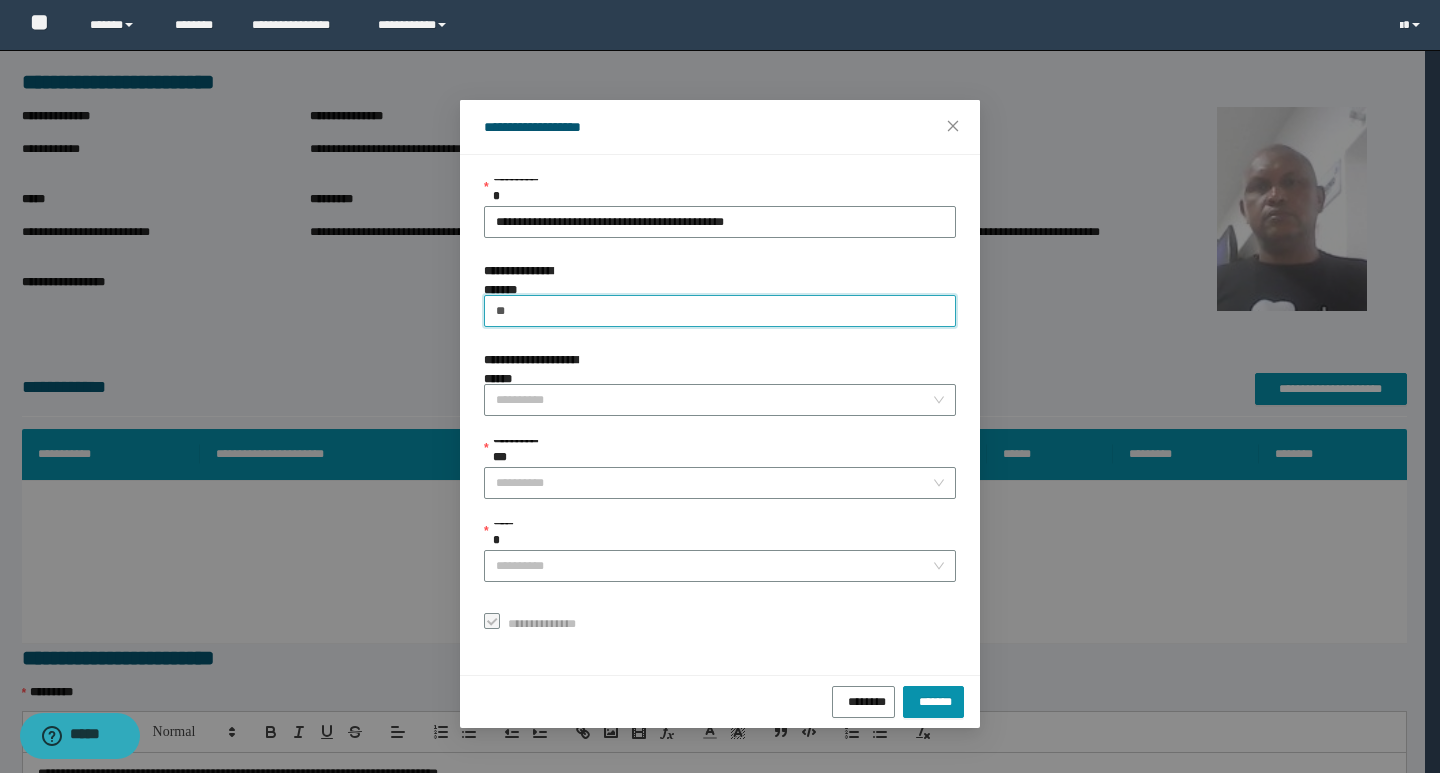 type on "*" 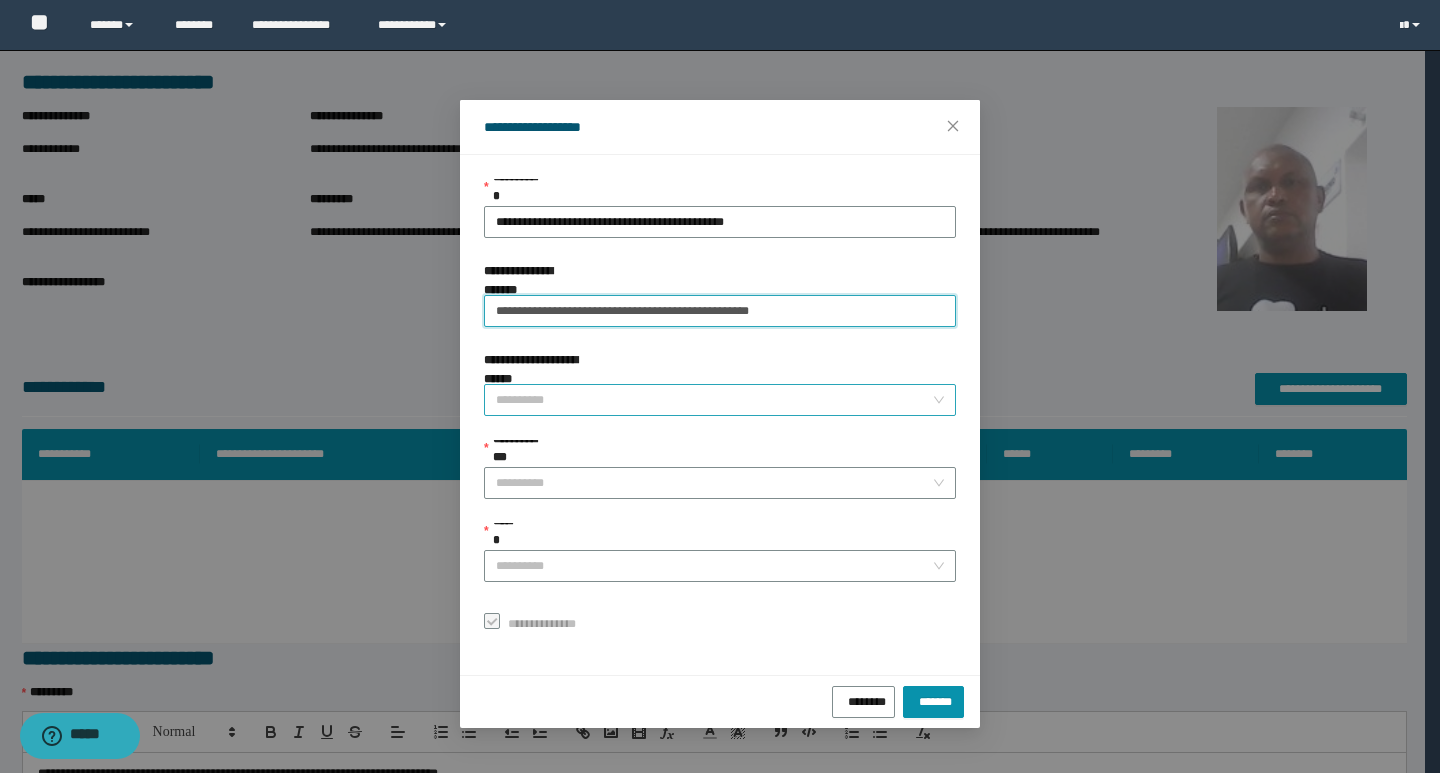 type on "**********" 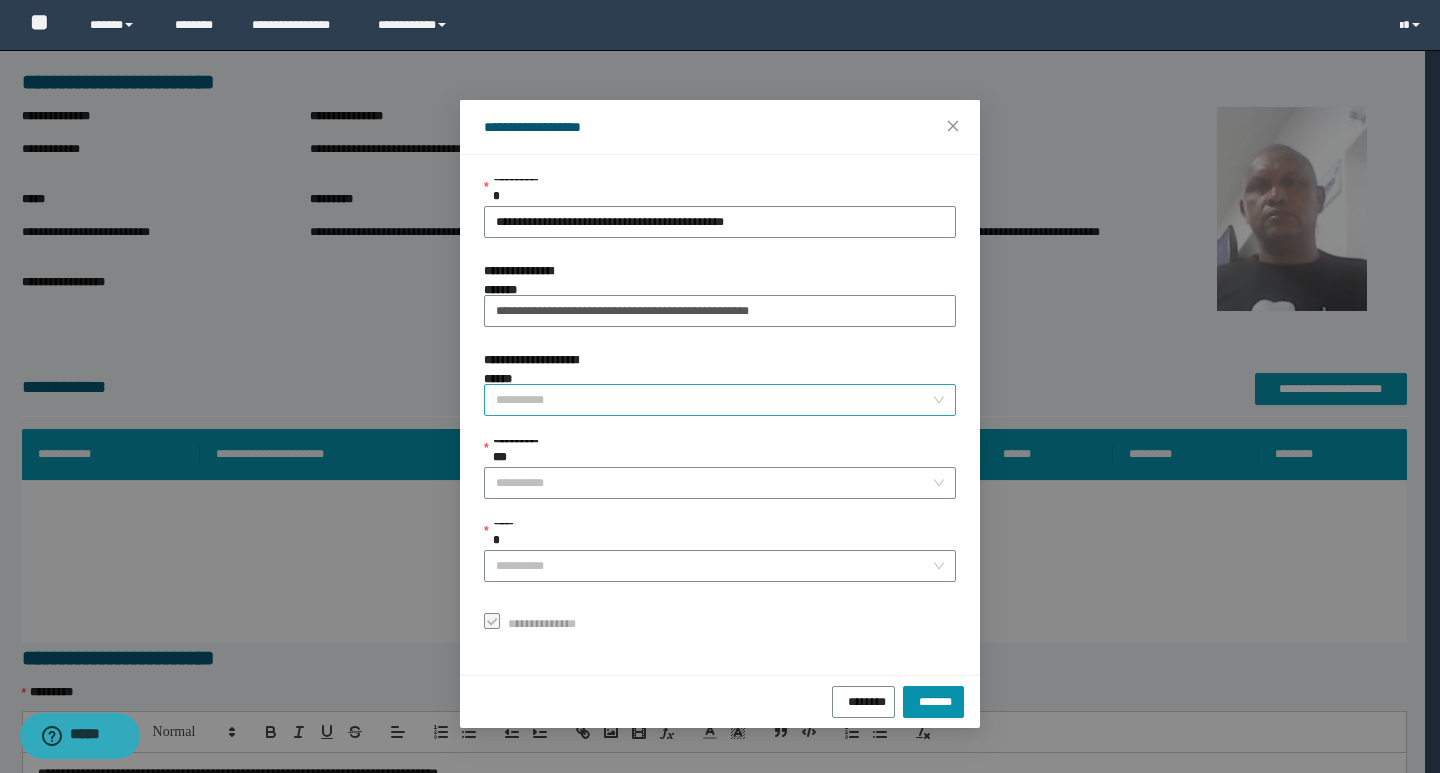 click on "**********" at bounding box center [714, 400] 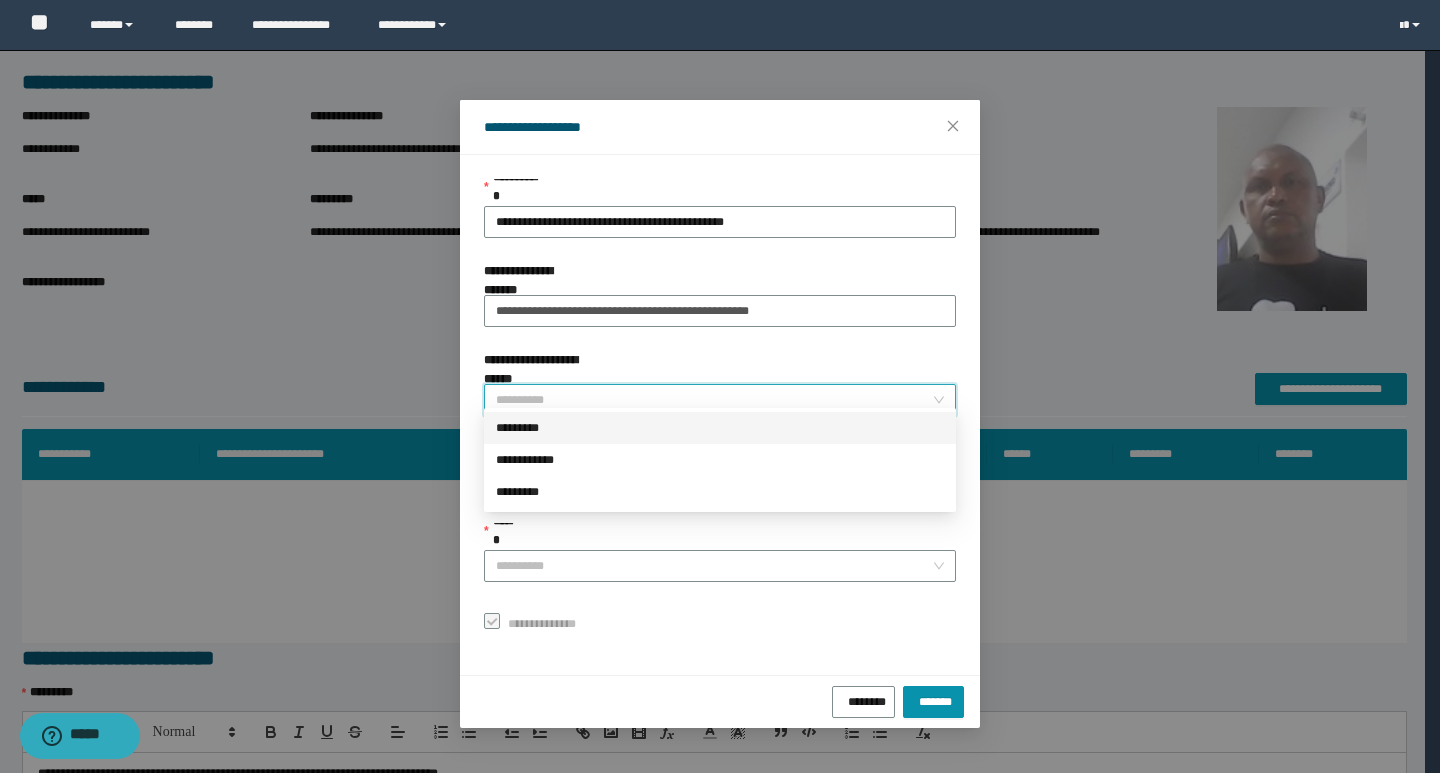 click on "*********" at bounding box center (720, 428) 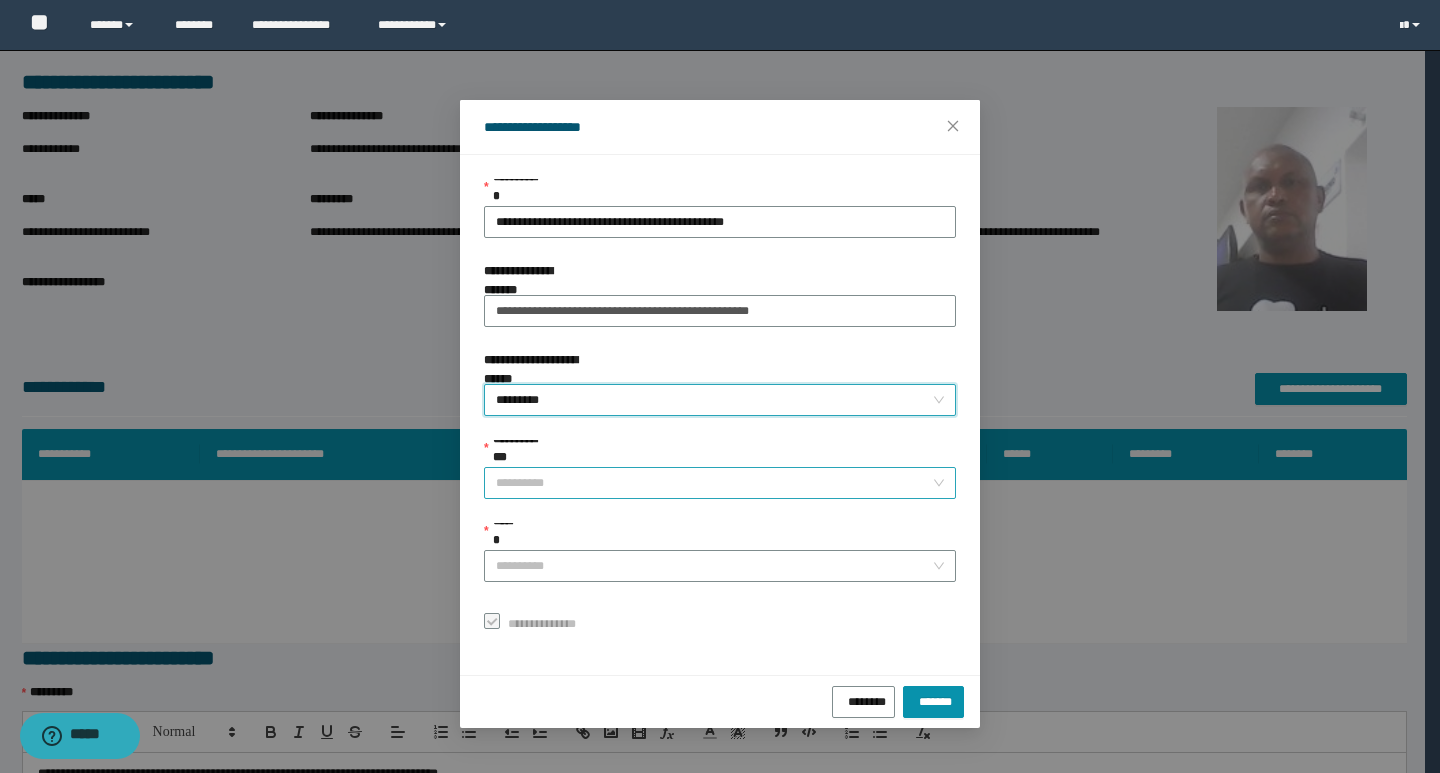 click on "**********" at bounding box center [714, 483] 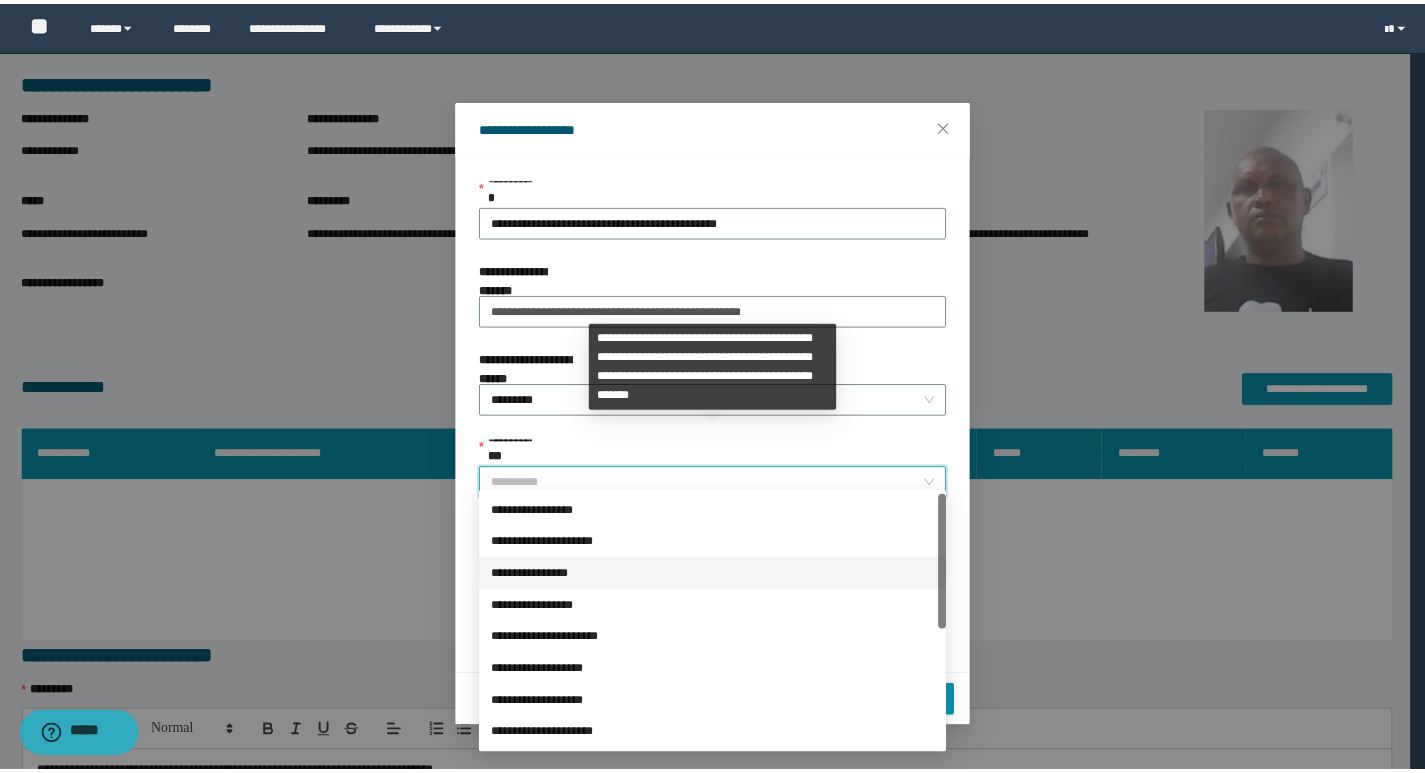 scroll, scrollTop: 224, scrollLeft: 0, axis: vertical 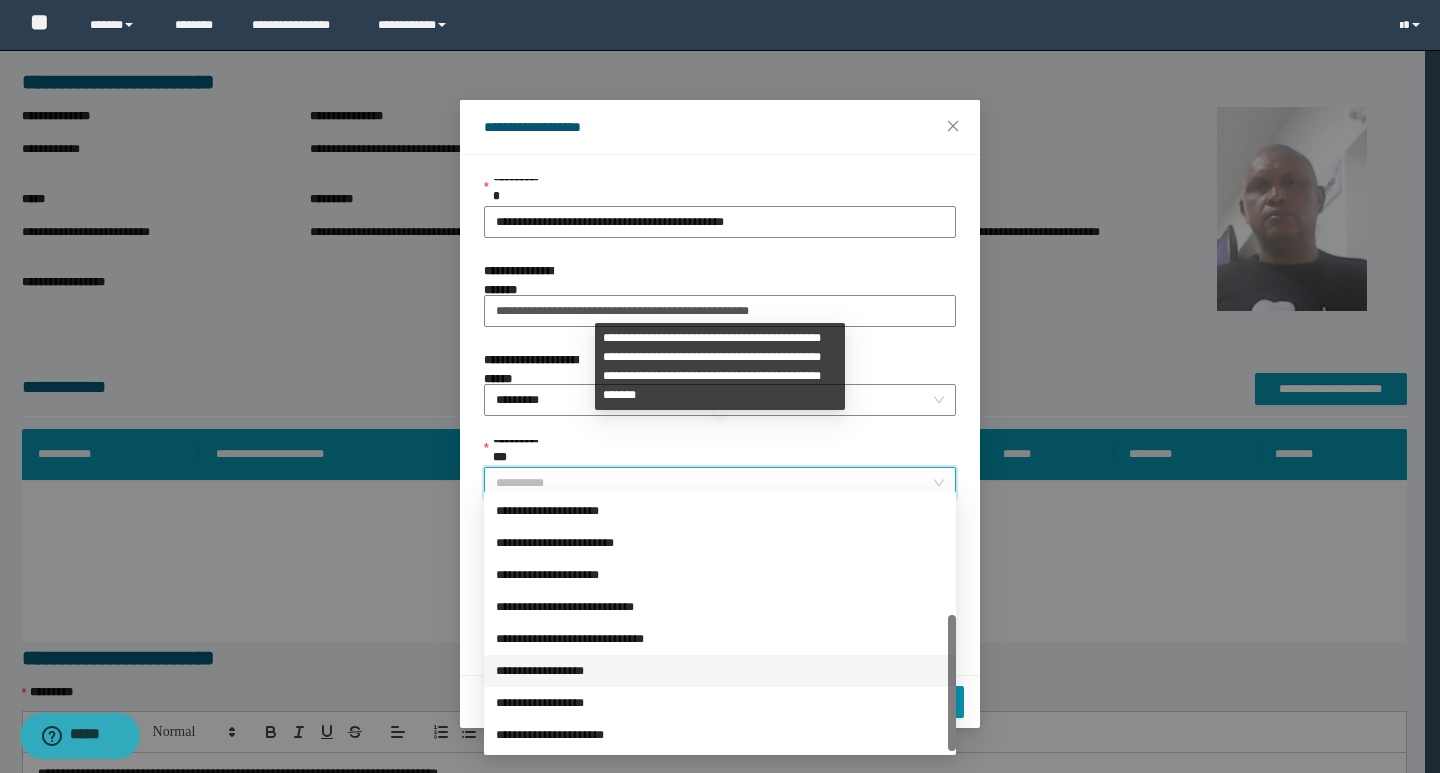 click on "**********" at bounding box center [720, 671] 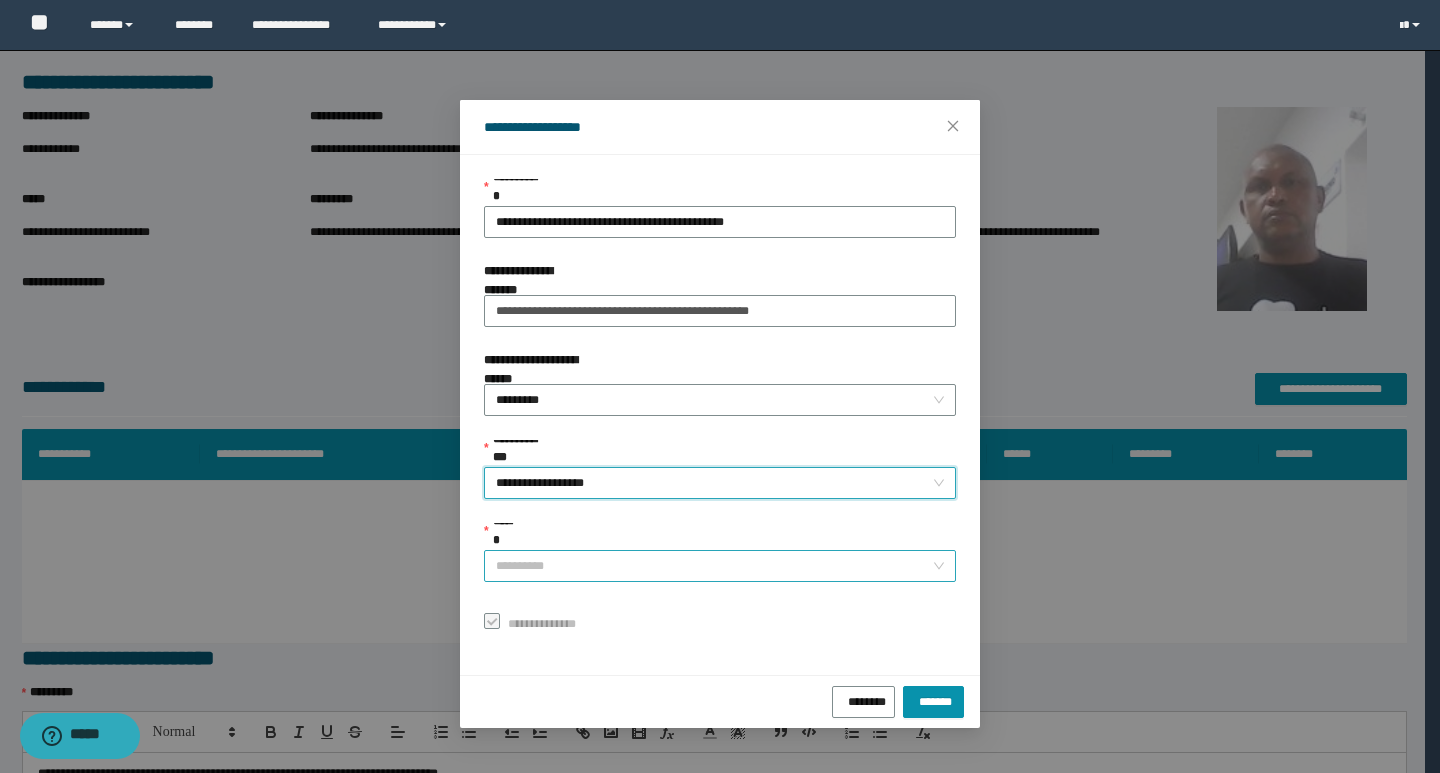 click on "******" at bounding box center (714, 566) 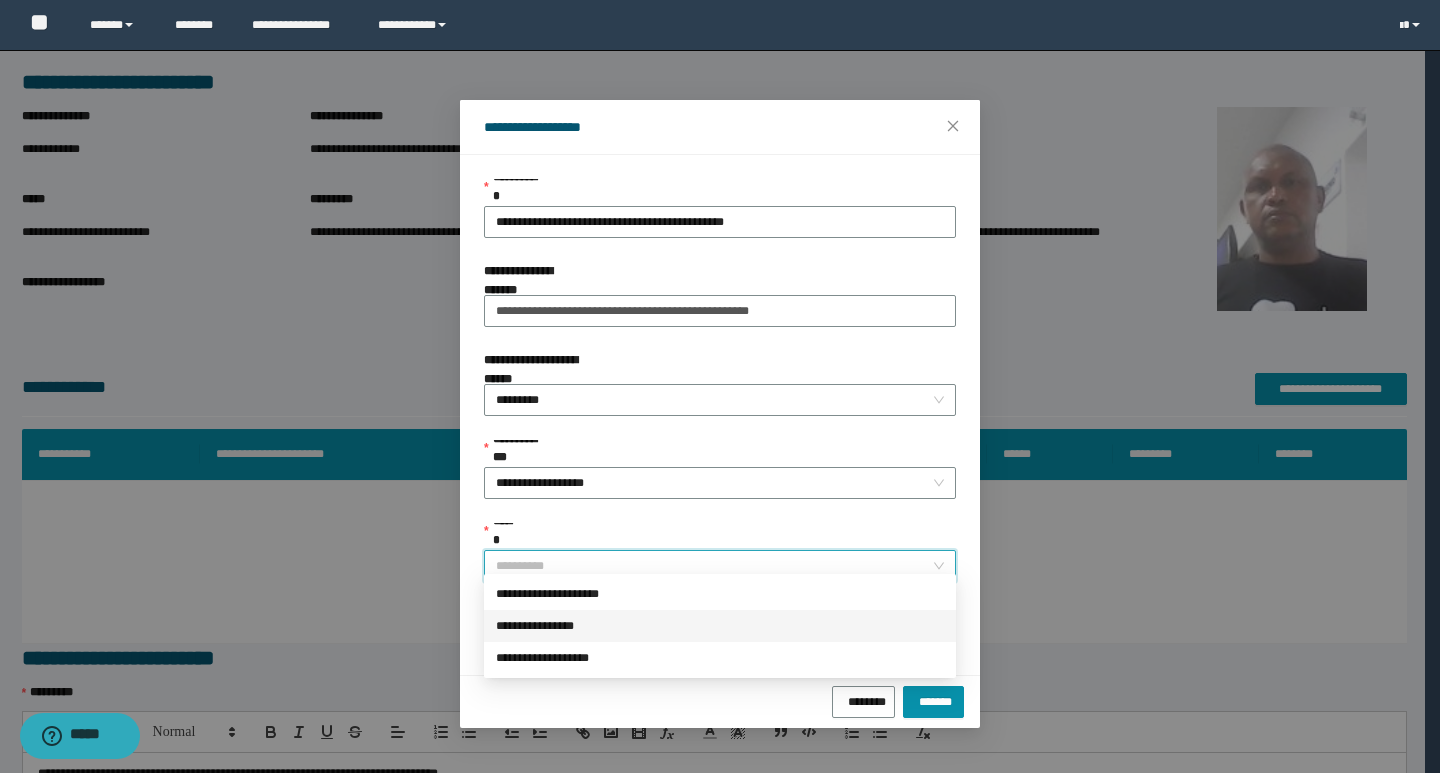 click on "**********" at bounding box center [720, 626] 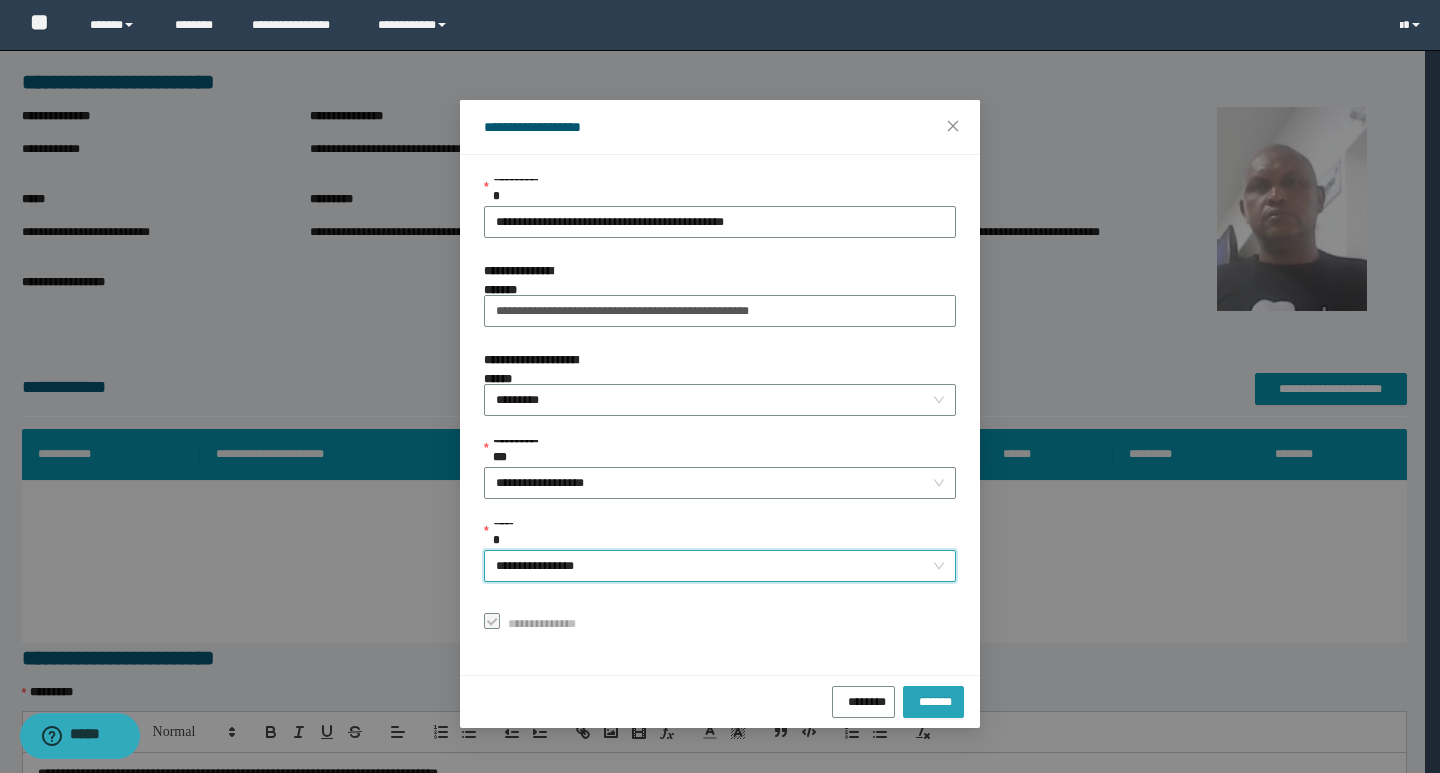 click on "*******" at bounding box center (933, 699) 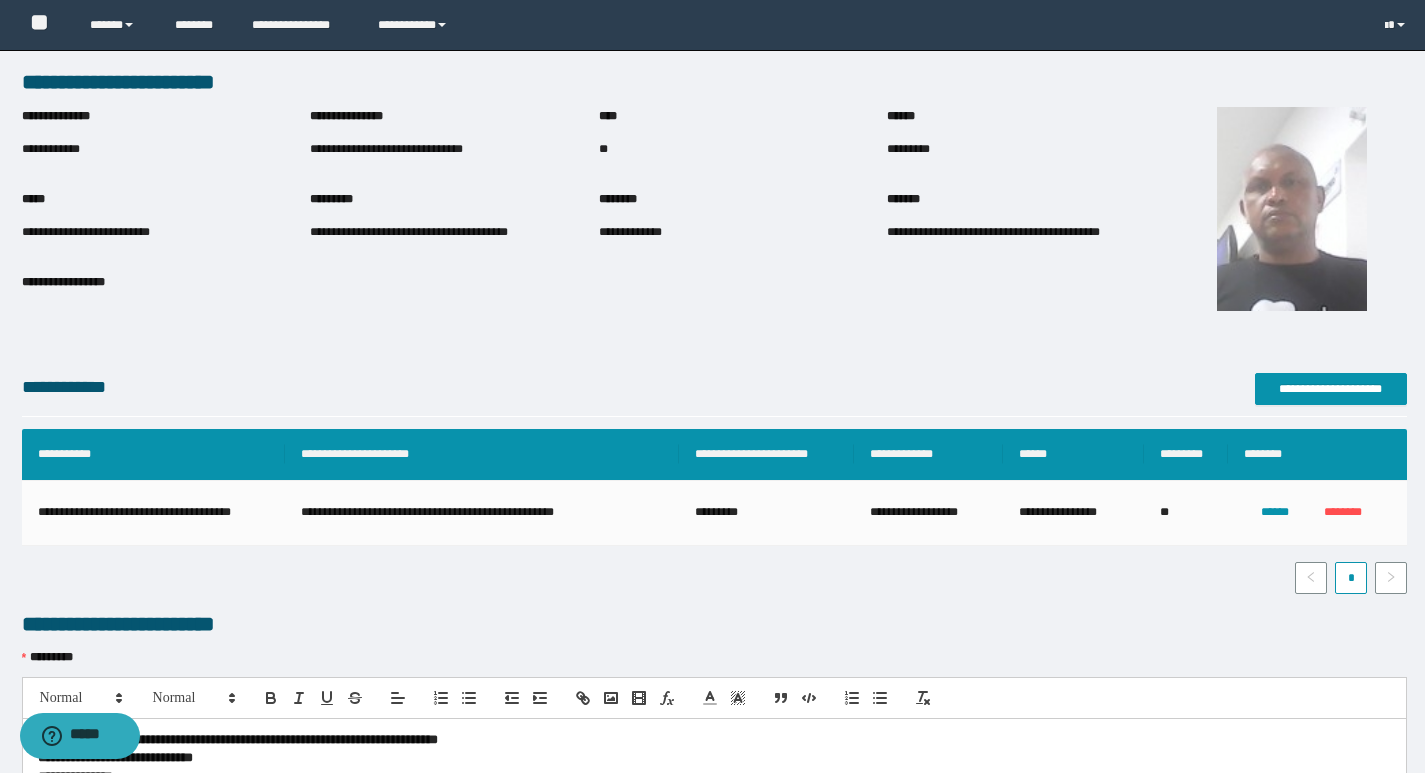 click on "**********" at bounding box center (454, 149) 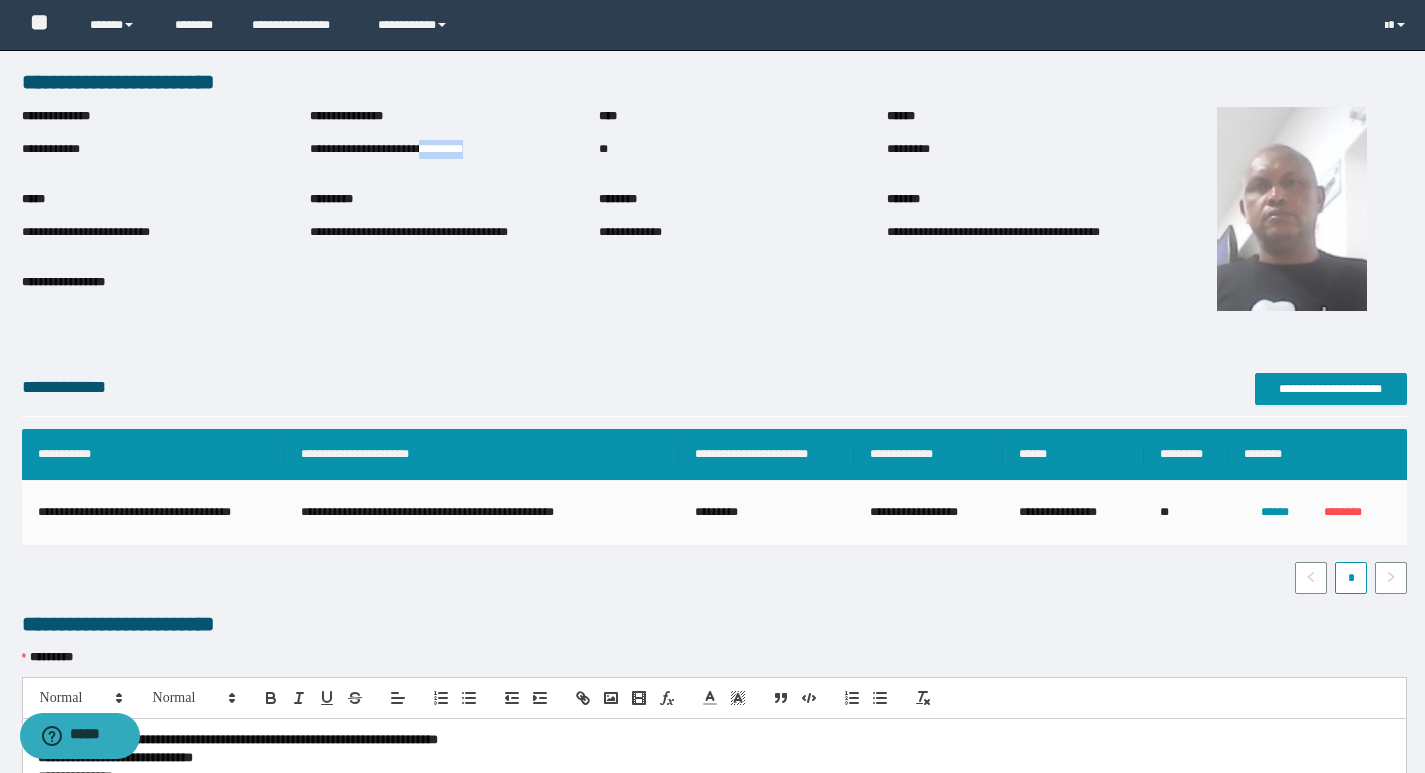click on "**********" at bounding box center [454, 149] 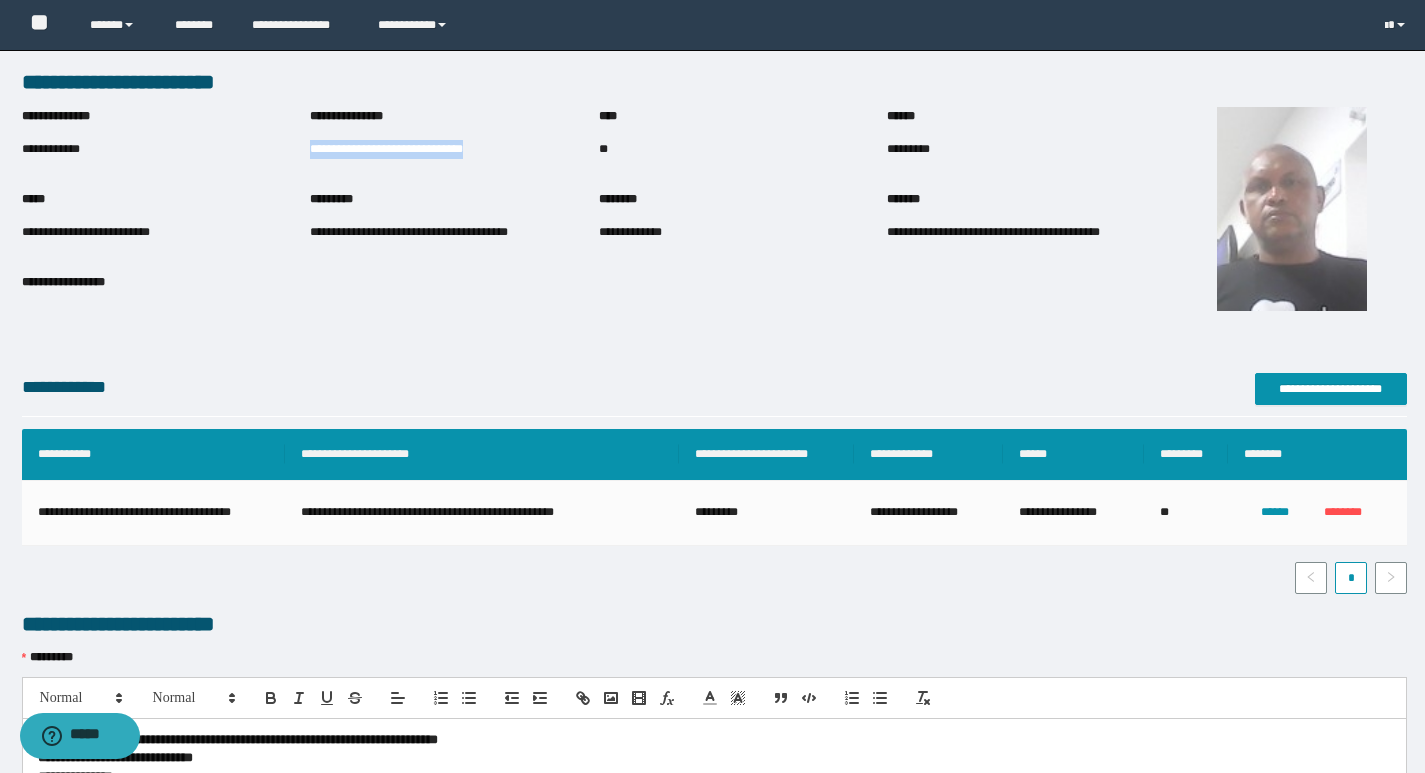click on "**********" at bounding box center (454, 149) 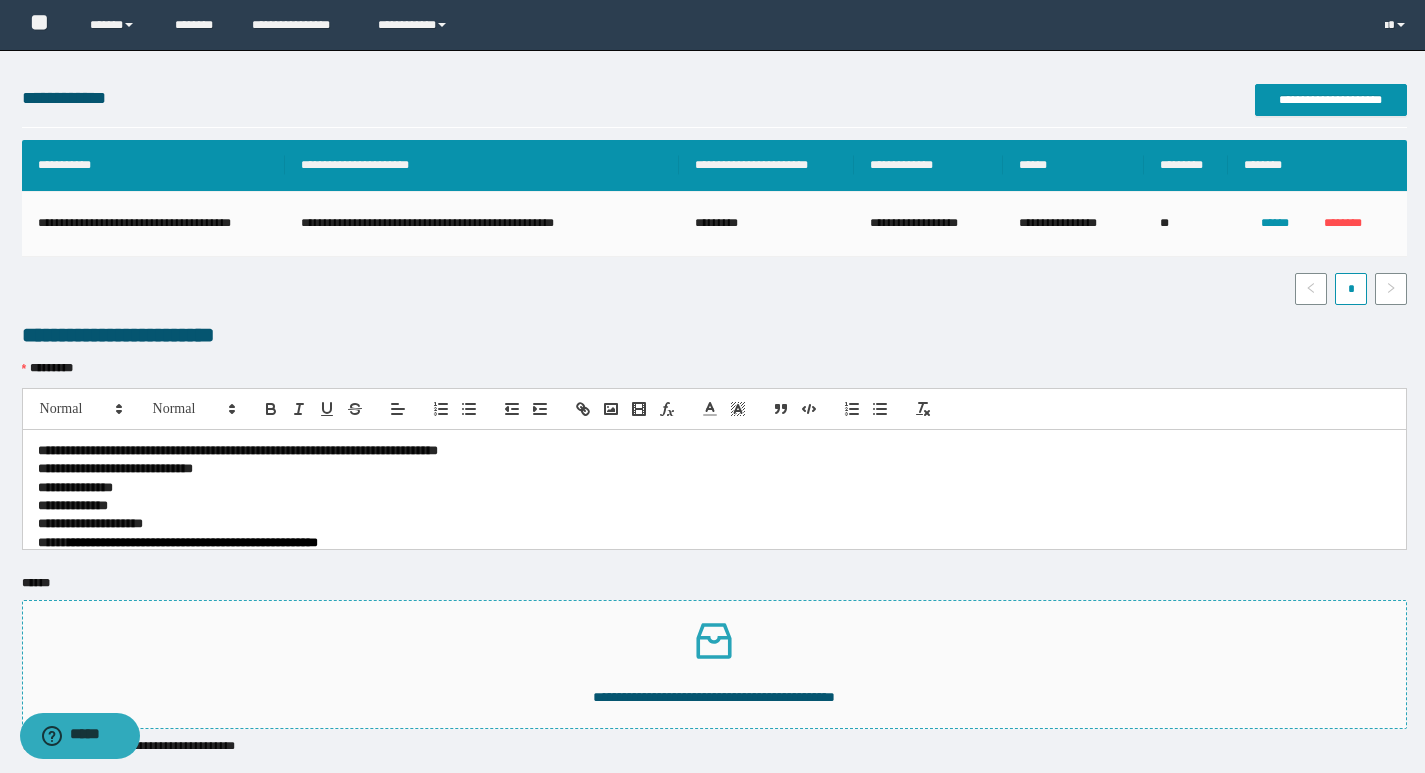 scroll, scrollTop: 422, scrollLeft: 0, axis: vertical 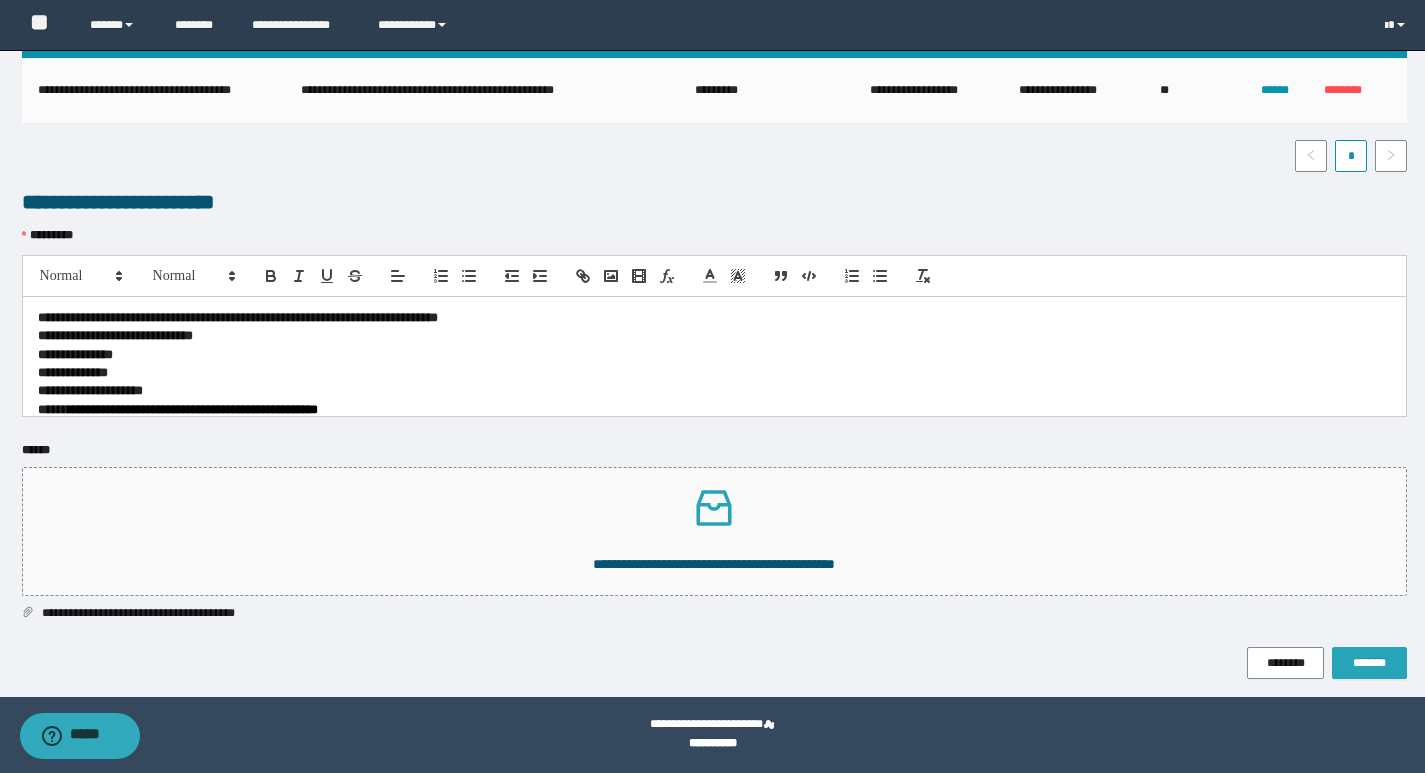 click on "*******" at bounding box center [1369, 663] 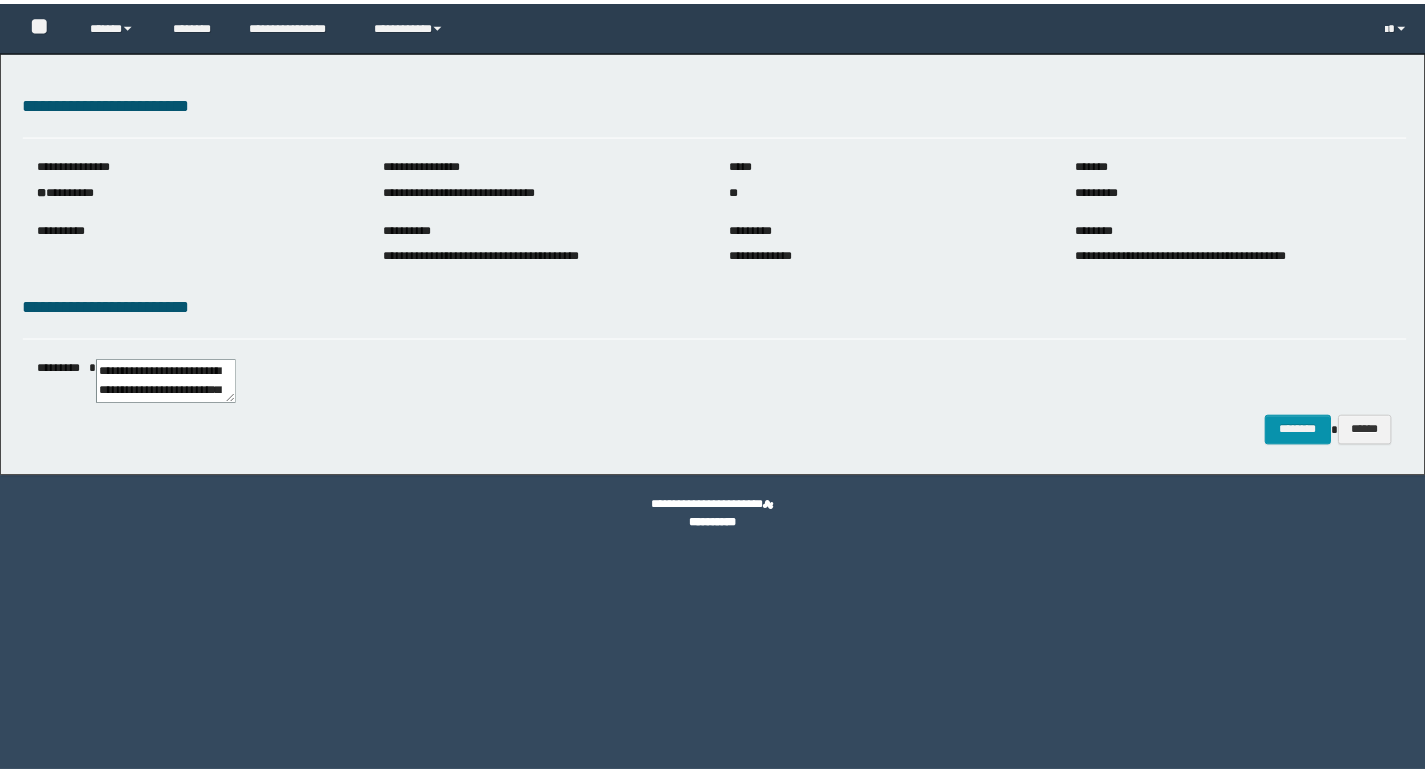 scroll, scrollTop: 0, scrollLeft: 0, axis: both 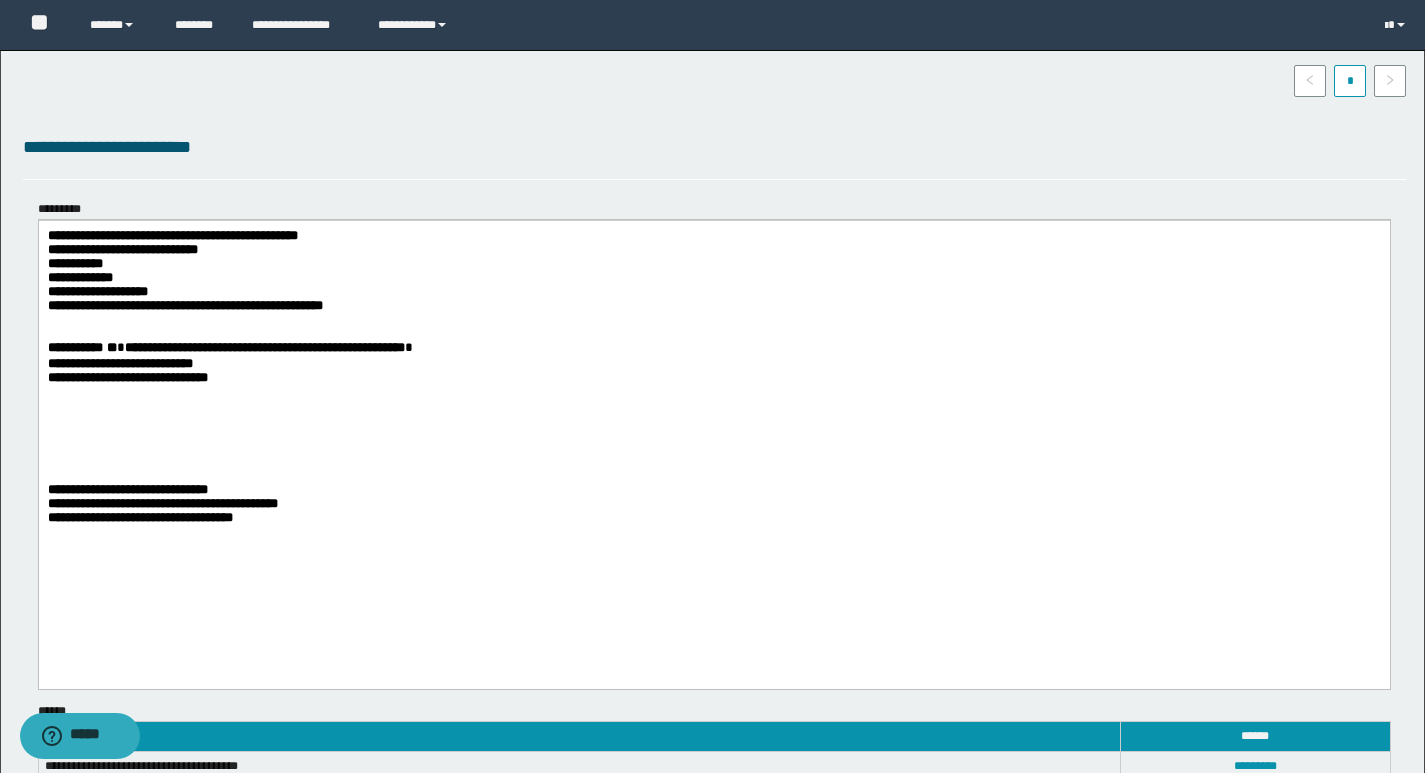 click on "**********" at bounding box center [713, 408] 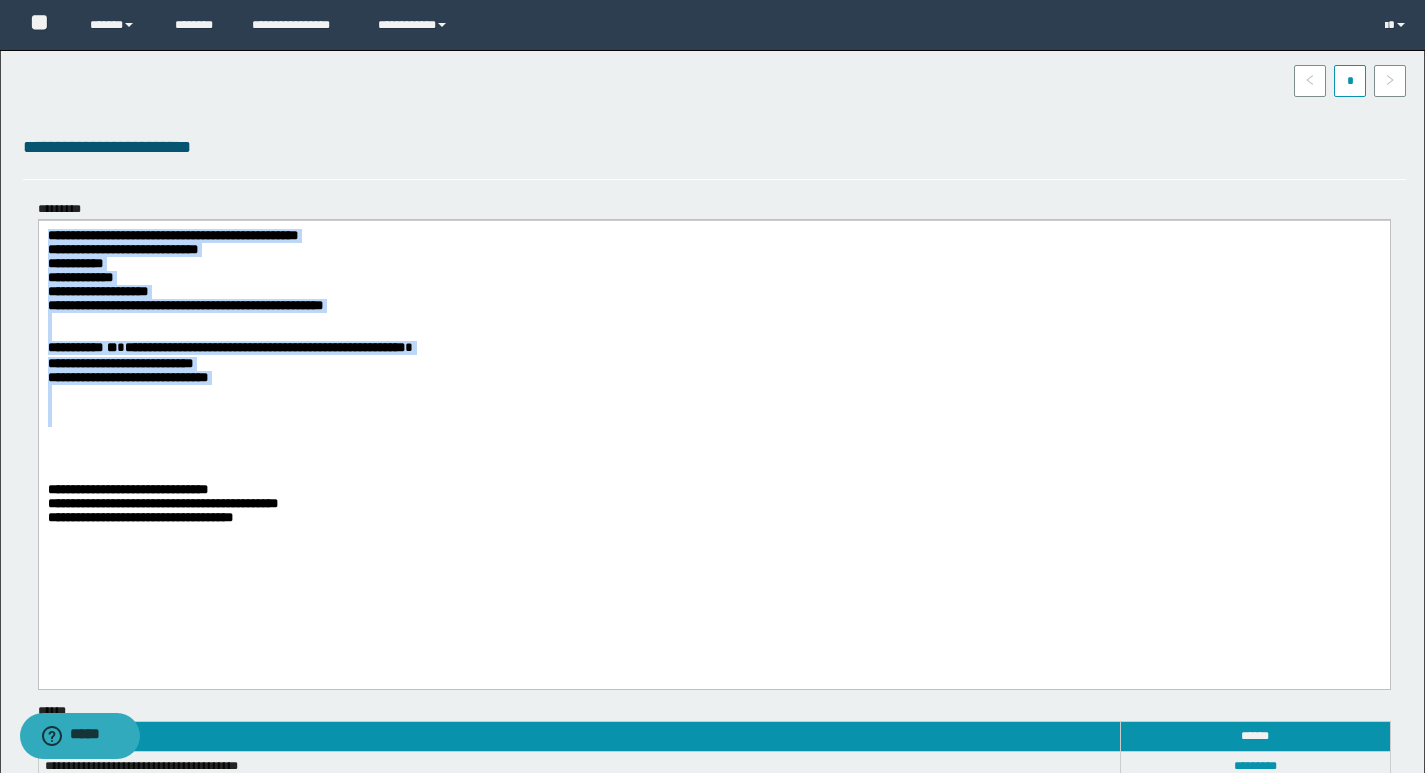 drag, startPoint x: 49, startPoint y: 235, endPoint x: 293, endPoint y: 446, distance: 322.57867 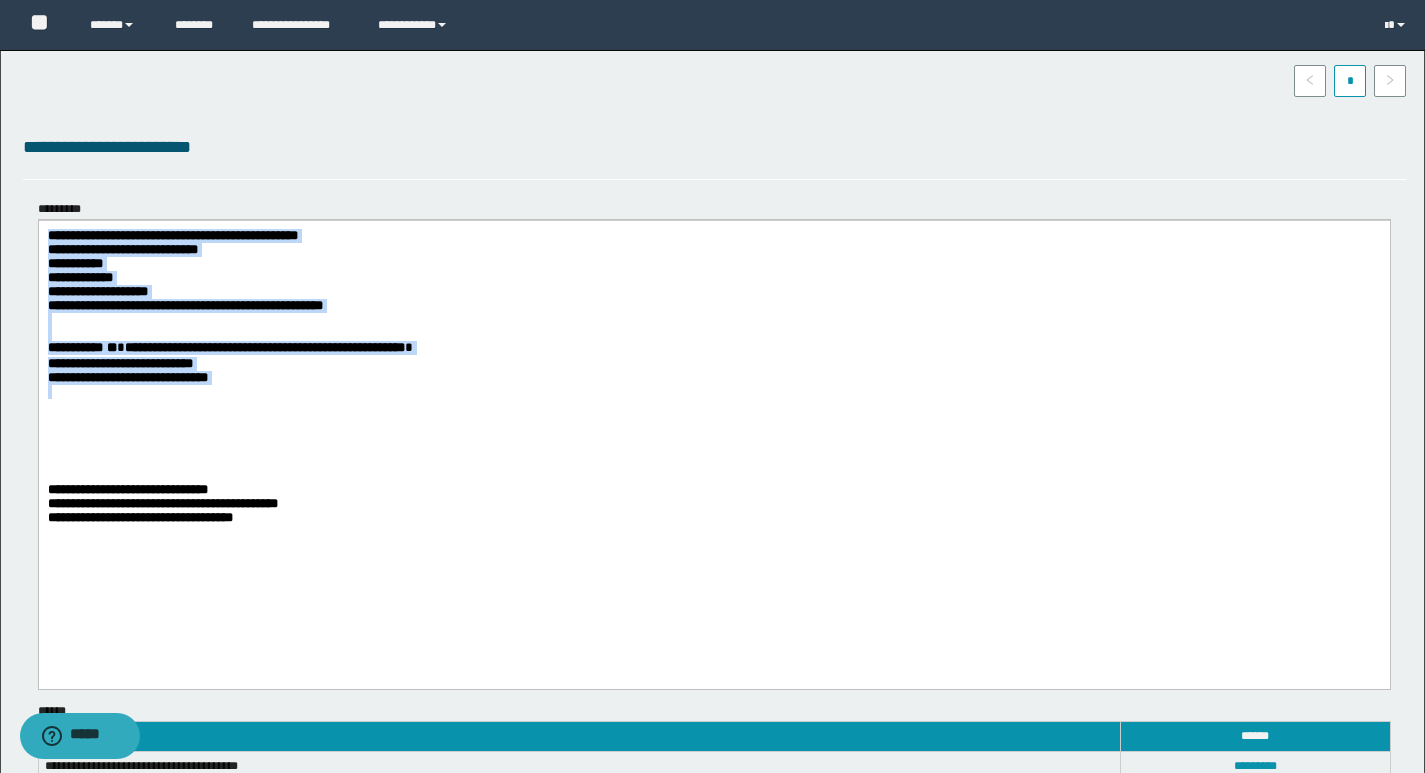 drag, startPoint x: 46, startPoint y: 237, endPoint x: 239, endPoint y: 411, distance: 259.85574 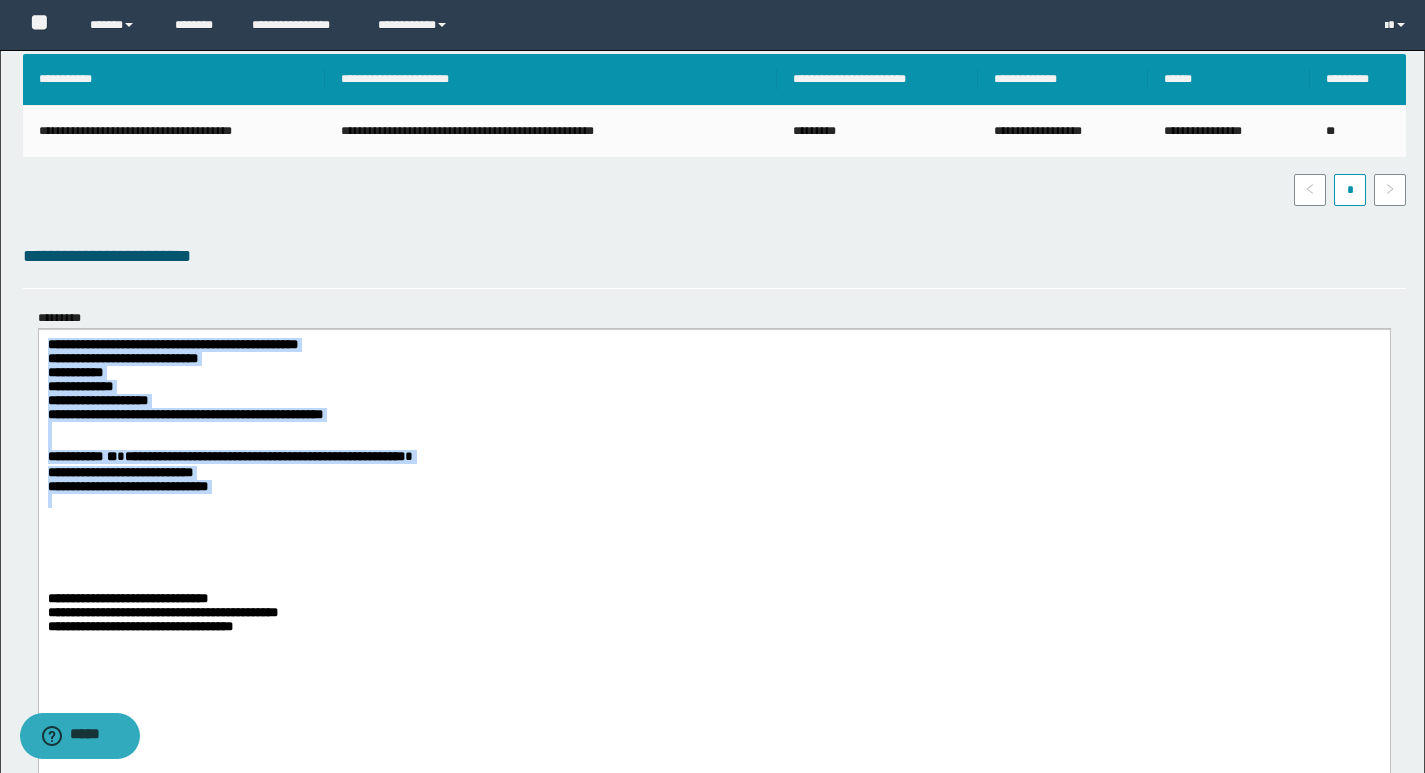 scroll, scrollTop: 200, scrollLeft: 0, axis: vertical 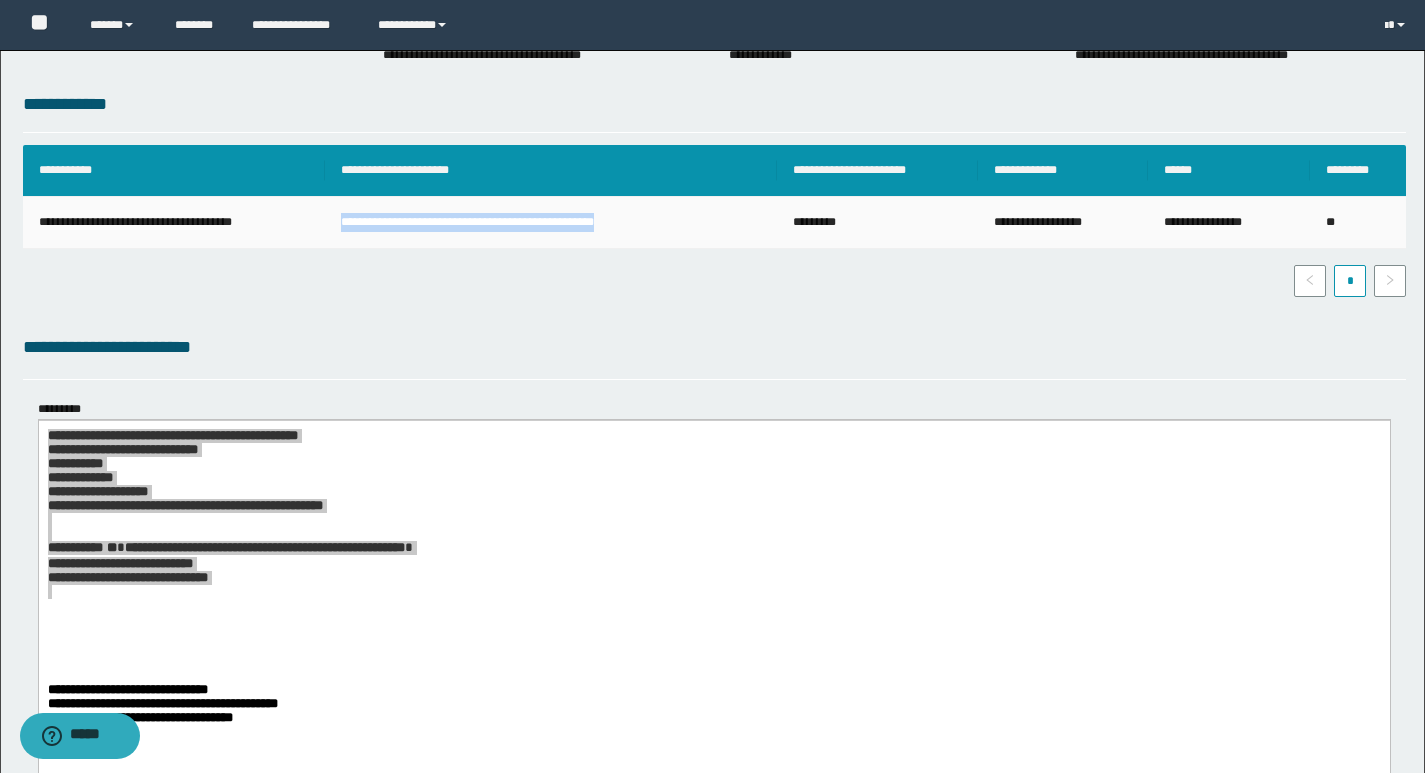 drag, startPoint x: 683, startPoint y: 225, endPoint x: 290, endPoint y: 233, distance: 393.08142 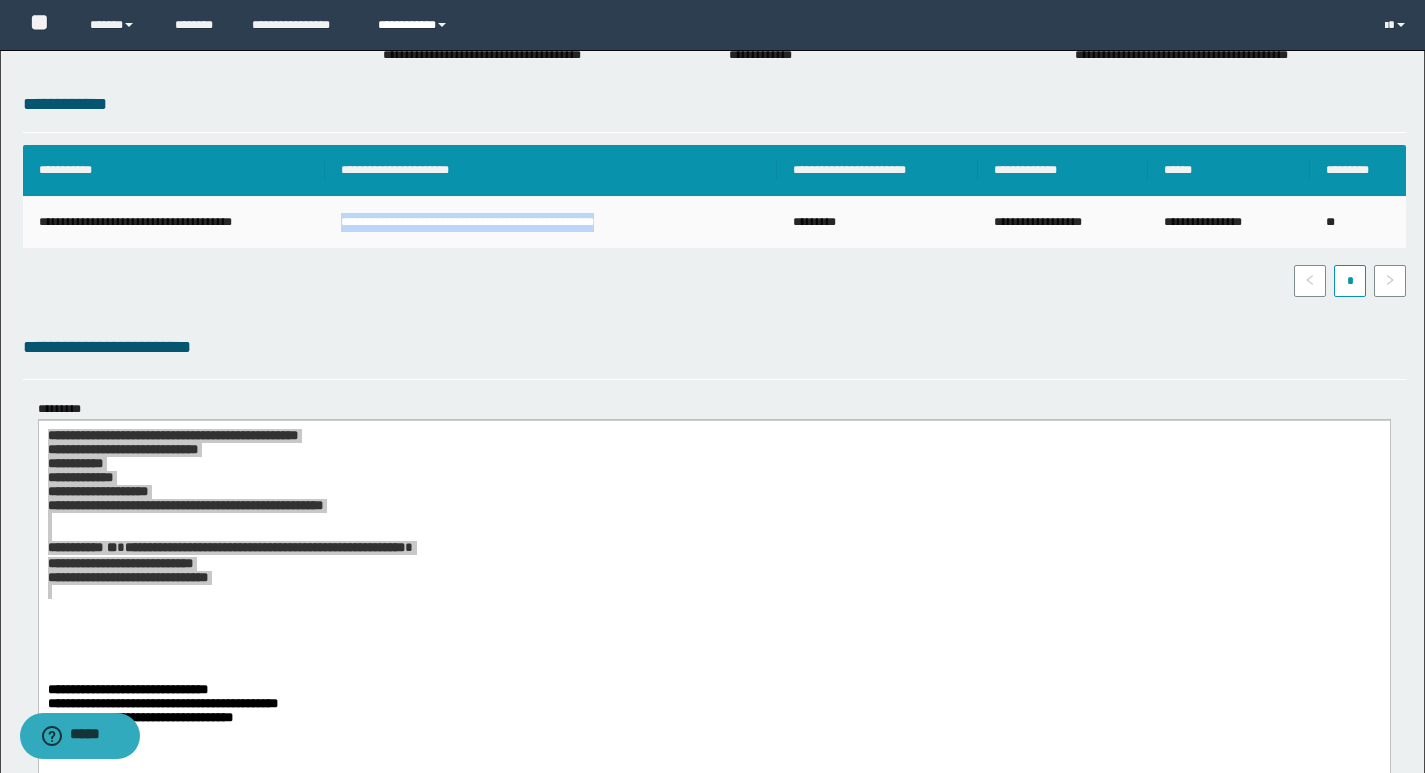 copy on "**********" 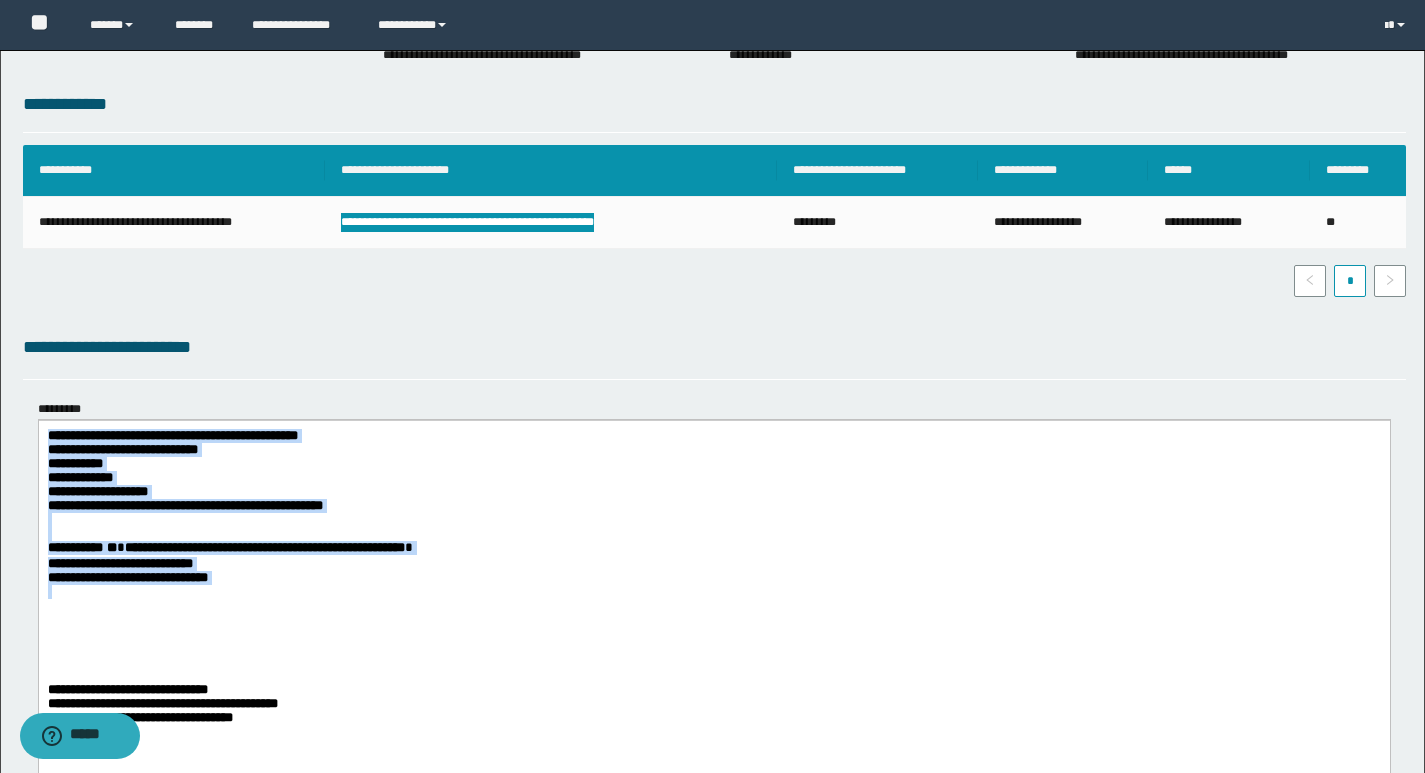 click at bounding box center (713, 519) 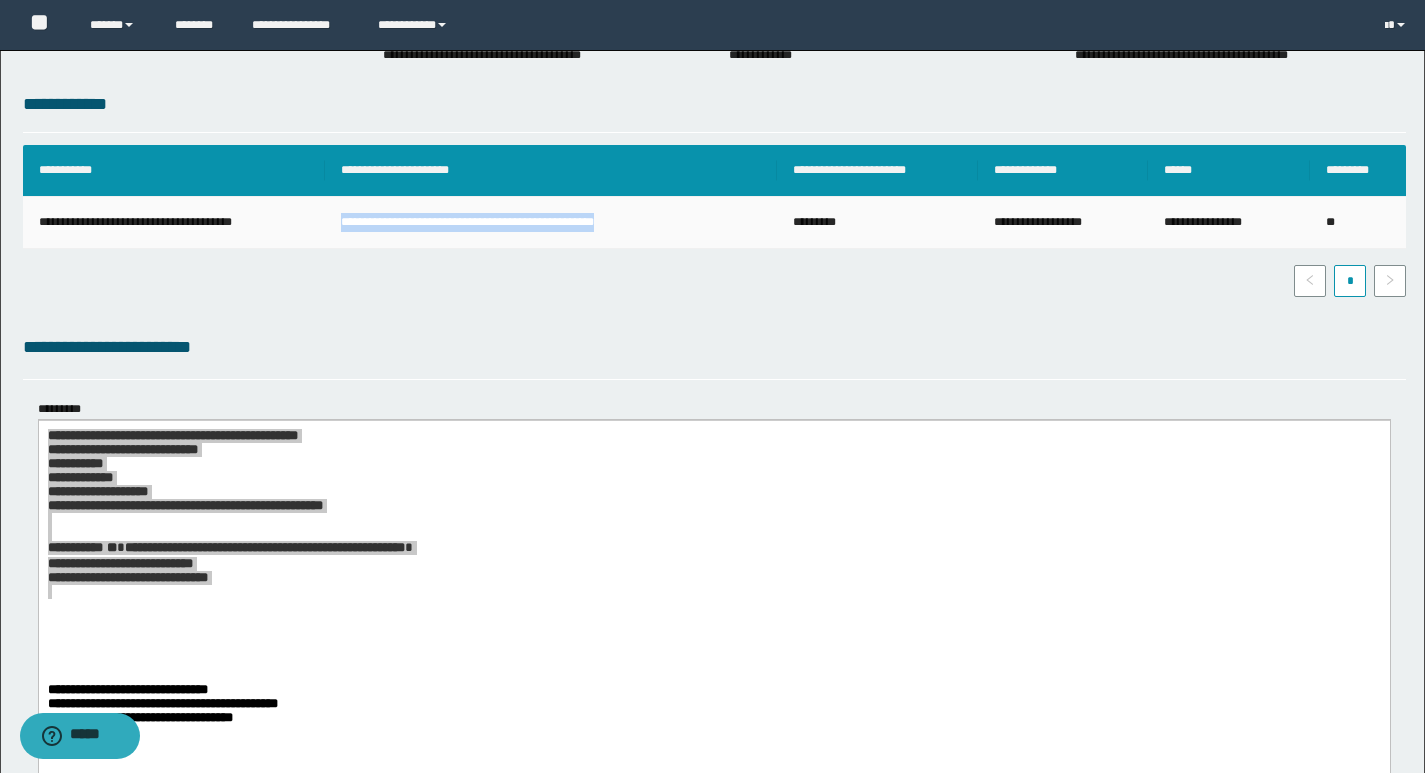 click on "**********" at bounding box center [551, 223] 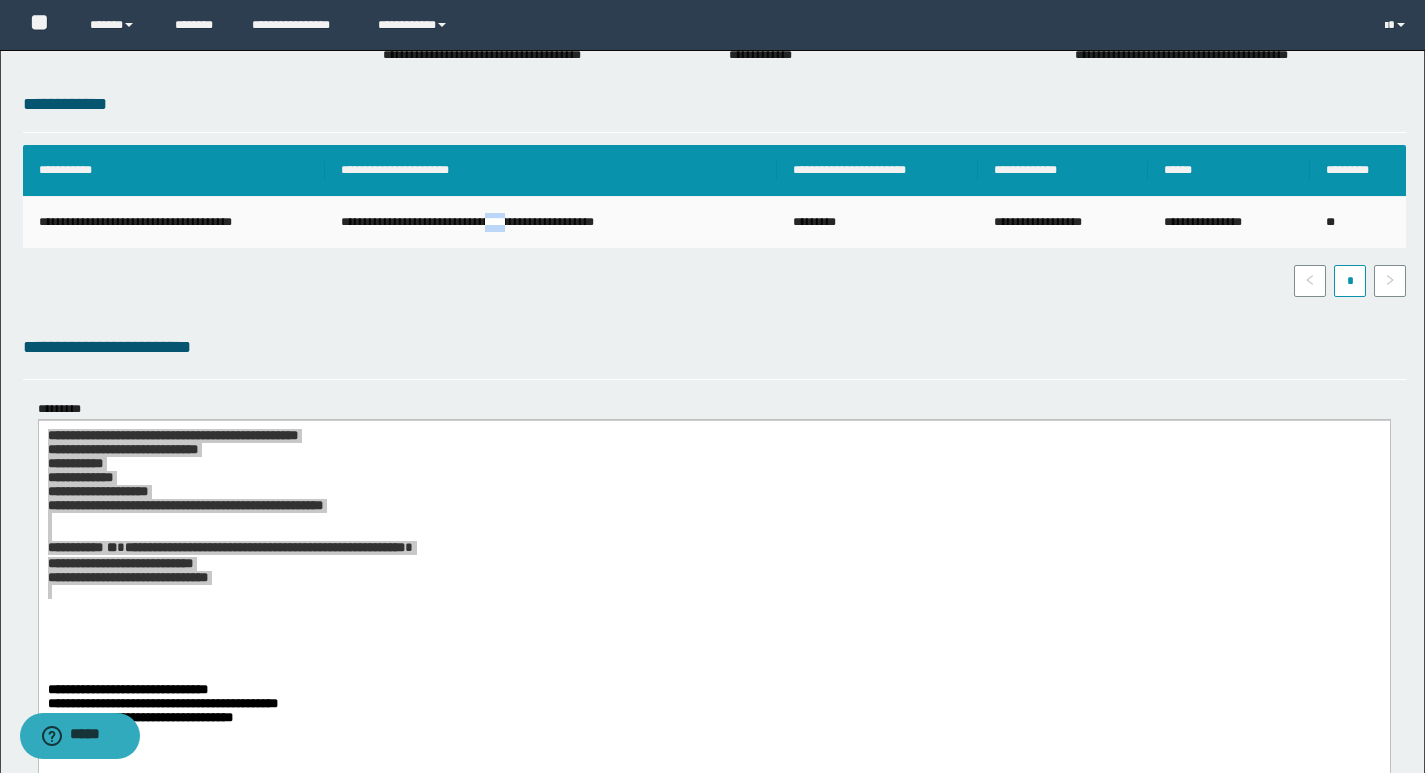 click on "**********" at bounding box center (551, 223) 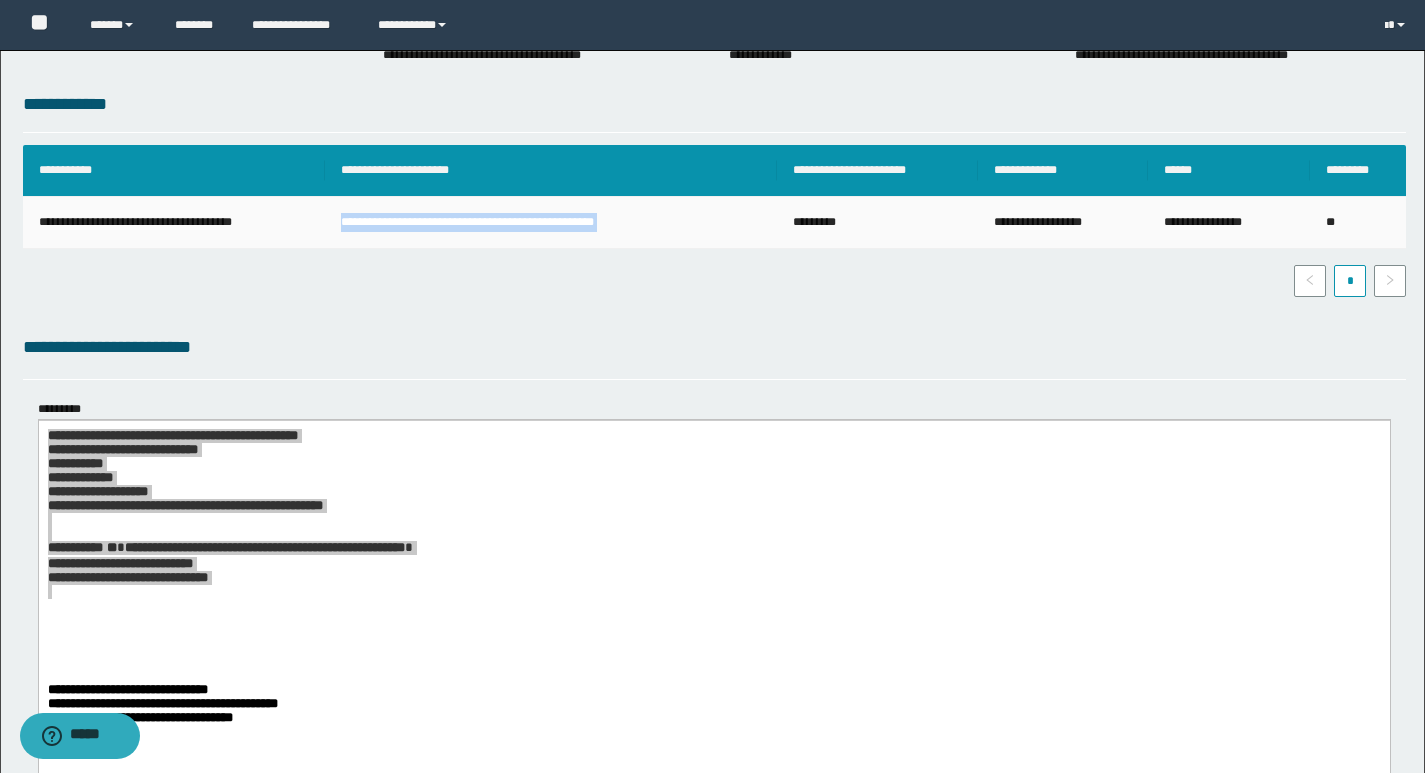click on "**********" at bounding box center (551, 223) 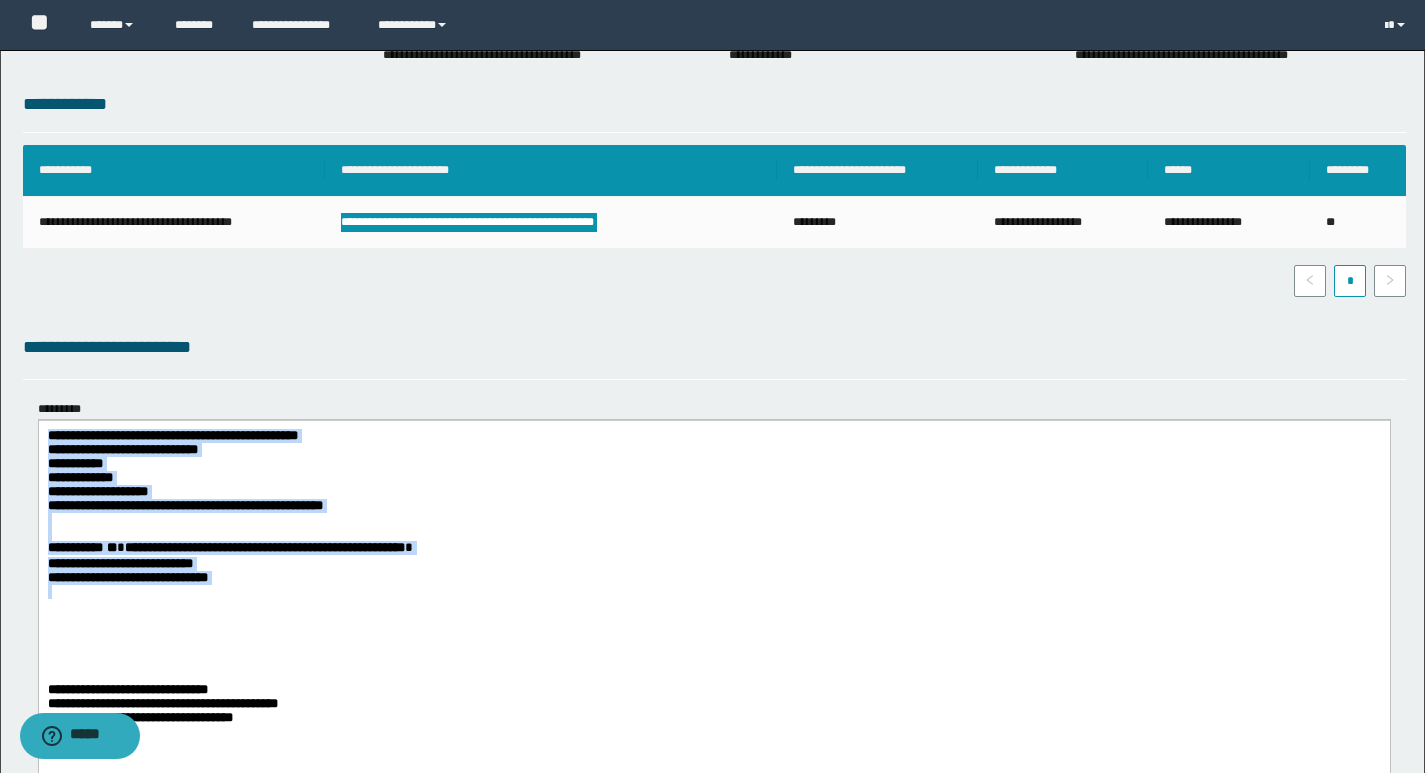 drag, startPoint x: 382, startPoint y: 504, endPoint x: 327, endPoint y: 461, distance: 69.81404 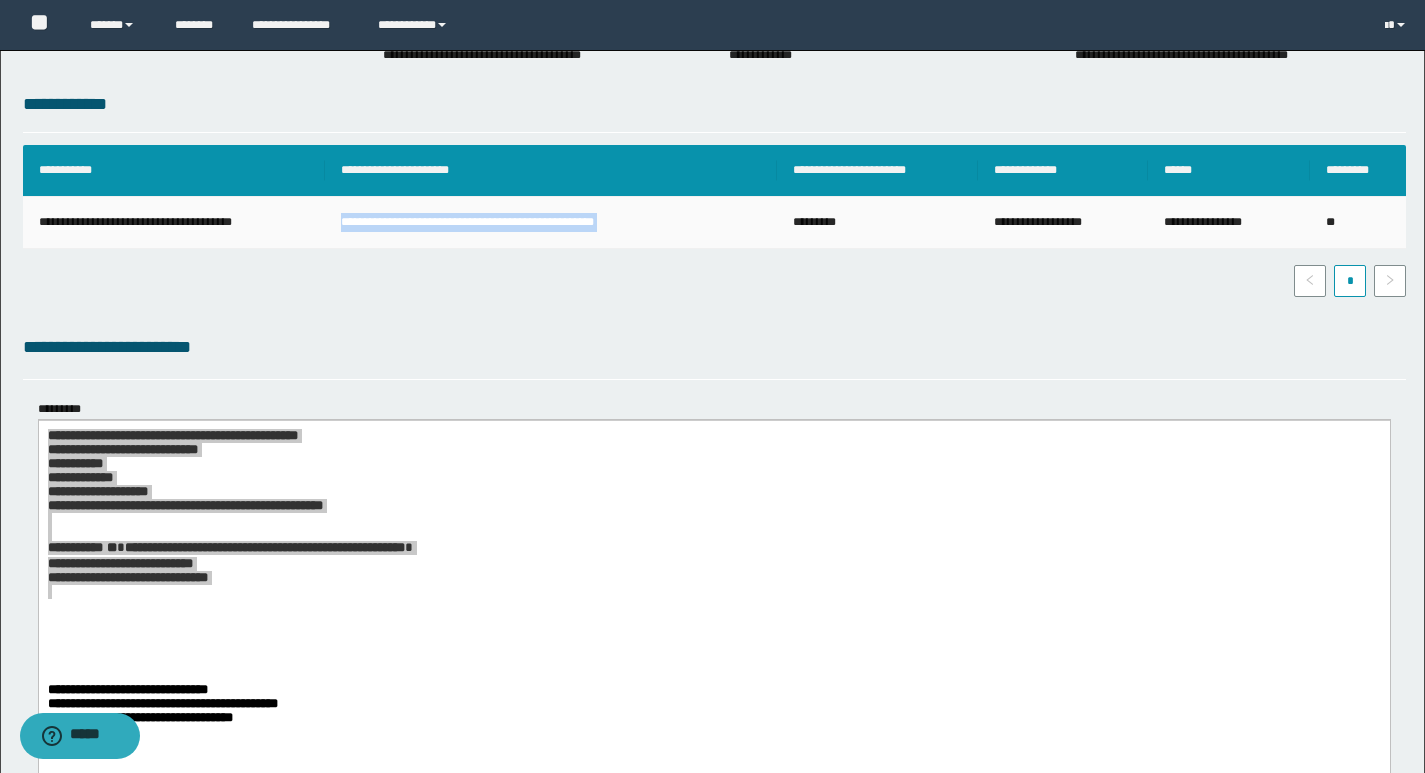click on "**********" at bounding box center [551, 223] 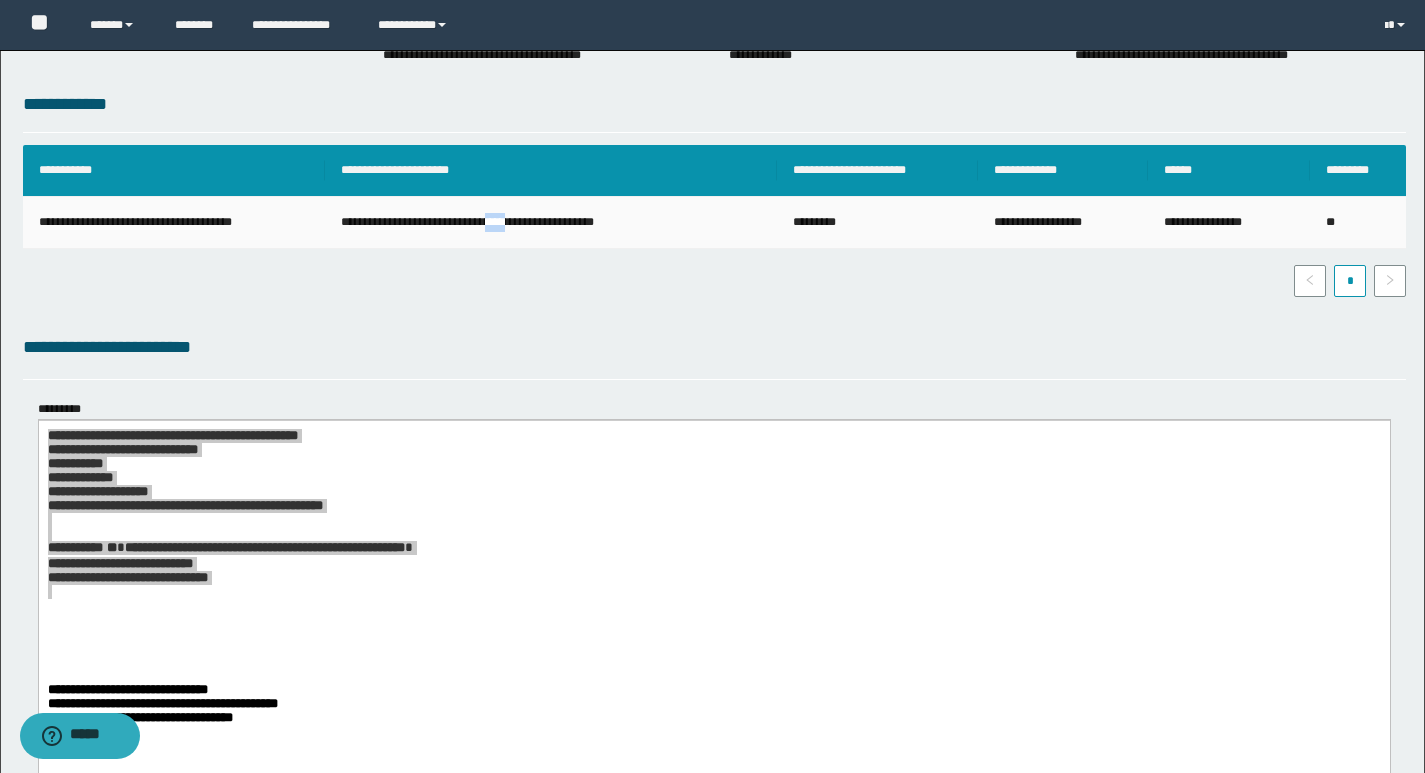 click on "**********" at bounding box center (551, 223) 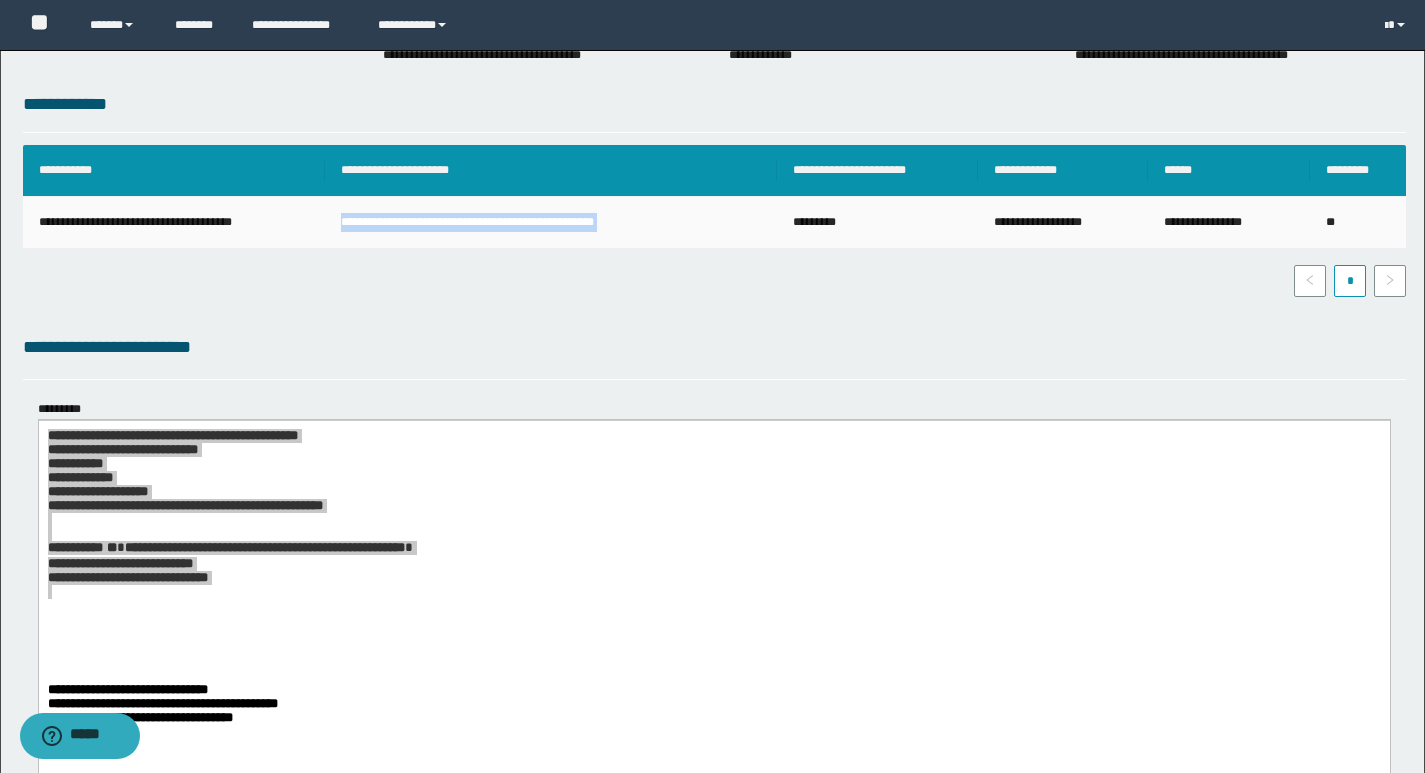 click on "**********" at bounding box center (551, 223) 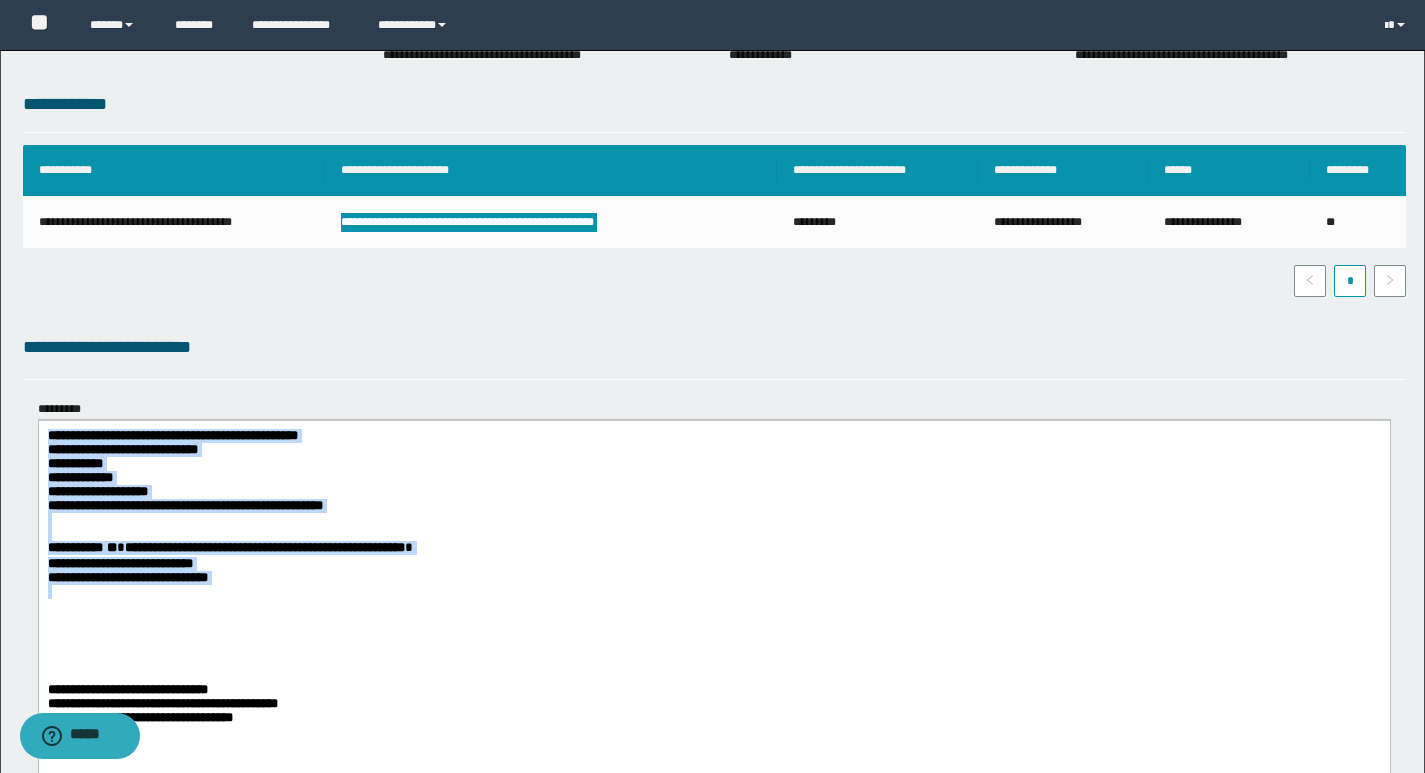 click on "**********" at bounding box center [713, 491] 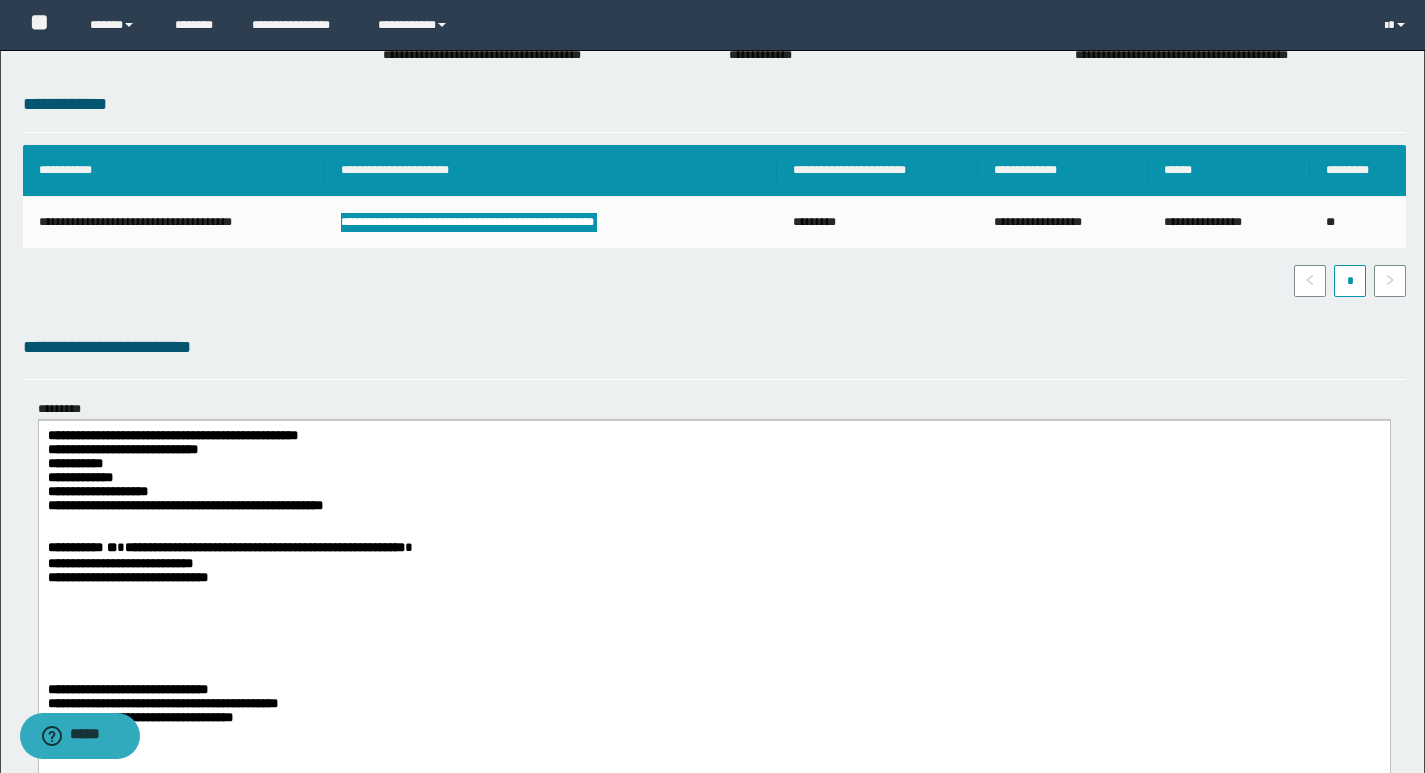 click on "**********" at bounding box center (713, 477) 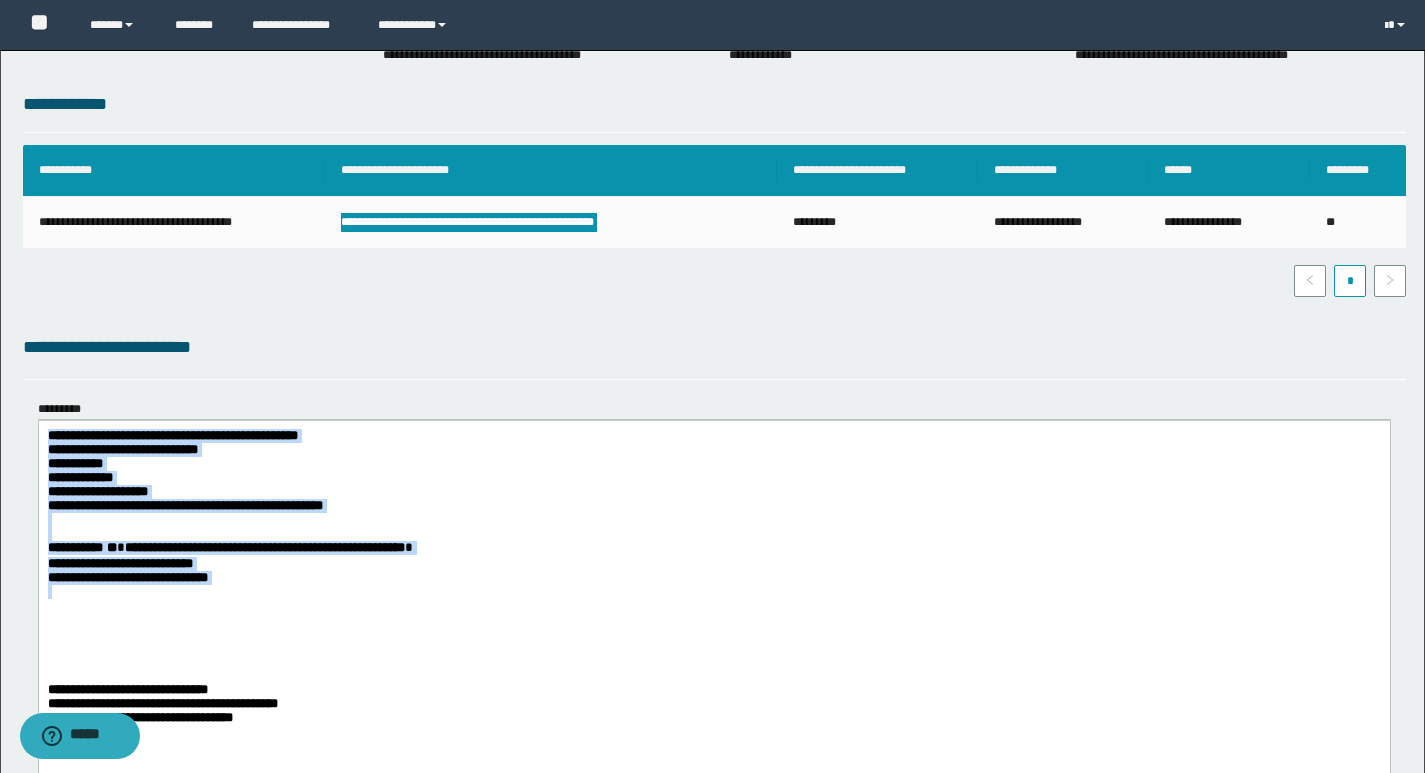 drag, startPoint x: 43, startPoint y: 435, endPoint x: 258, endPoint y: 605, distance: 274.08942 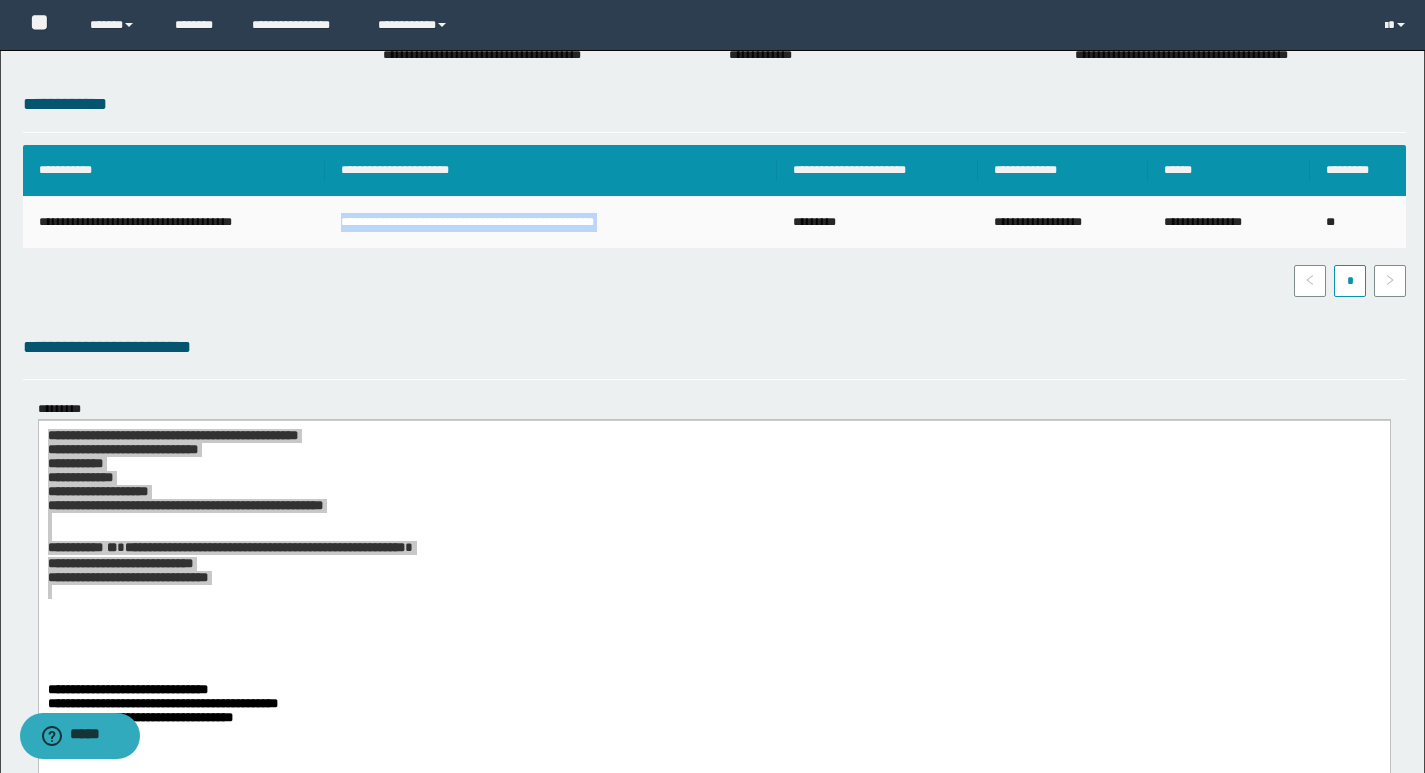 click on "**********" at bounding box center (551, 223) 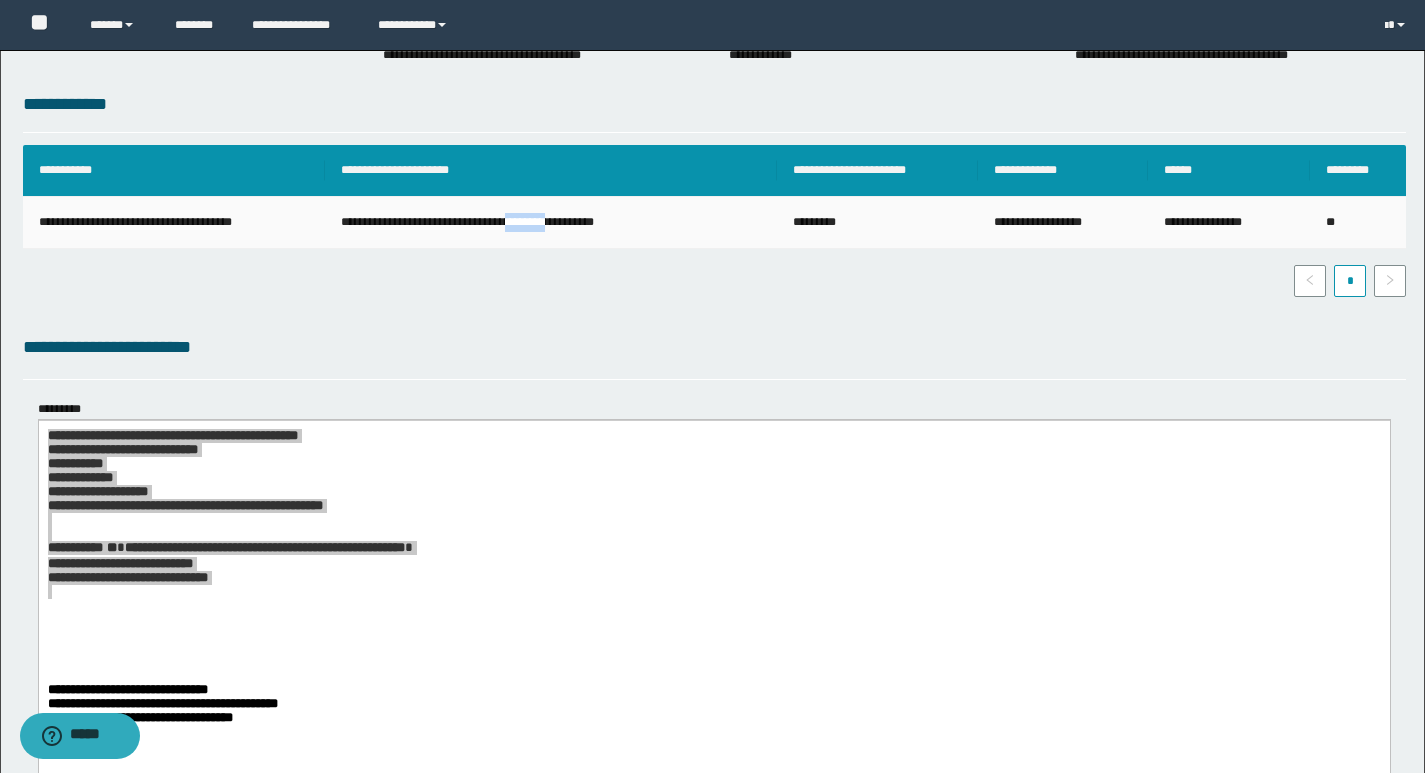 click on "**********" at bounding box center (551, 223) 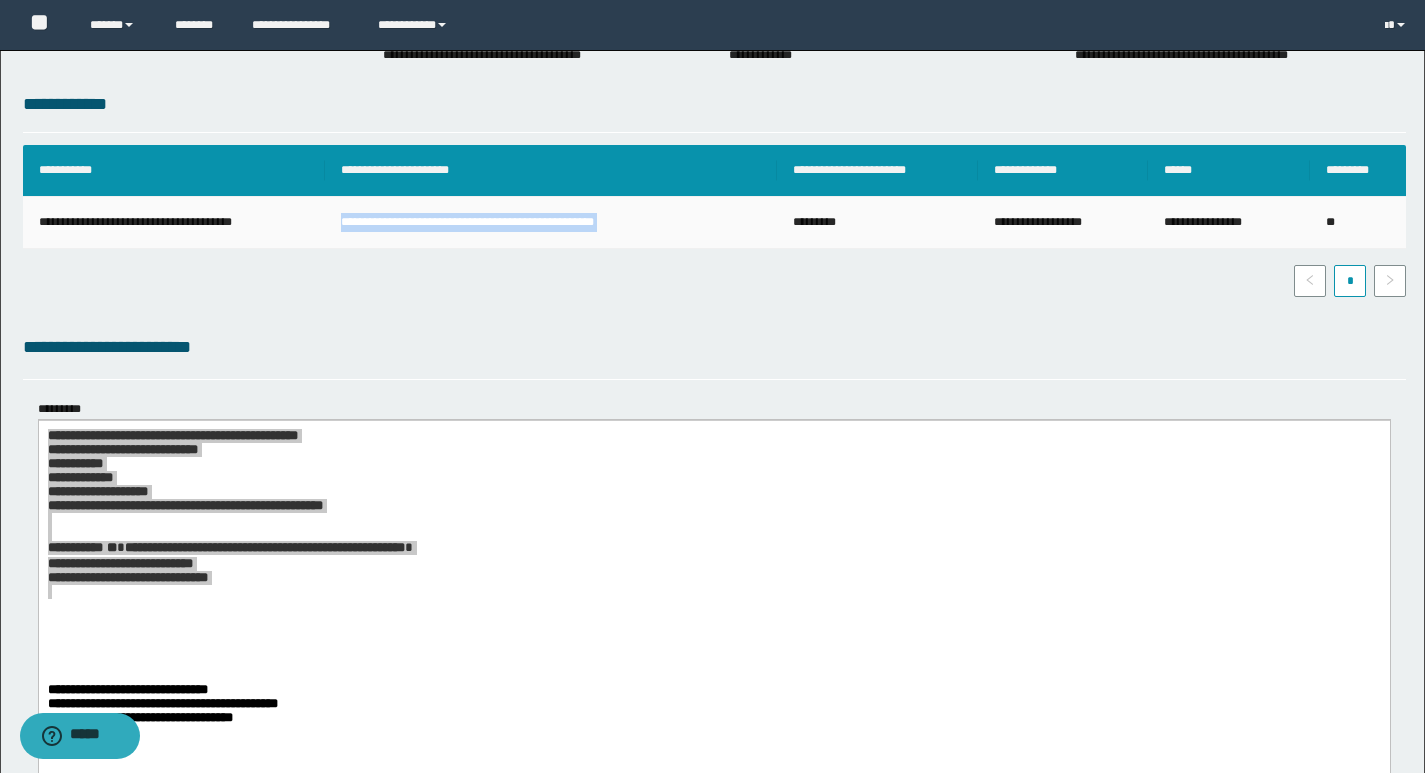 click on "**********" at bounding box center (551, 223) 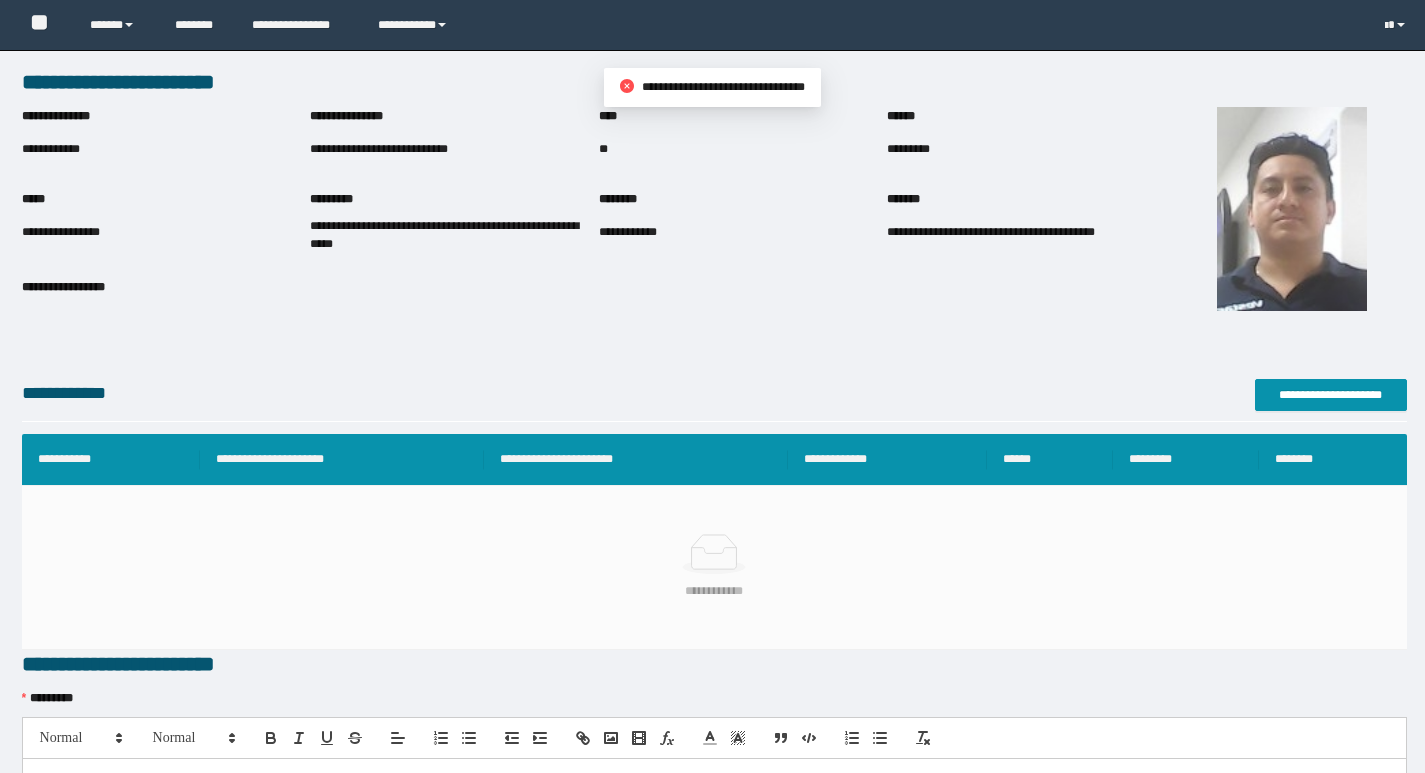 scroll, scrollTop: 0, scrollLeft: 0, axis: both 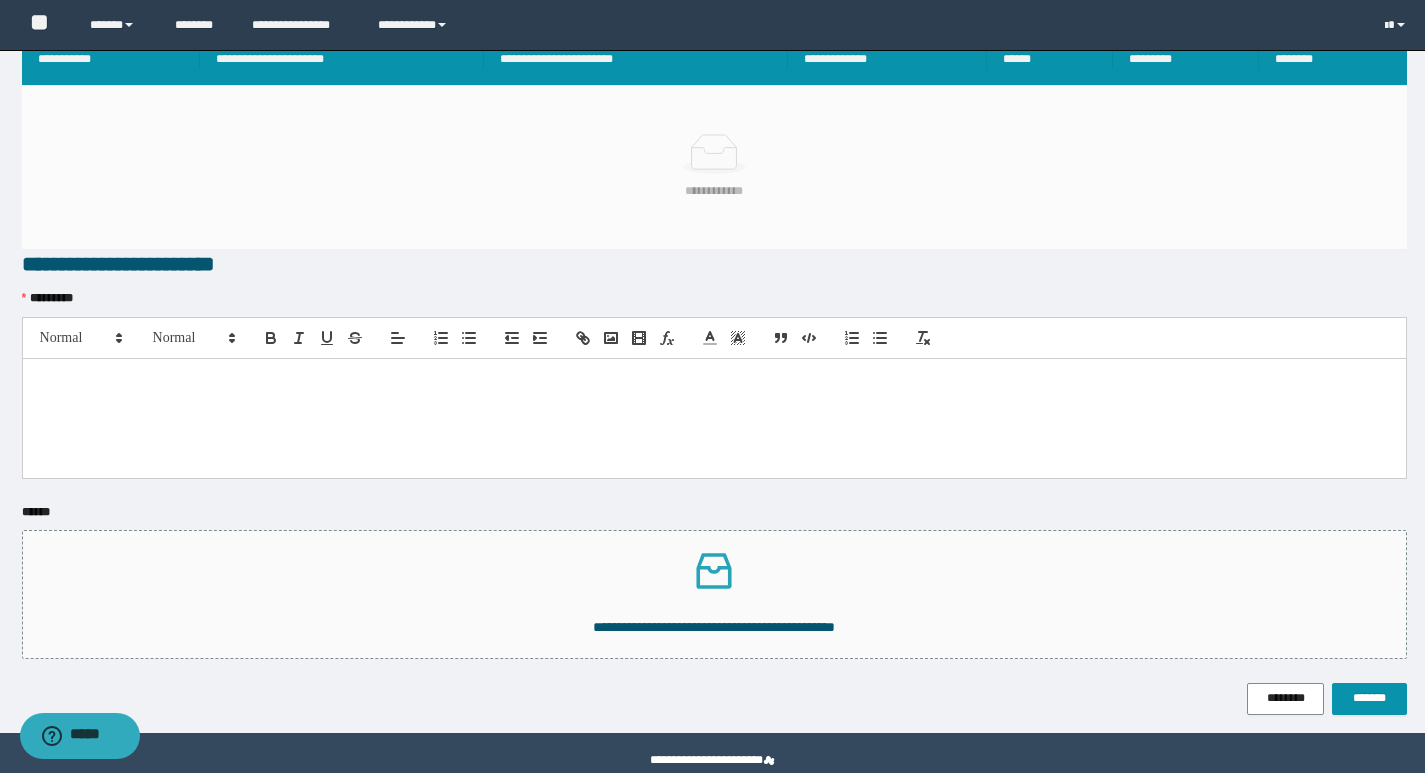 click at bounding box center [714, 418] 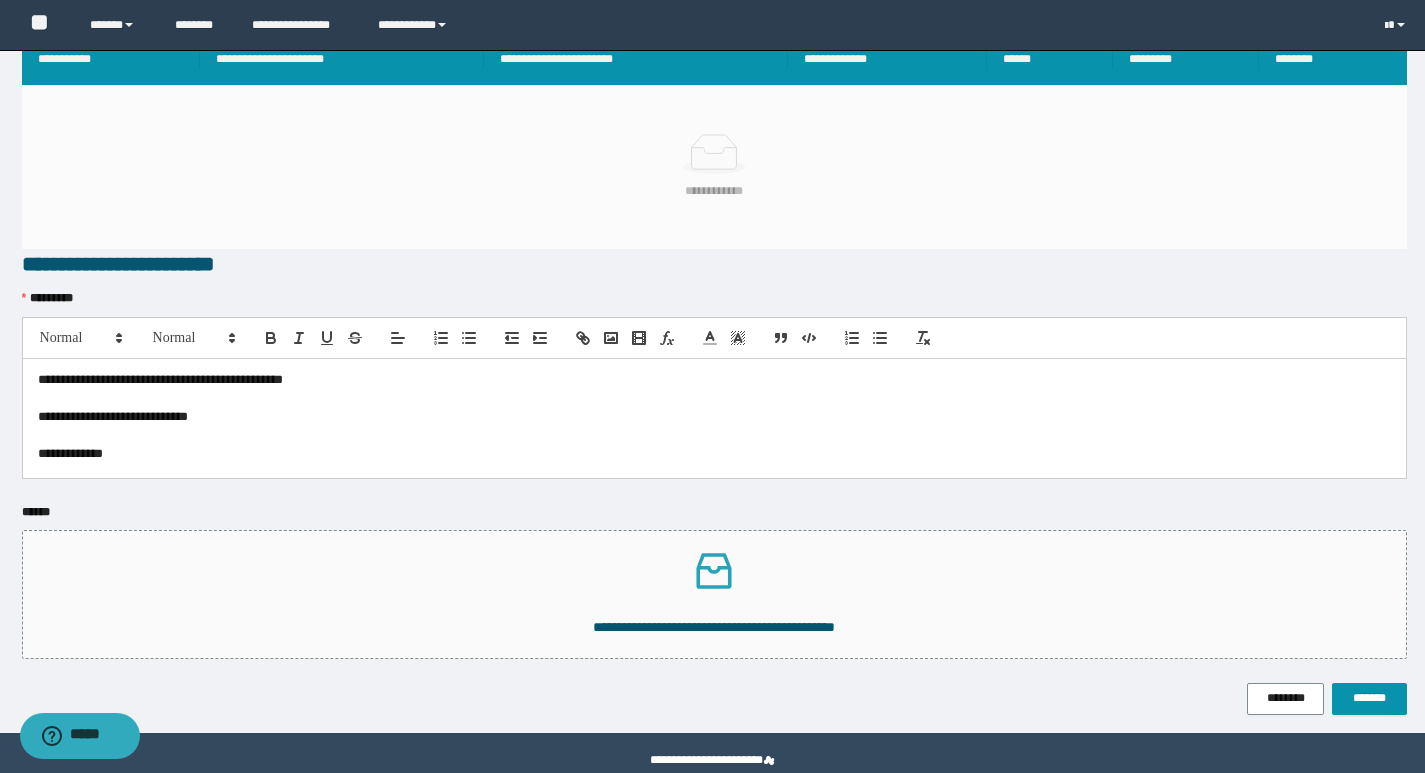 scroll, scrollTop: 0, scrollLeft: 0, axis: both 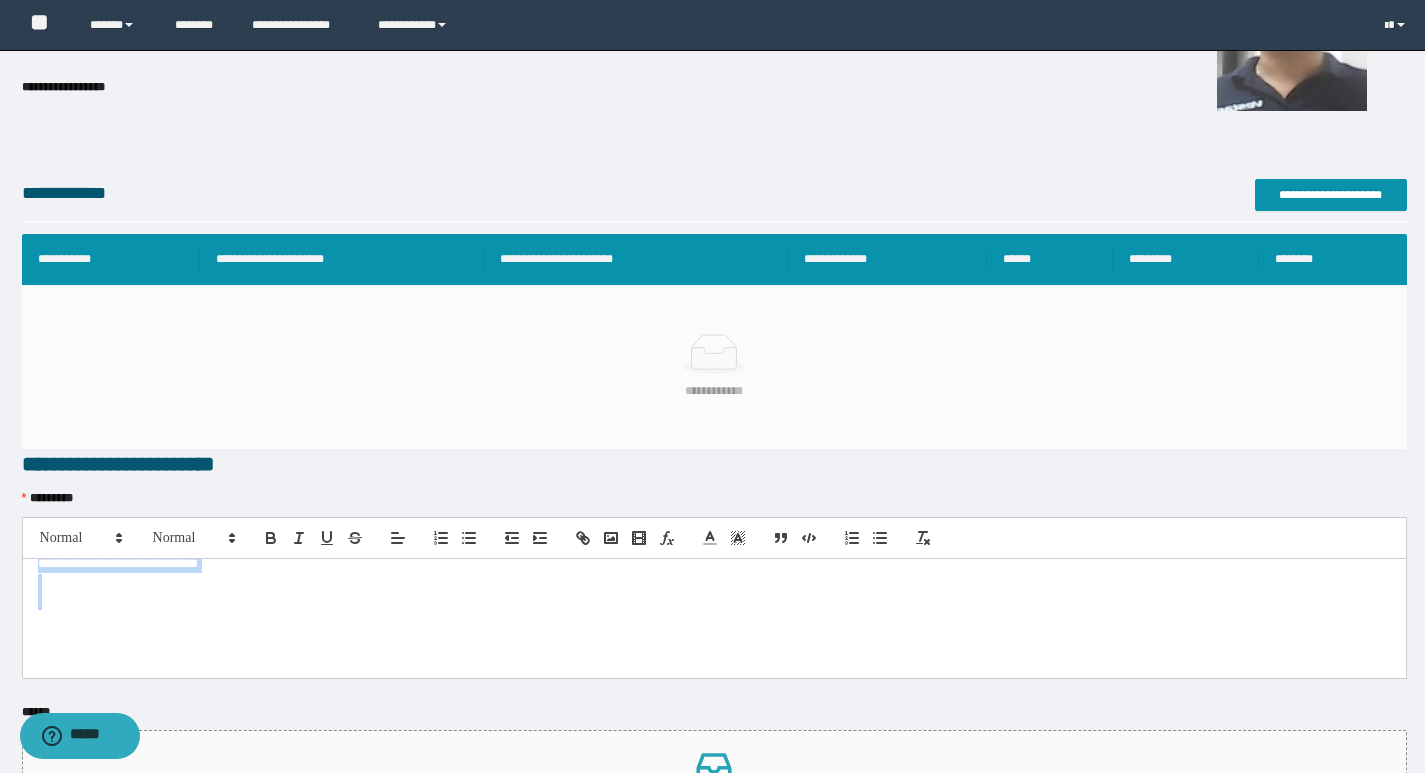 drag, startPoint x: 36, startPoint y: 583, endPoint x: 237, endPoint y: 594, distance: 201.30077 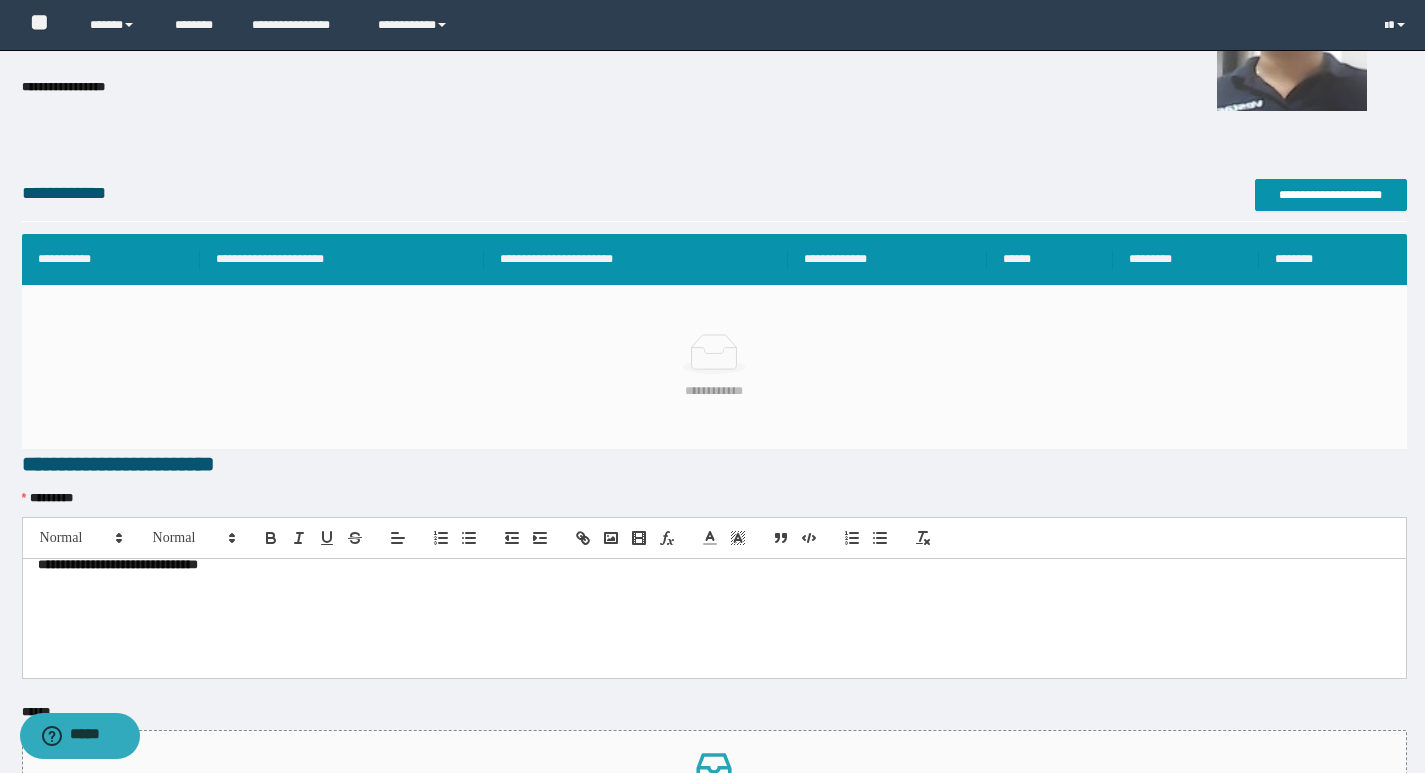 scroll, scrollTop: 0, scrollLeft: 0, axis: both 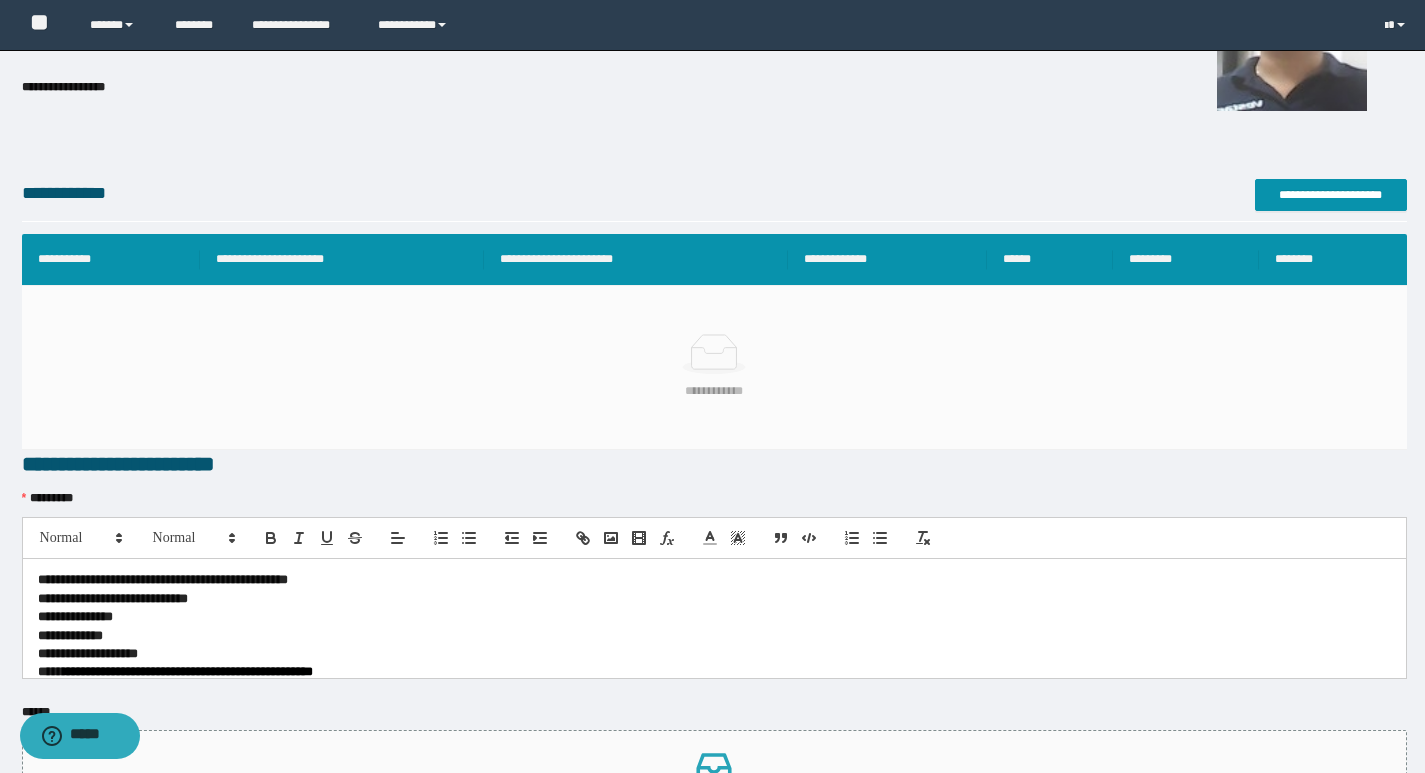 click on "**********" at bounding box center (163, 579) 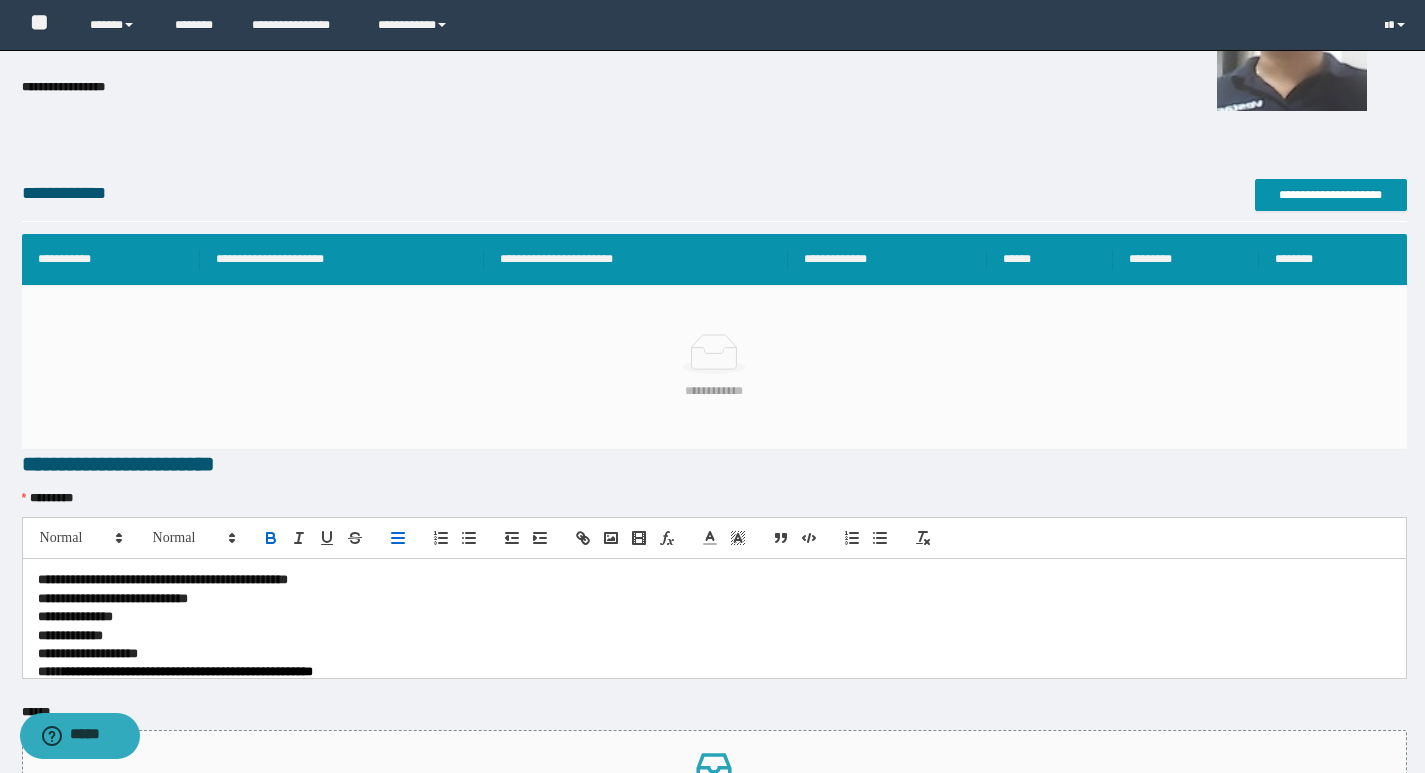 click on "**********" at bounding box center (163, 579) 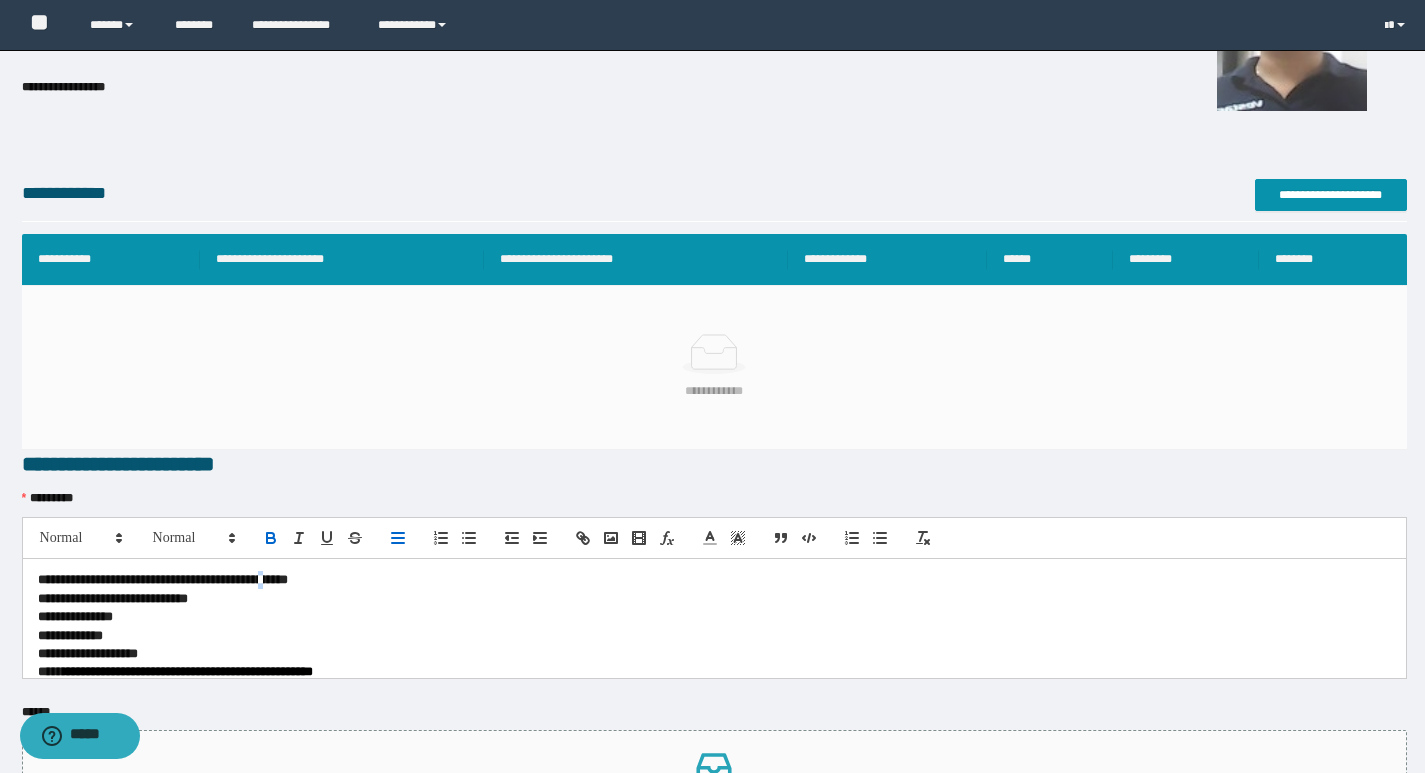 click on "**********" at bounding box center (163, 579) 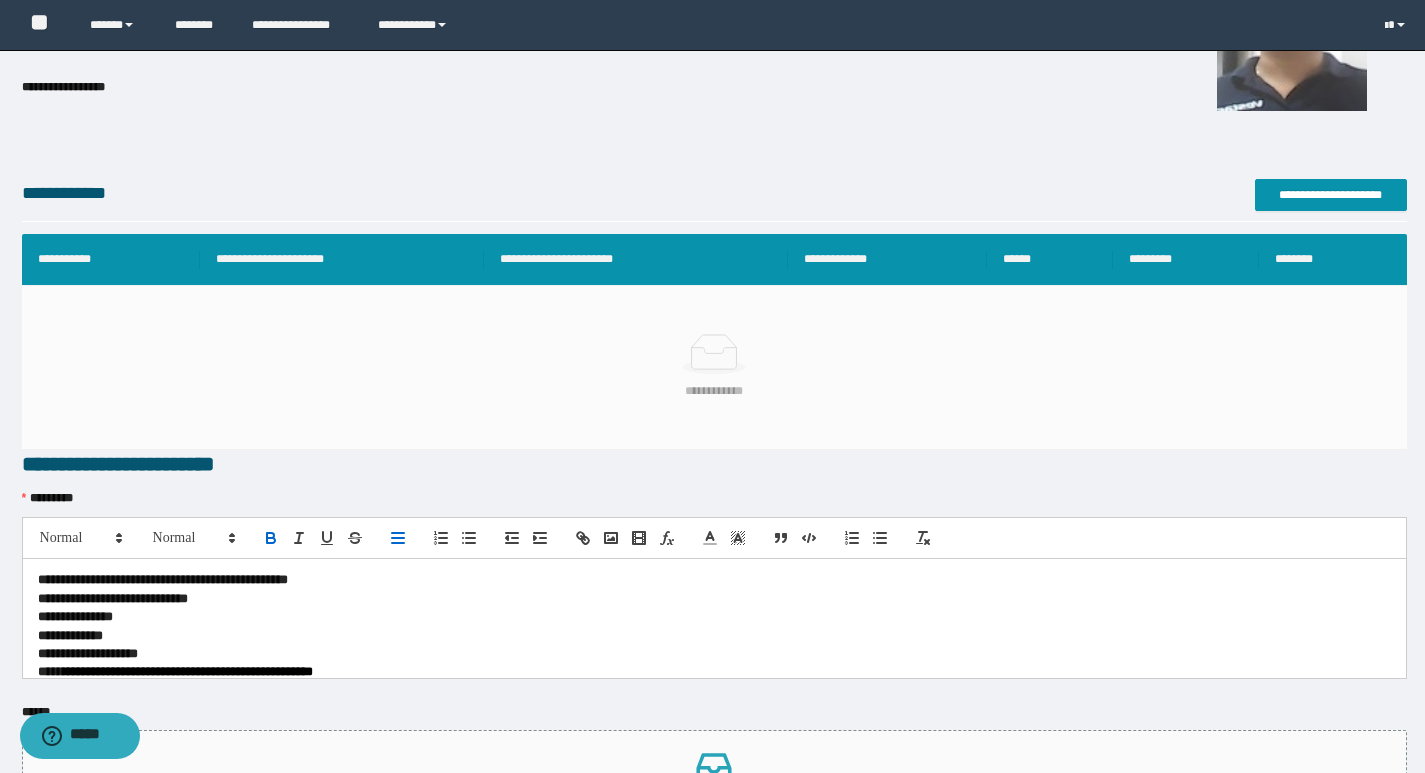 type 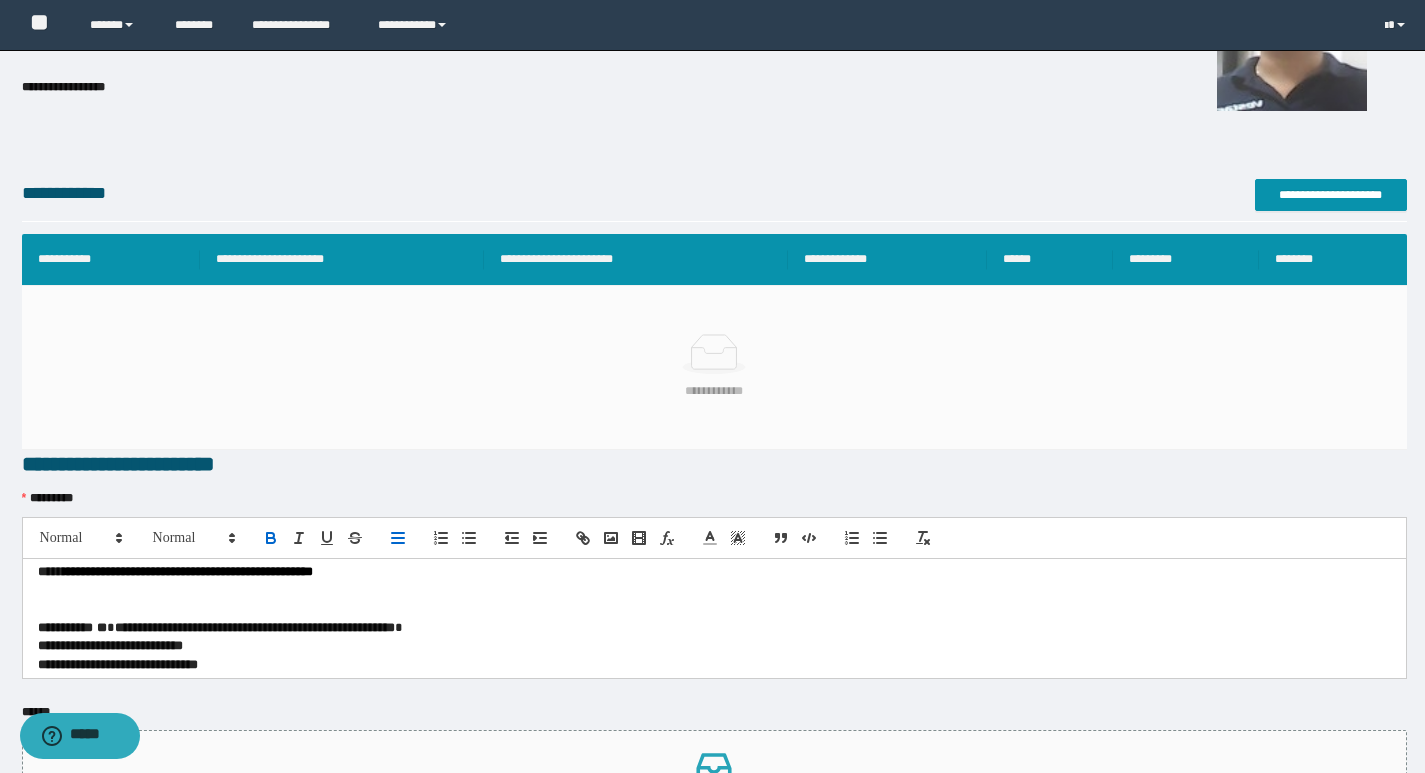 scroll, scrollTop: 0, scrollLeft: 0, axis: both 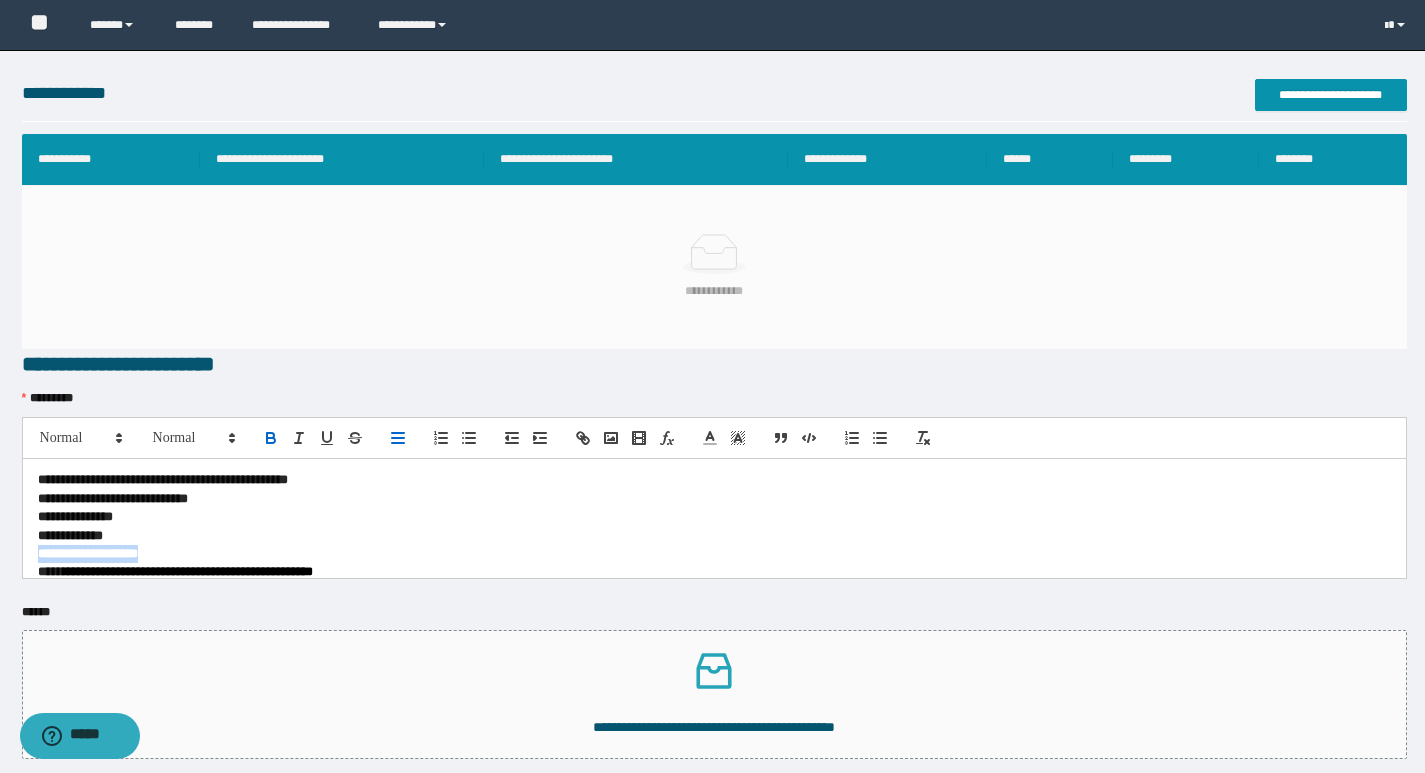 drag, startPoint x: 36, startPoint y: 547, endPoint x: 175, endPoint y: 549, distance: 139.01439 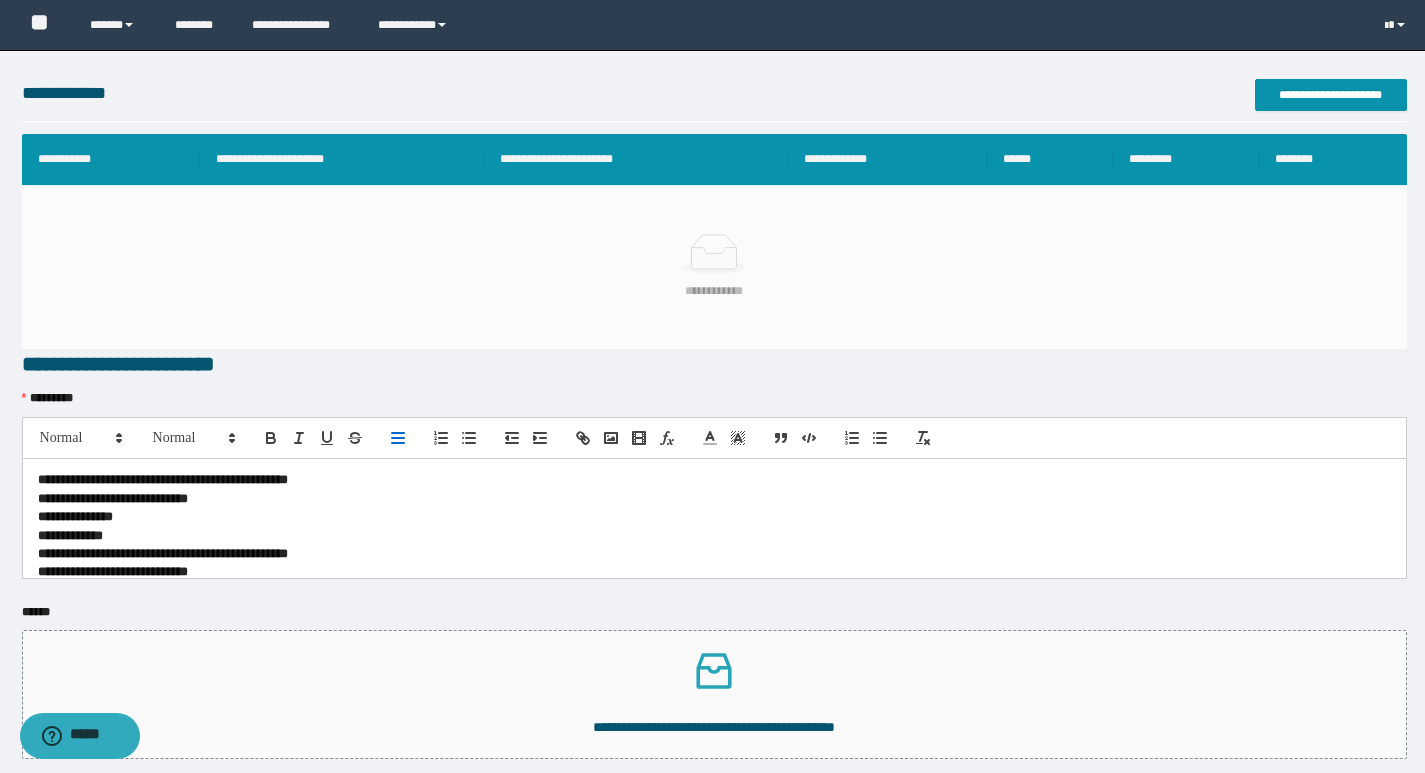 scroll, scrollTop: 0, scrollLeft: 0, axis: both 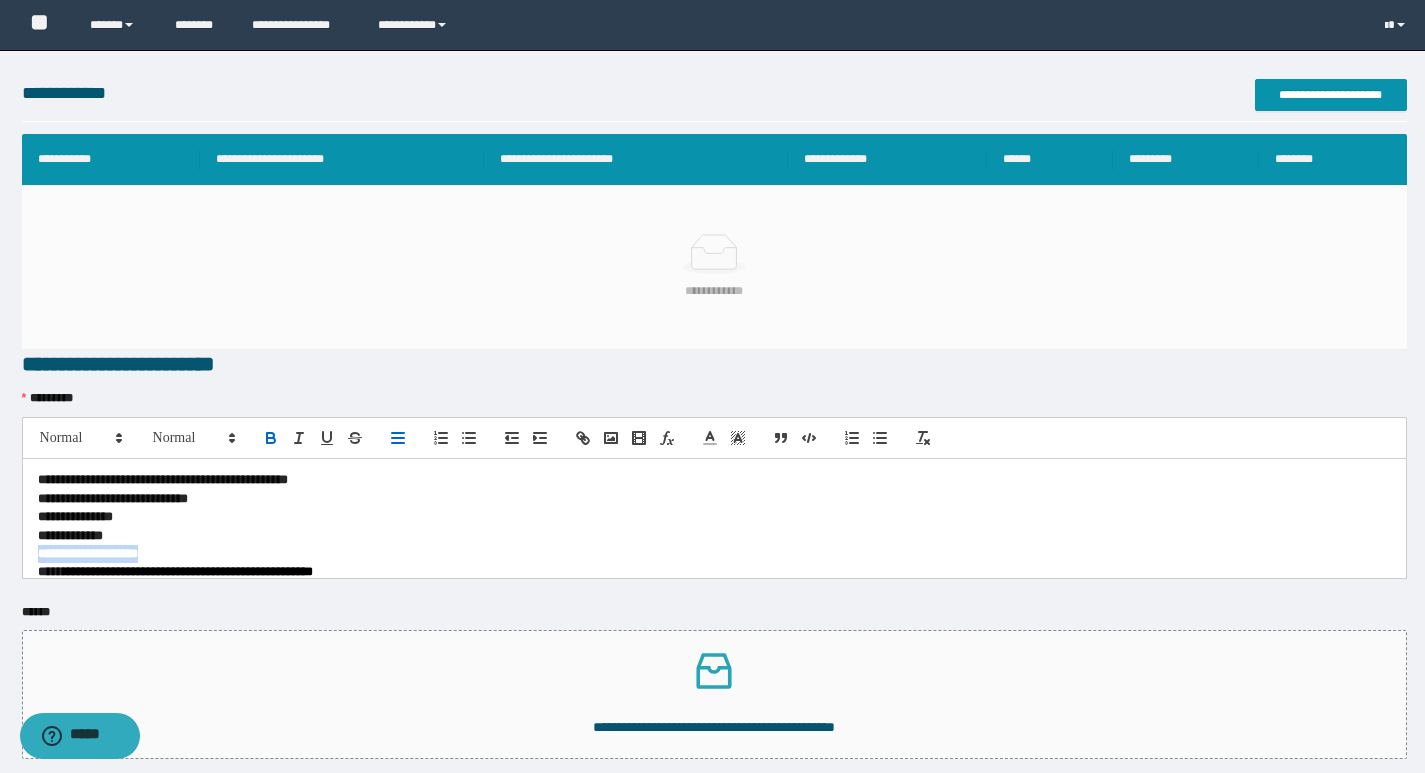 drag, startPoint x: 171, startPoint y: 554, endPoint x: 30, endPoint y: 554, distance: 141 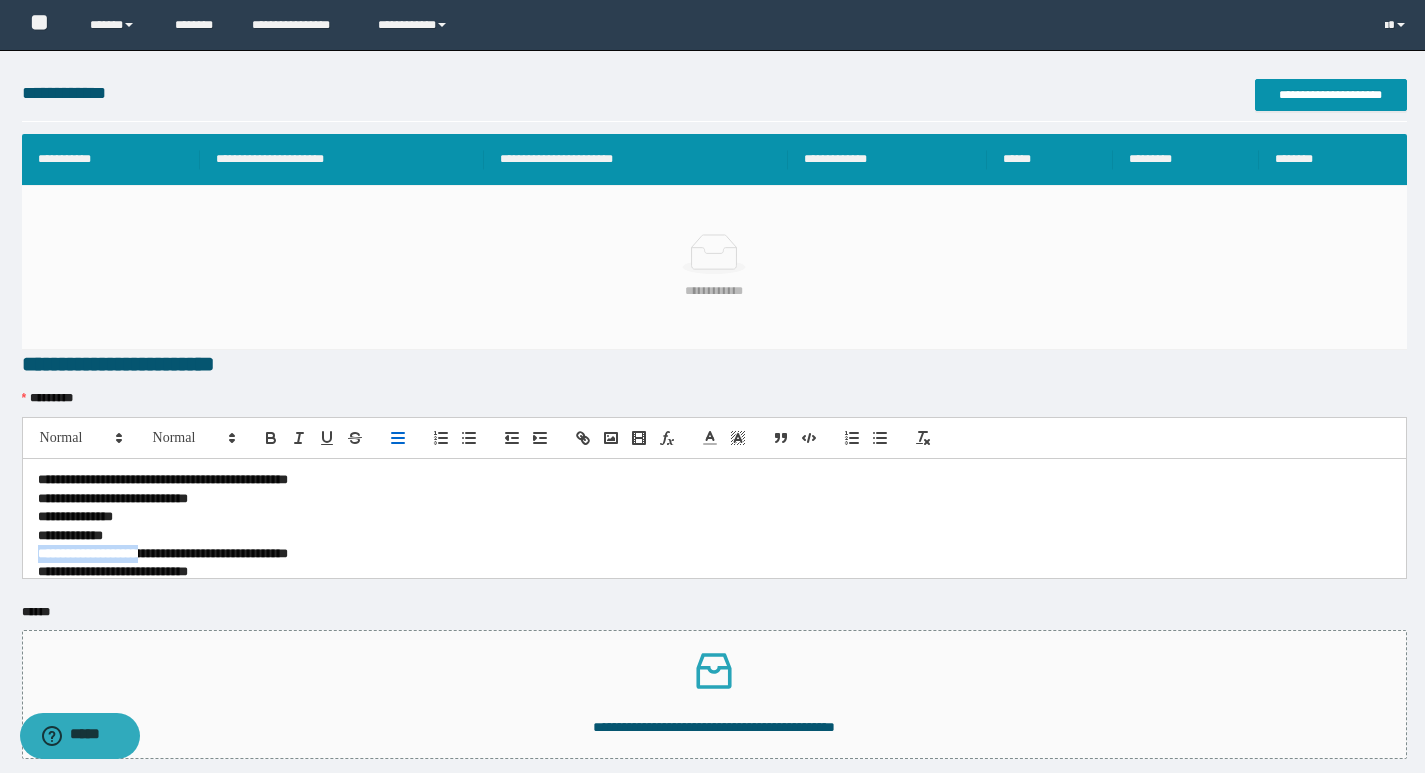 scroll, scrollTop: 0, scrollLeft: 0, axis: both 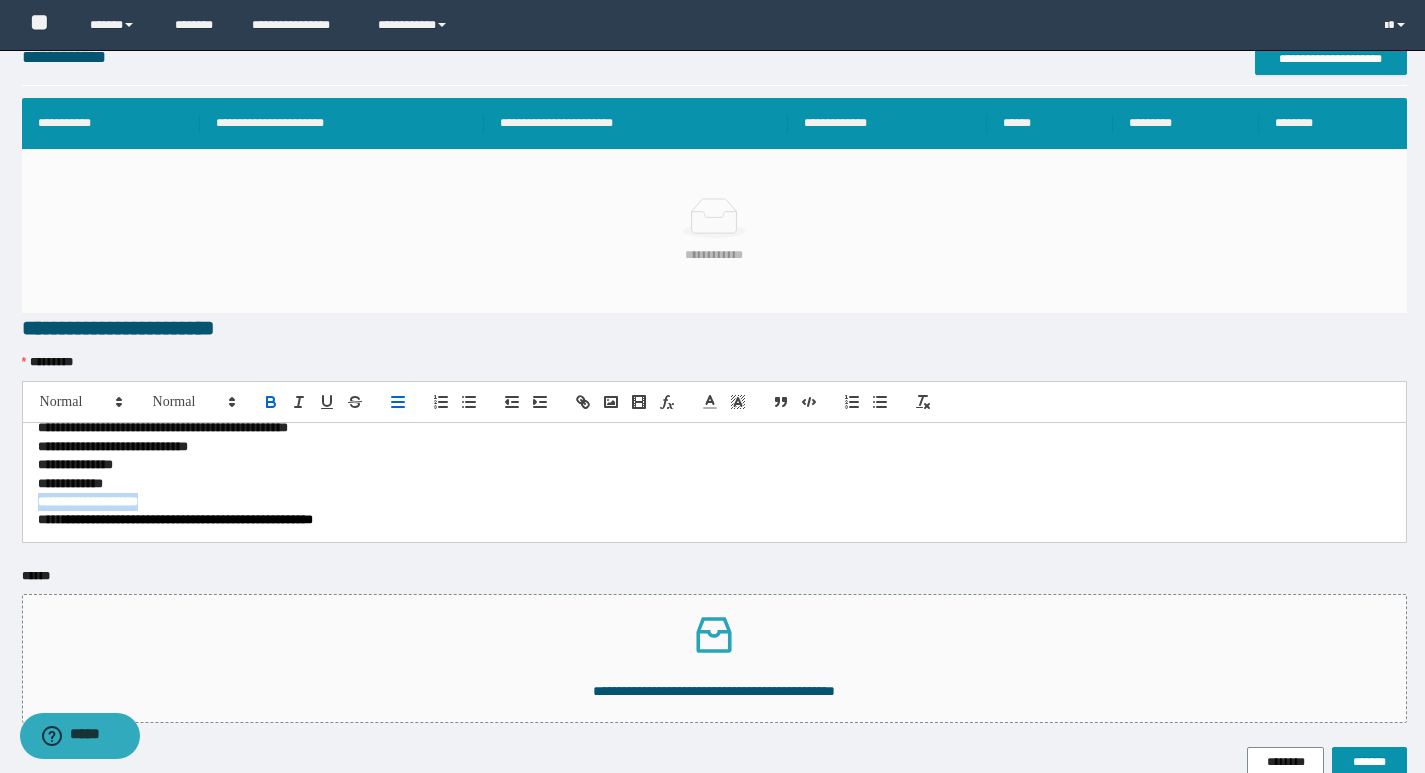 drag, startPoint x: 159, startPoint y: 520, endPoint x: 23, endPoint y: 503, distance: 137.05838 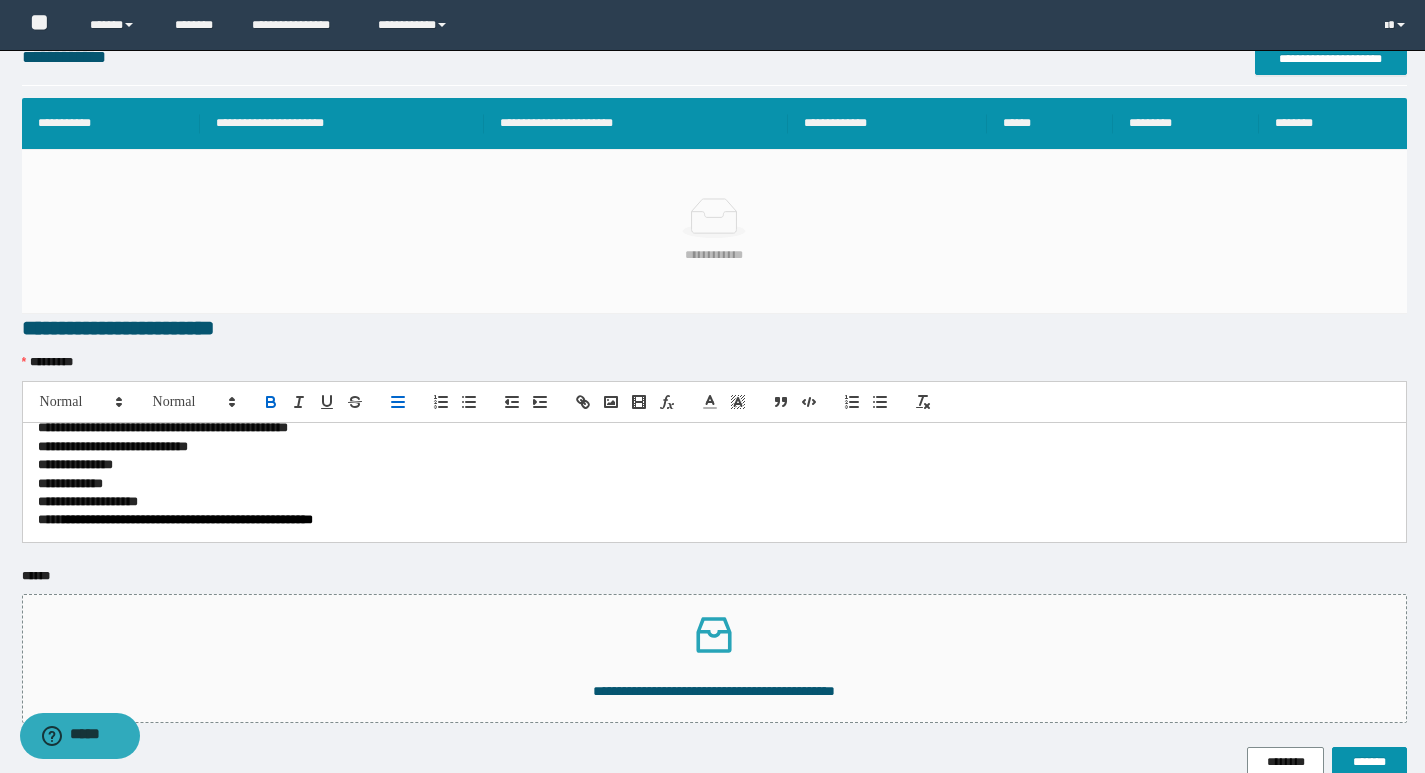 scroll, scrollTop: 16, scrollLeft: 0, axis: vertical 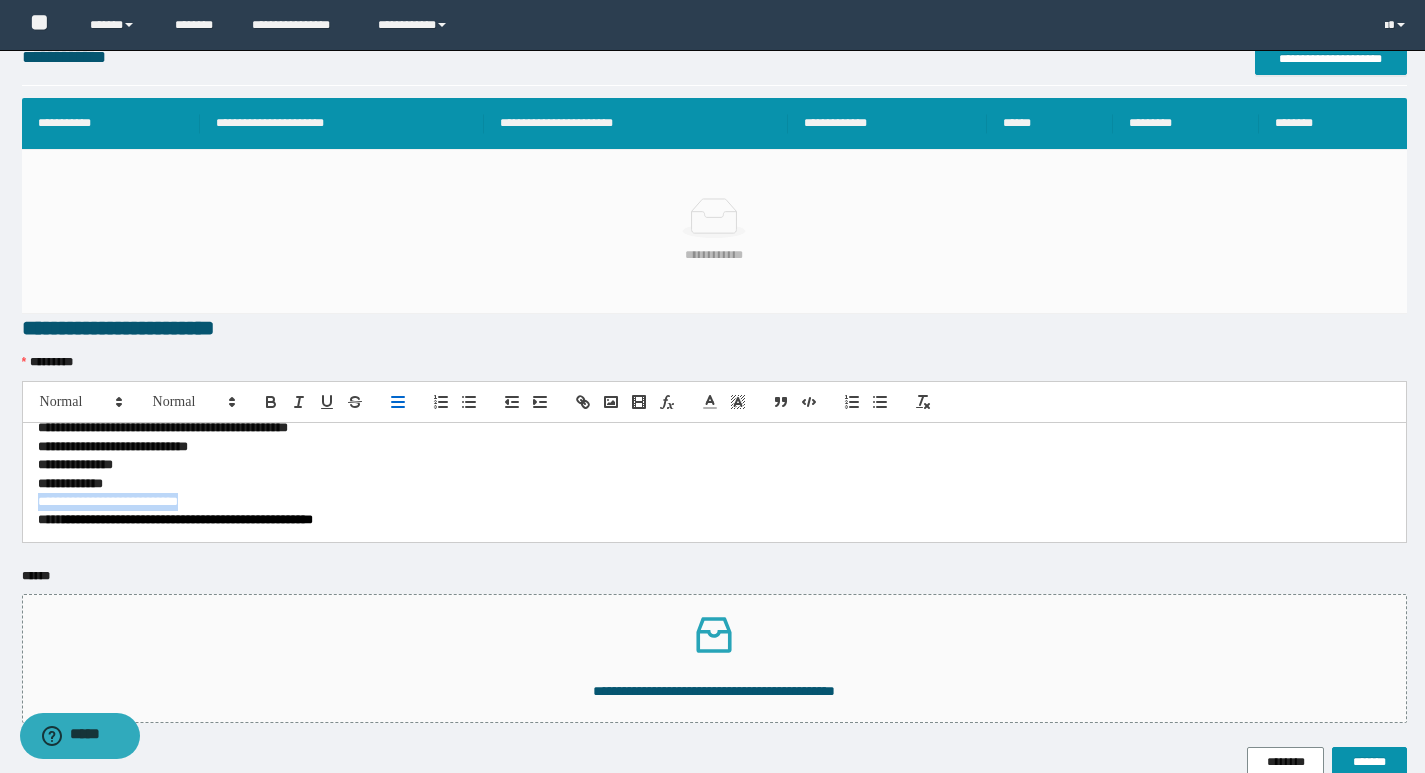 drag, startPoint x: 200, startPoint y: 505, endPoint x: 33, endPoint y: 499, distance: 167.10774 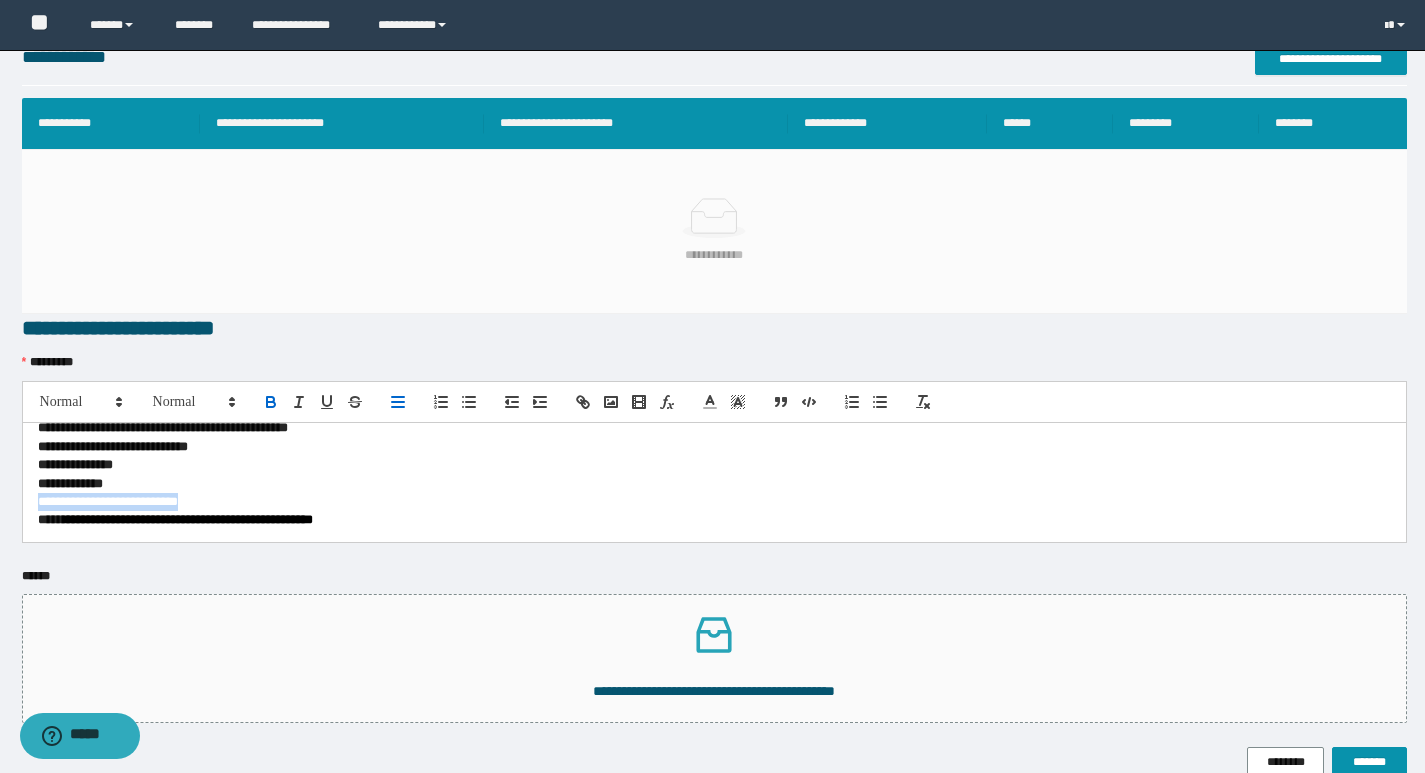 click 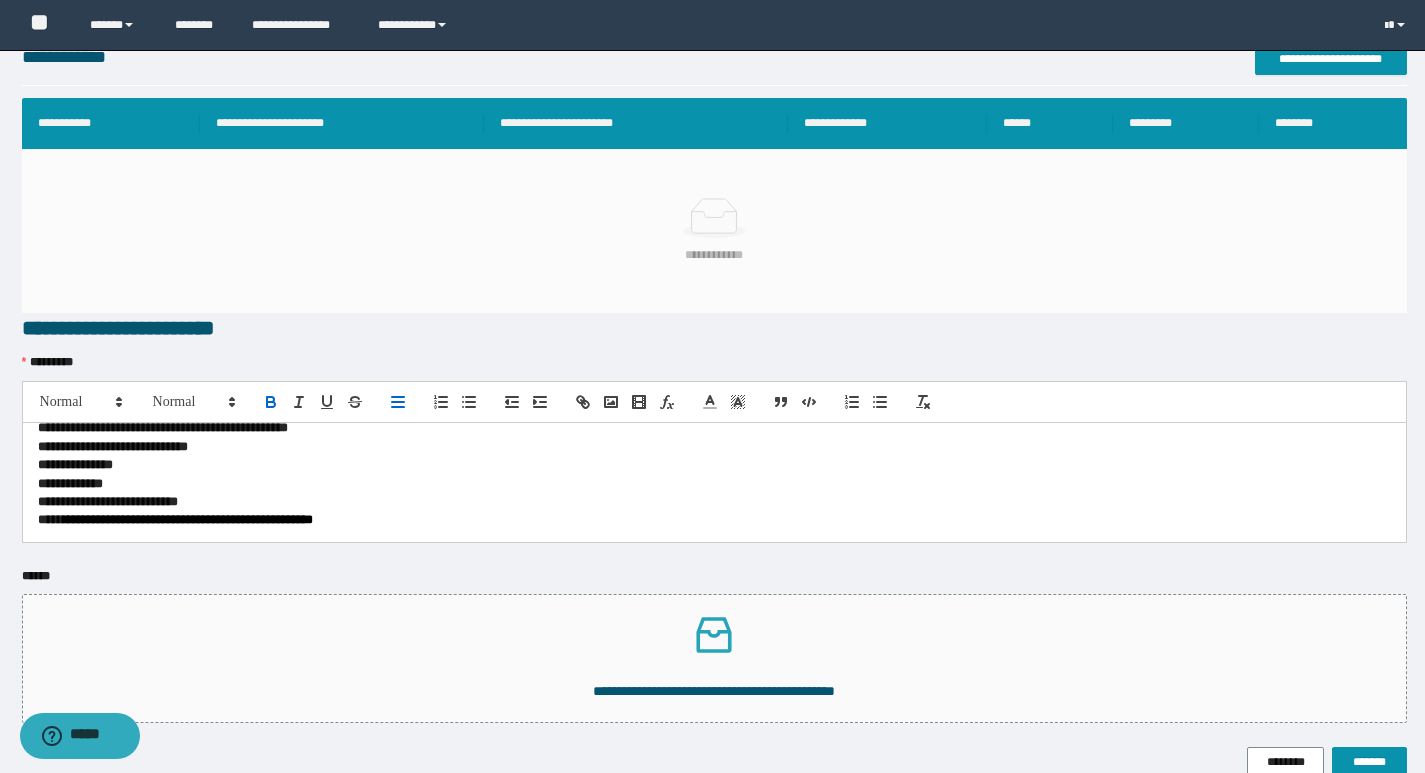 click on "**********" at bounding box center [707, 502] 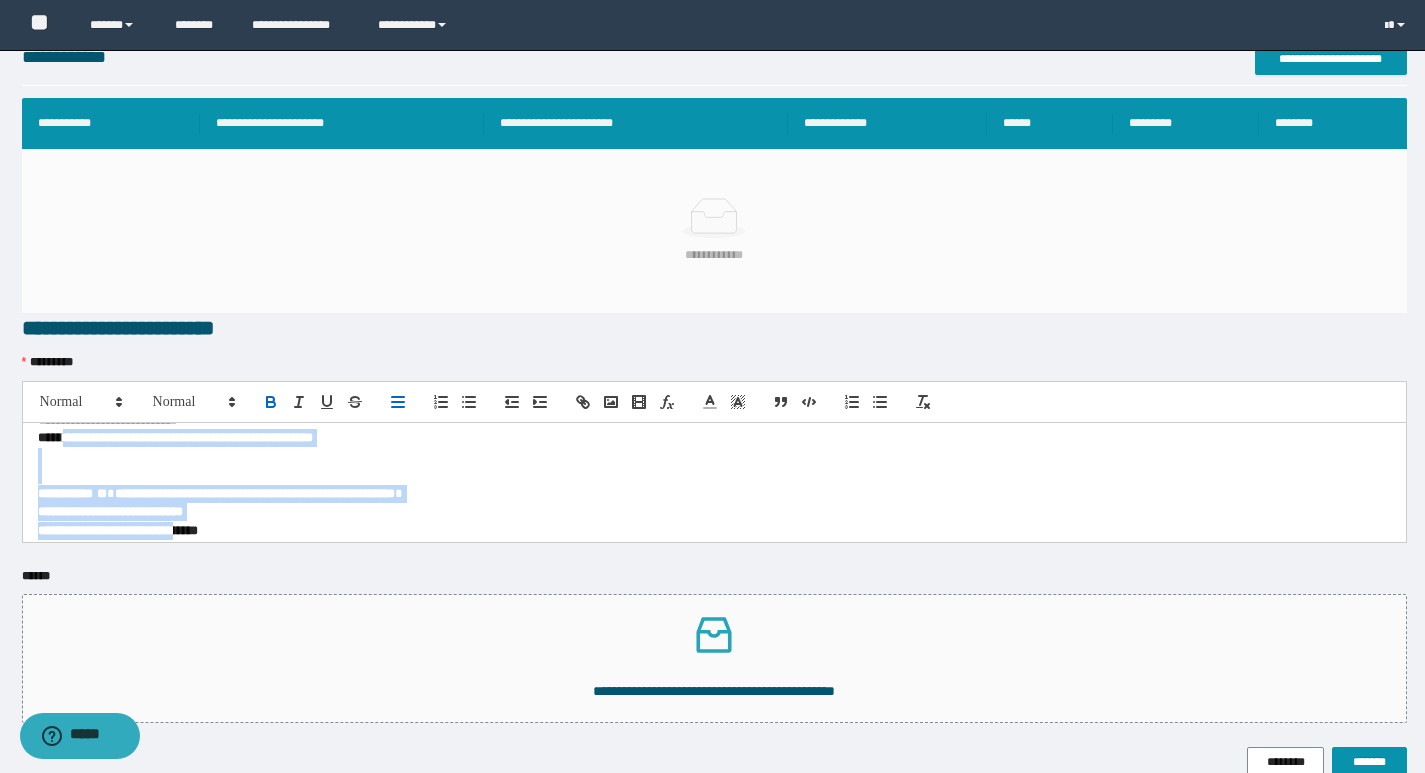scroll, scrollTop: 108, scrollLeft: 0, axis: vertical 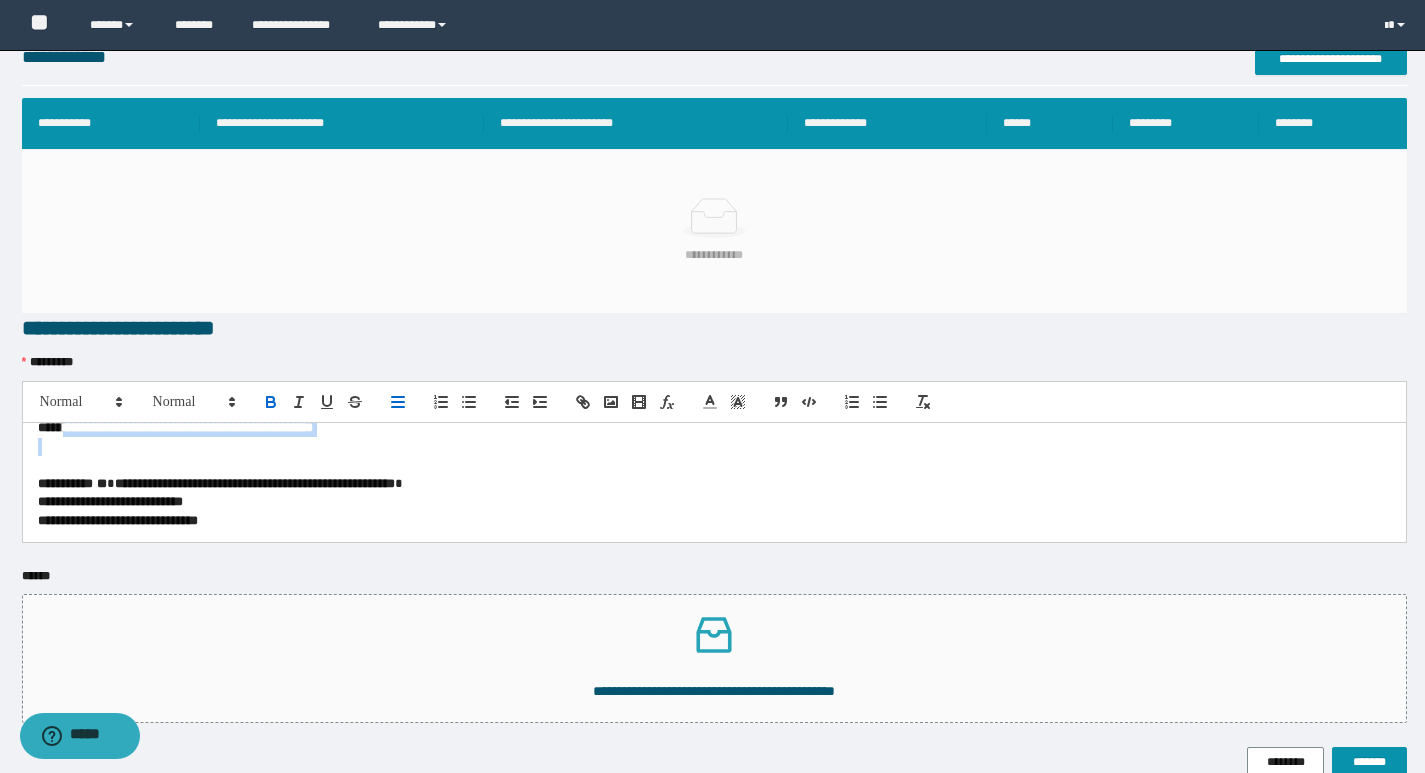drag, startPoint x: 70, startPoint y: 522, endPoint x: 372, endPoint y: 448, distance: 310.93408 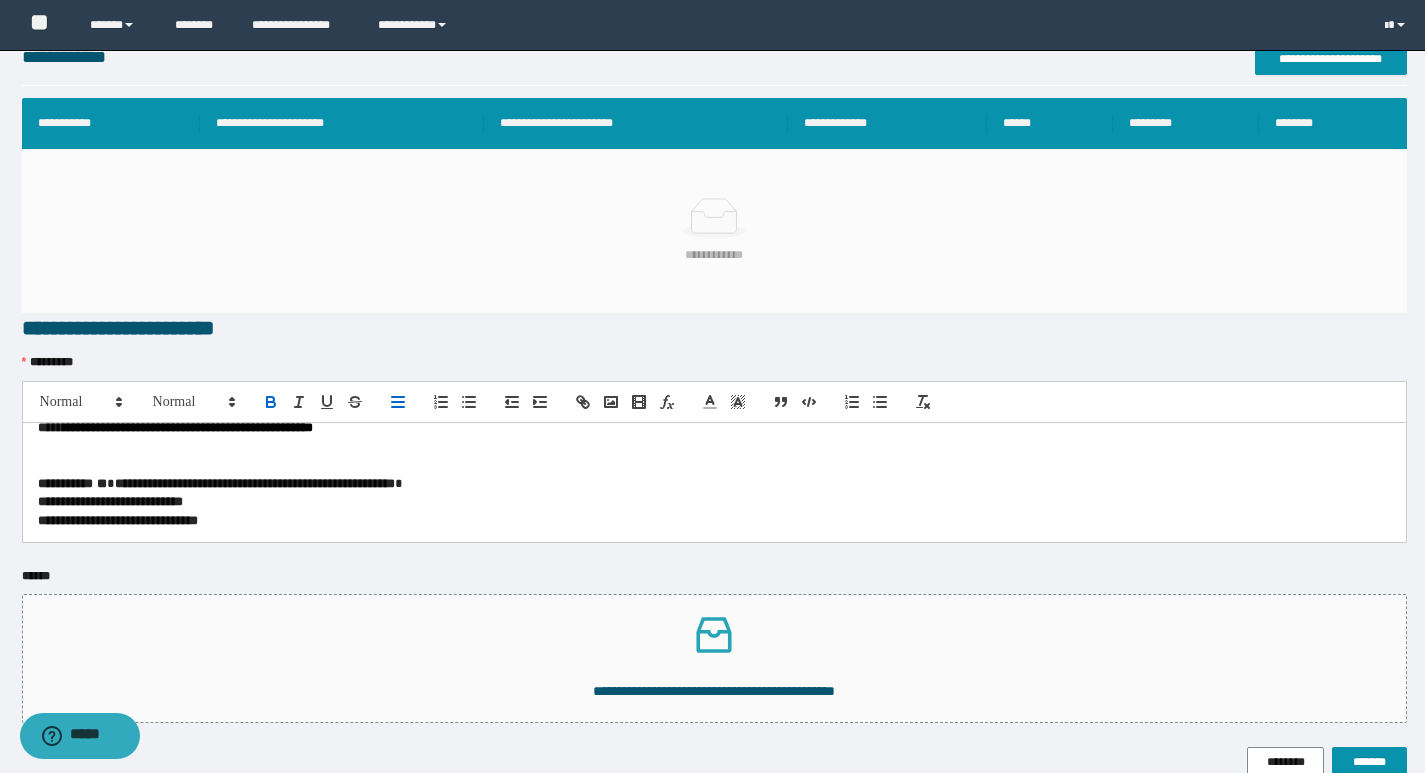 scroll, scrollTop: 0, scrollLeft: 0, axis: both 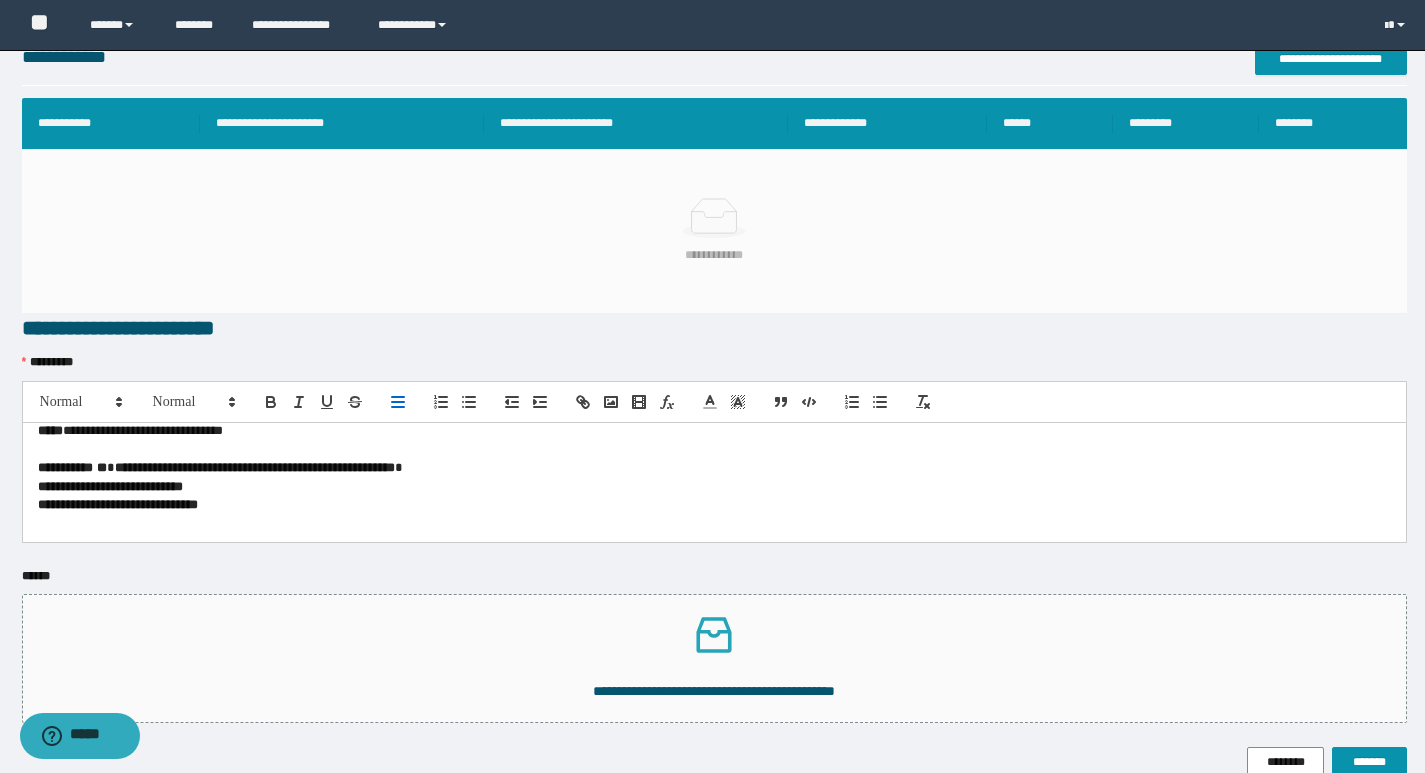 click on "**********" at bounding box center (707, 431) 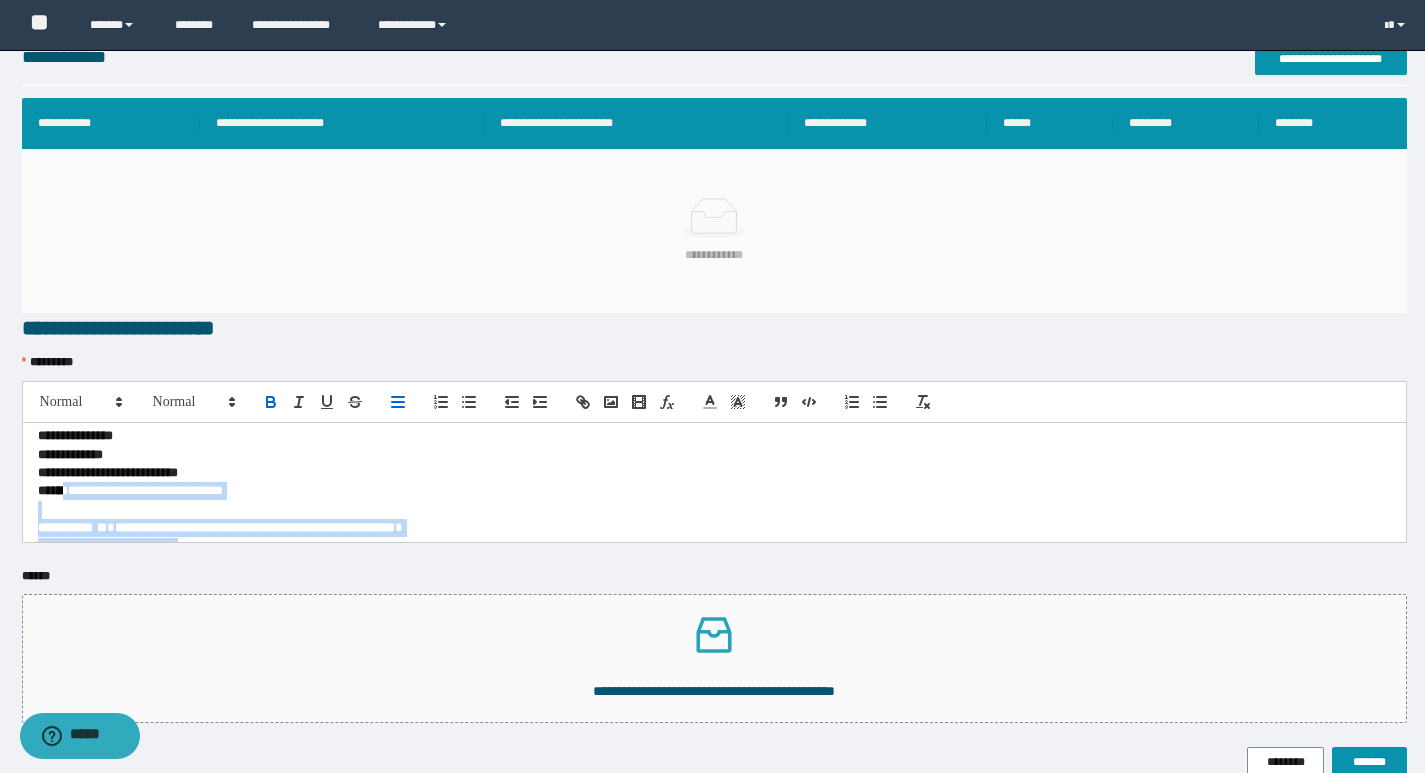 scroll, scrollTop: 68, scrollLeft: 0, axis: vertical 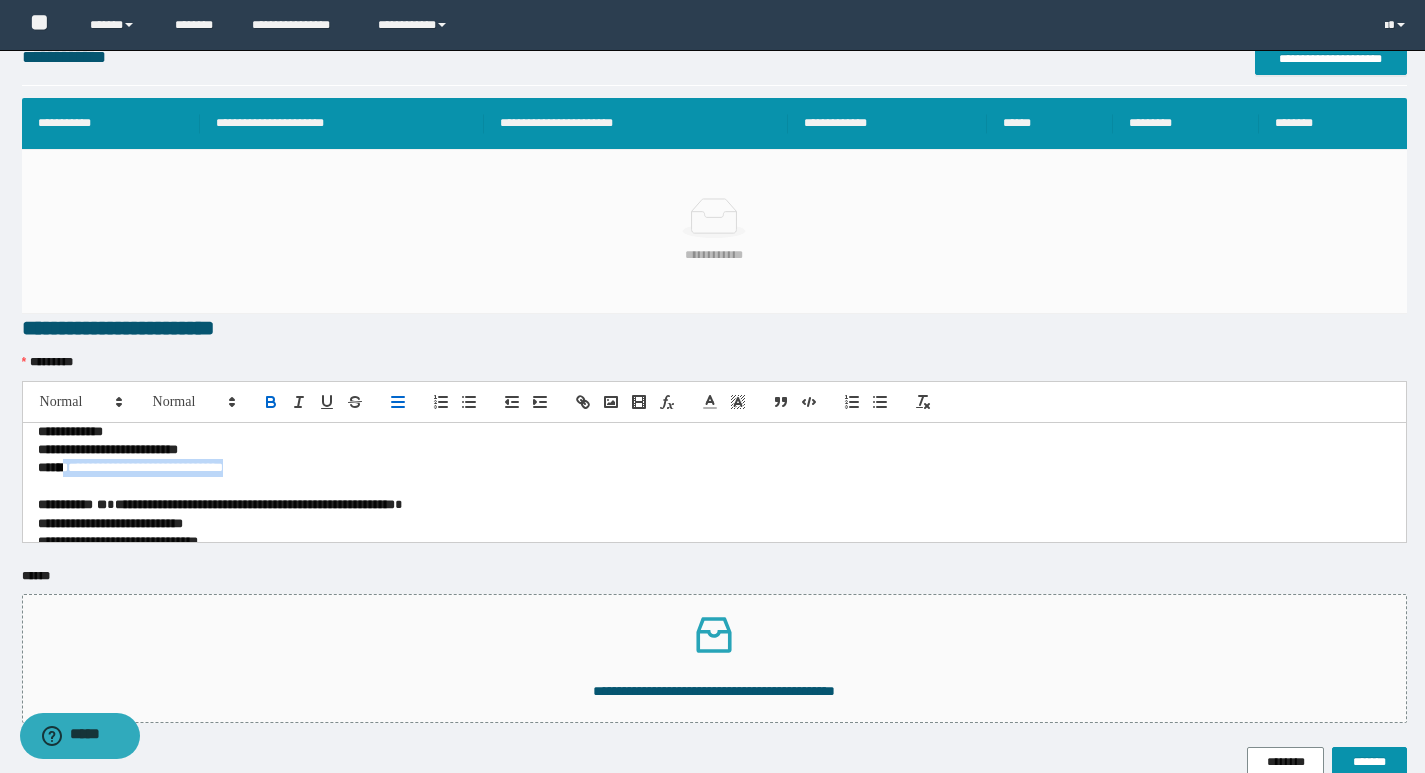 drag, startPoint x: 69, startPoint y: 434, endPoint x: 258, endPoint y: 473, distance: 192.98186 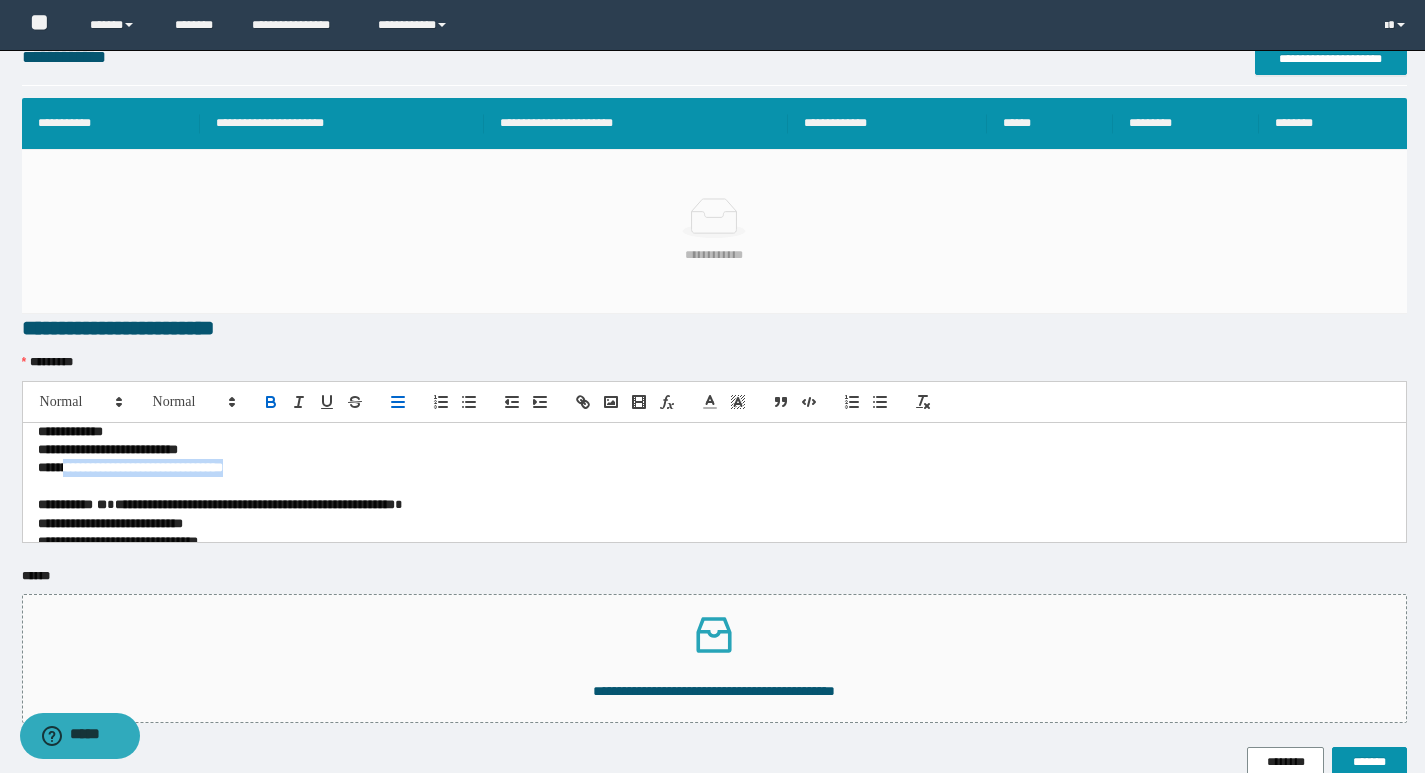 click on "**********" at bounding box center [130, 467] 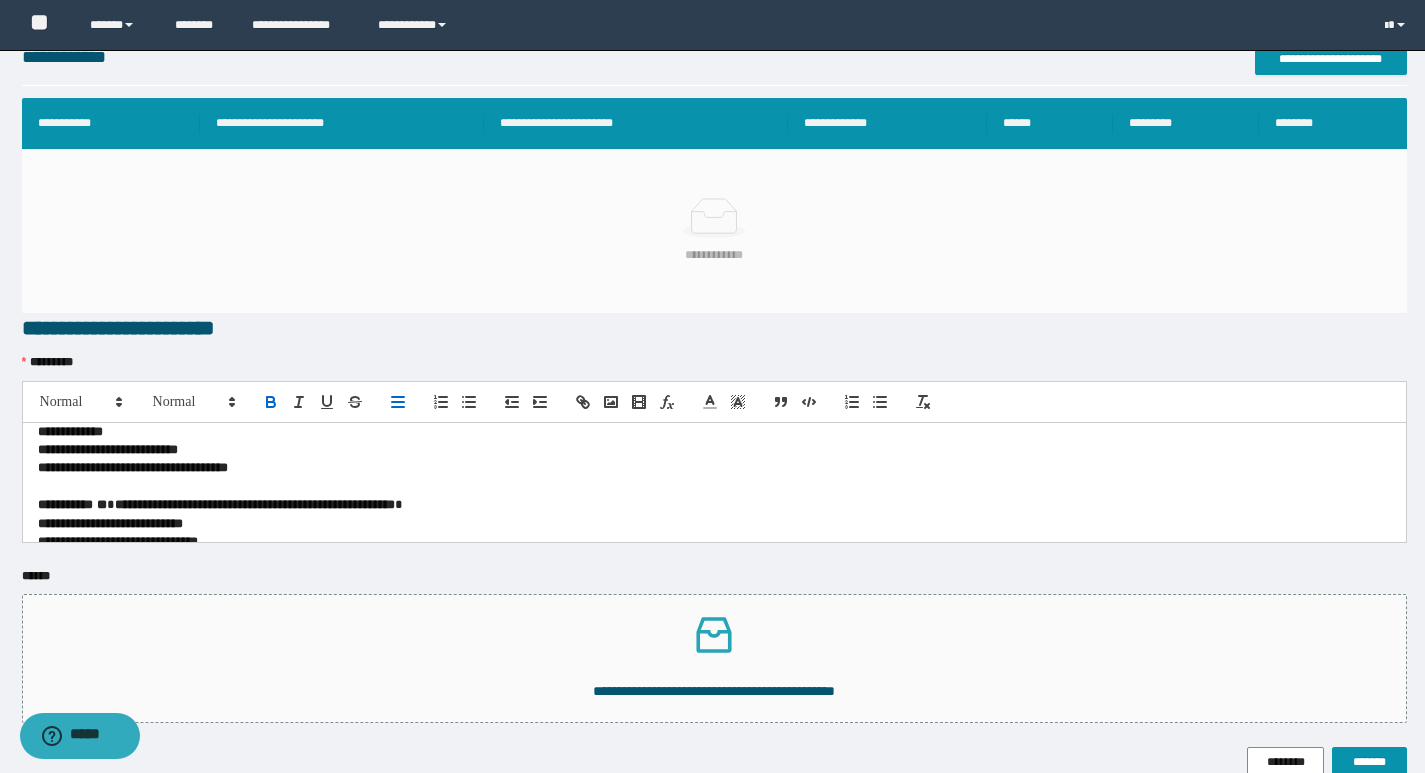 click on "**********" at bounding box center (707, 468) 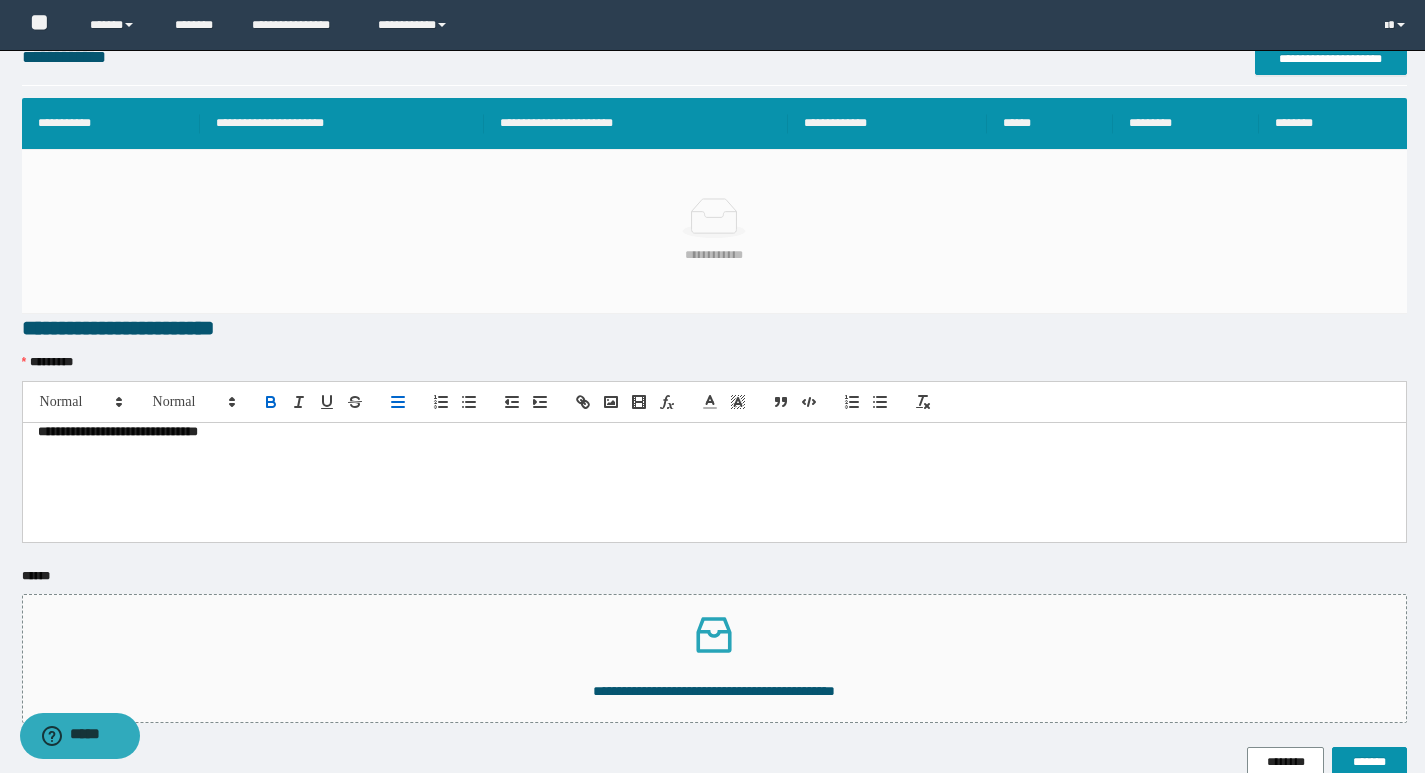 scroll, scrollTop: 182, scrollLeft: 0, axis: vertical 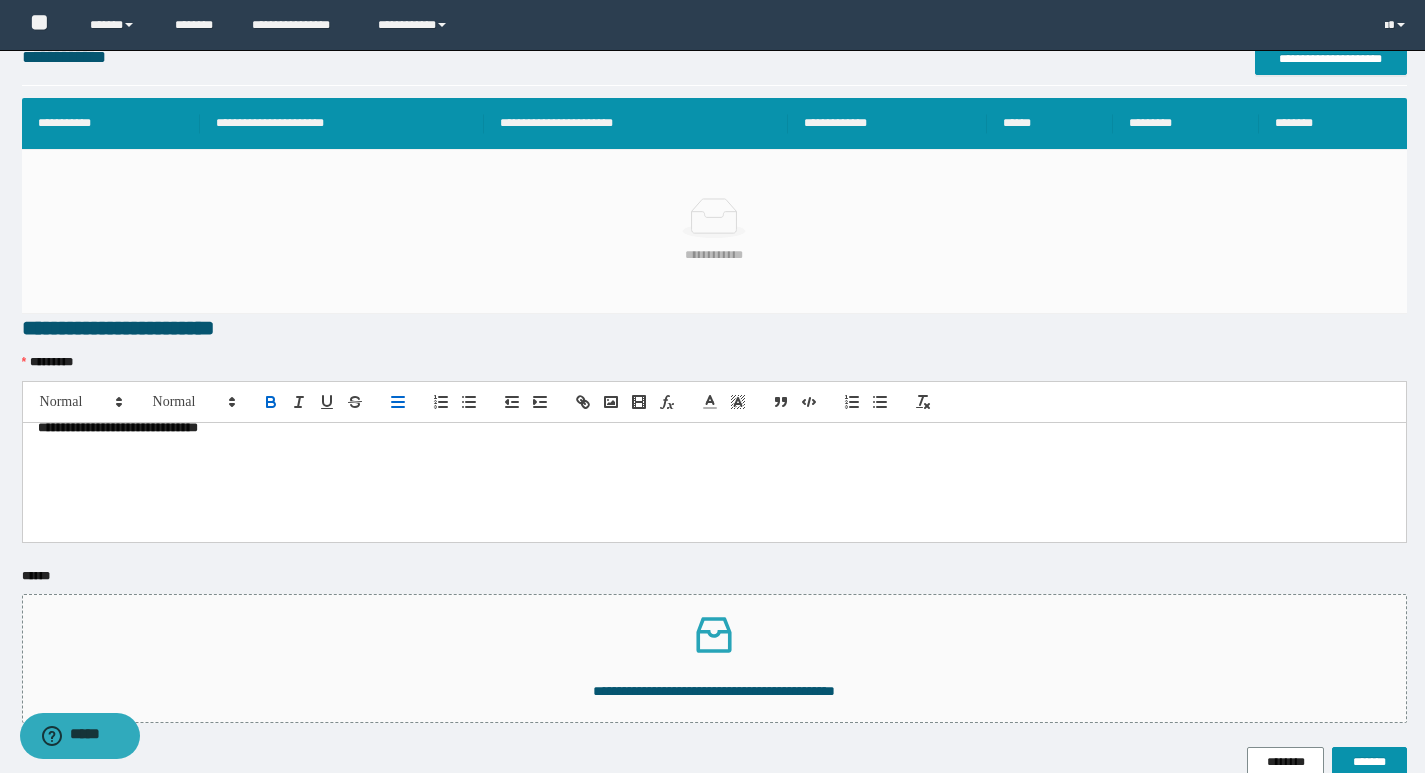 click at bounding box center (714, 520) 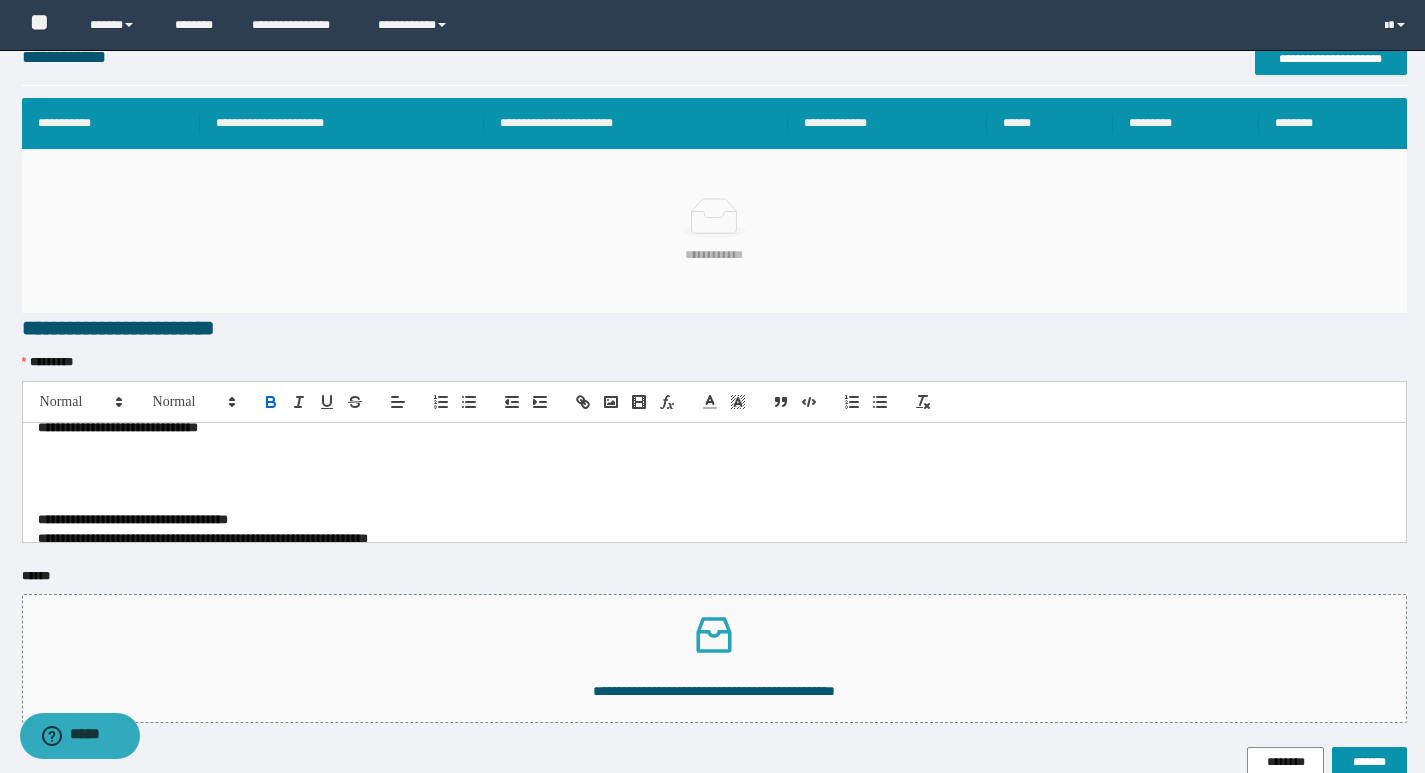 scroll, scrollTop: 0, scrollLeft: 0, axis: both 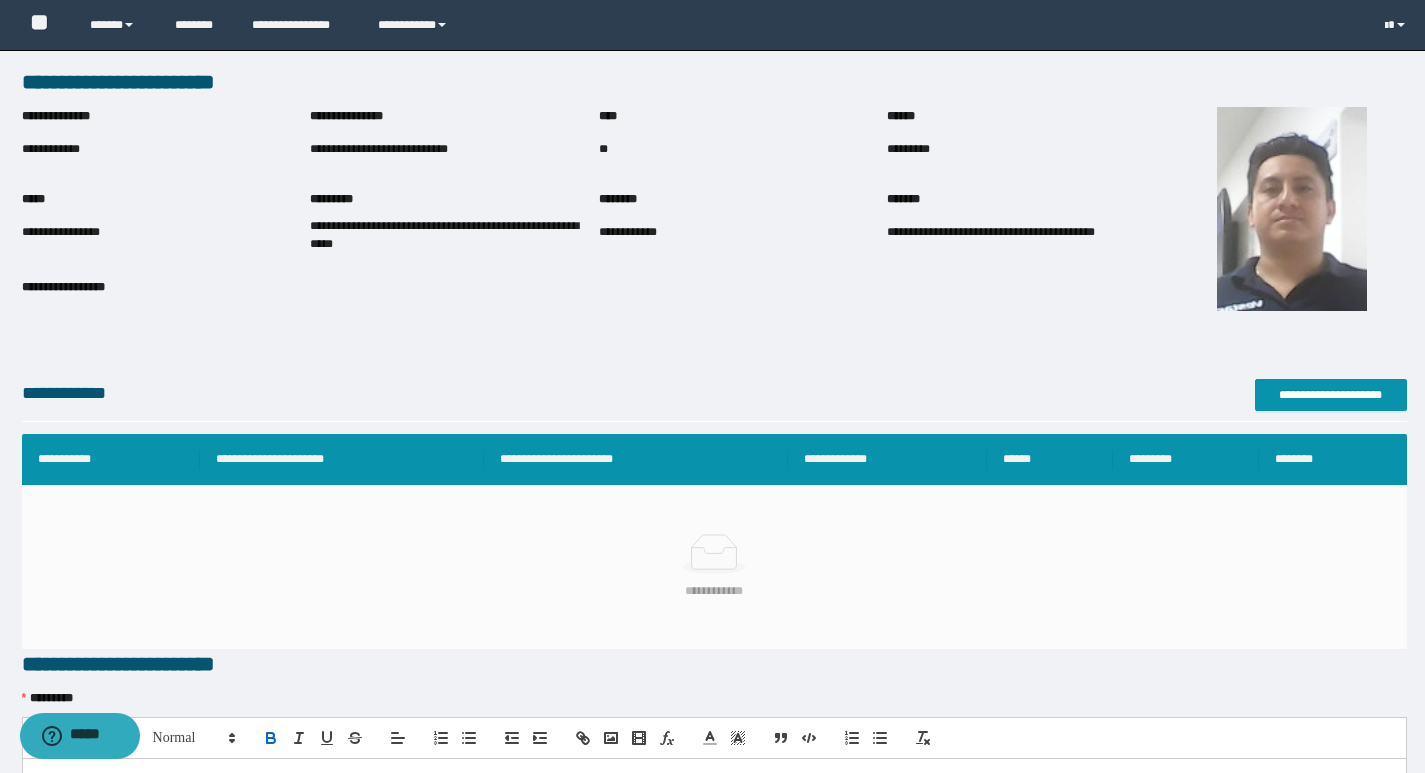 click on "**********" at bounding box center [454, 149] 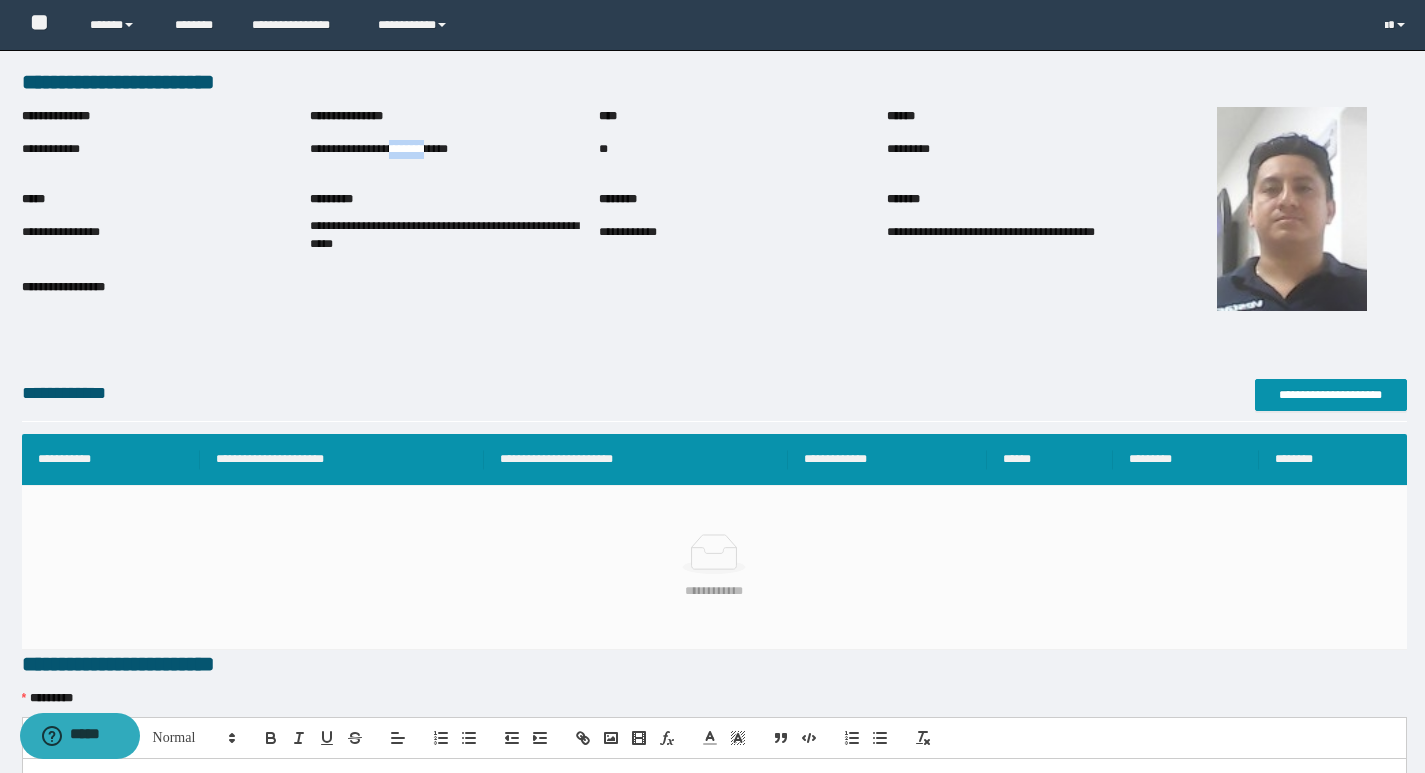 click on "**********" at bounding box center [454, 149] 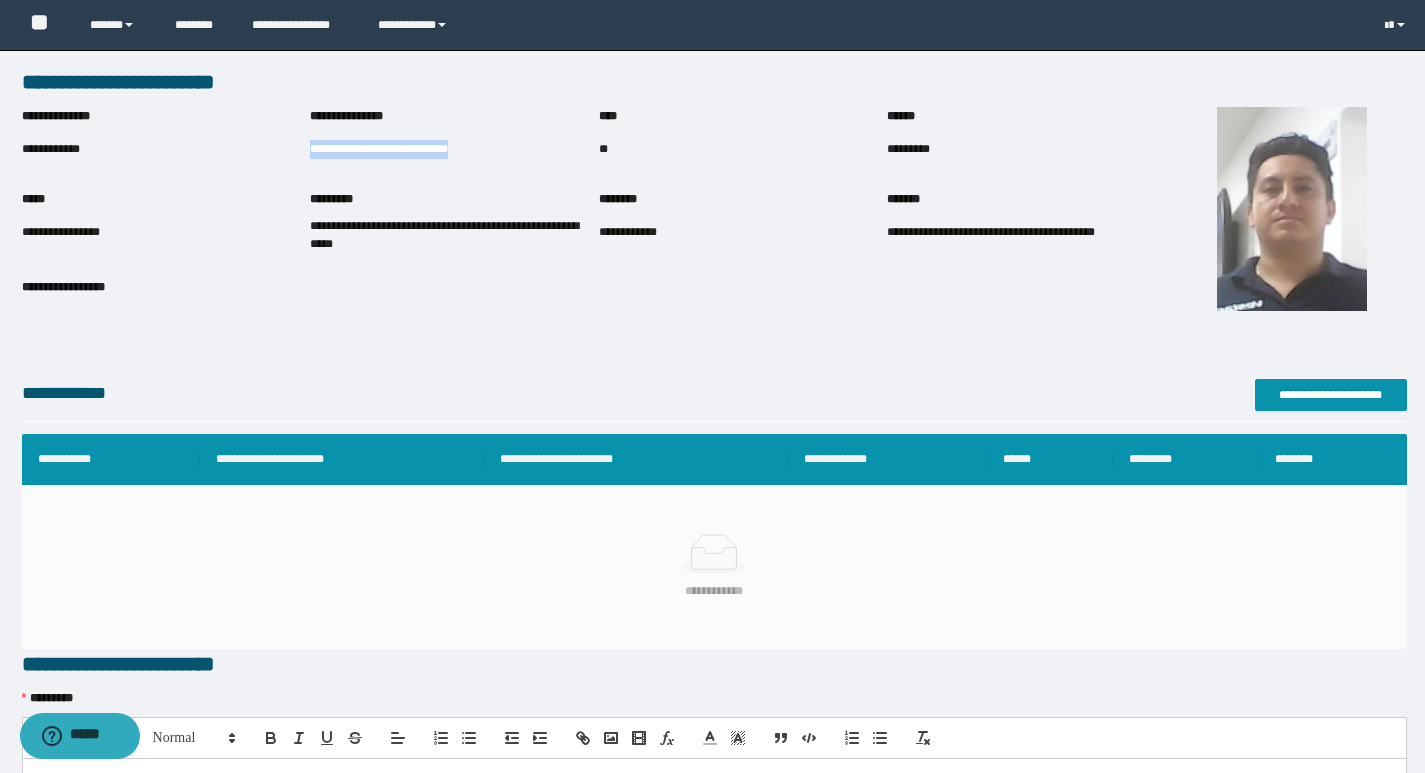 click on "**********" at bounding box center (454, 149) 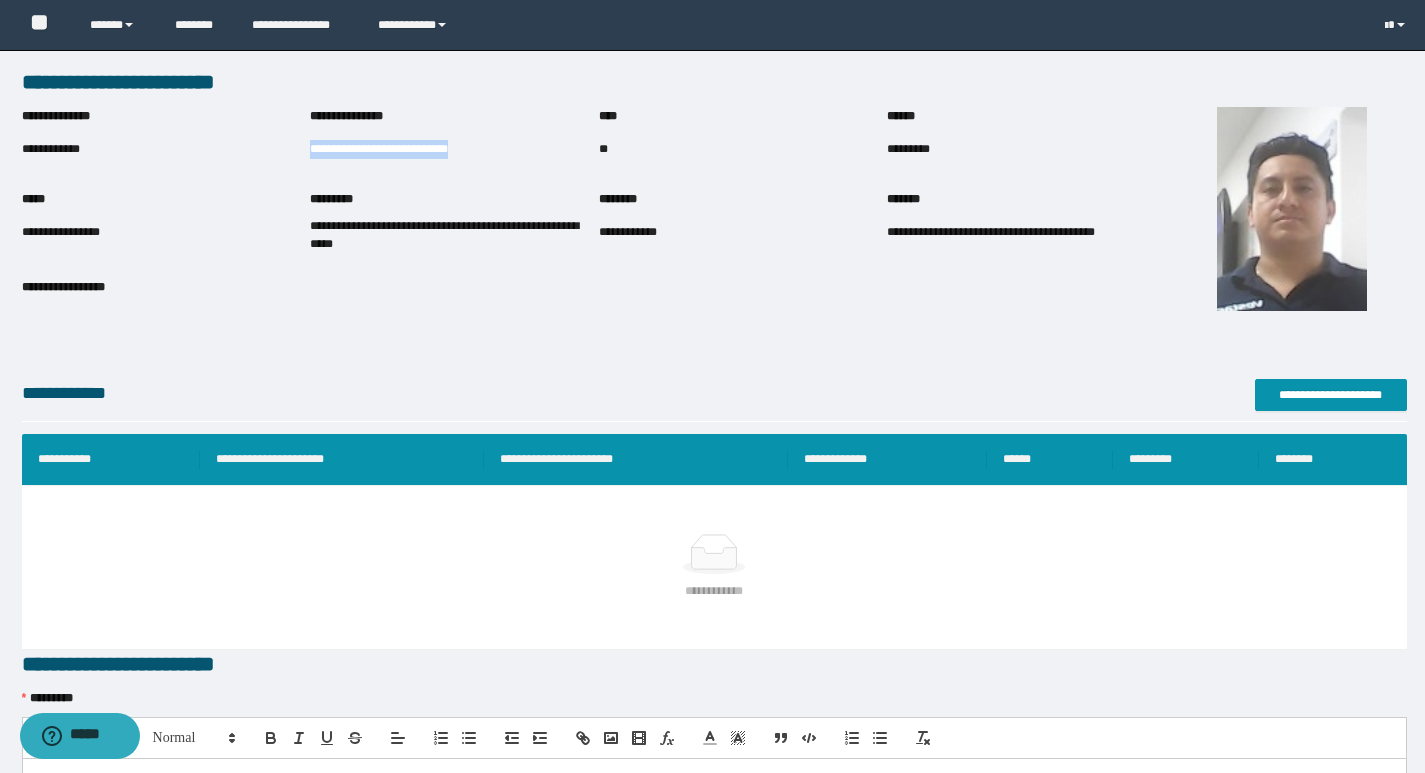 scroll, scrollTop: 436, scrollLeft: 0, axis: vertical 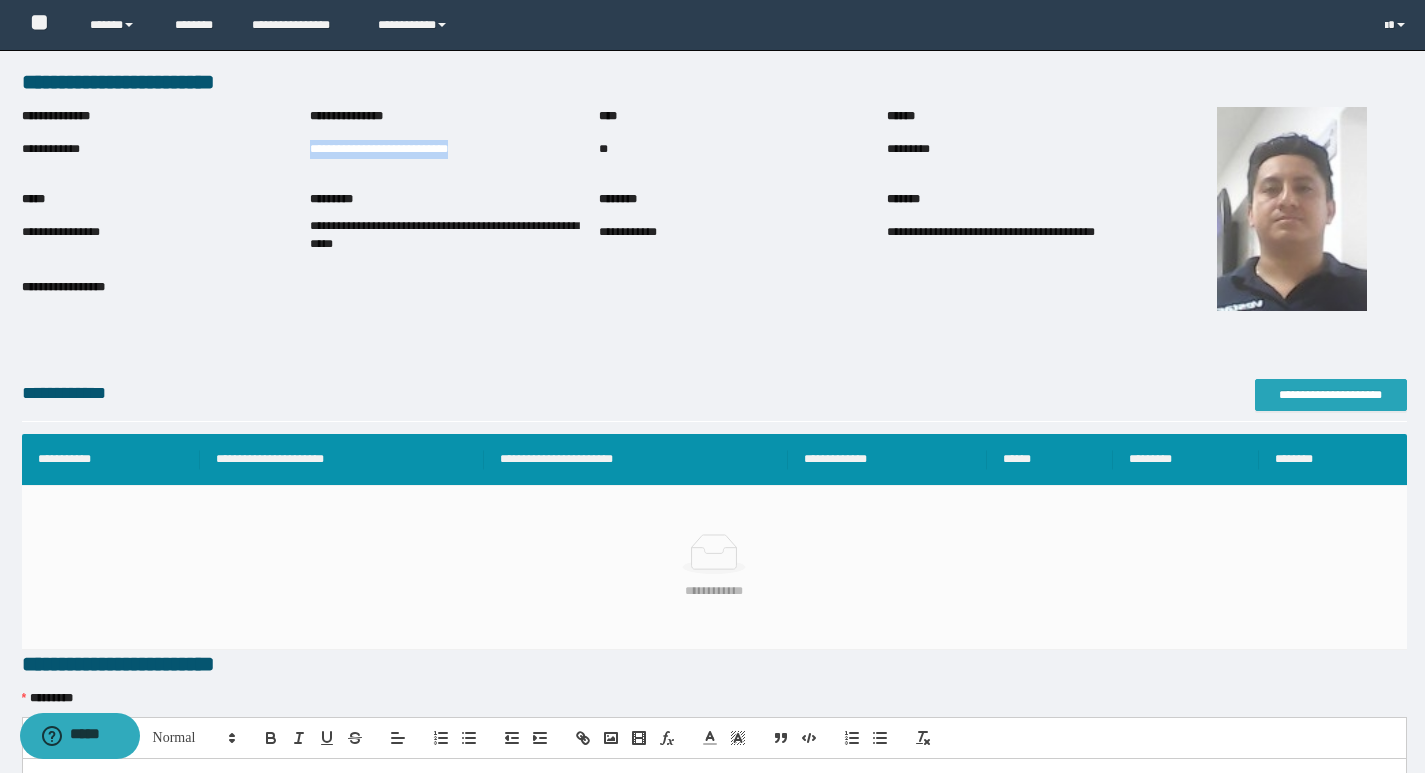 click on "**********" at bounding box center [1331, 395] 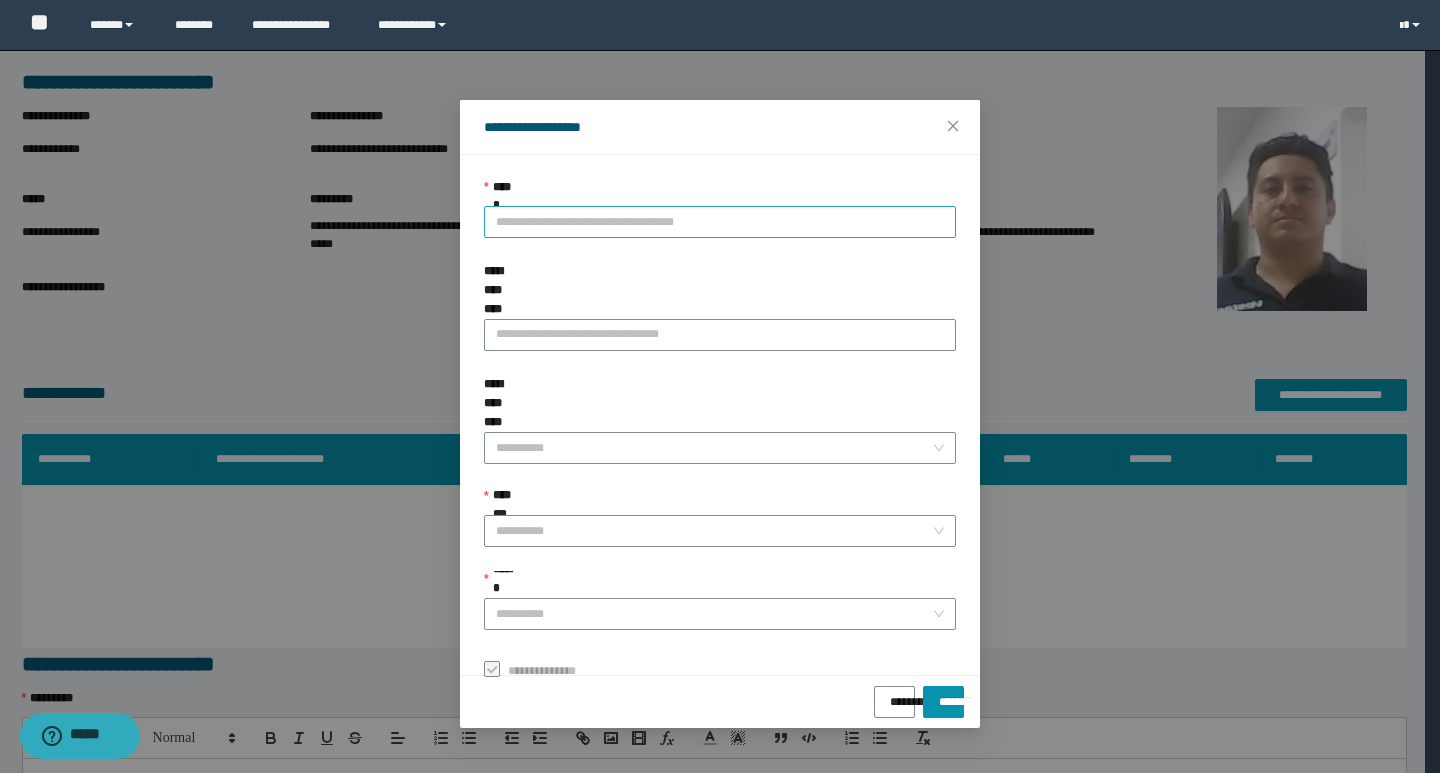 click on "**********" at bounding box center (720, 222) 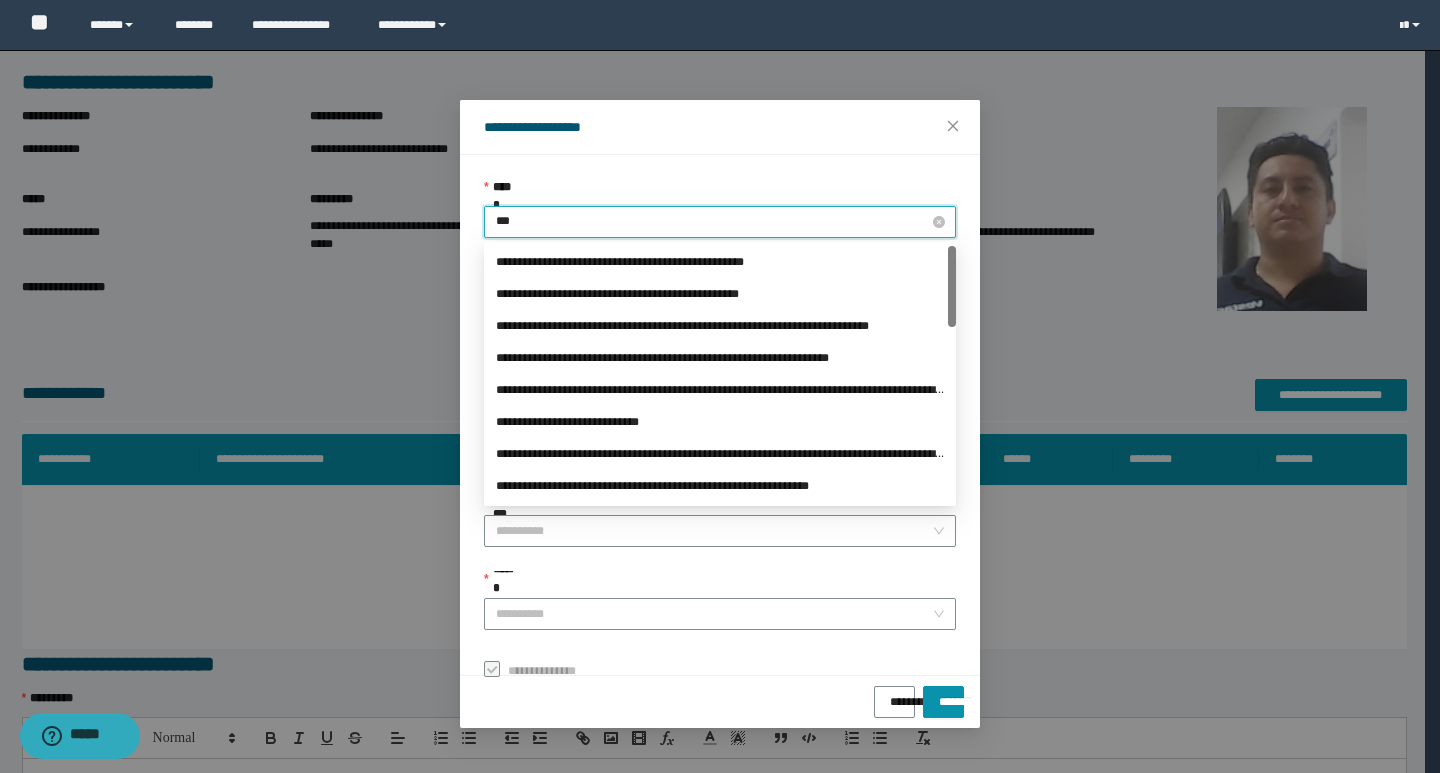 type on "****" 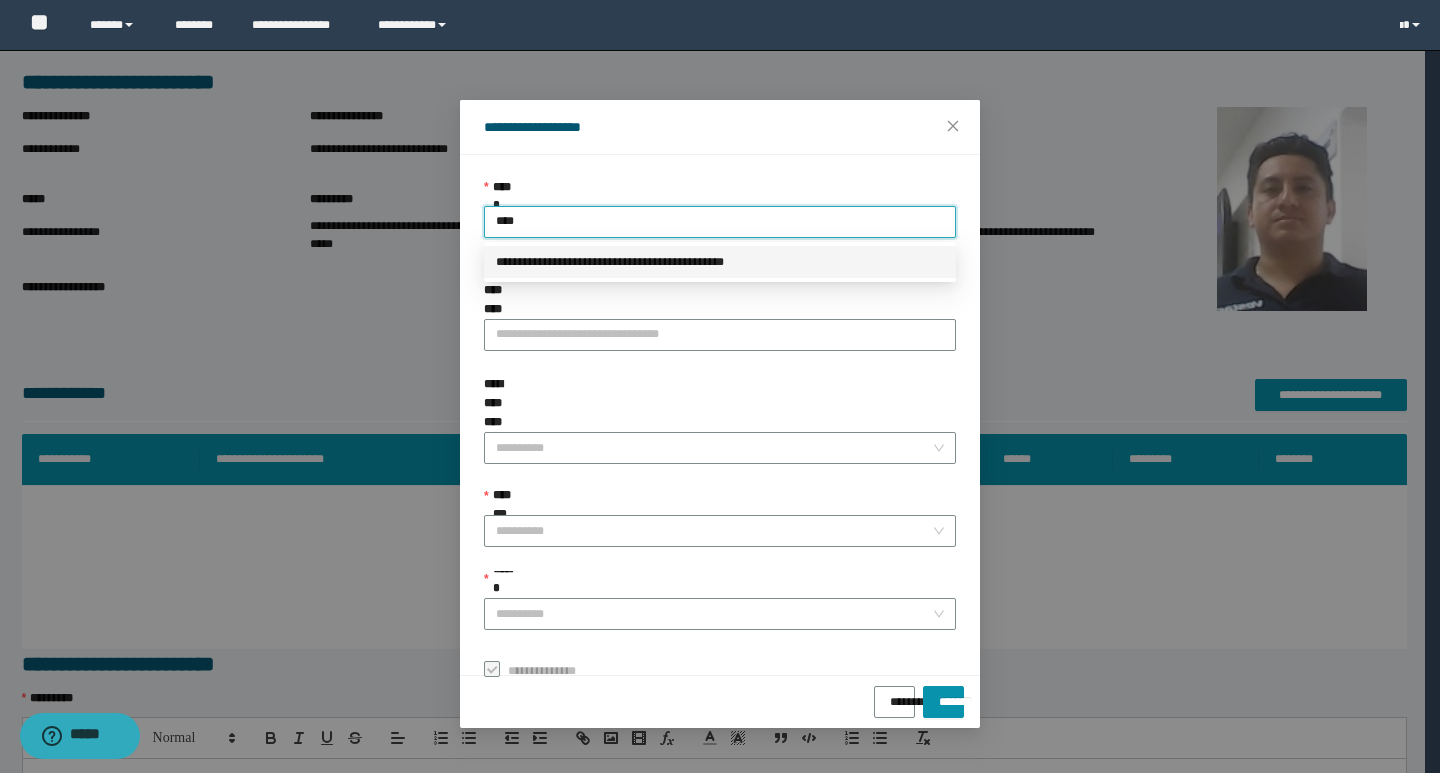 click on "**********" at bounding box center [720, 262] 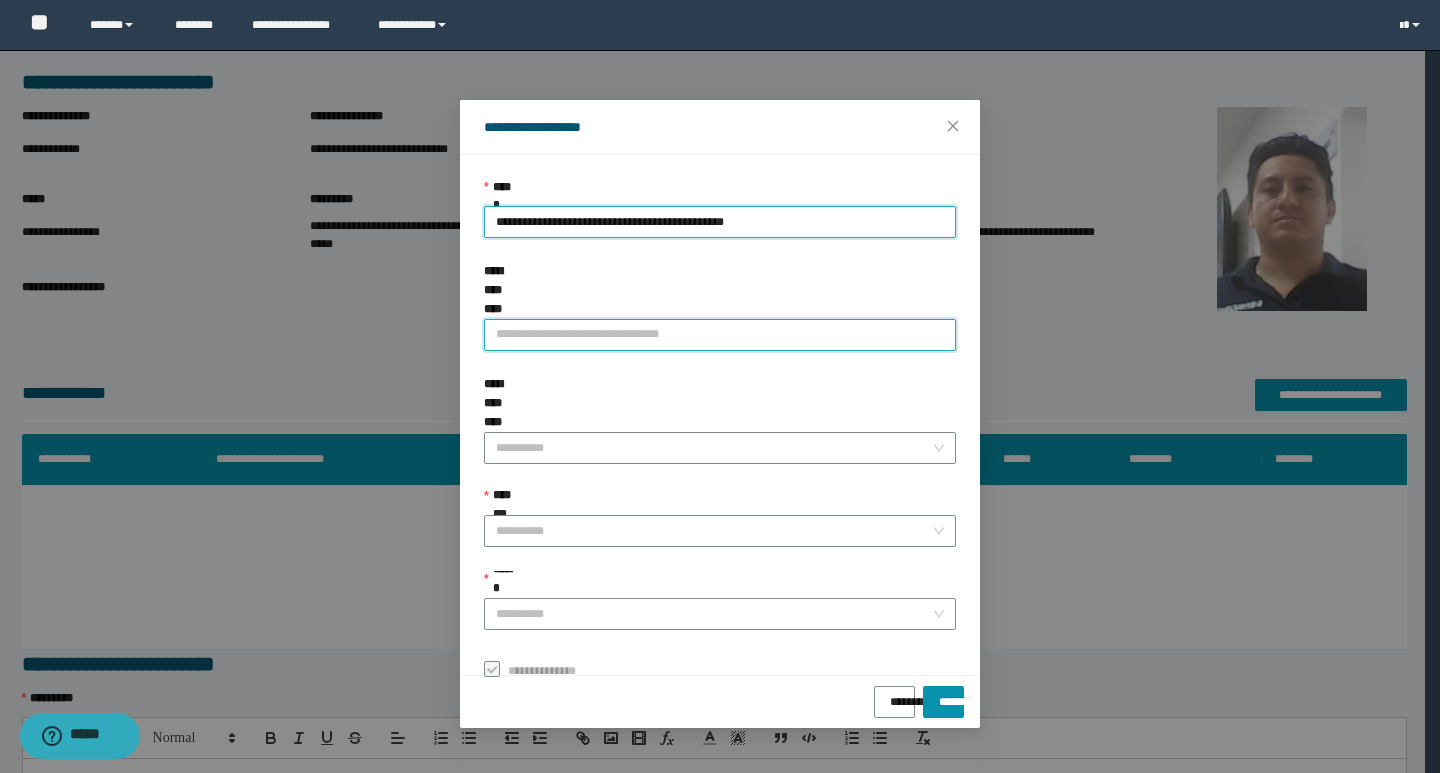 click on "**********" at bounding box center (720, 335) 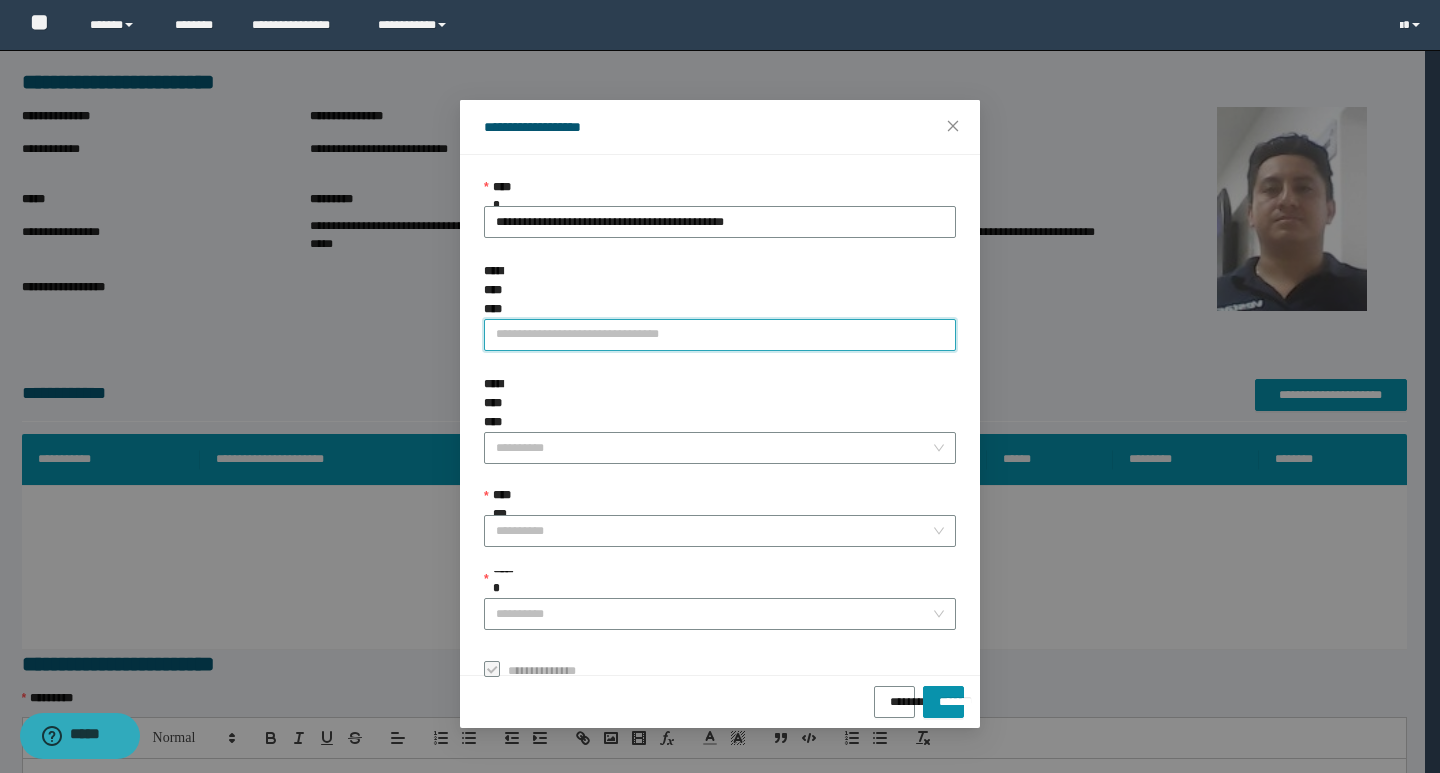 paste on "**********" 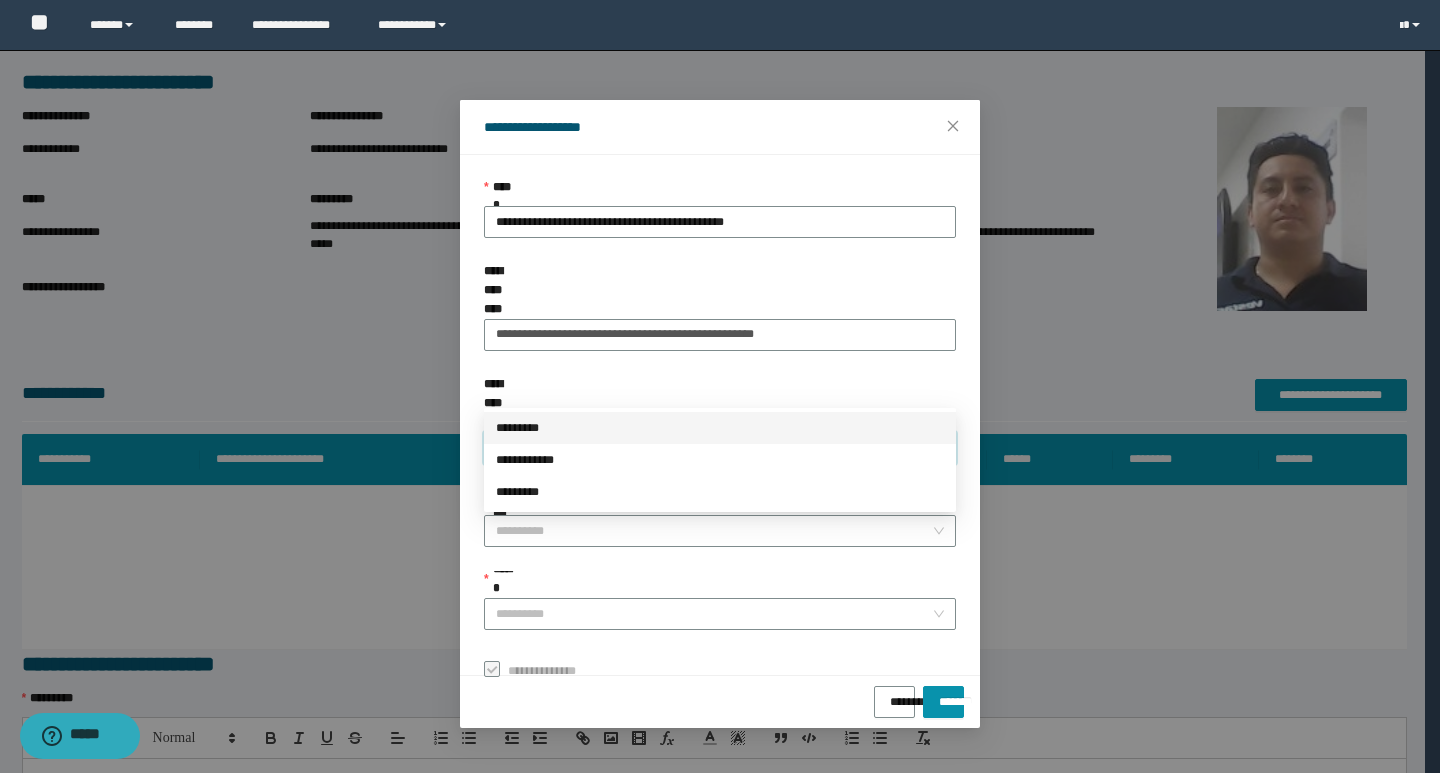 click on "**********" at bounding box center [714, 448] 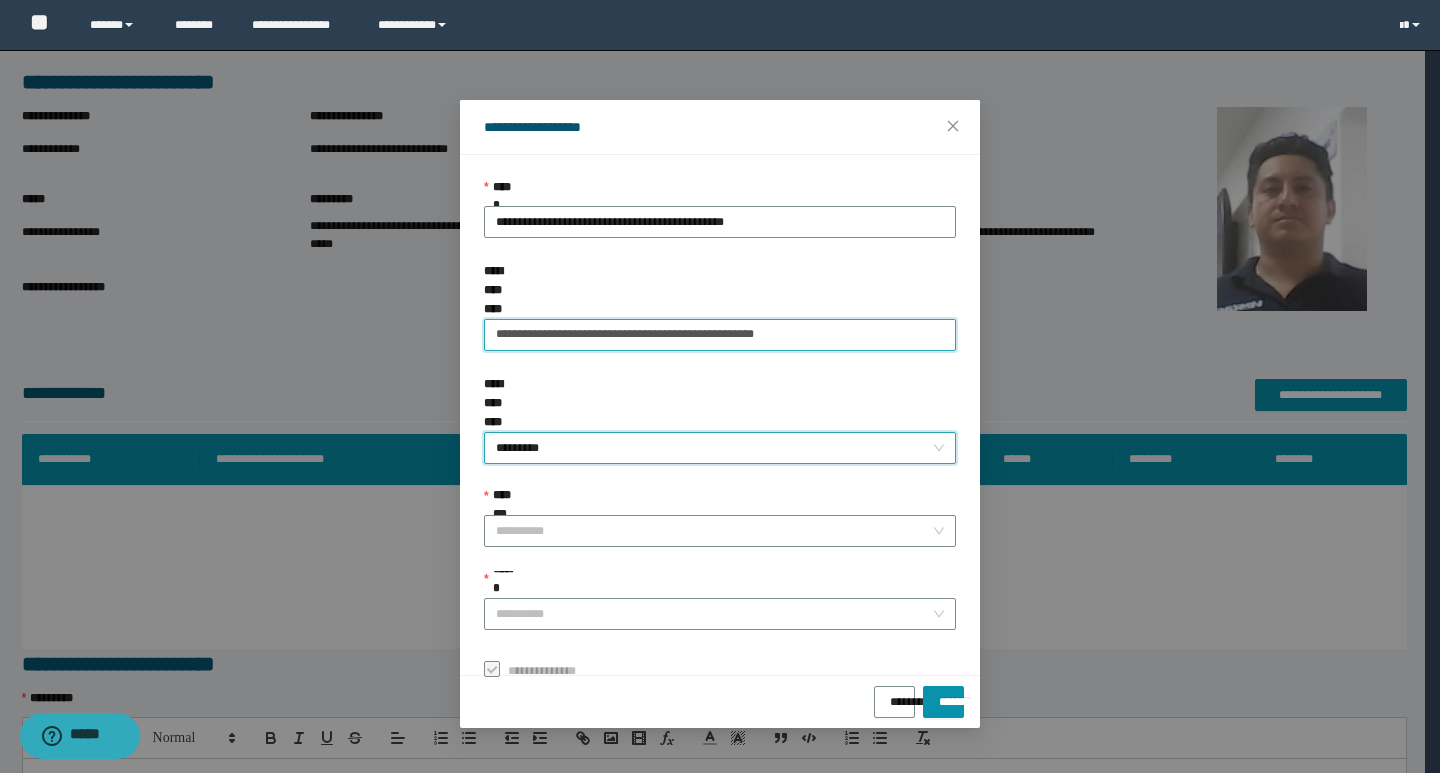 click on "**********" at bounding box center (720, 335) 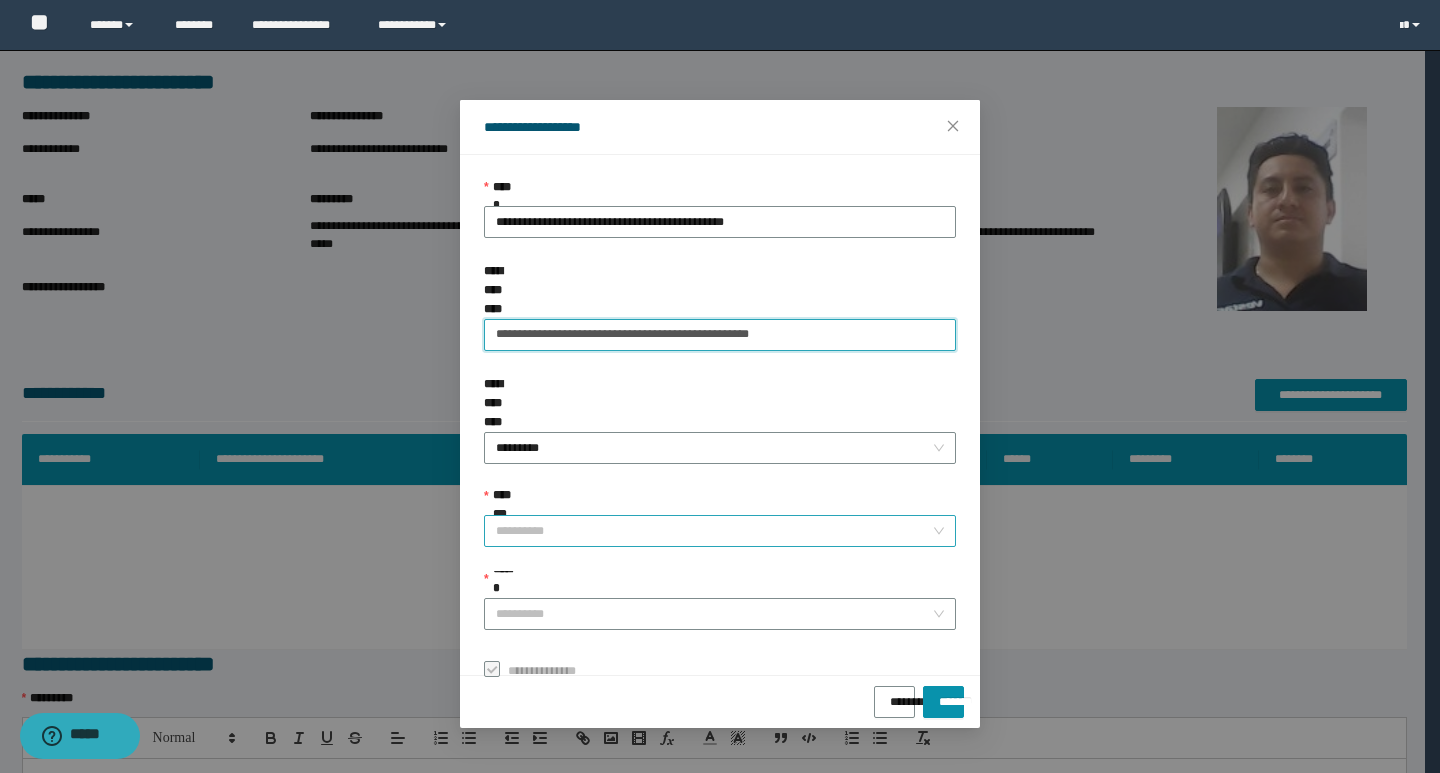 type on "**********" 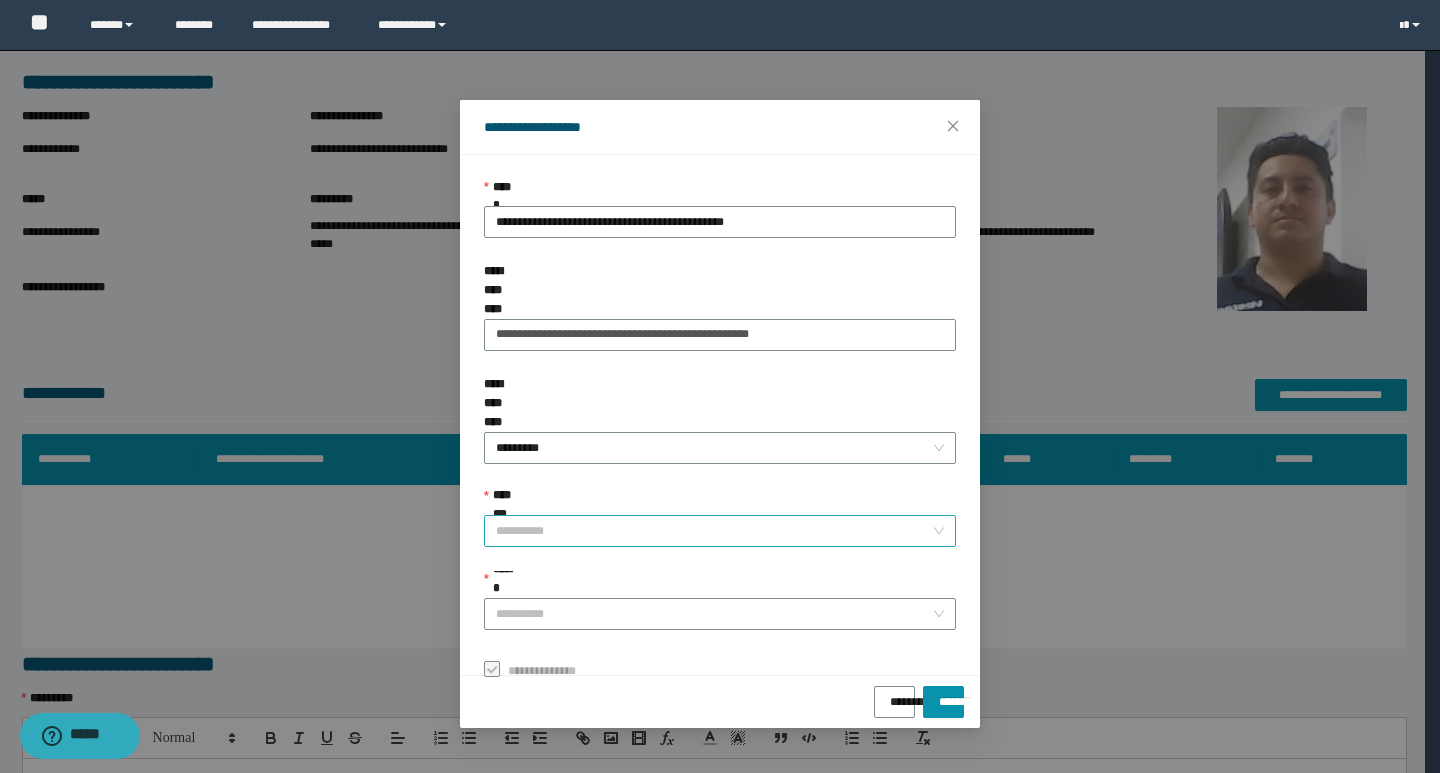 click on "**********" at bounding box center [714, 531] 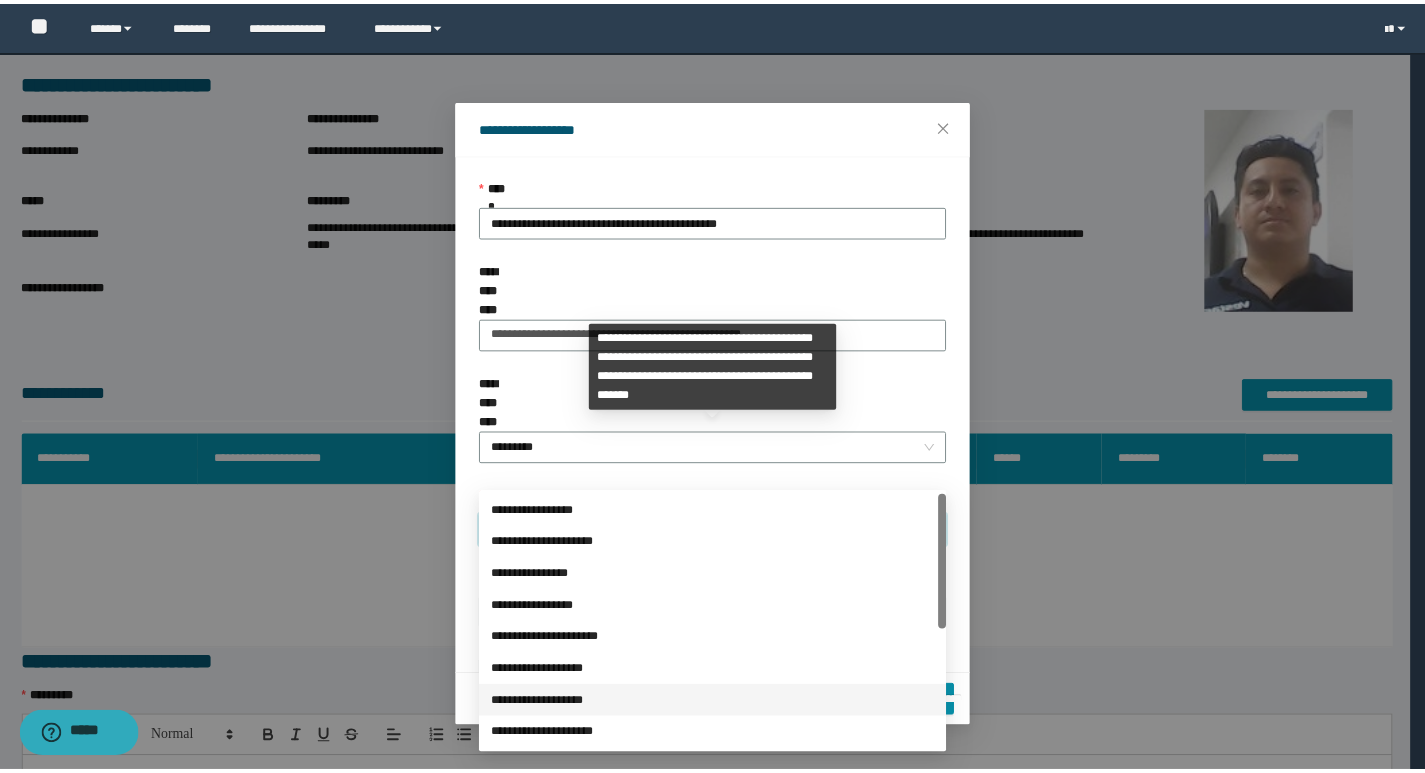 scroll, scrollTop: 224, scrollLeft: 0, axis: vertical 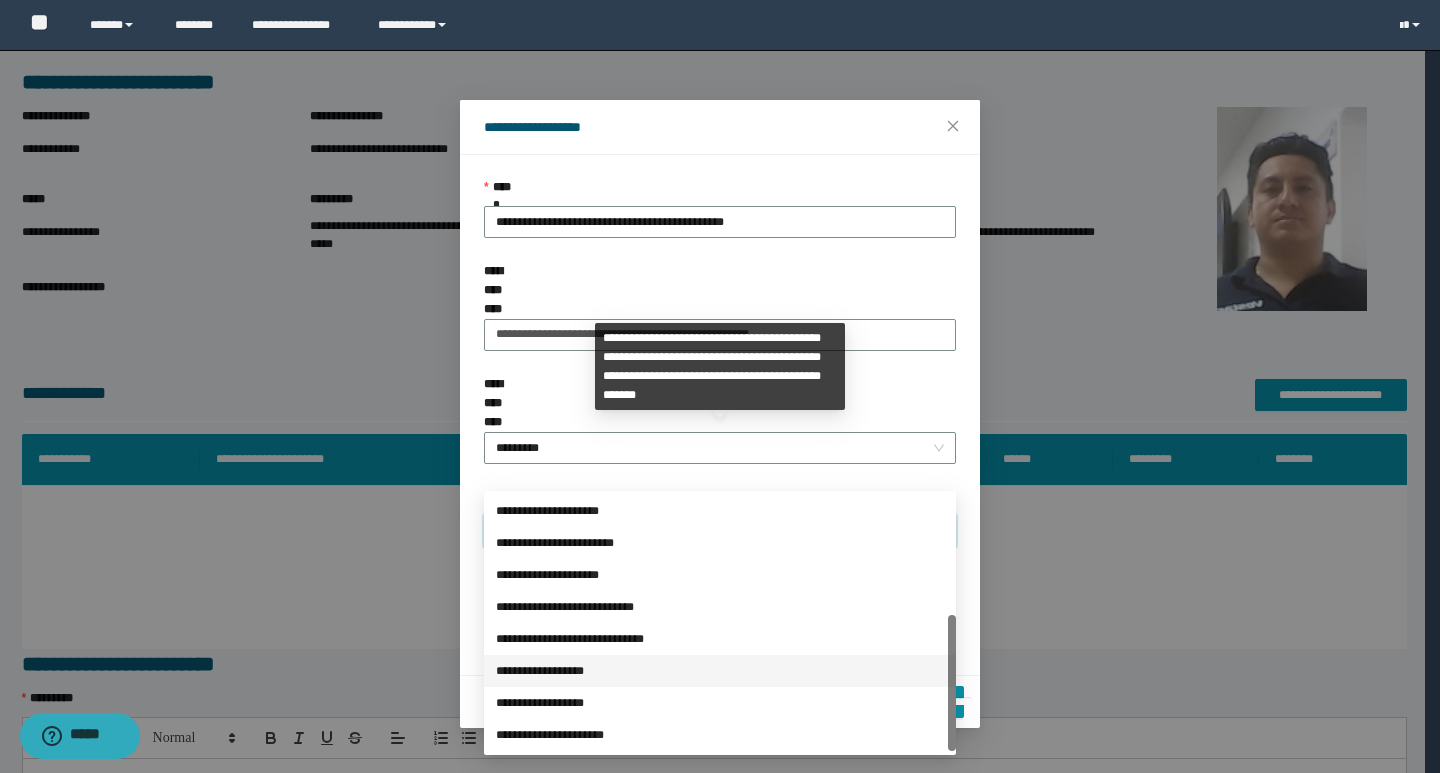 click on "**********" at bounding box center (720, 671) 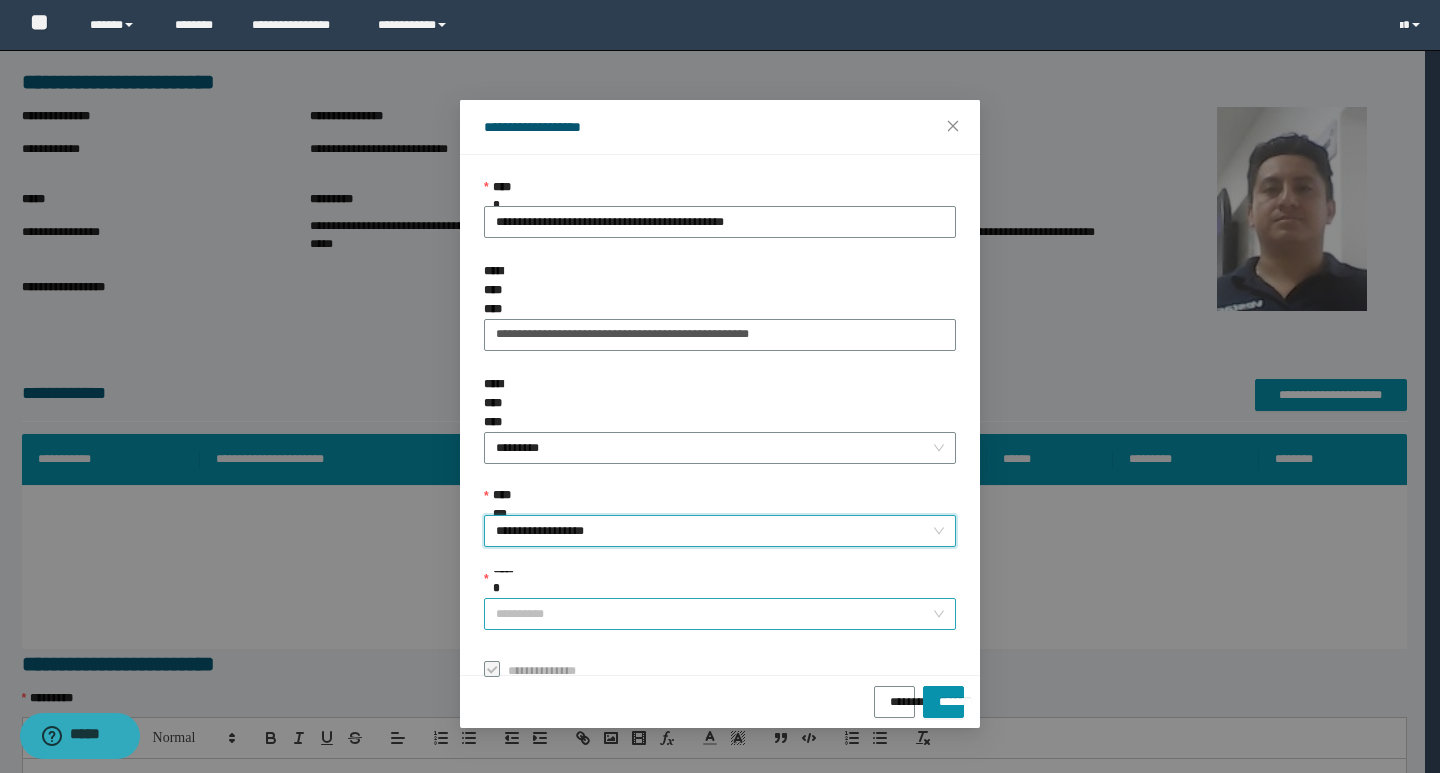 click on "******" at bounding box center (714, 614) 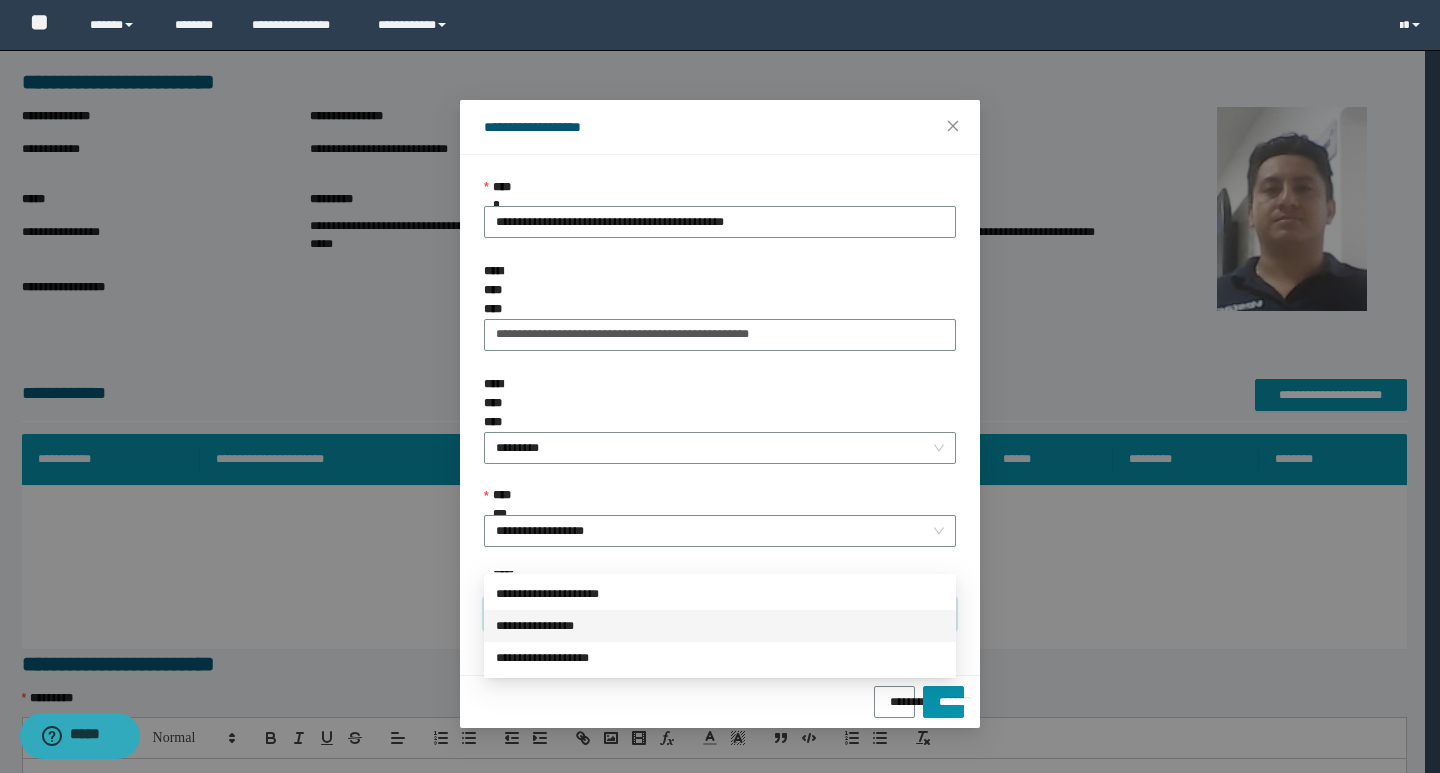 click on "**********" at bounding box center [720, 626] 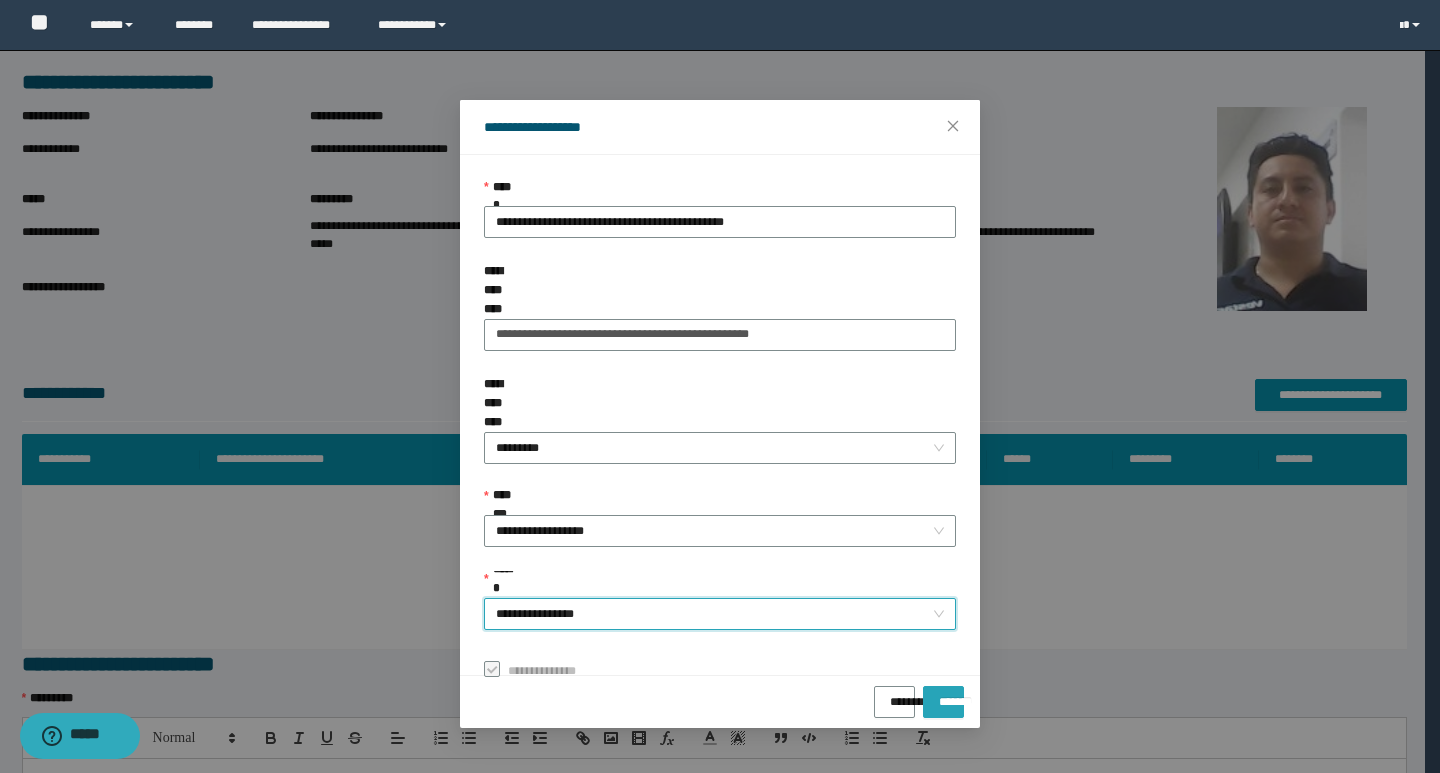 click on "*******" at bounding box center [943, 695] 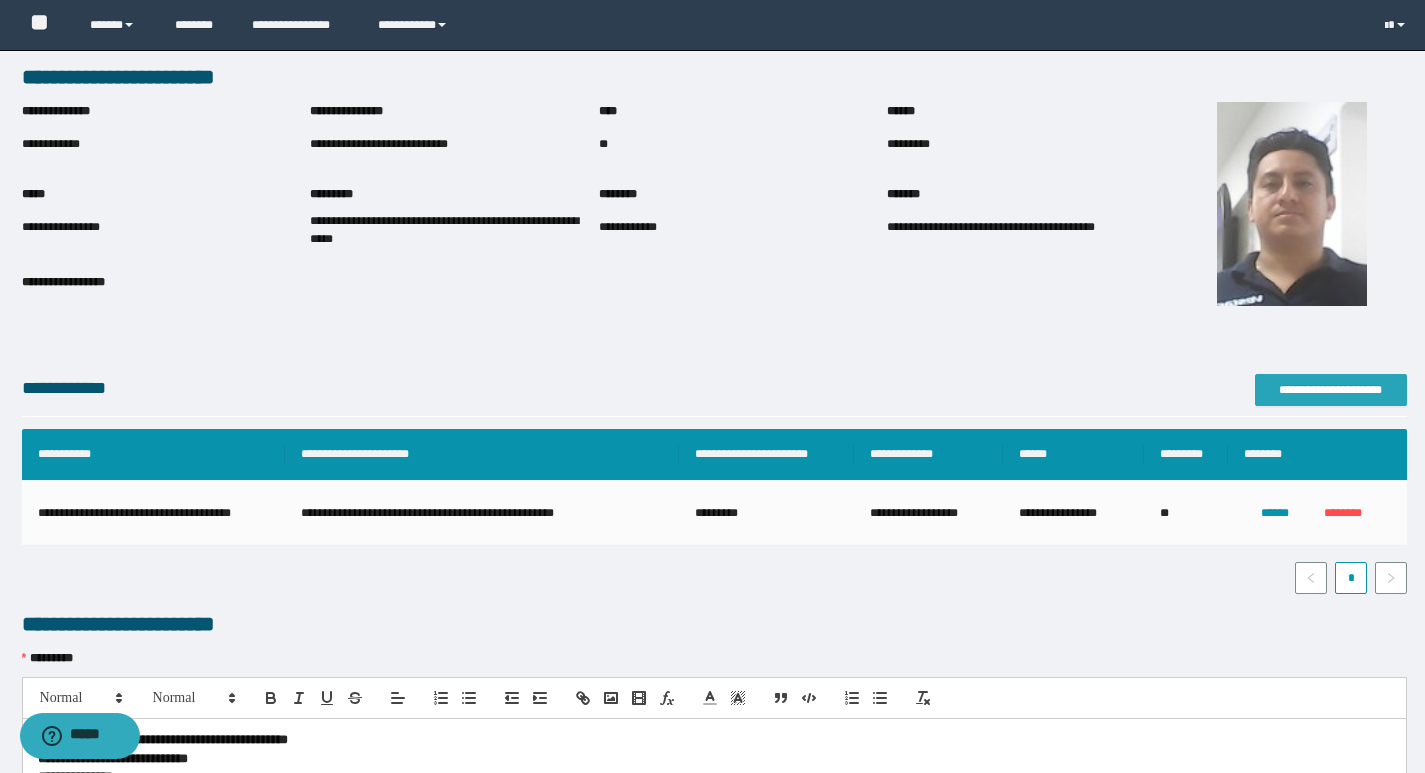scroll, scrollTop: 0, scrollLeft: 0, axis: both 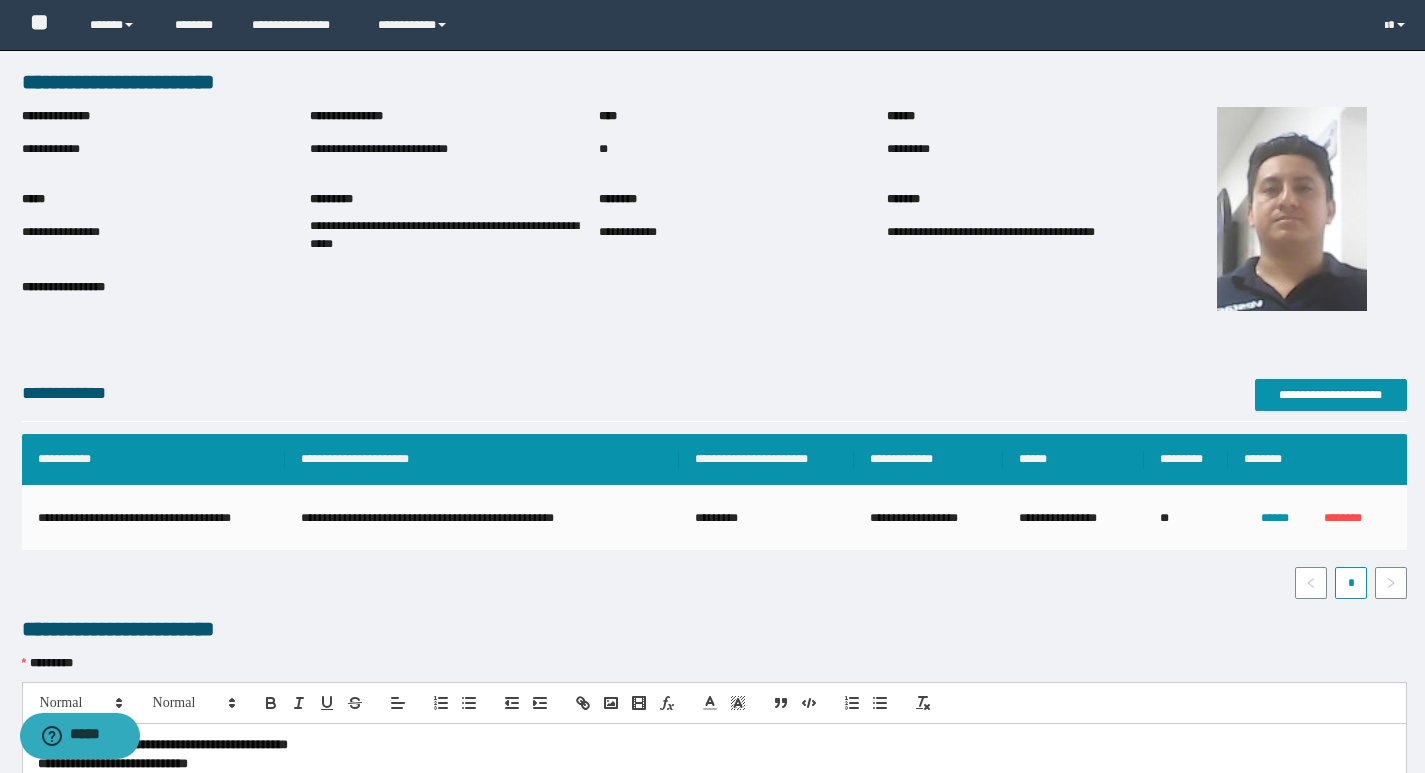 click on "**********" at bounding box center [379, 149] 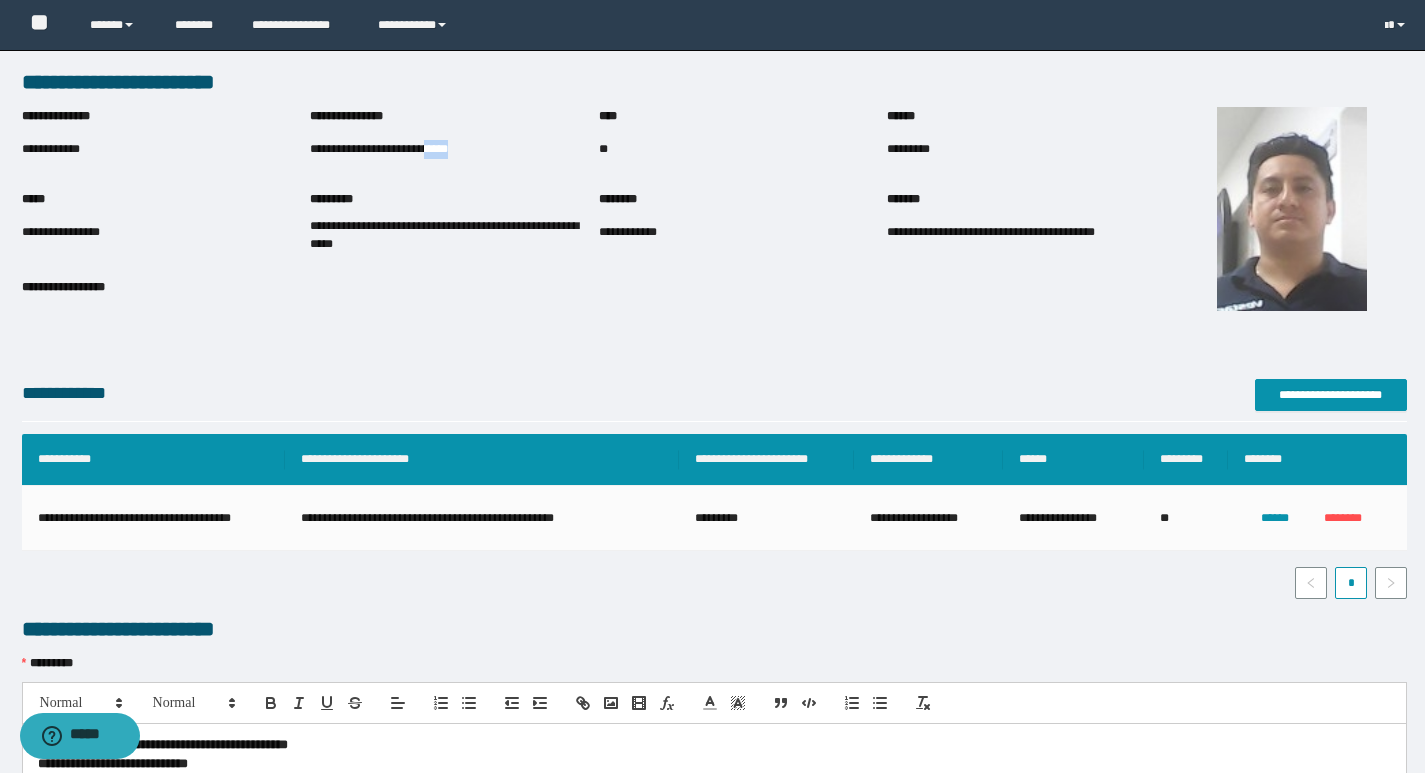 click on "**********" at bounding box center (379, 149) 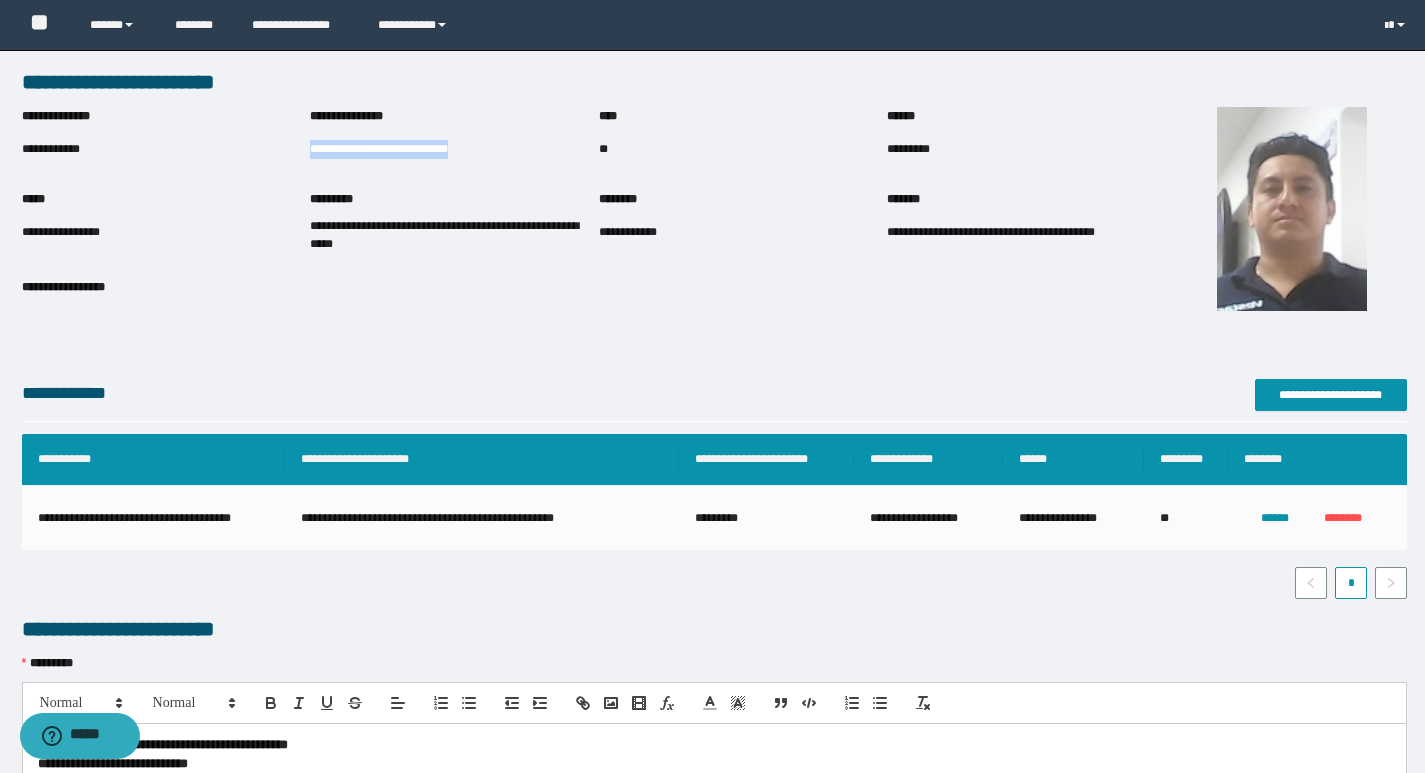 click on "**********" at bounding box center (379, 149) 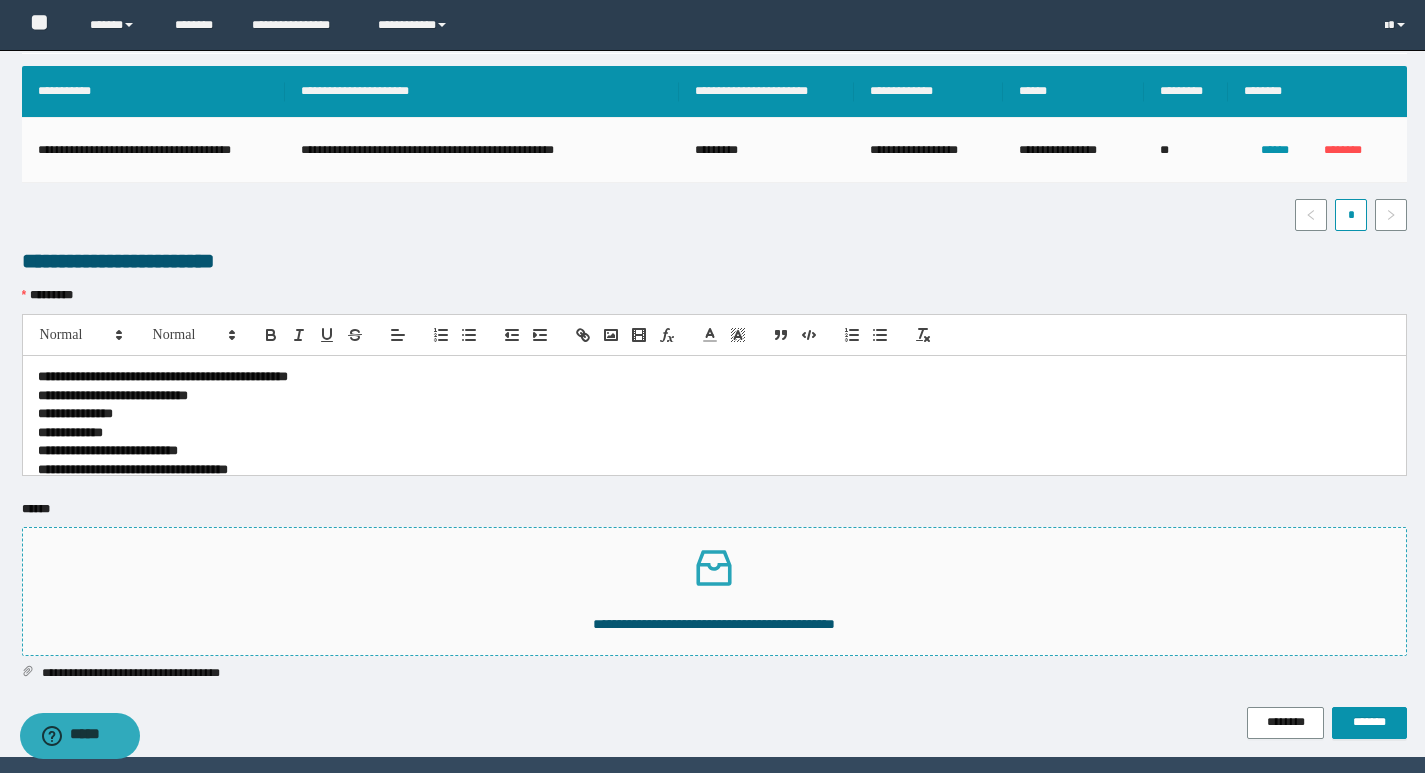 scroll, scrollTop: 400, scrollLeft: 0, axis: vertical 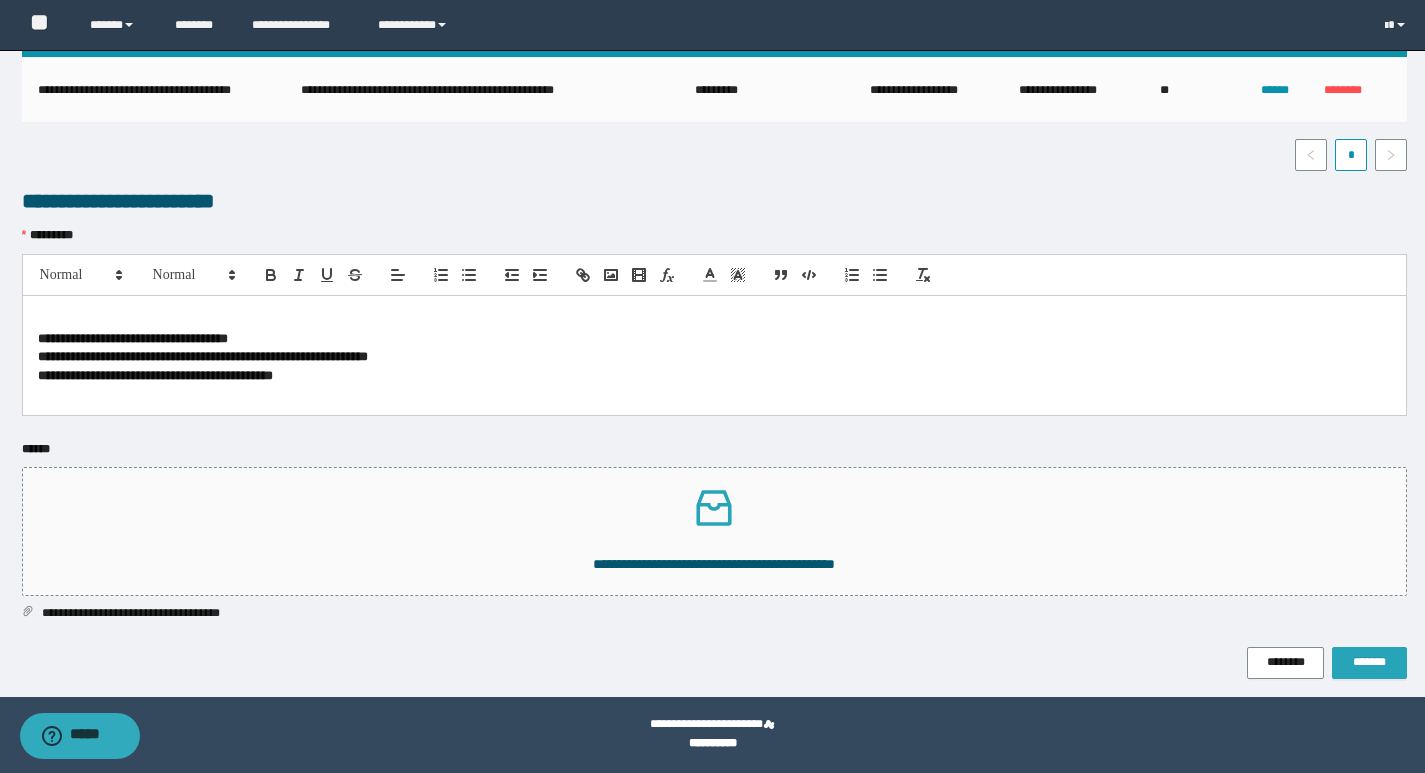 click on "*******" at bounding box center (1369, 662) 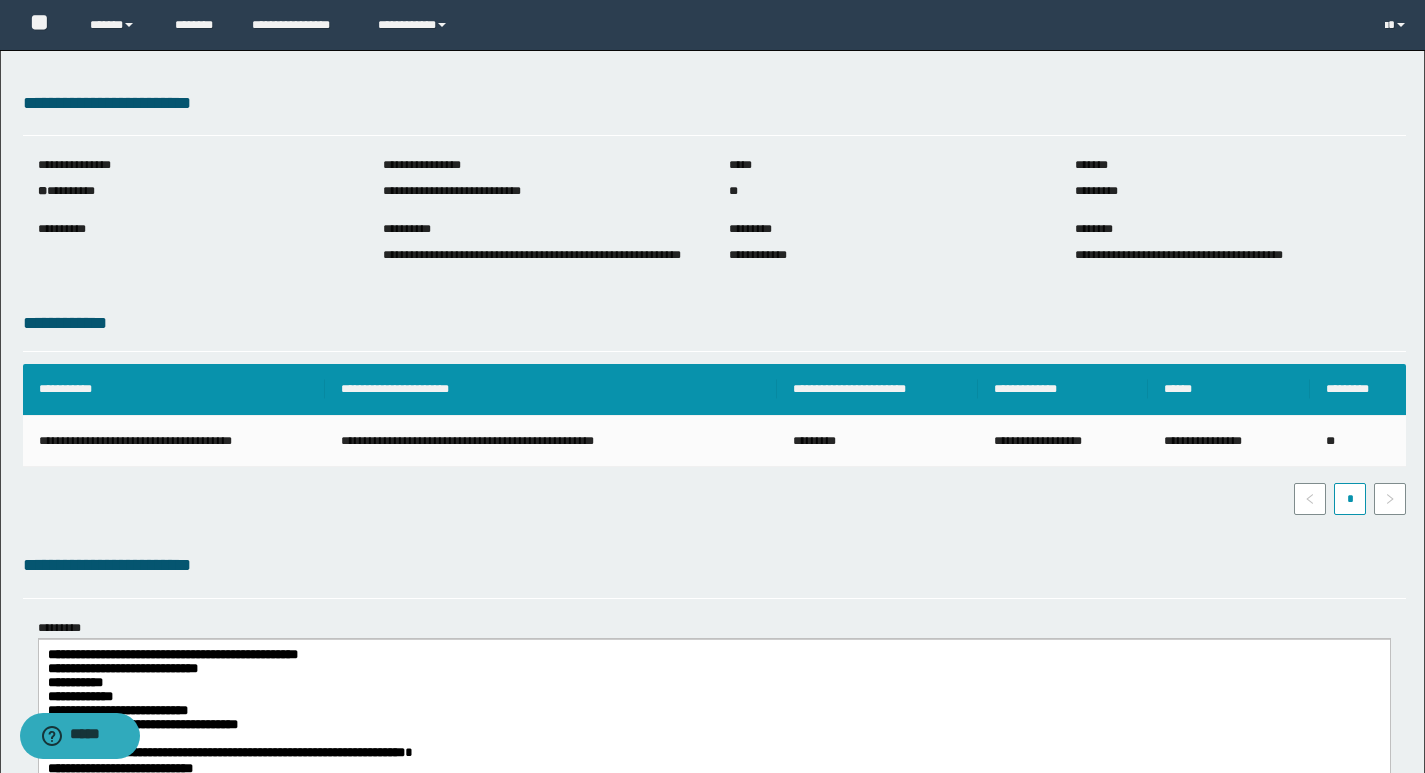 scroll, scrollTop: 0, scrollLeft: 0, axis: both 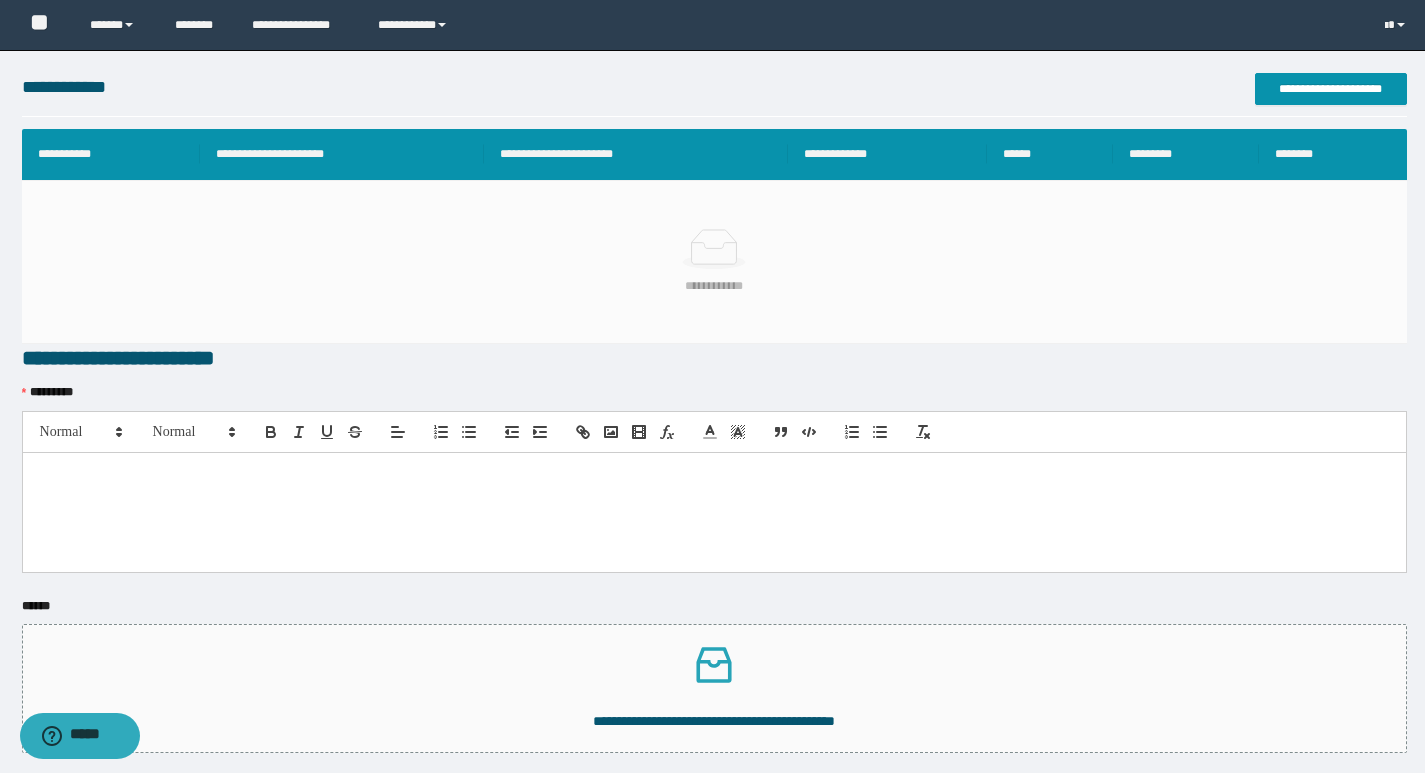 click at bounding box center [714, 512] 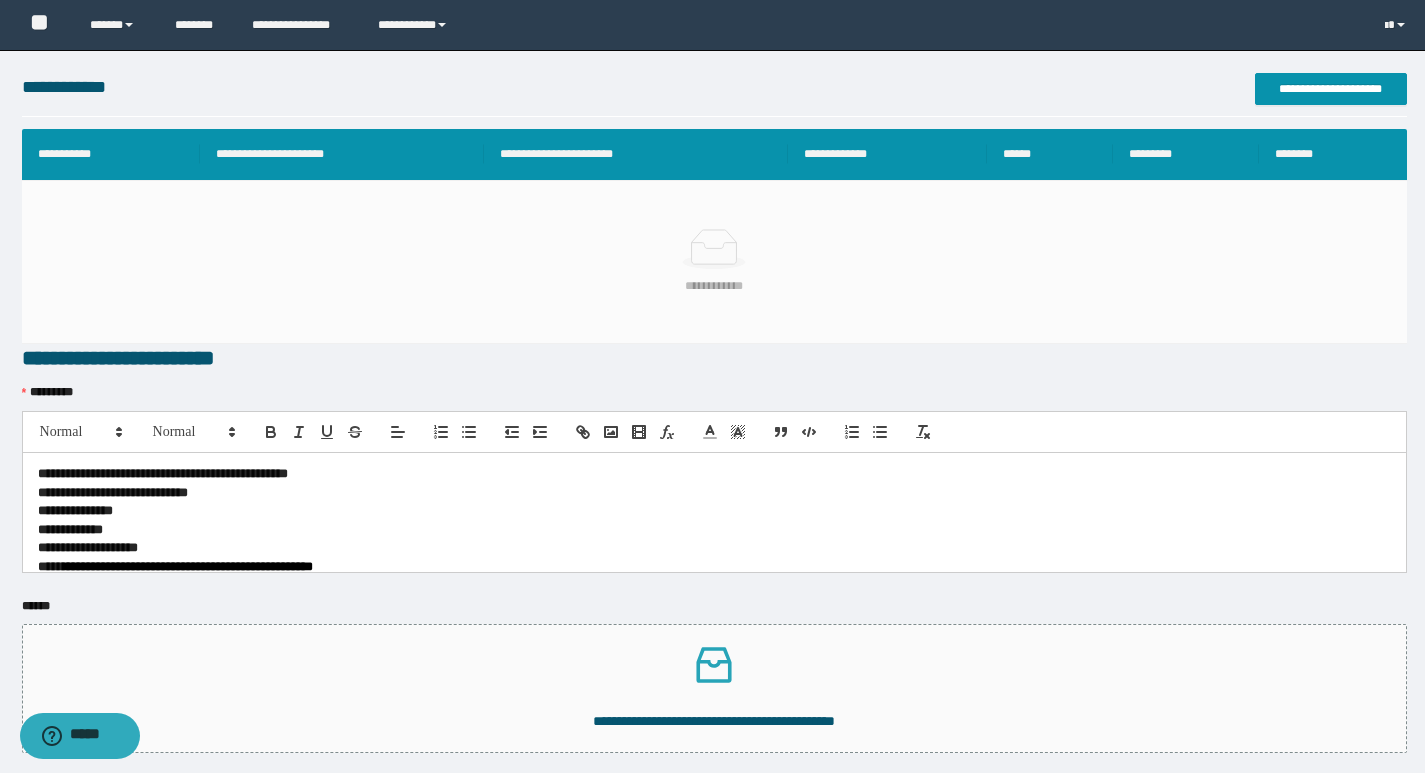 scroll, scrollTop: 0, scrollLeft: 0, axis: both 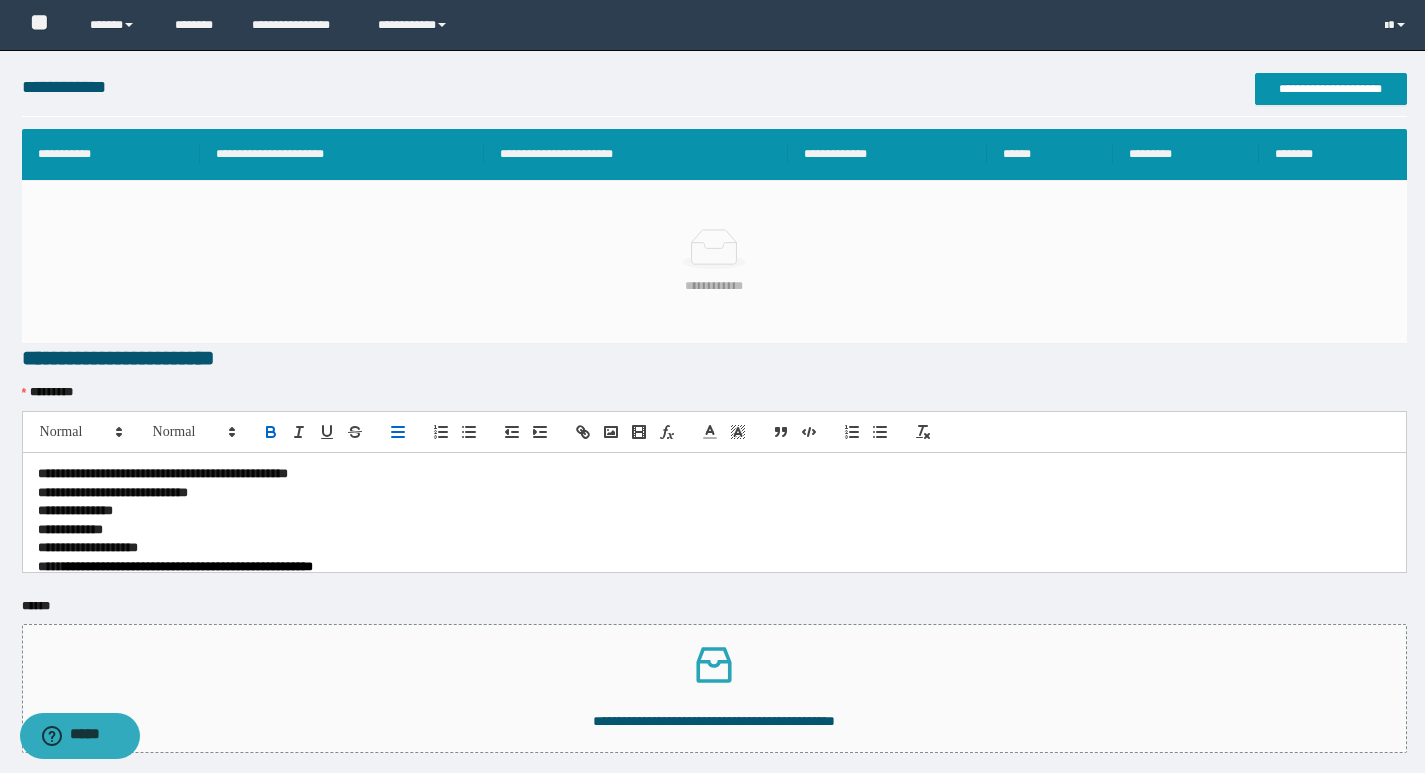 type 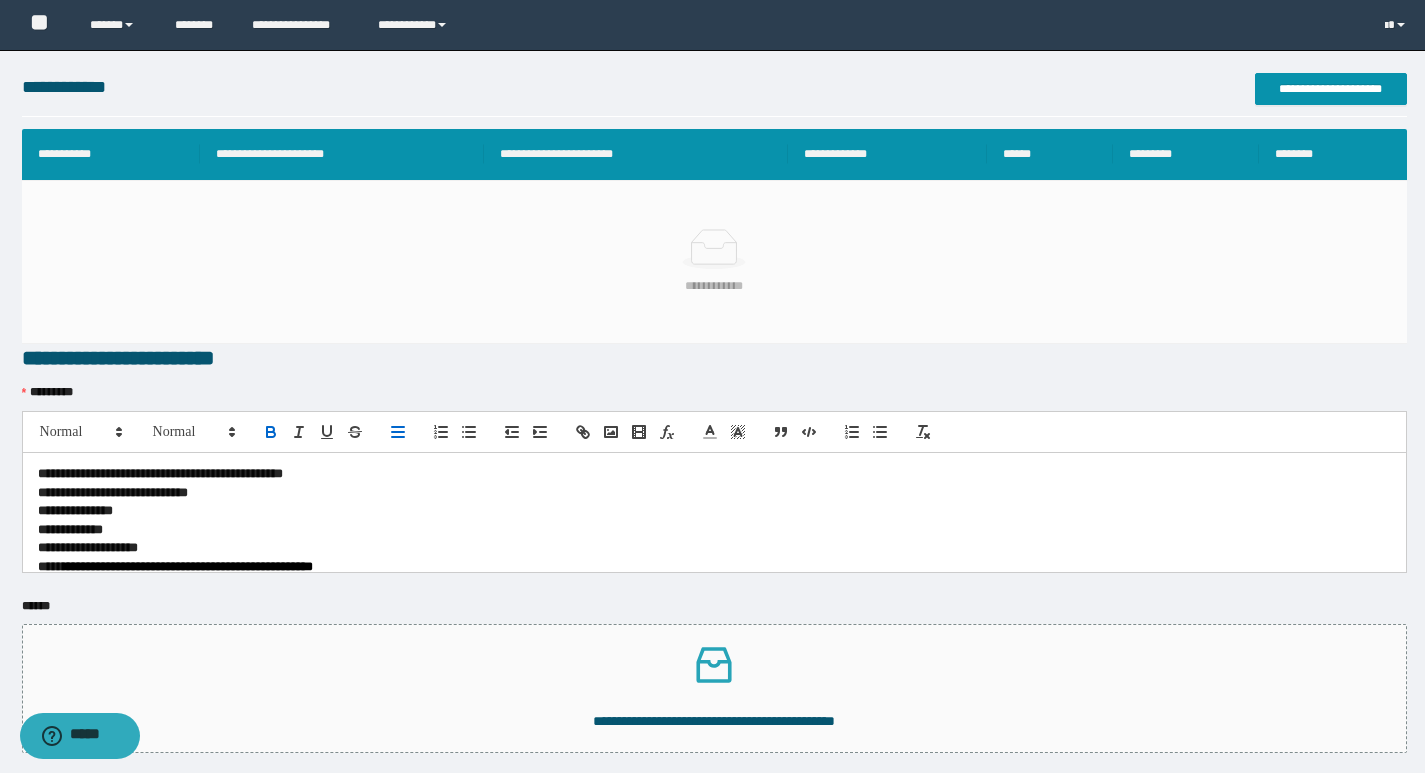 click on "**********" at bounding box center [160, 473] 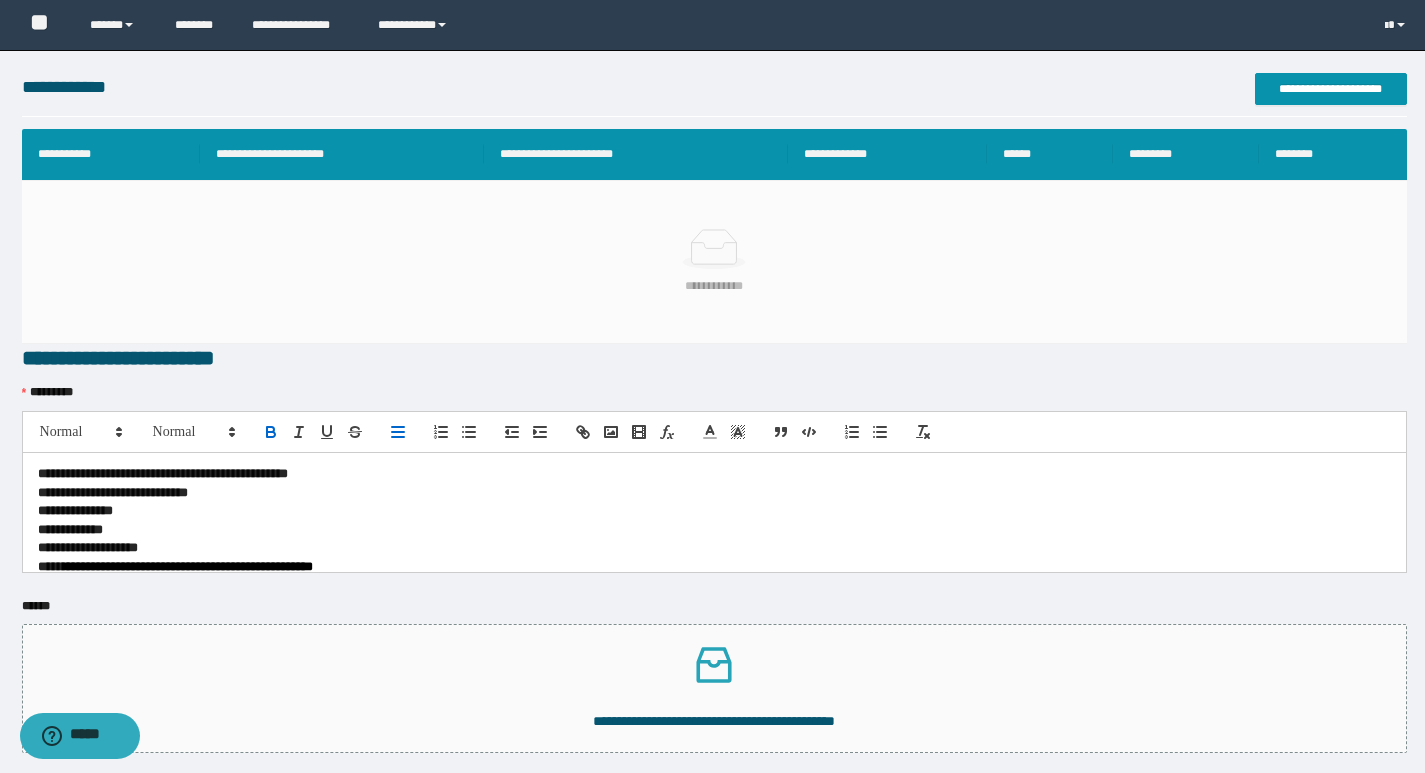 click on "**********" at bounding box center (75, 510) 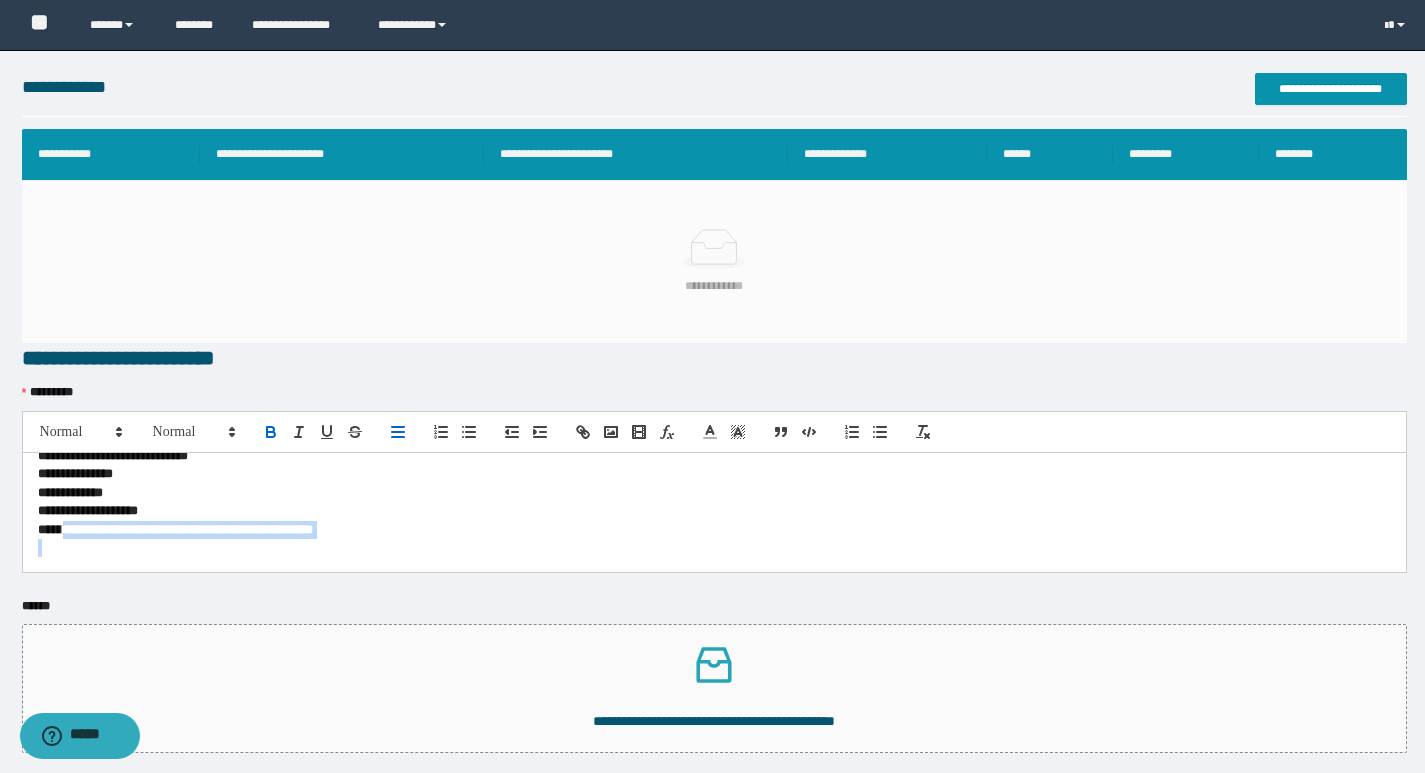 scroll, scrollTop: 84, scrollLeft: 0, axis: vertical 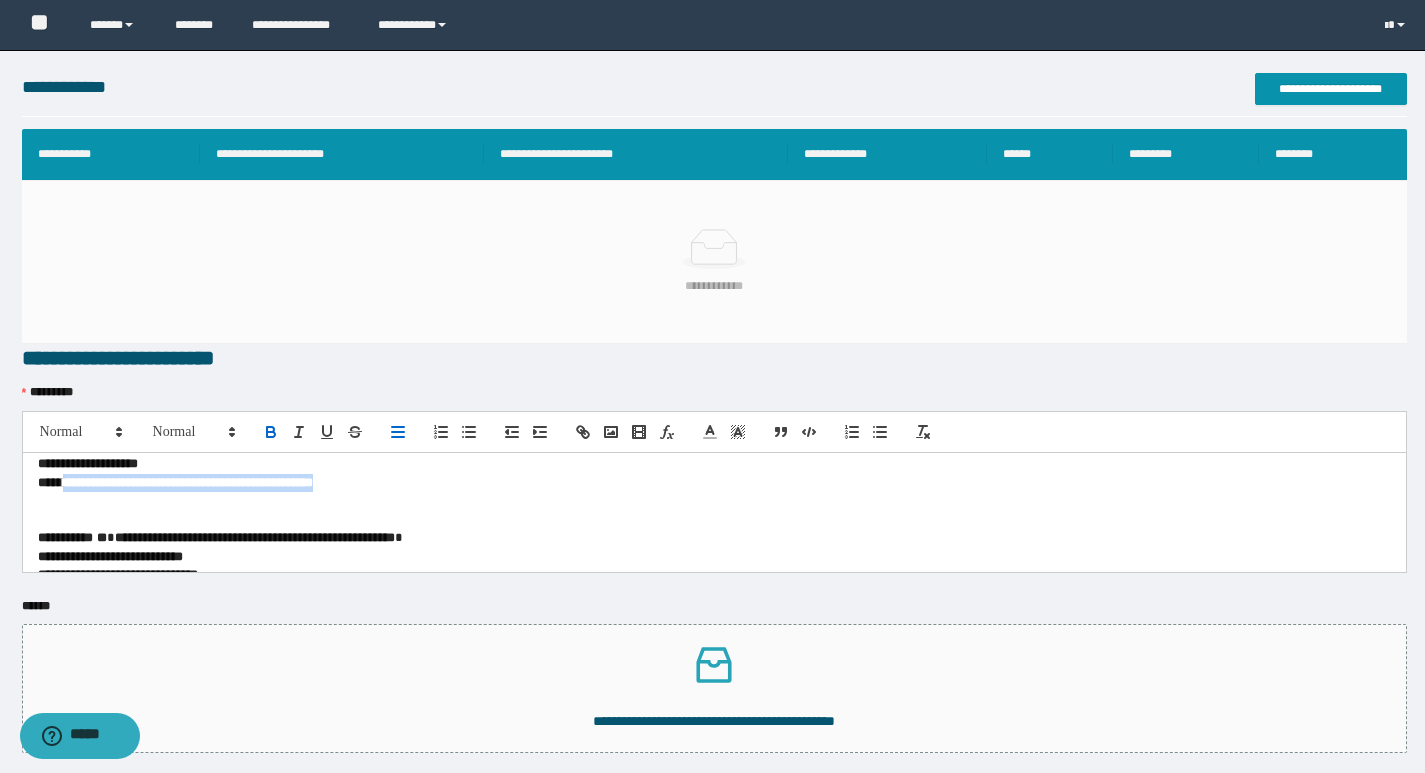 drag, startPoint x: 70, startPoint y: 567, endPoint x: 381, endPoint y: 487, distance: 321.12457 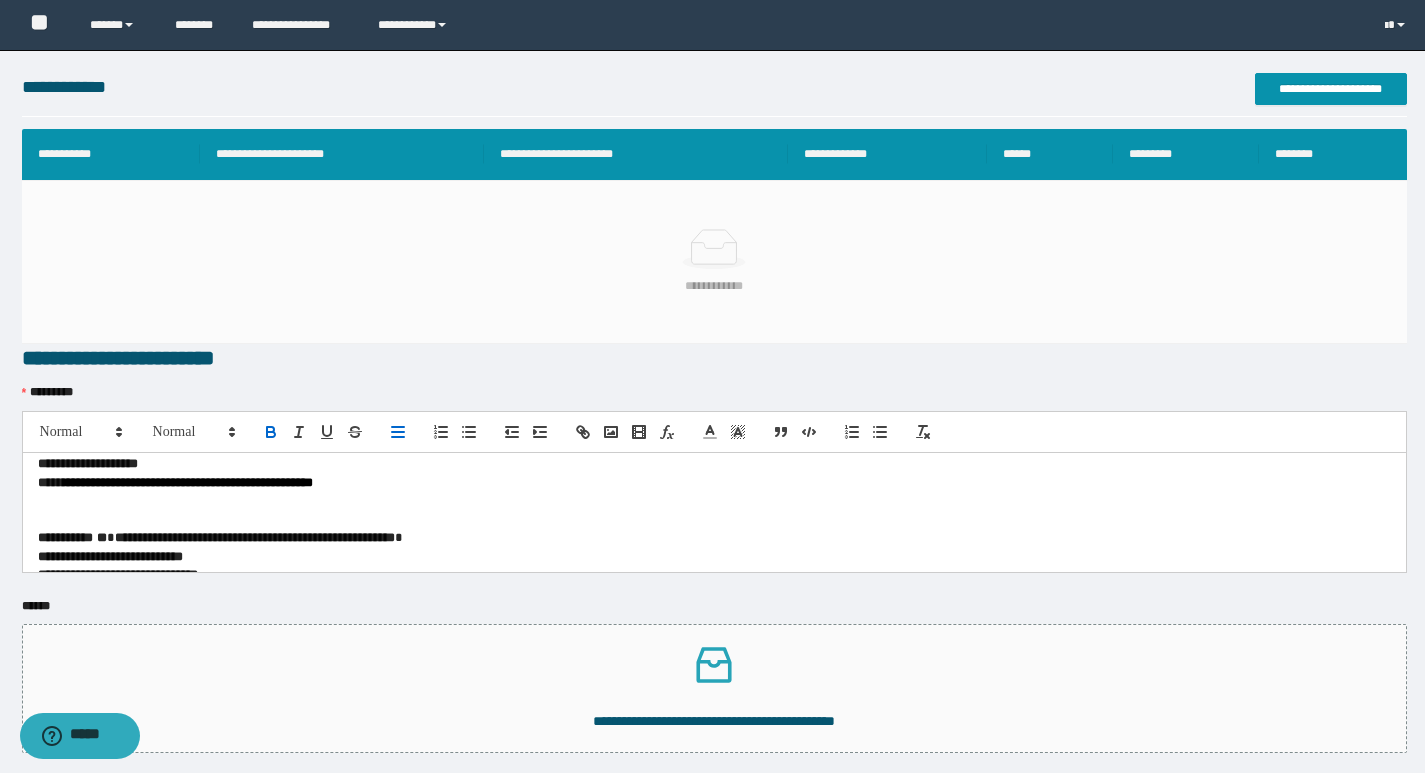 scroll, scrollTop: 0, scrollLeft: 0, axis: both 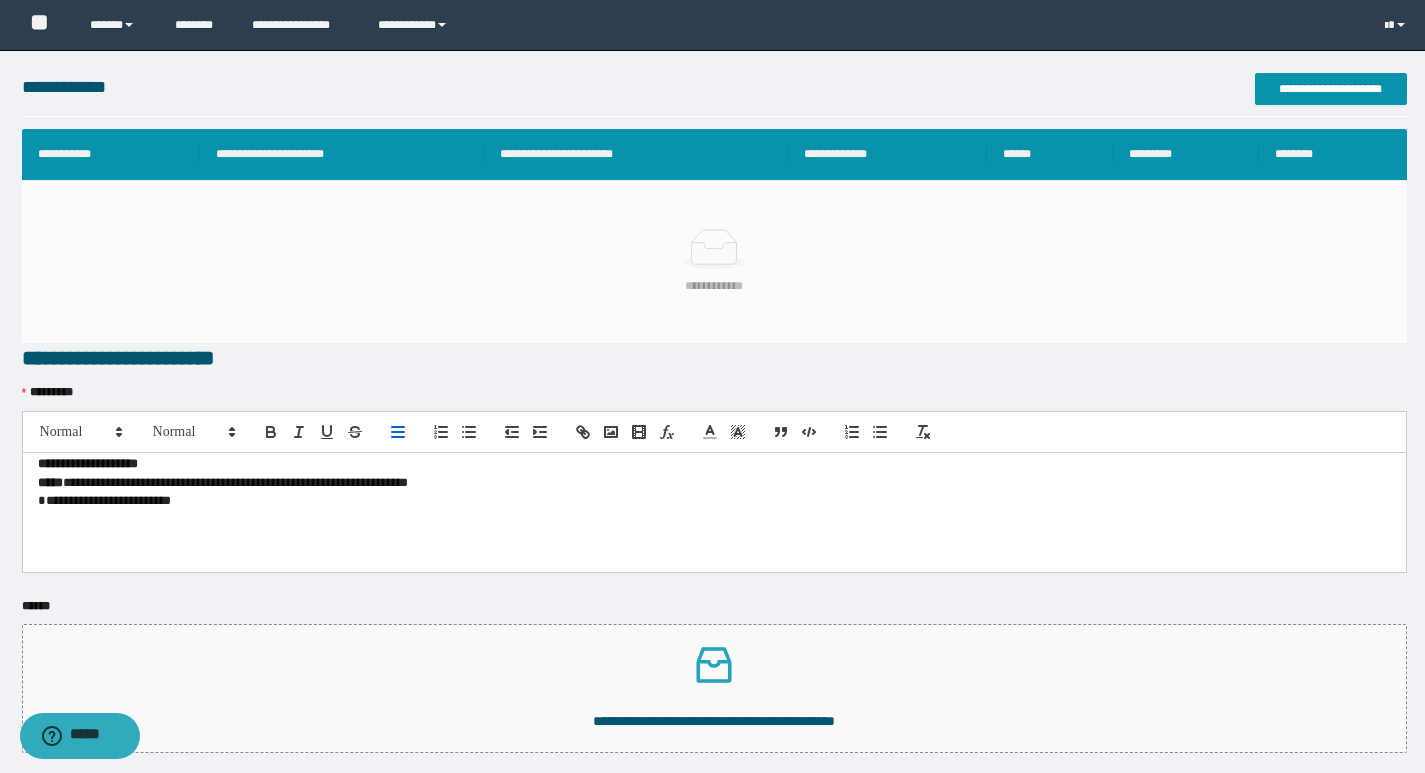 click on "**********" at bounding box center (707, 501) 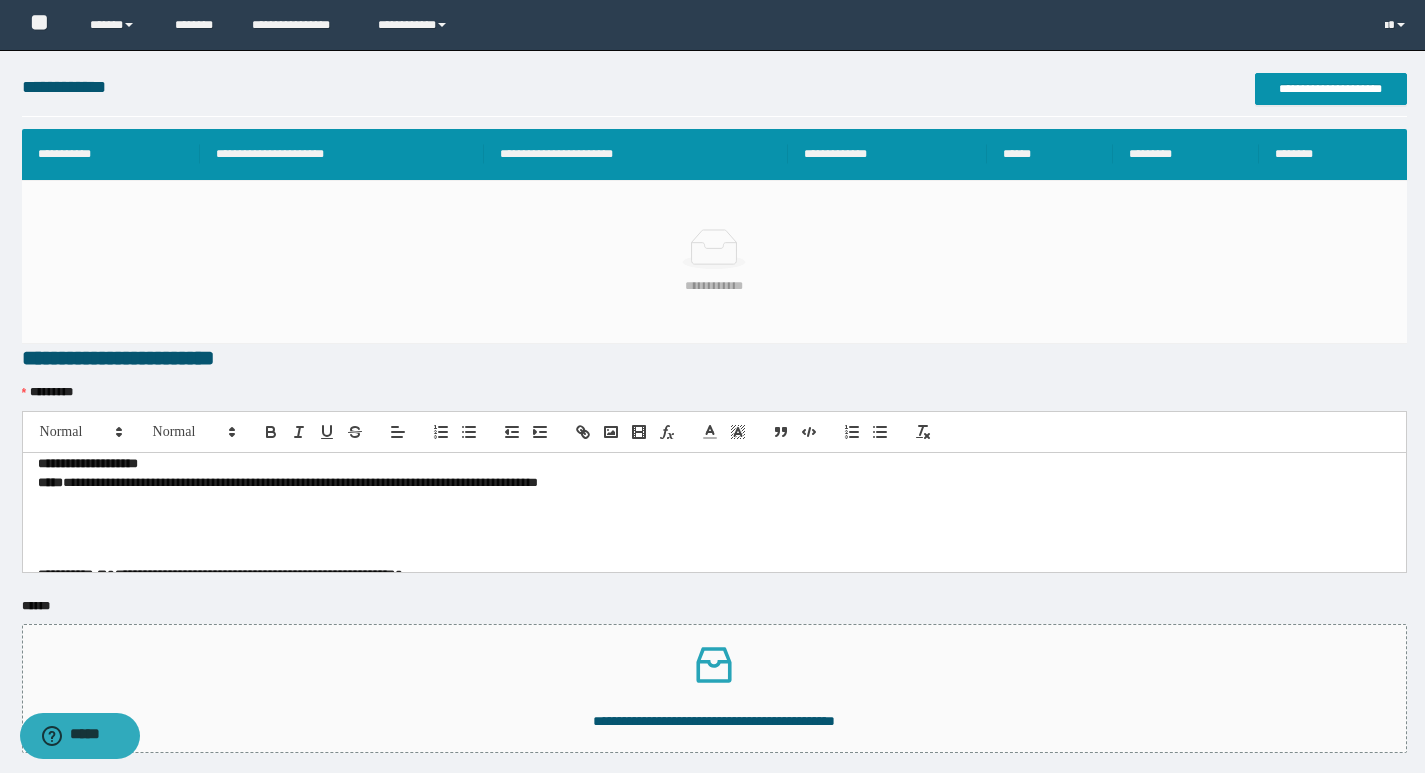 click on "**********" at bounding box center [707, 483] 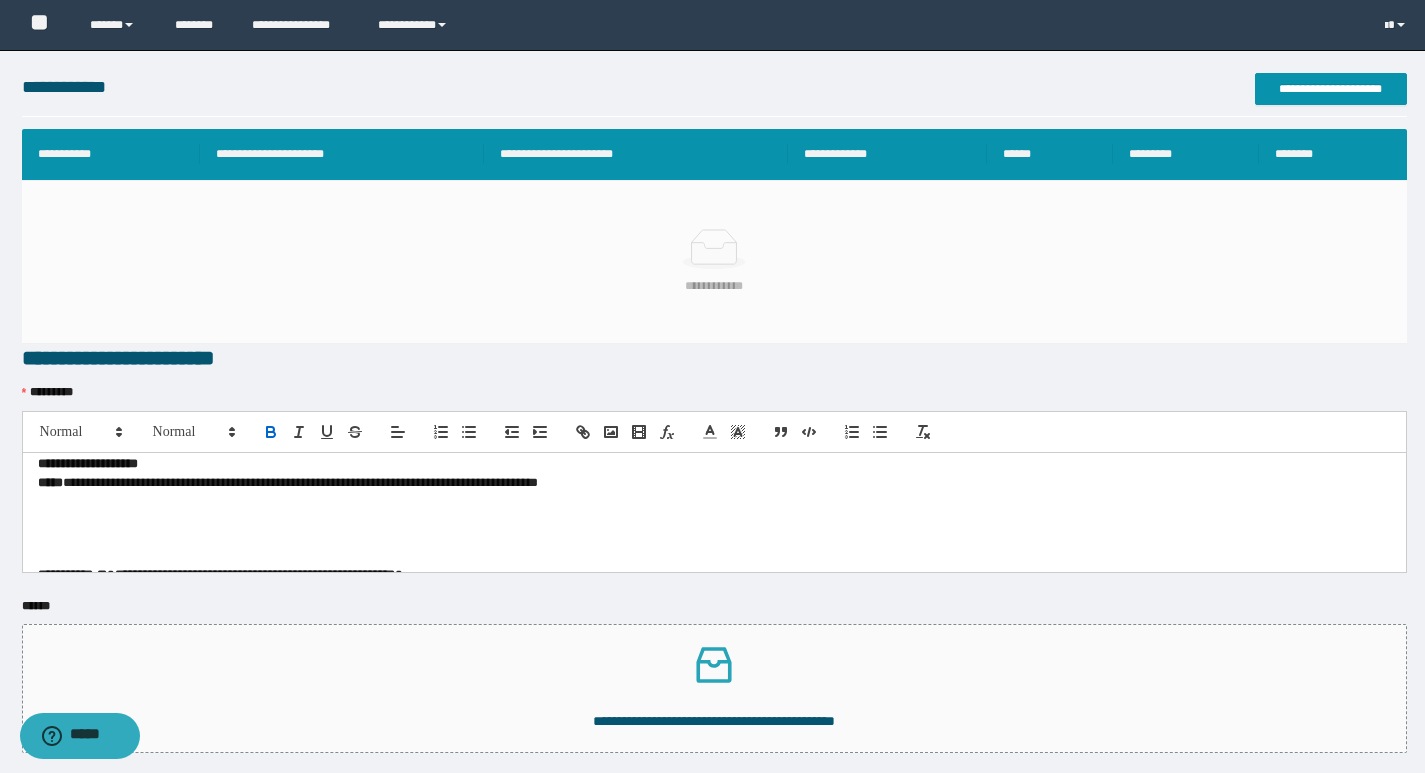 click on "**********" at bounding box center [707, 483] 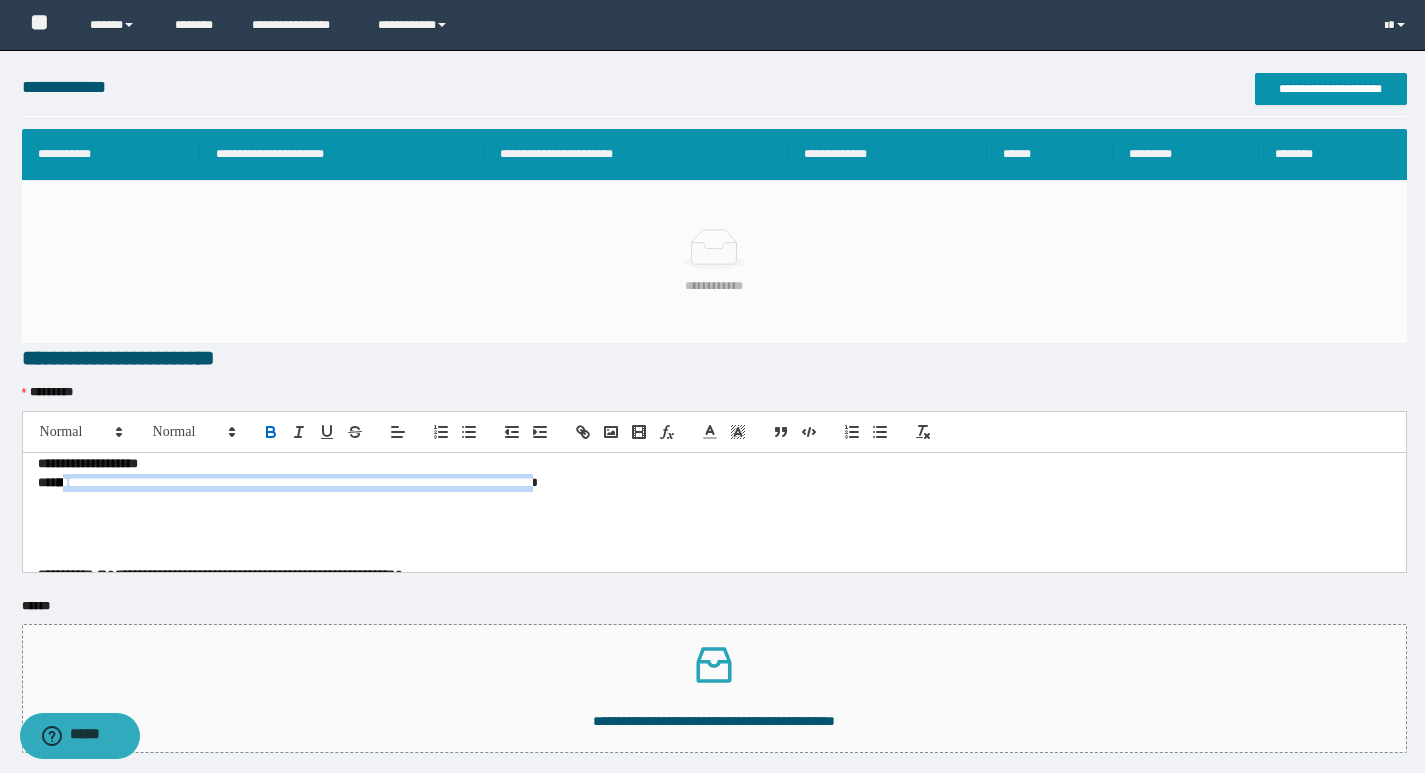 drag, startPoint x: 69, startPoint y: 480, endPoint x: 587, endPoint y: 487, distance: 518.0473 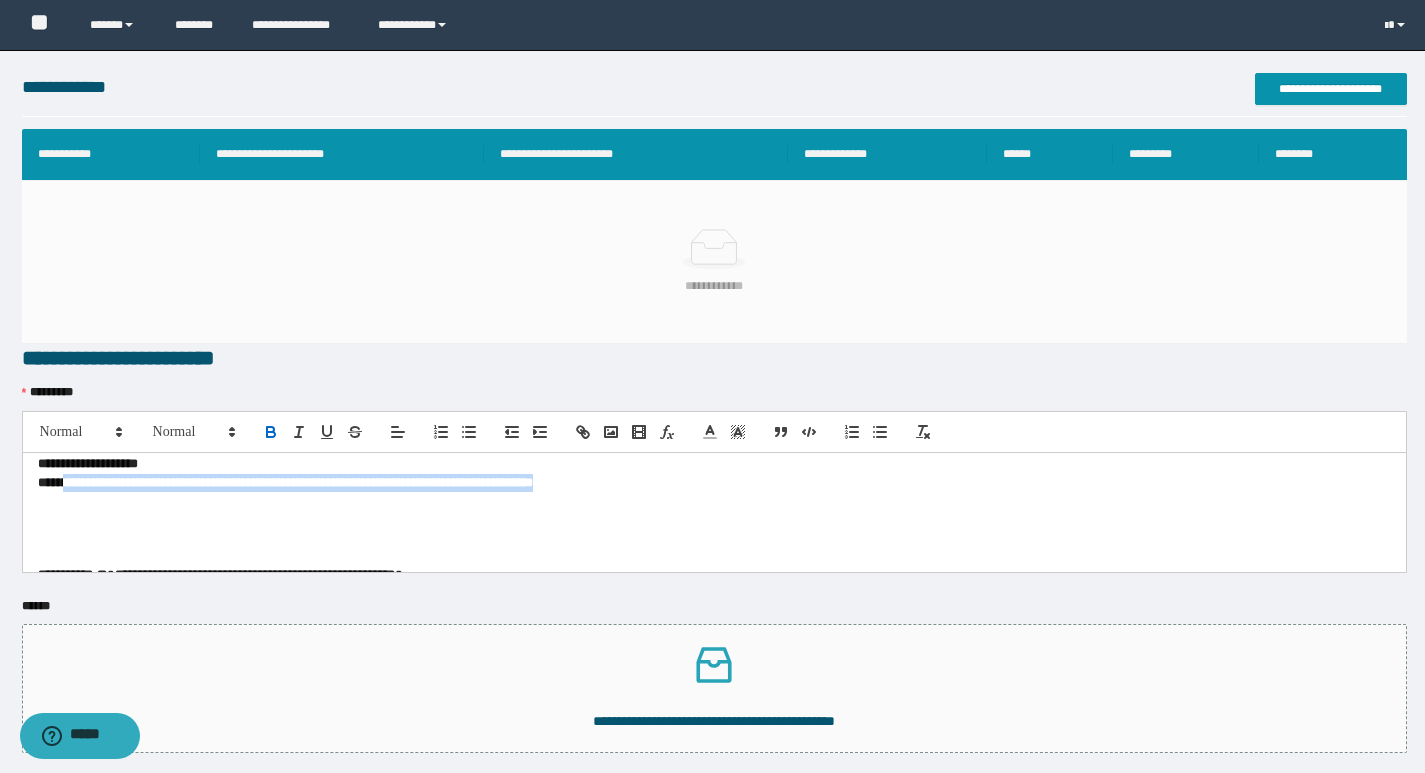 click on "**********" at bounding box center [707, 483] 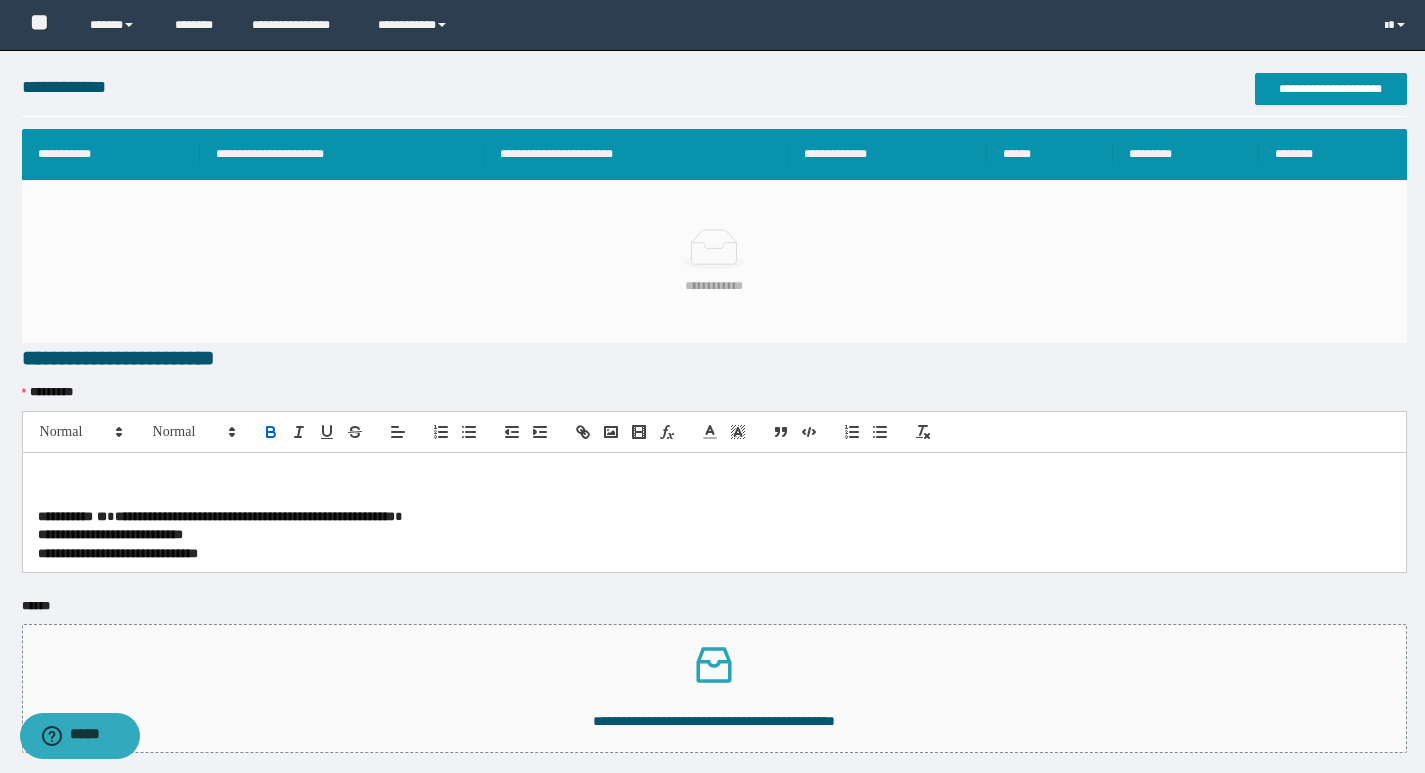 scroll, scrollTop: 181, scrollLeft: 0, axis: vertical 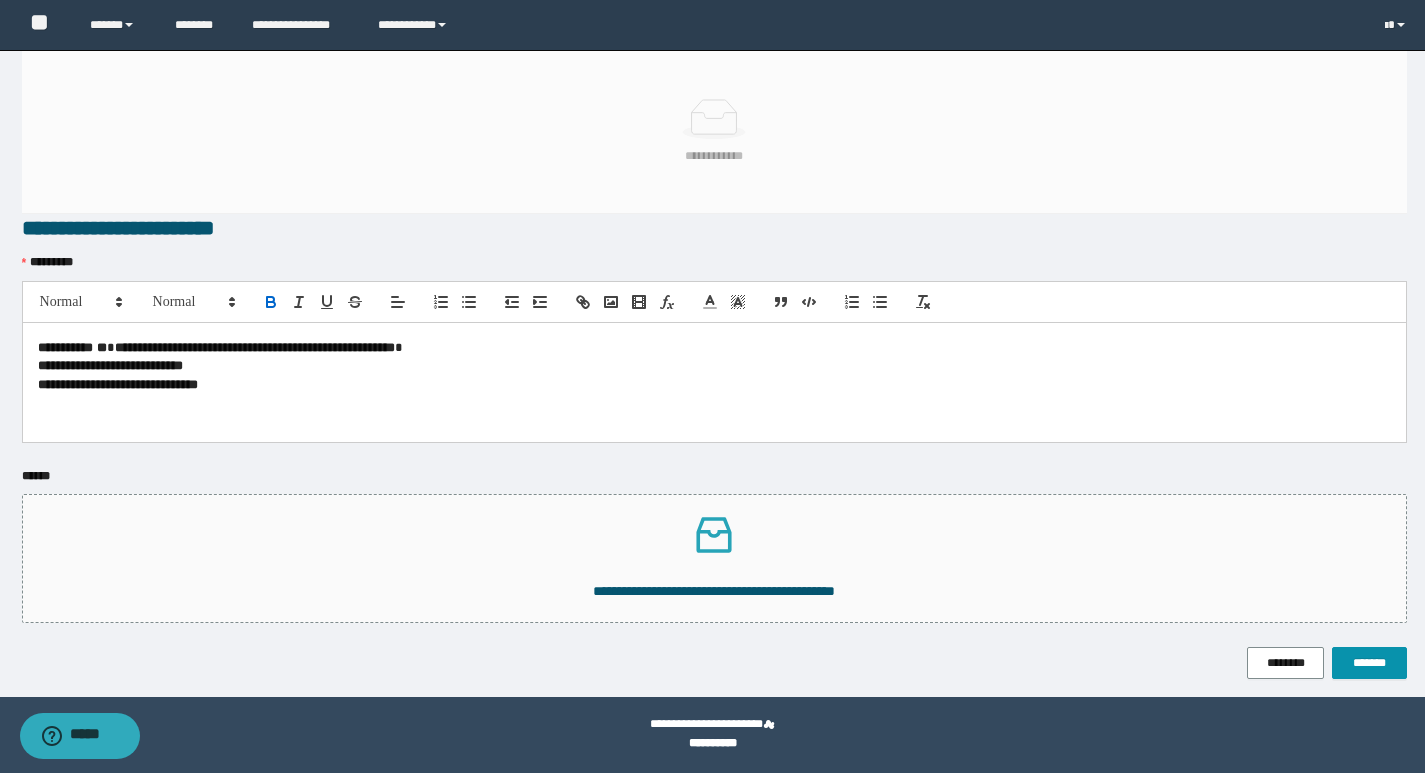 click at bounding box center [714, 422] 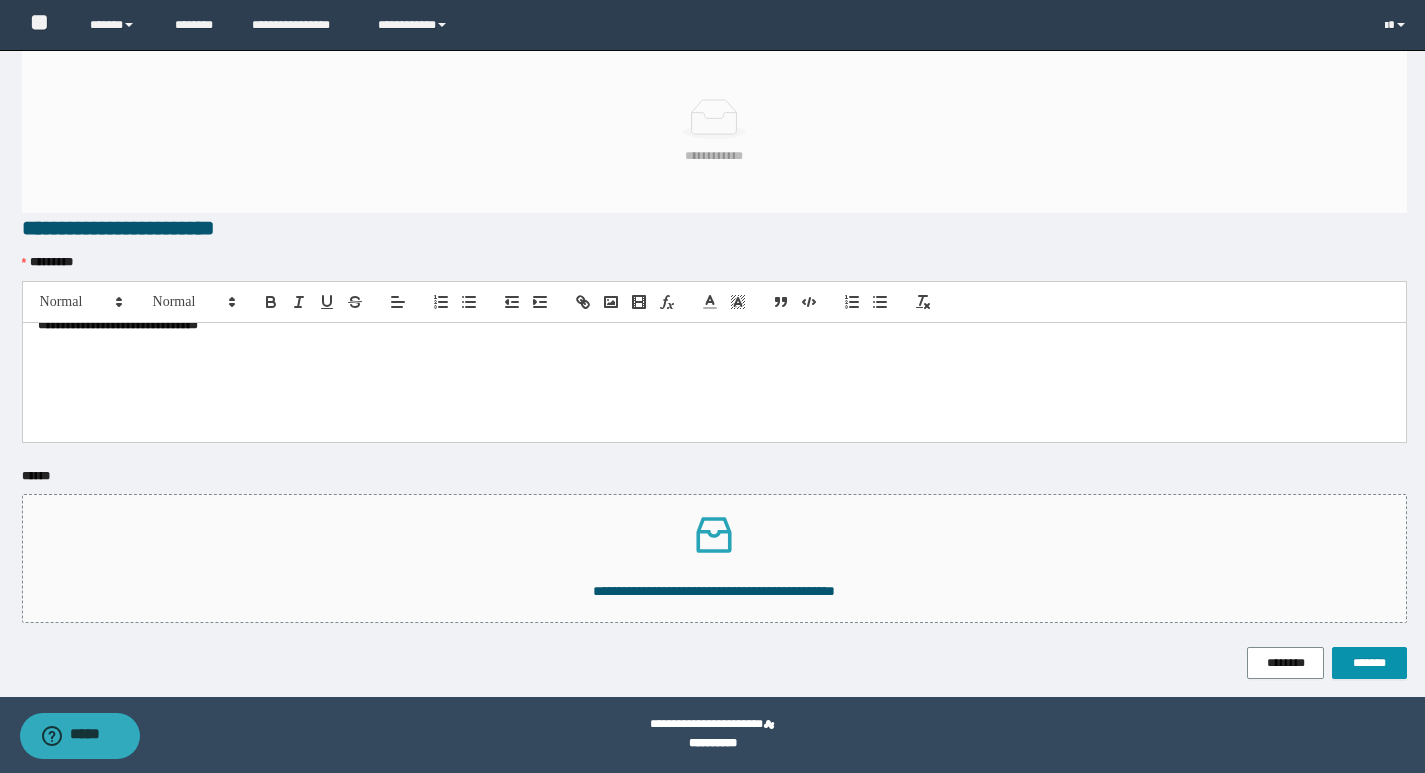 scroll, scrollTop: 260, scrollLeft: 0, axis: vertical 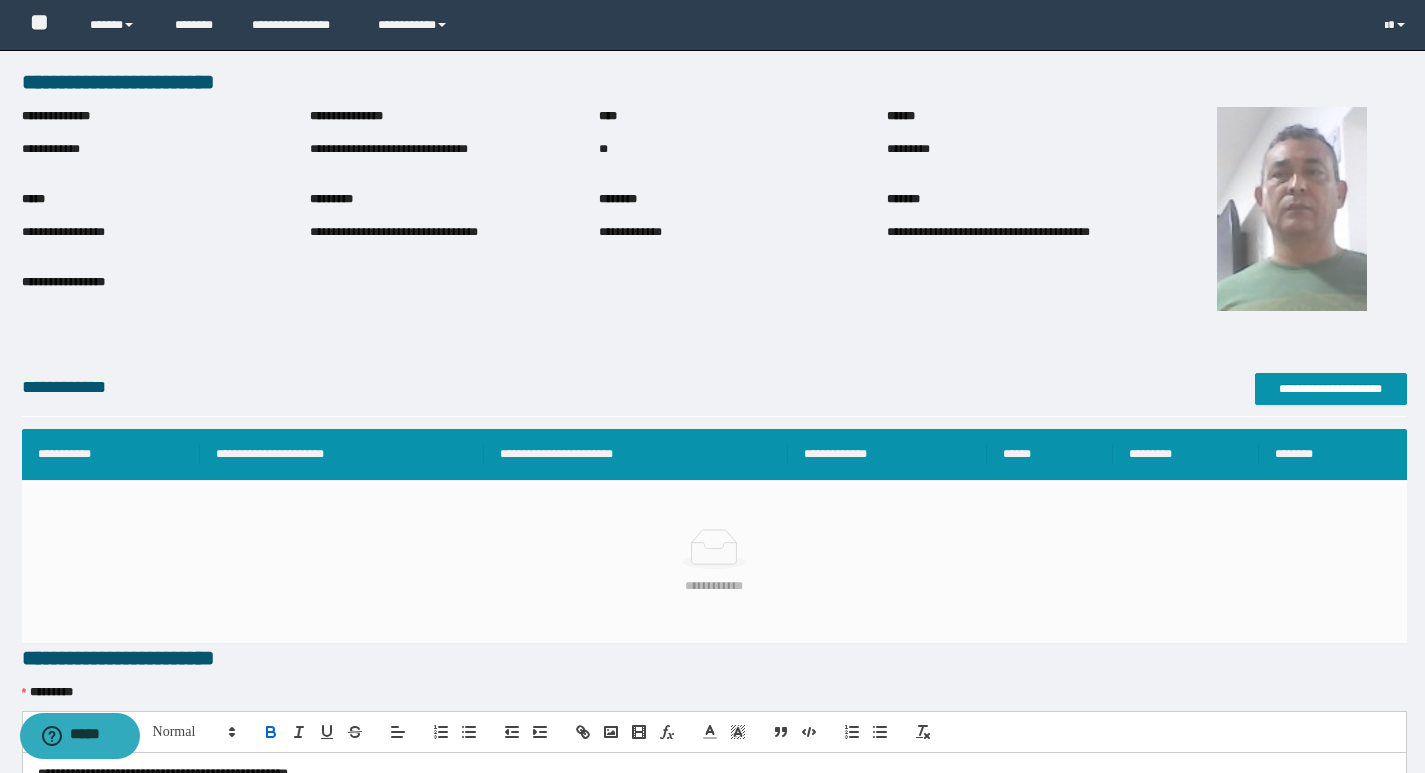 click on "**********" at bounding box center [389, 149] 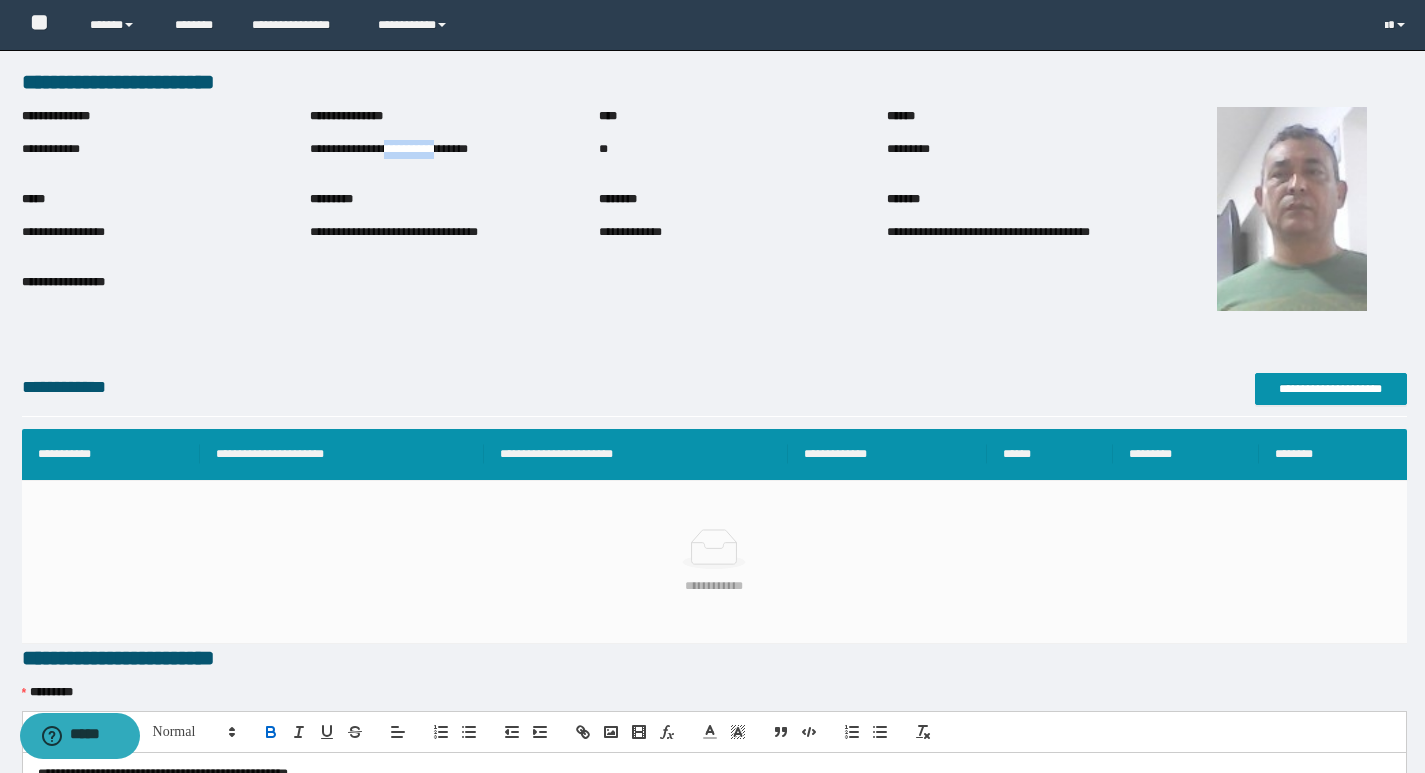 click on "**********" at bounding box center [389, 149] 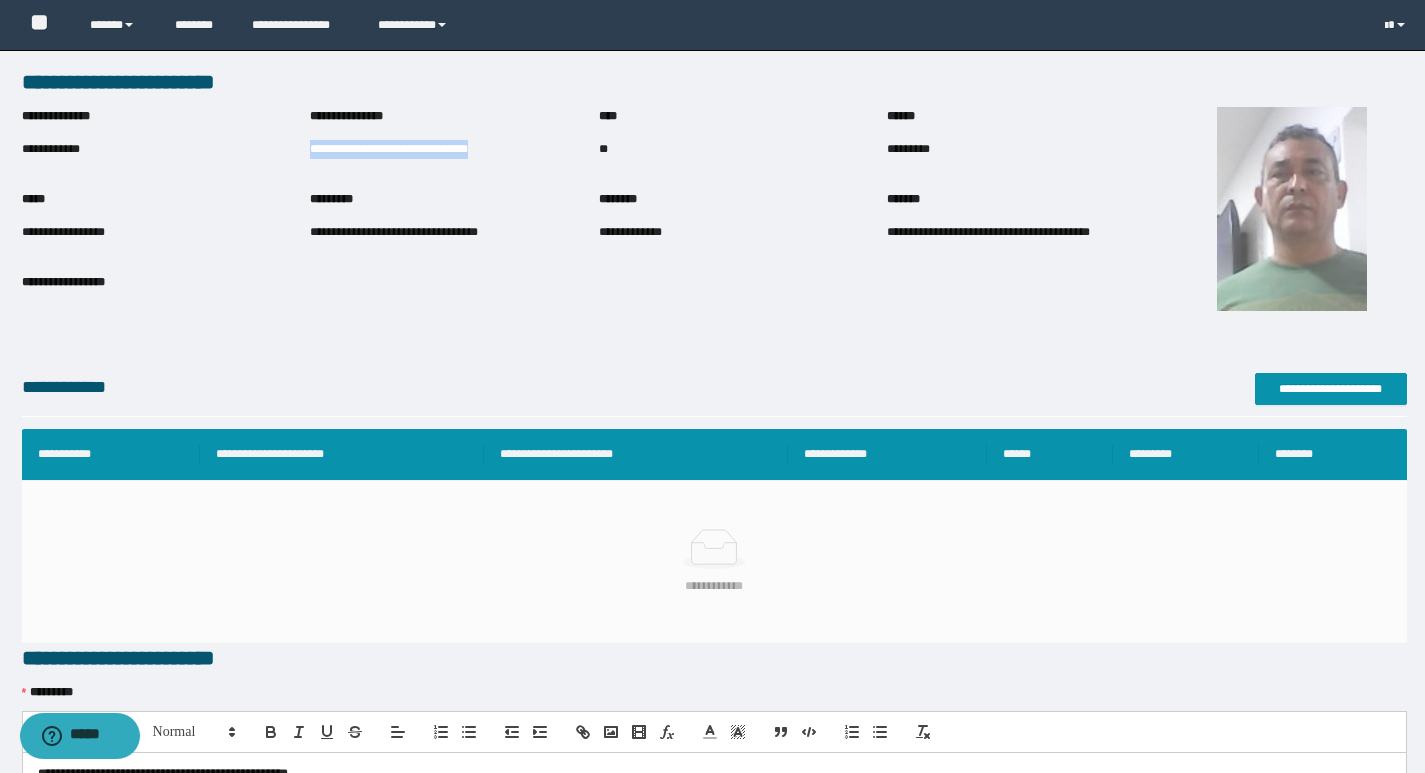 click on "**********" at bounding box center (389, 149) 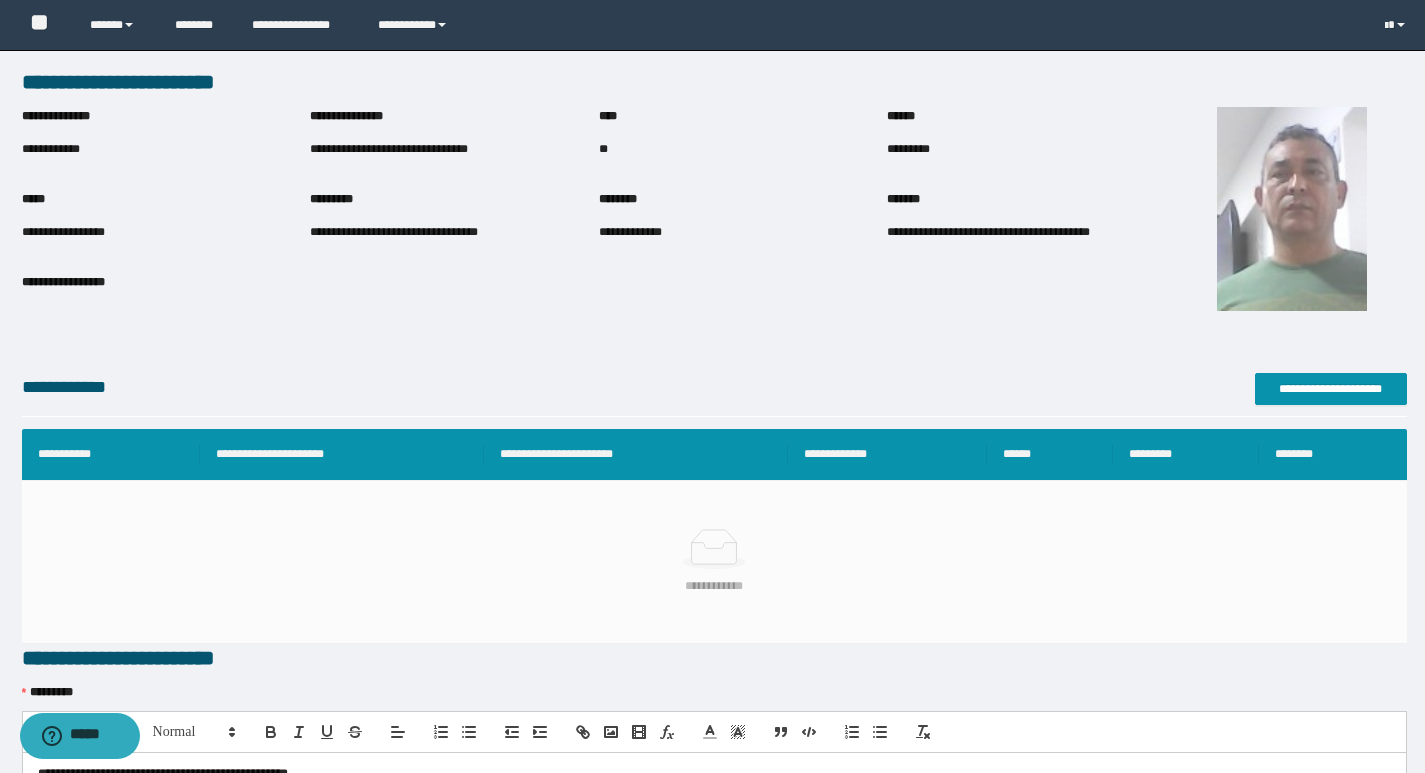 click on "**********" at bounding box center [1031, 233] 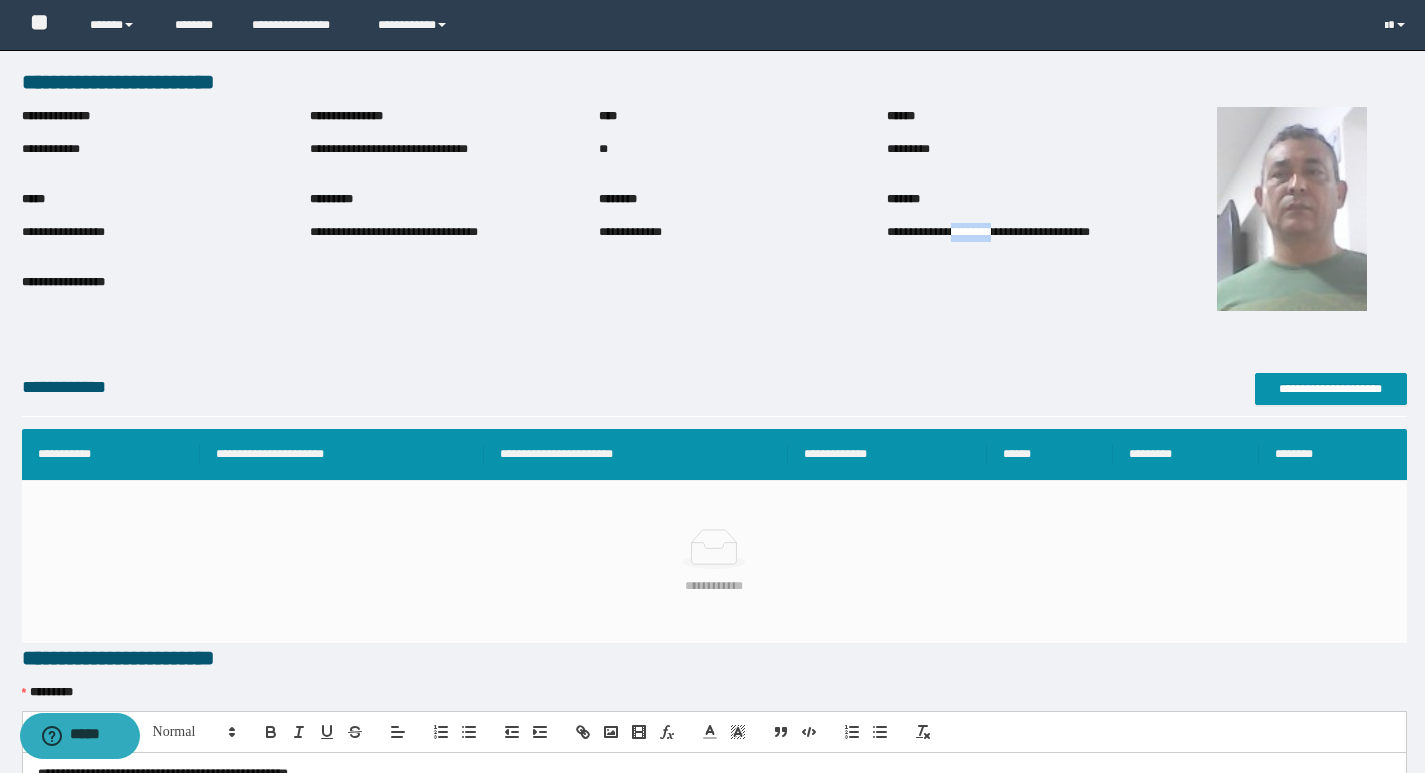 click on "**********" at bounding box center (1031, 233) 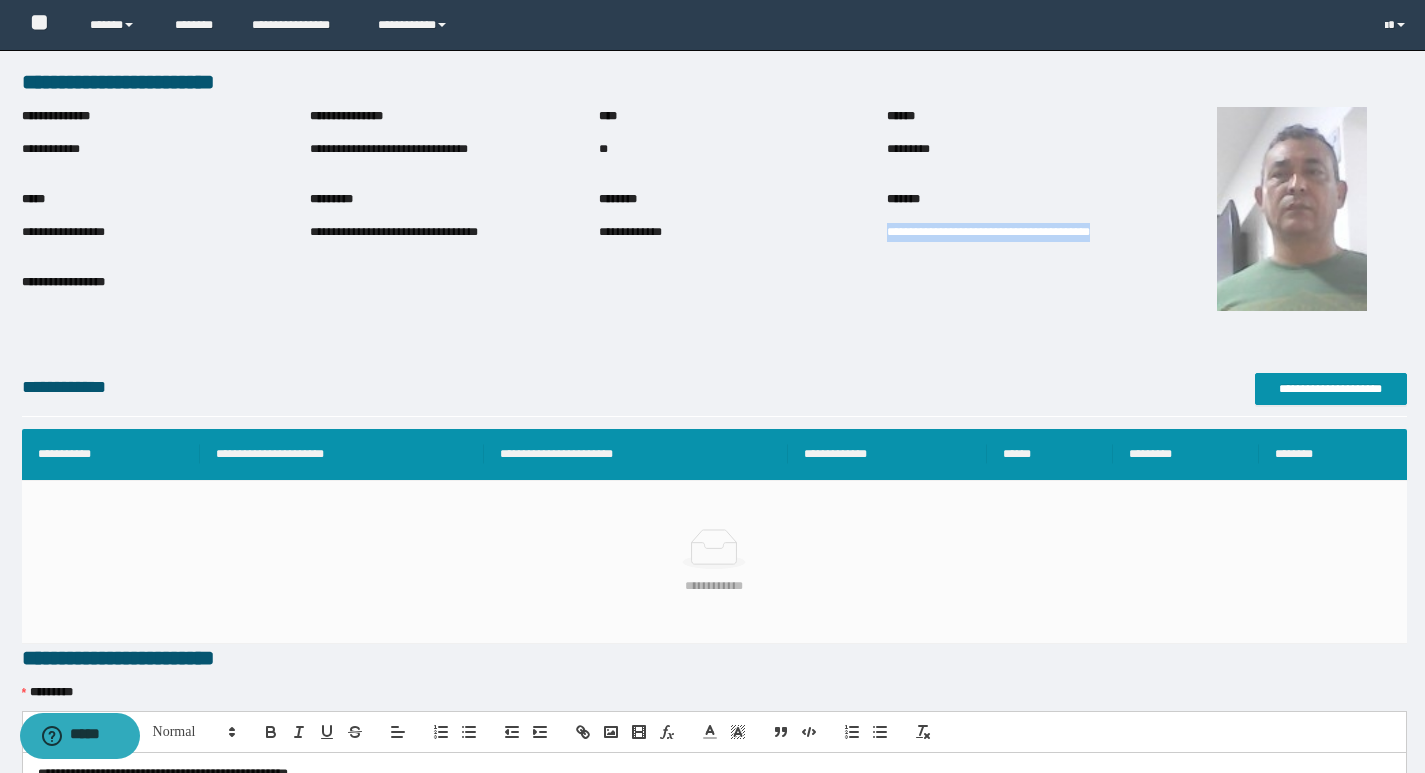 click on "**********" at bounding box center [1031, 233] 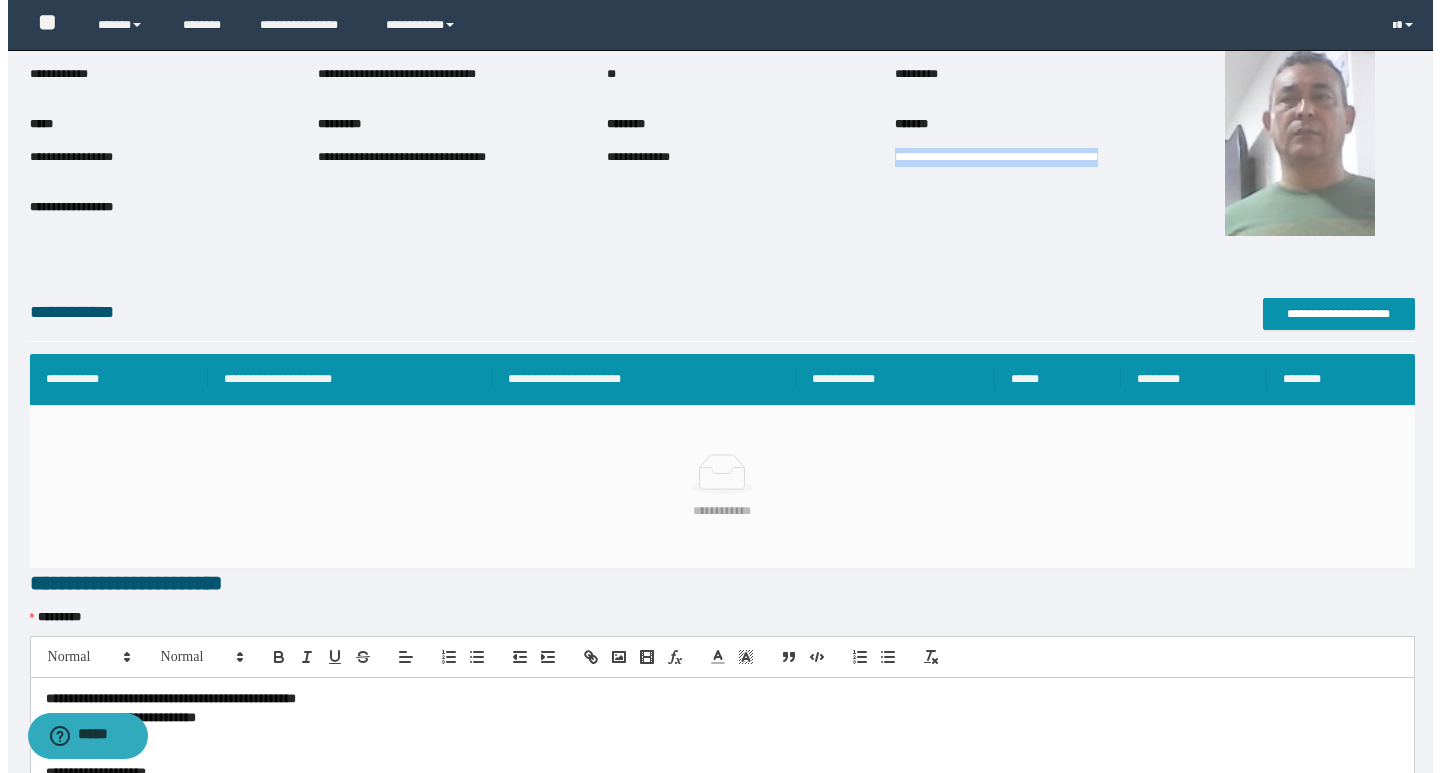 scroll, scrollTop: 0, scrollLeft: 0, axis: both 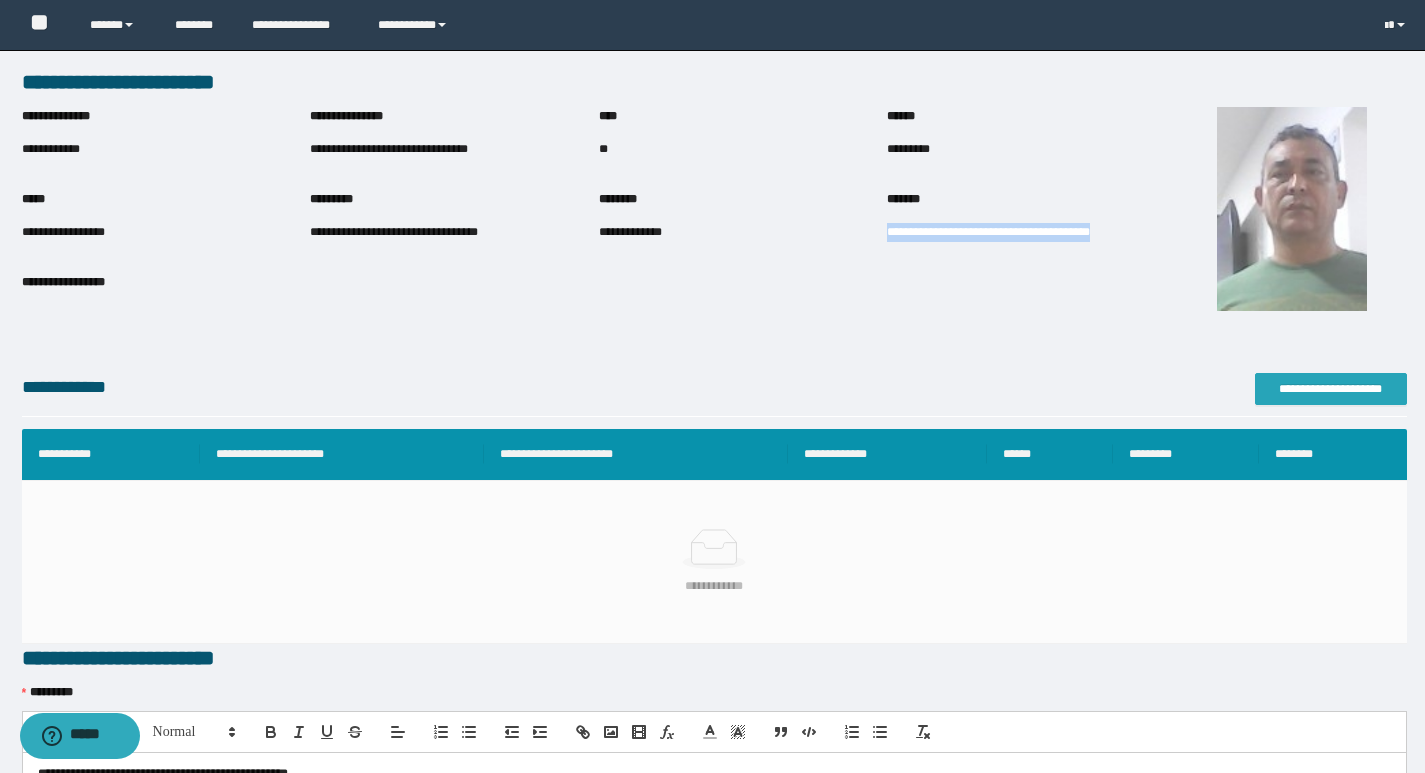 click on "**********" at bounding box center (1331, 389) 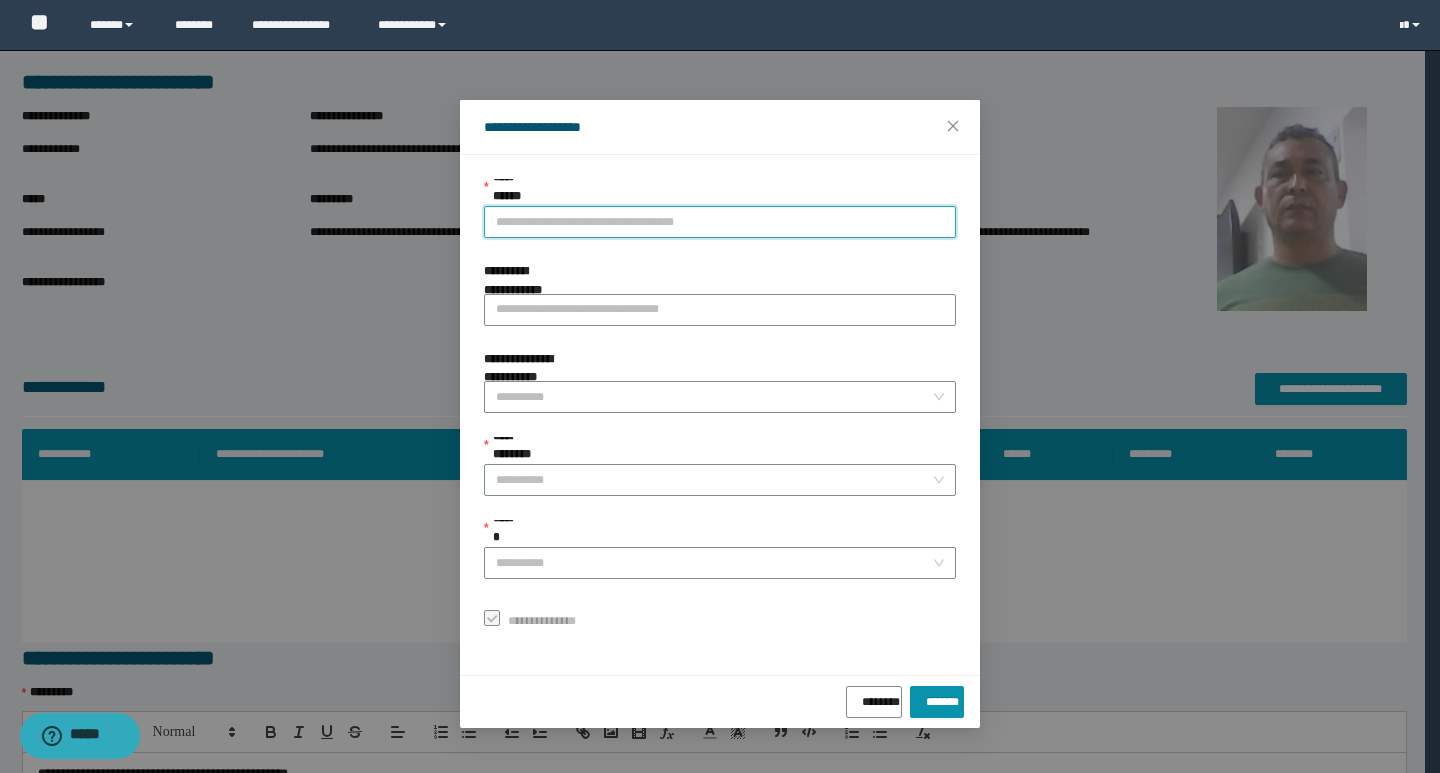 click on "**********" at bounding box center [720, 222] 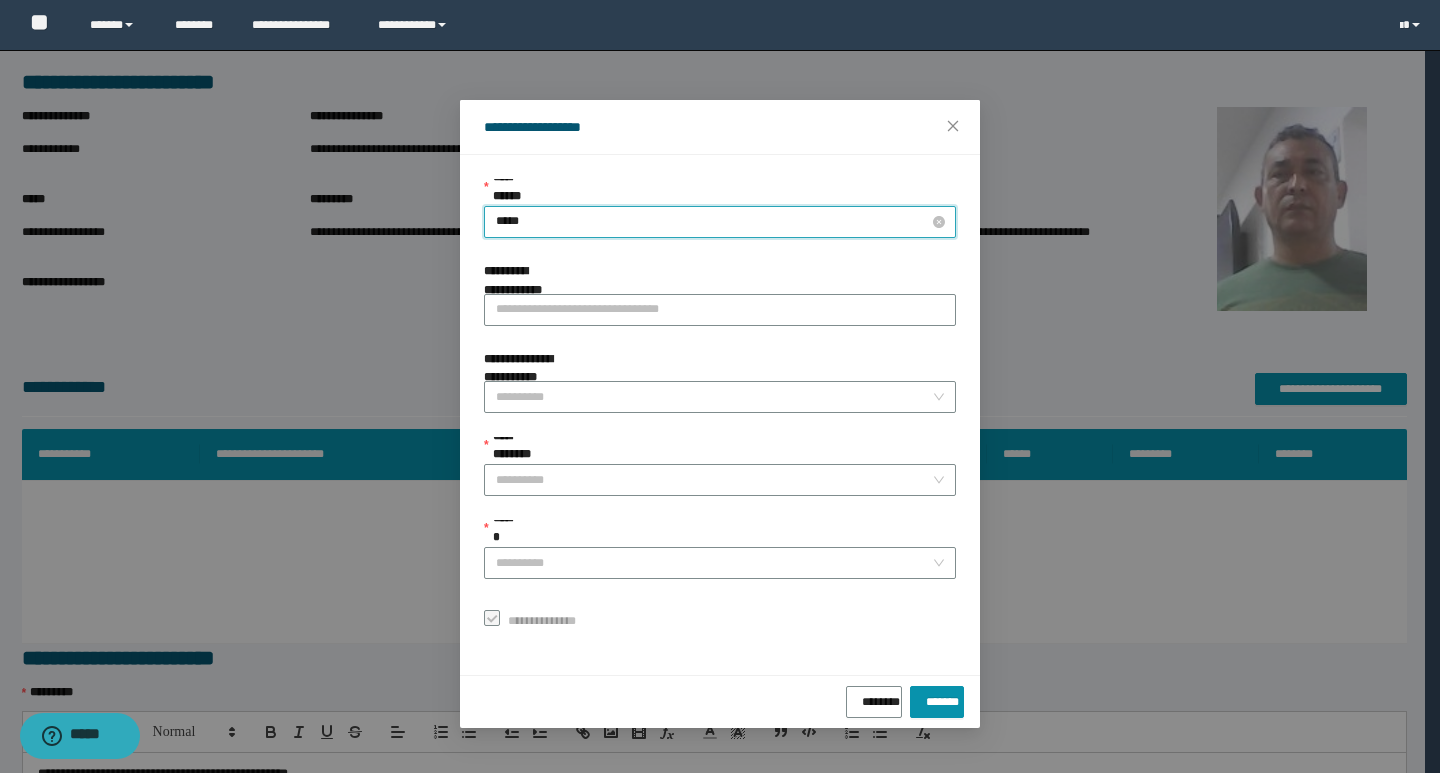 type on "****" 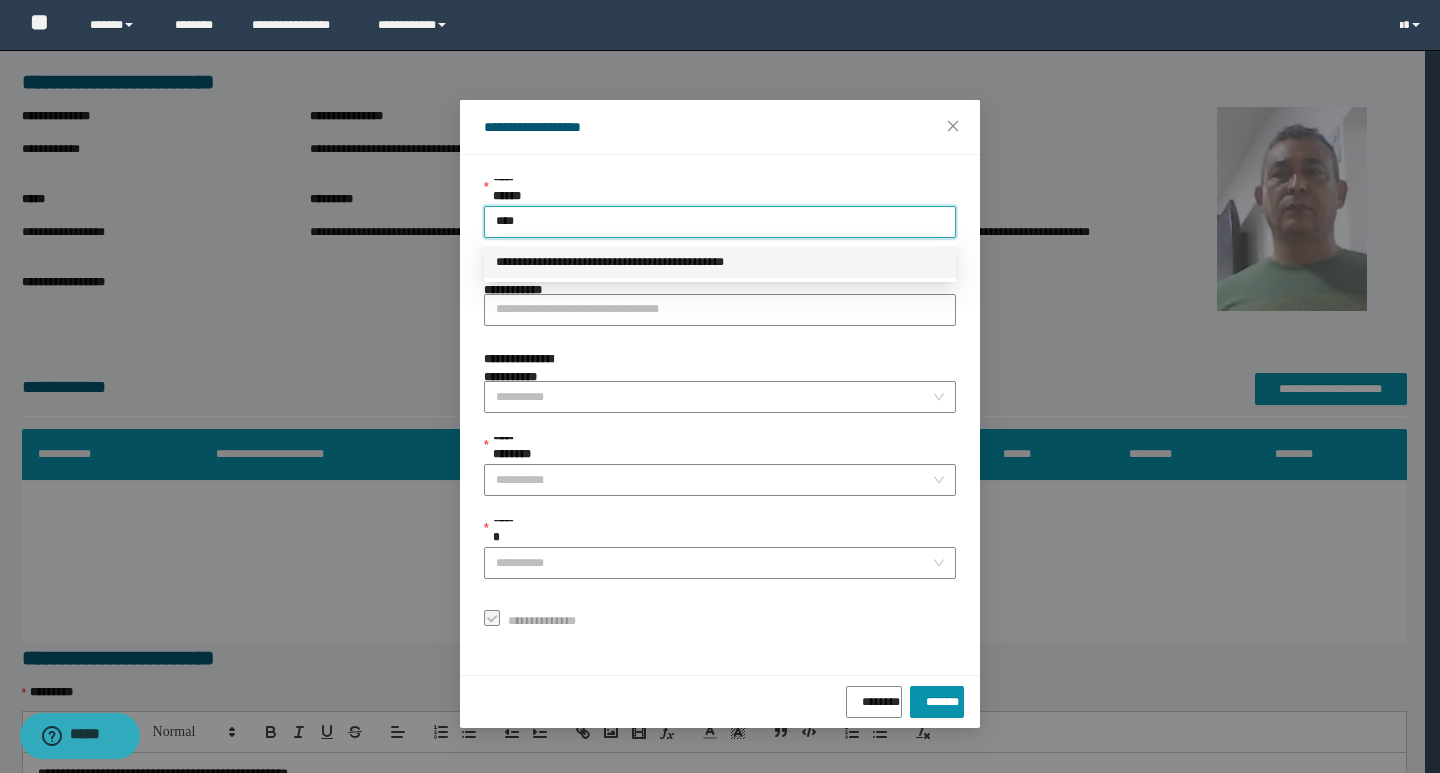 click on "**********" at bounding box center [720, 262] 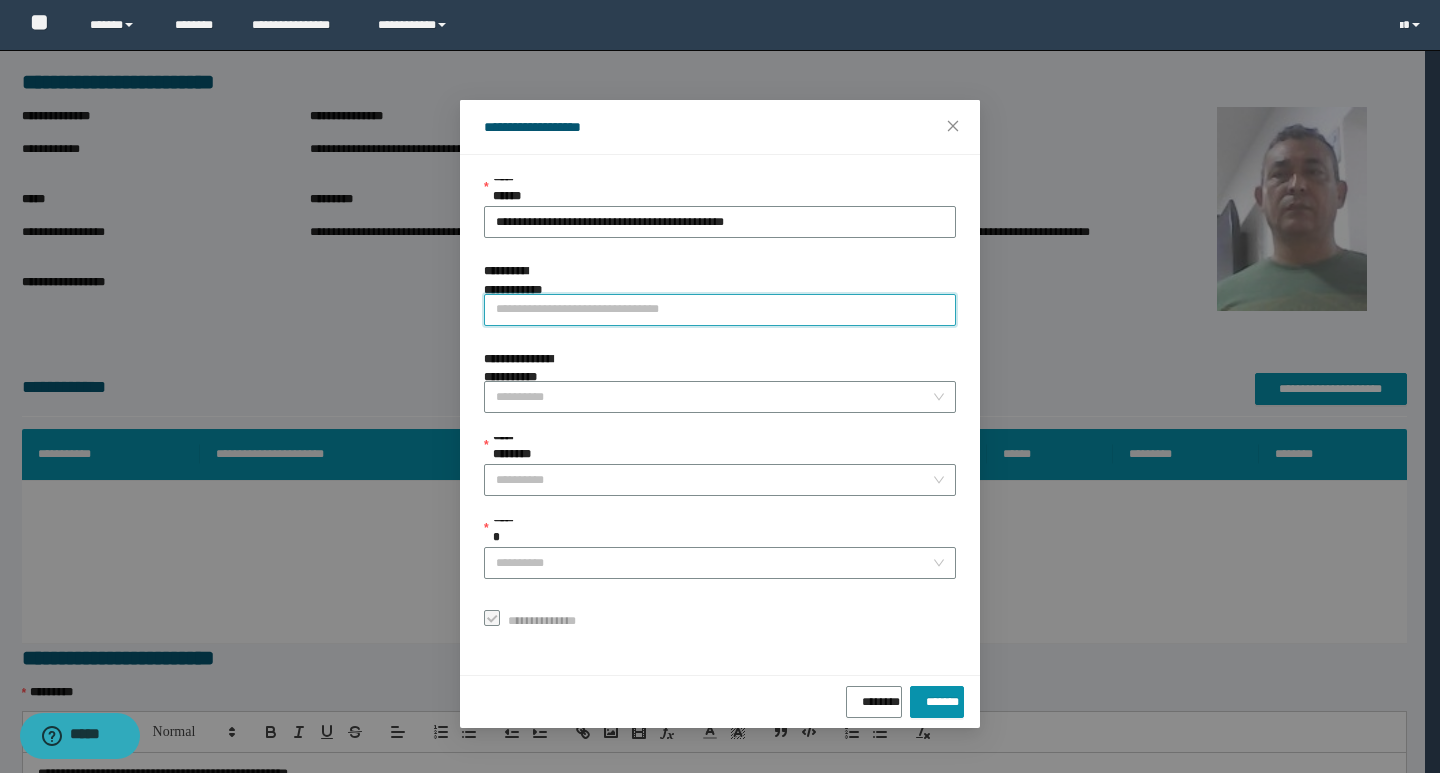 click on "**********" at bounding box center (720, 310) 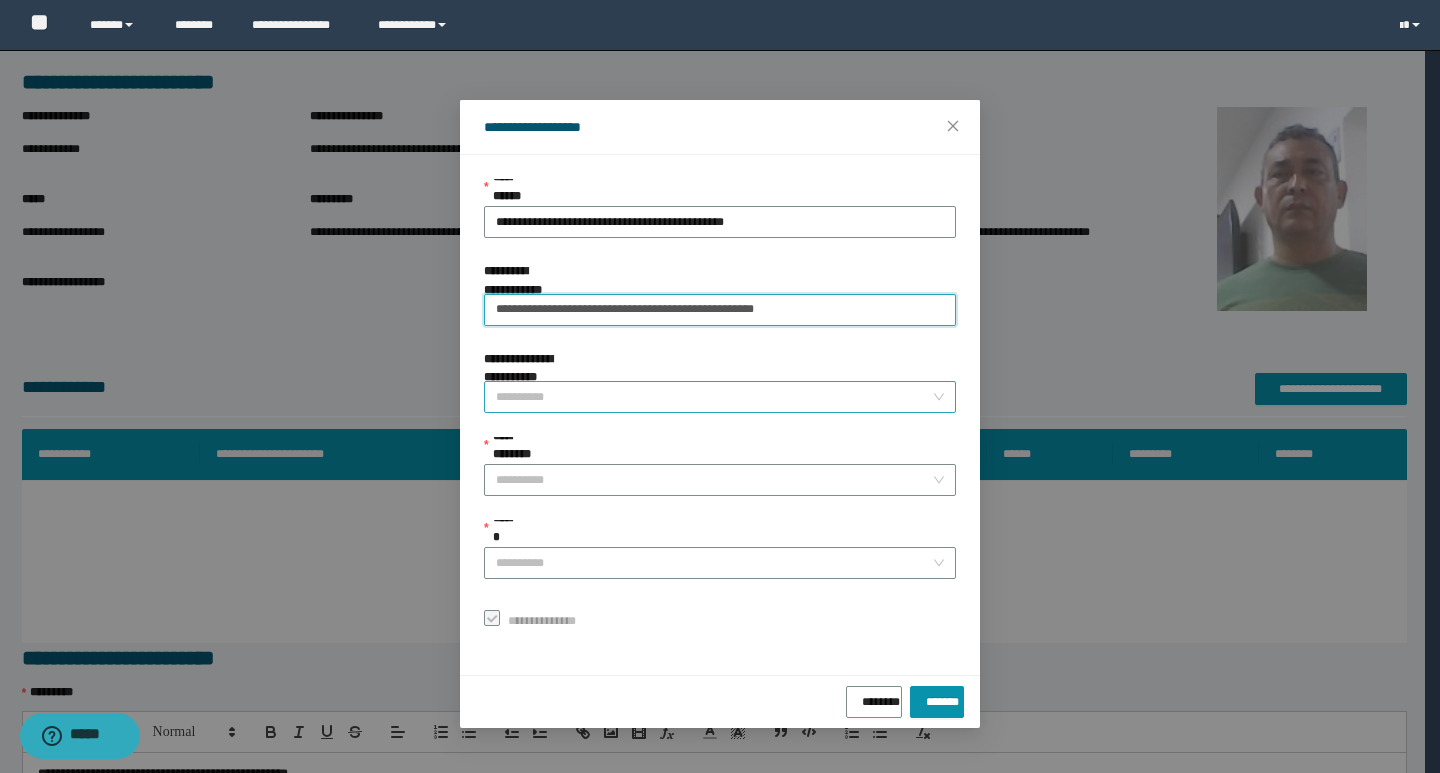 type on "**********" 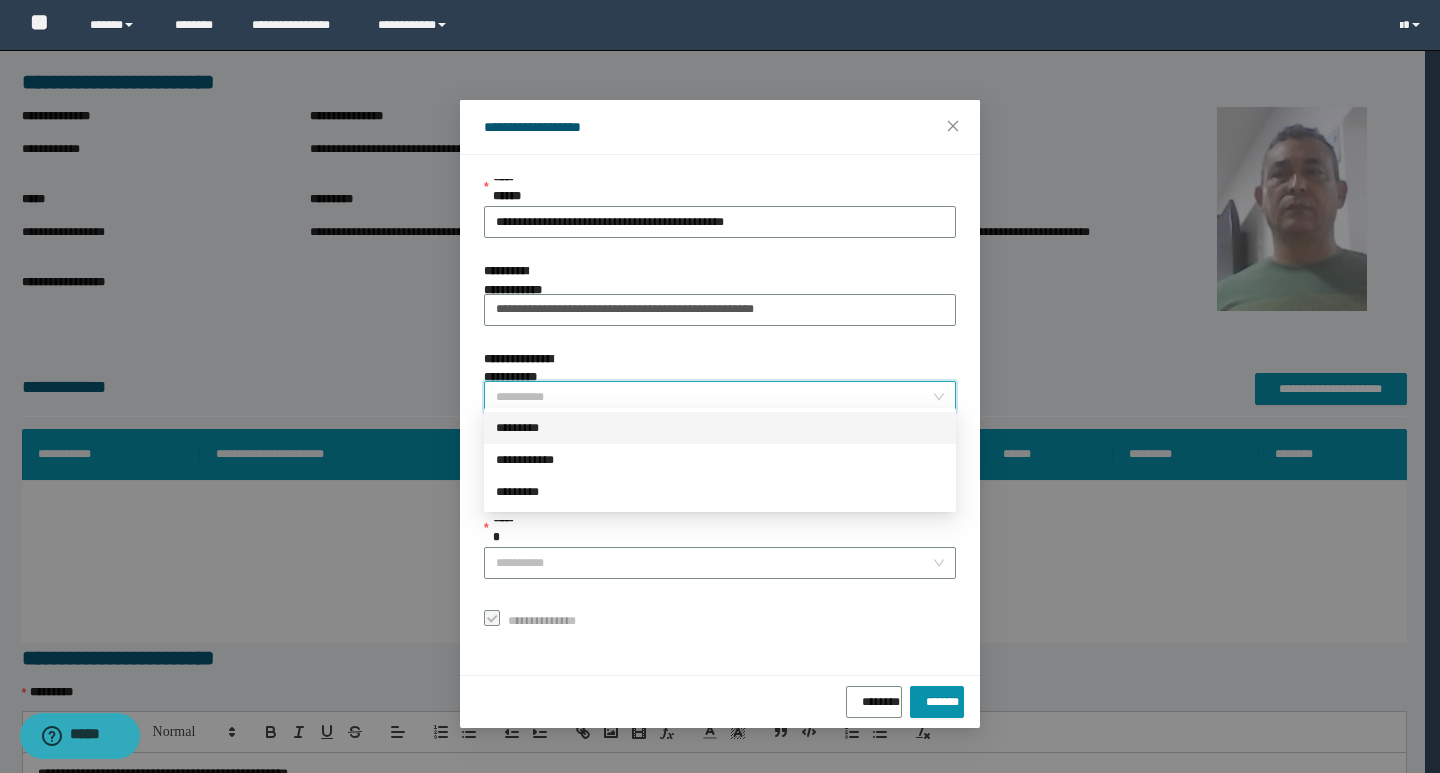 click on "**********" at bounding box center [714, 397] 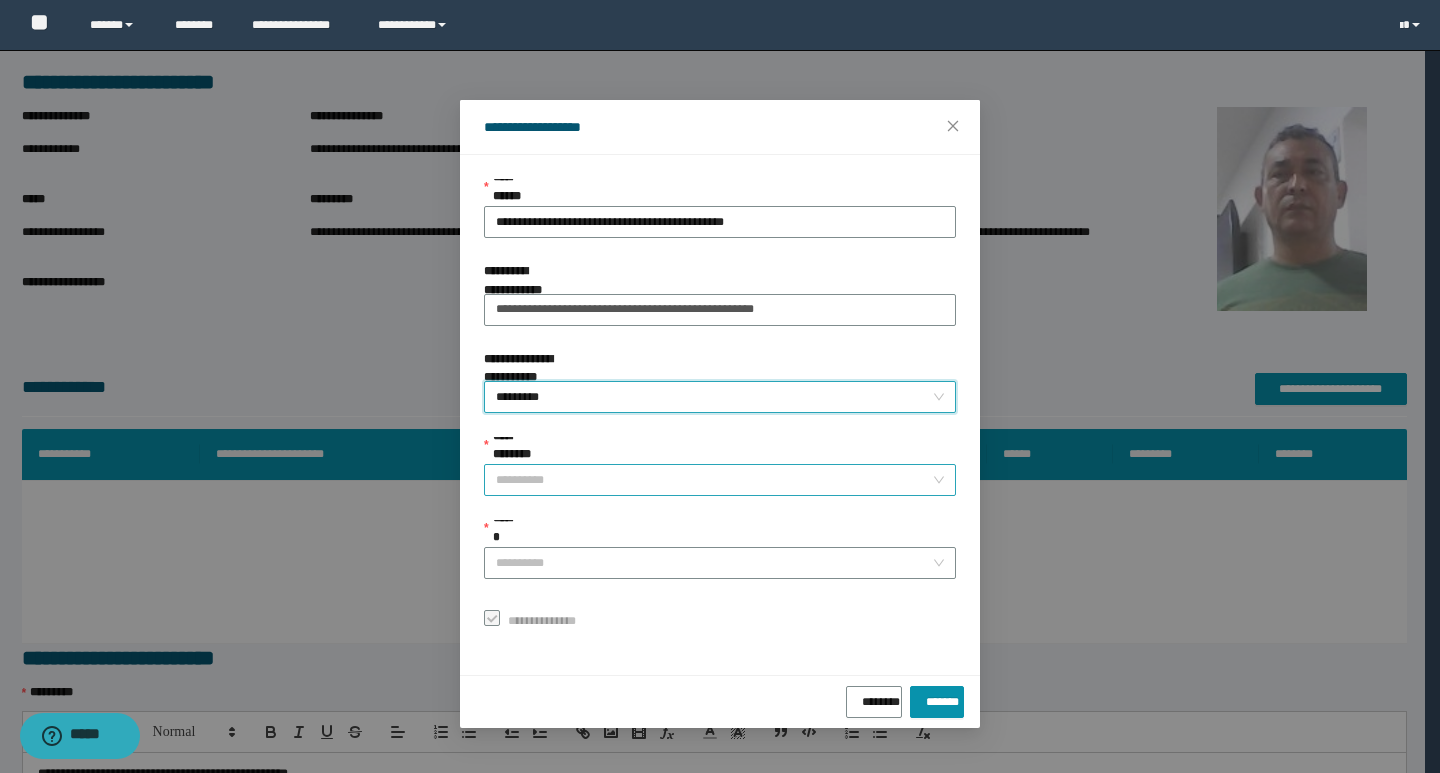 click on "**********" at bounding box center [714, 480] 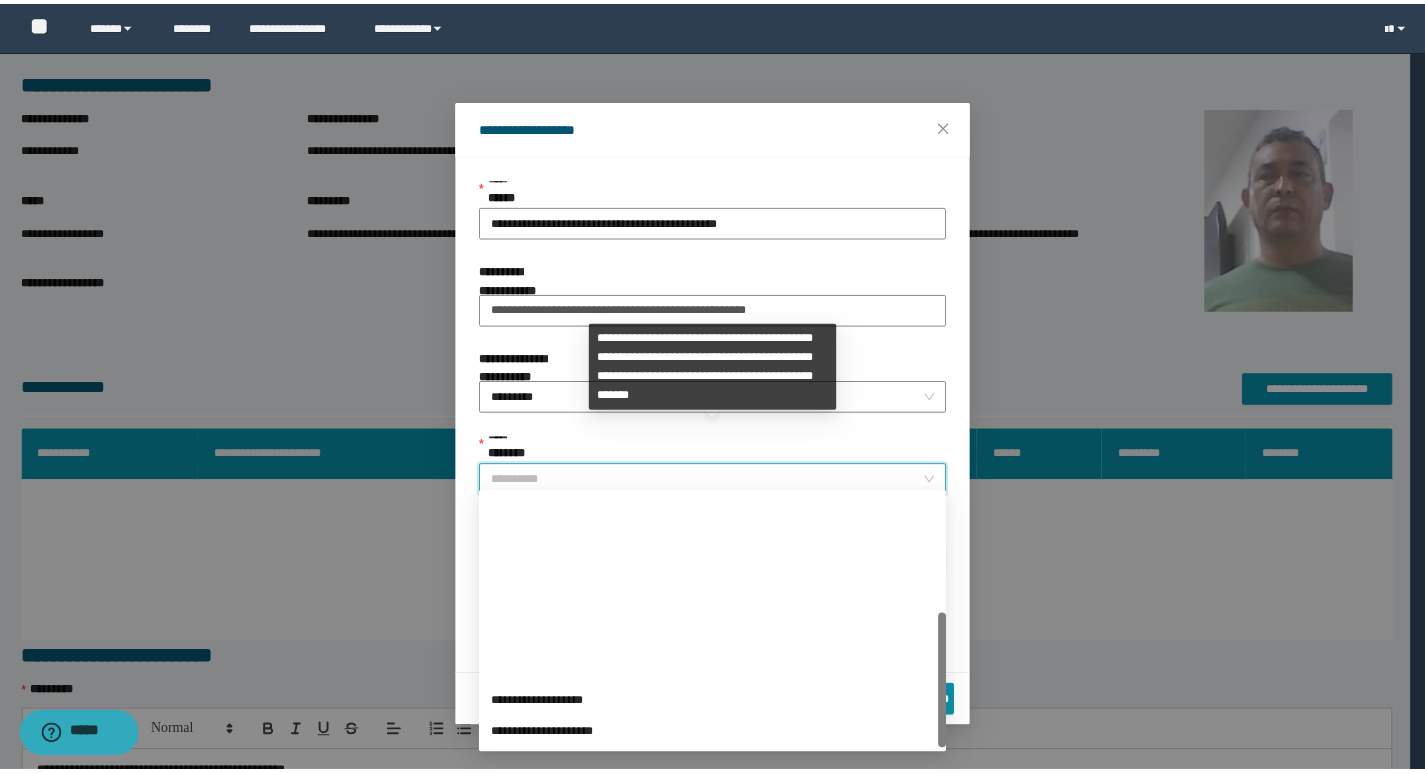 scroll, scrollTop: 224, scrollLeft: 0, axis: vertical 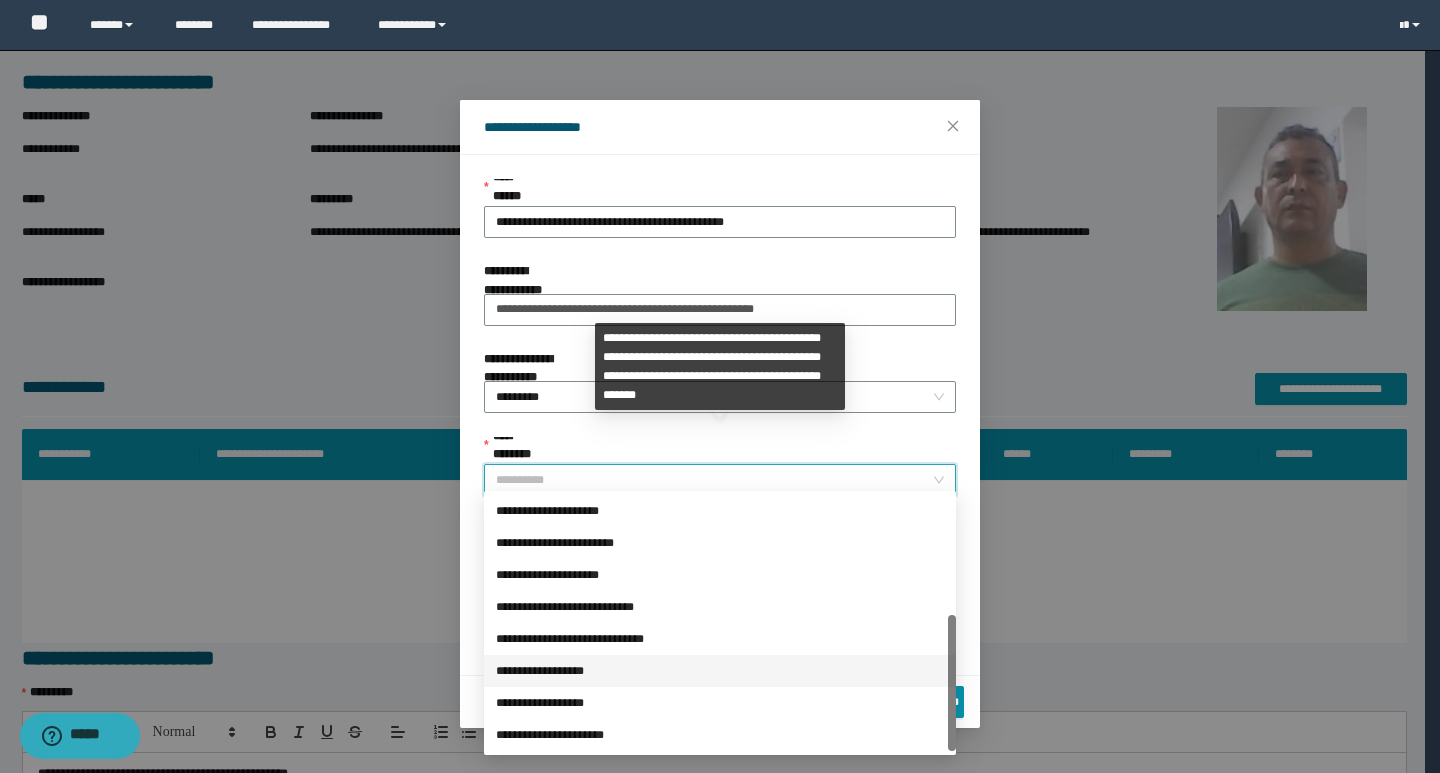 click on "**********" at bounding box center (720, 671) 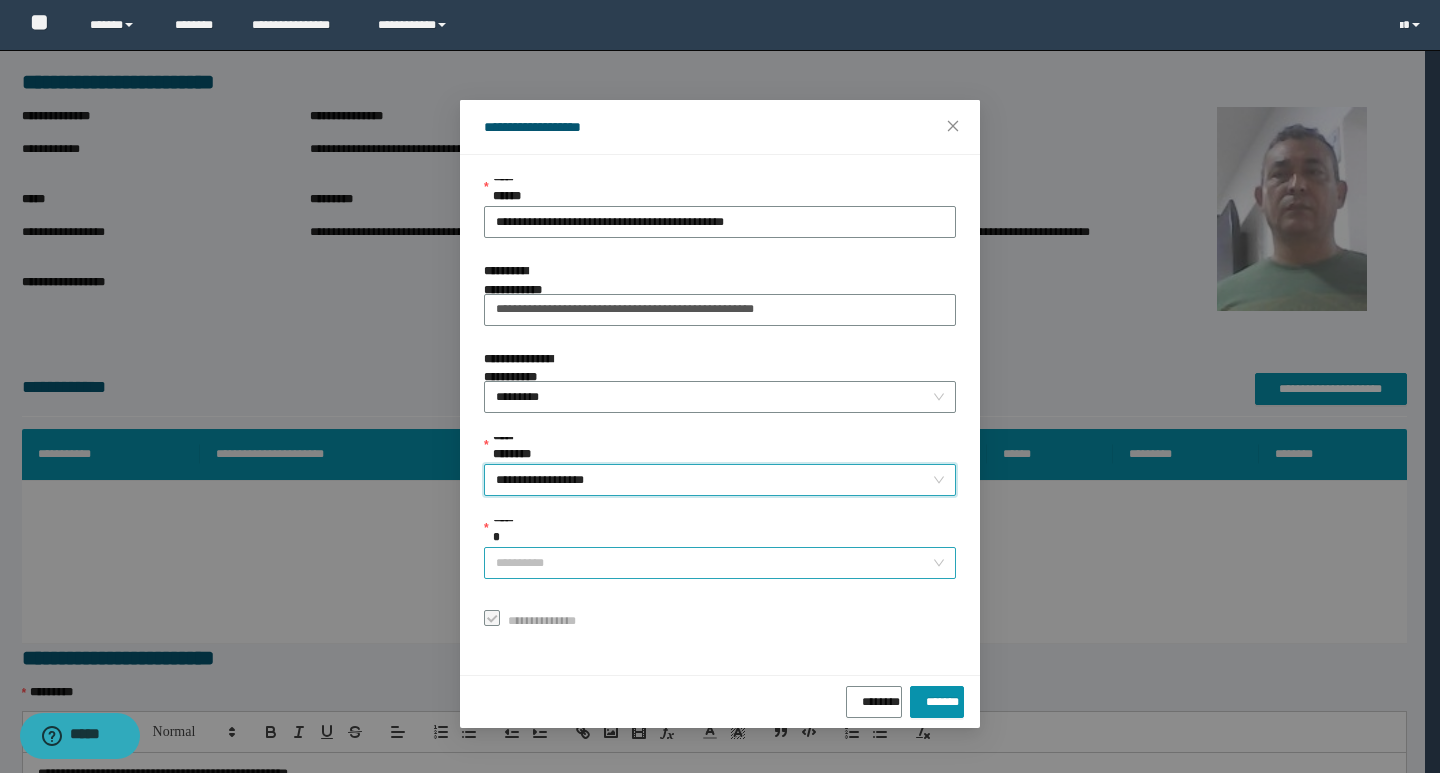 click on "******" at bounding box center (714, 563) 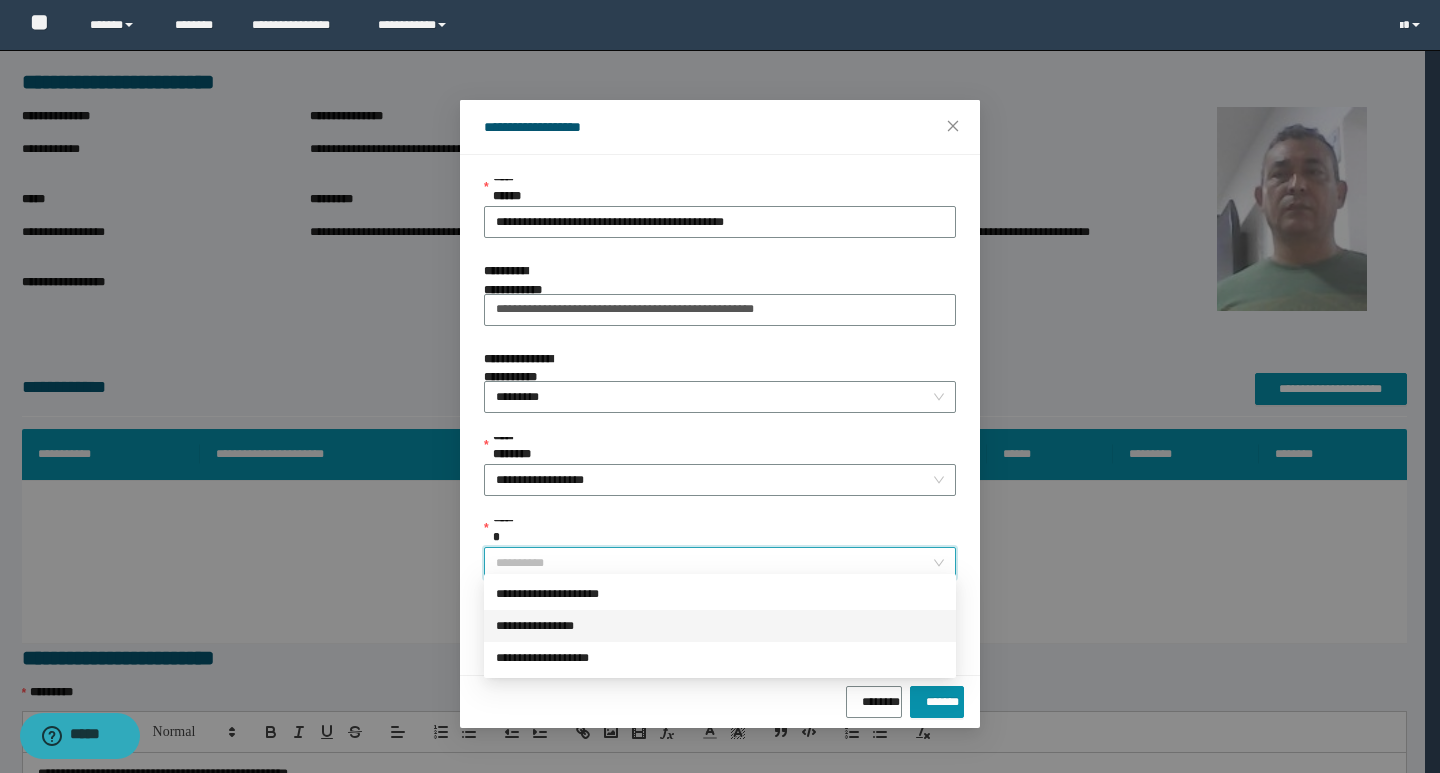 click on "**********" at bounding box center [720, 626] 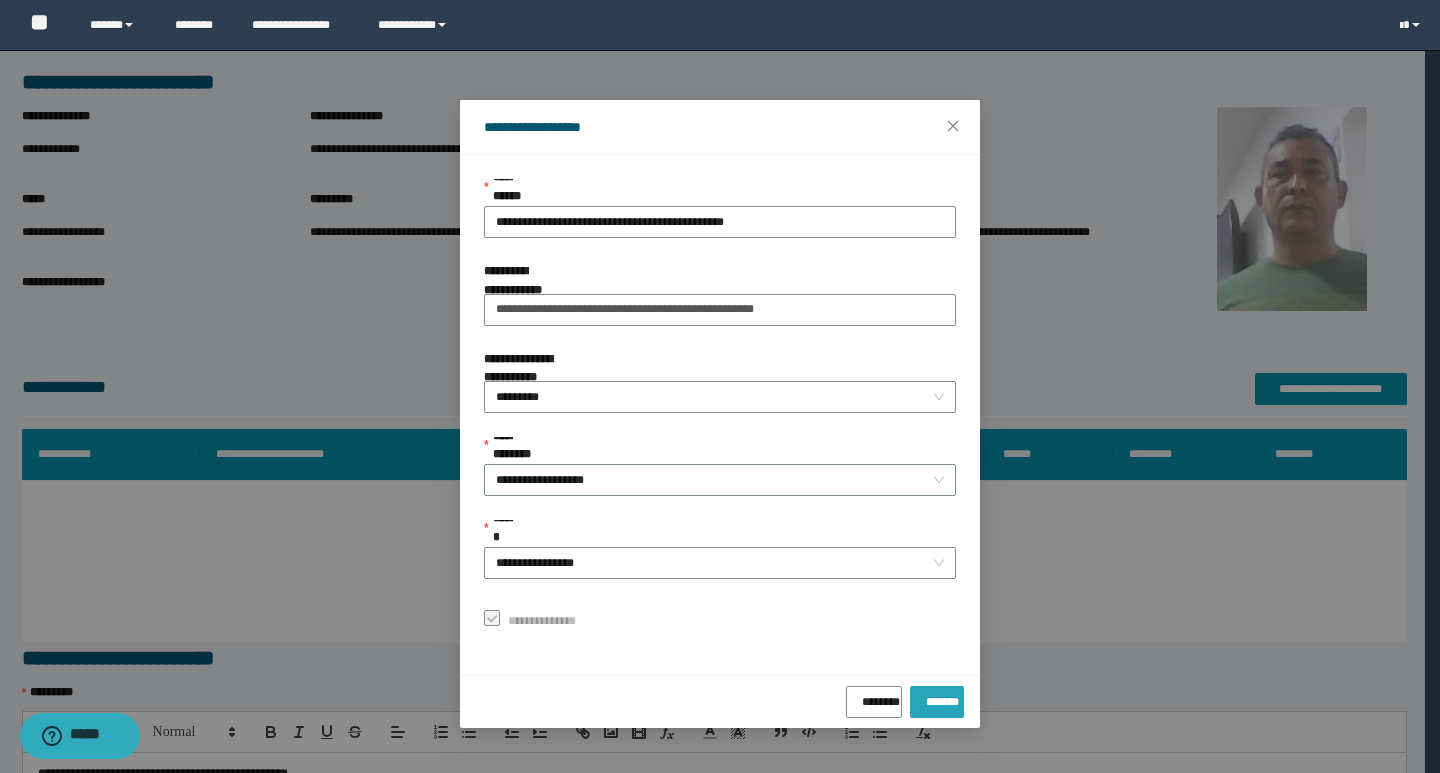 click on "*******" at bounding box center [937, 698] 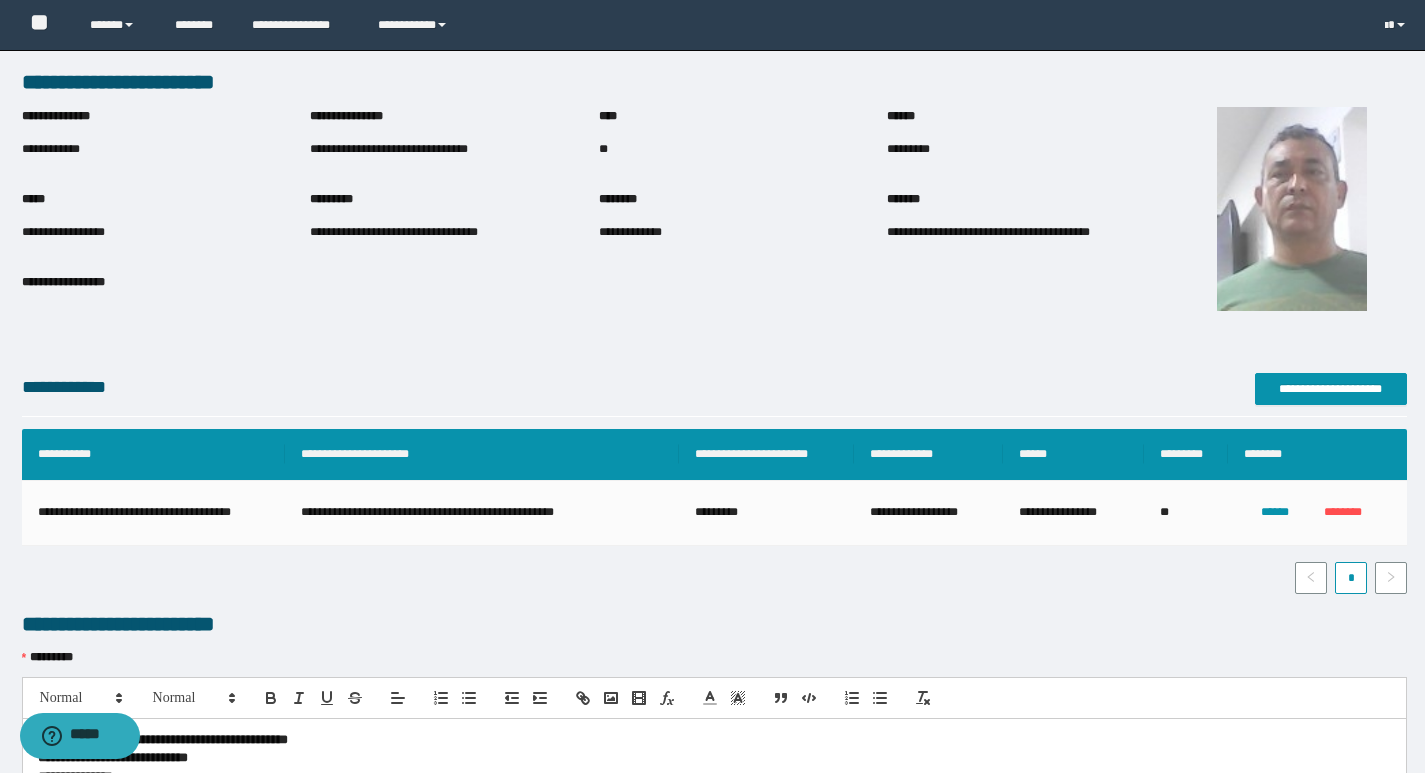 click on "**********" at bounding box center (454, 150) 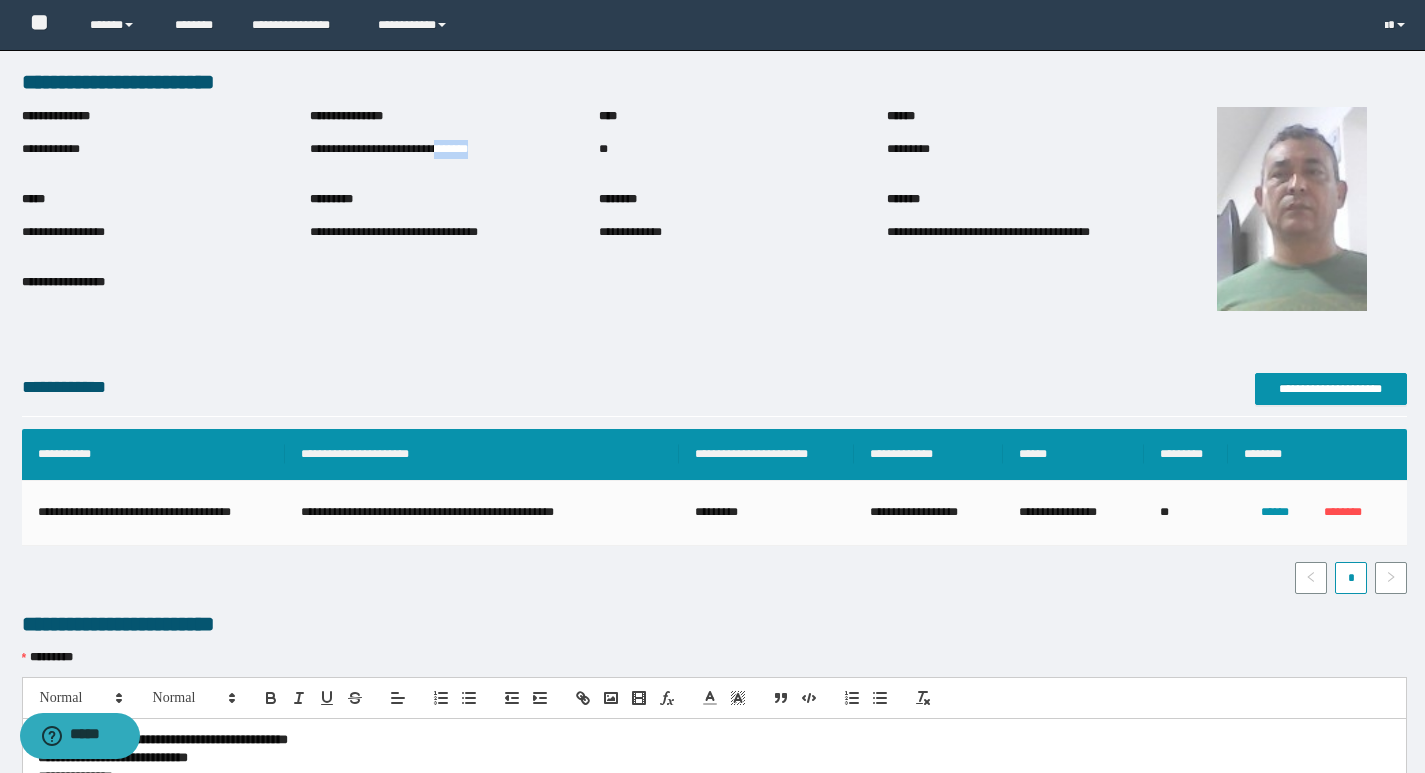 click on "**********" at bounding box center [454, 150] 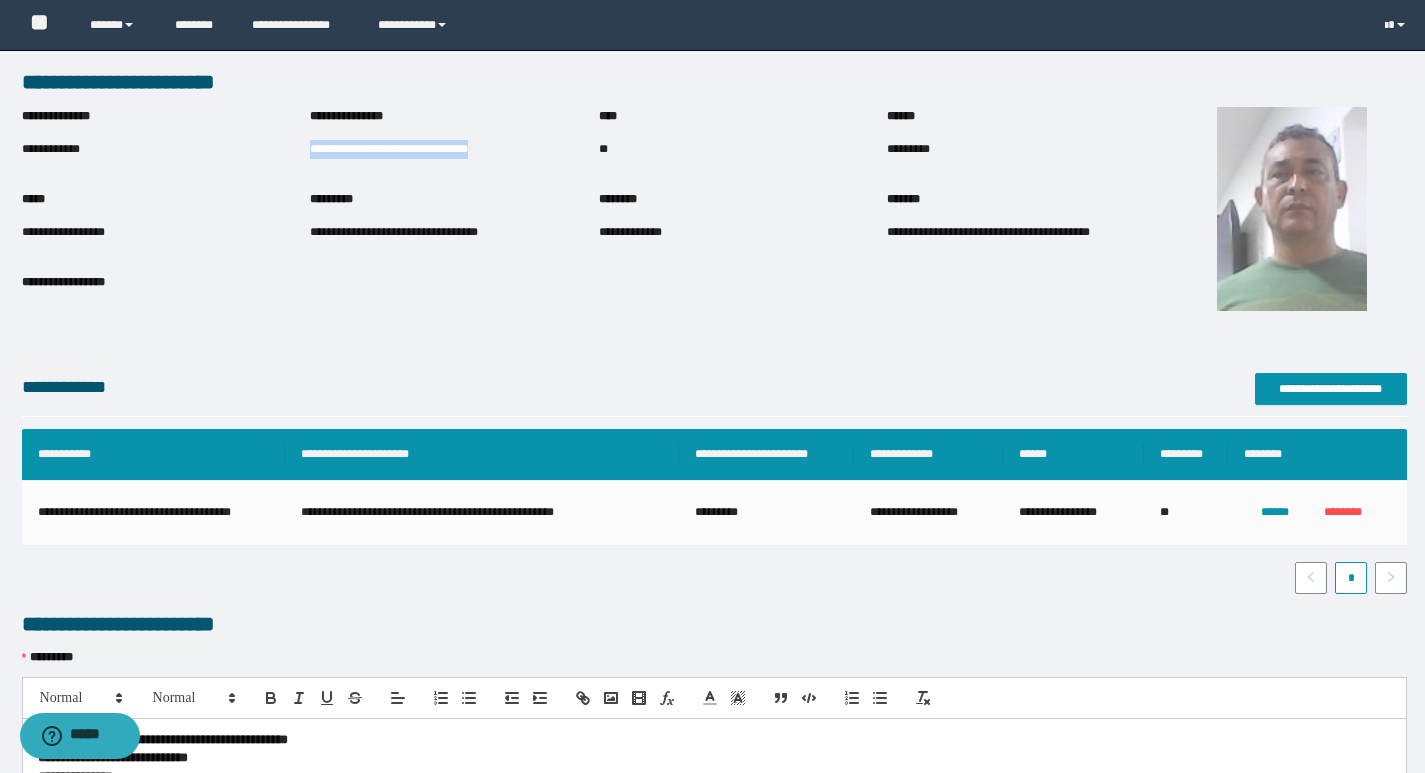 click on "**********" at bounding box center [454, 150] 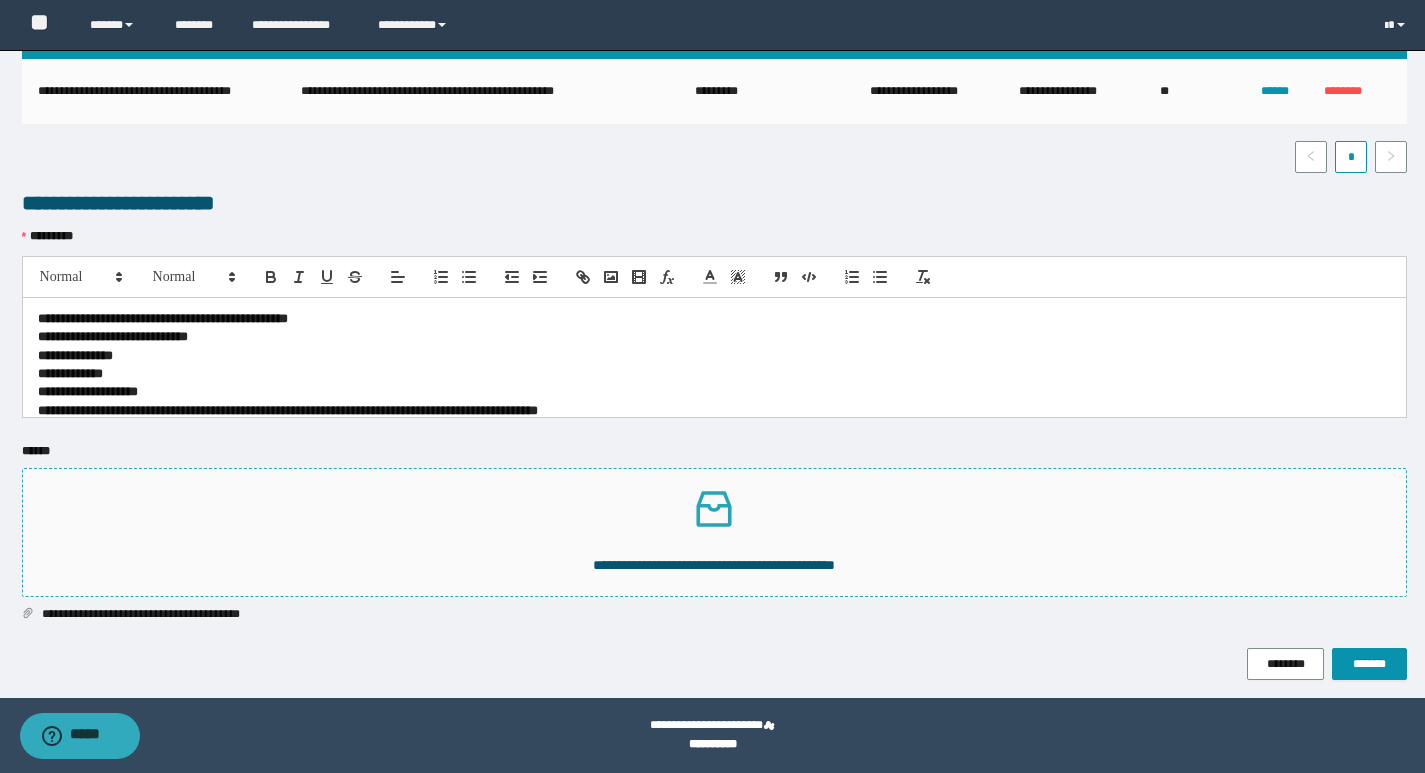 scroll, scrollTop: 422, scrollLeft: 0, axis: vertical 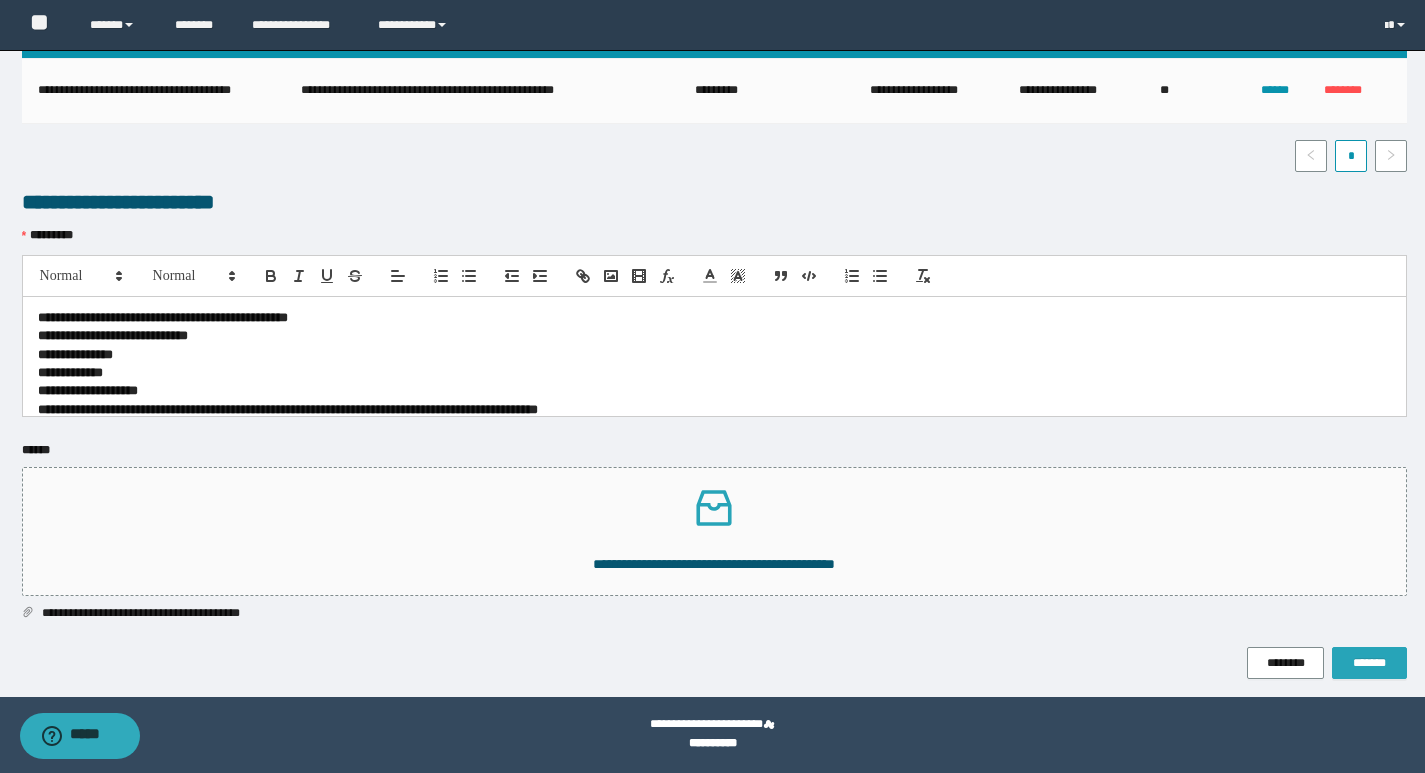 click on "*******" at bounding box center (1369, 663) 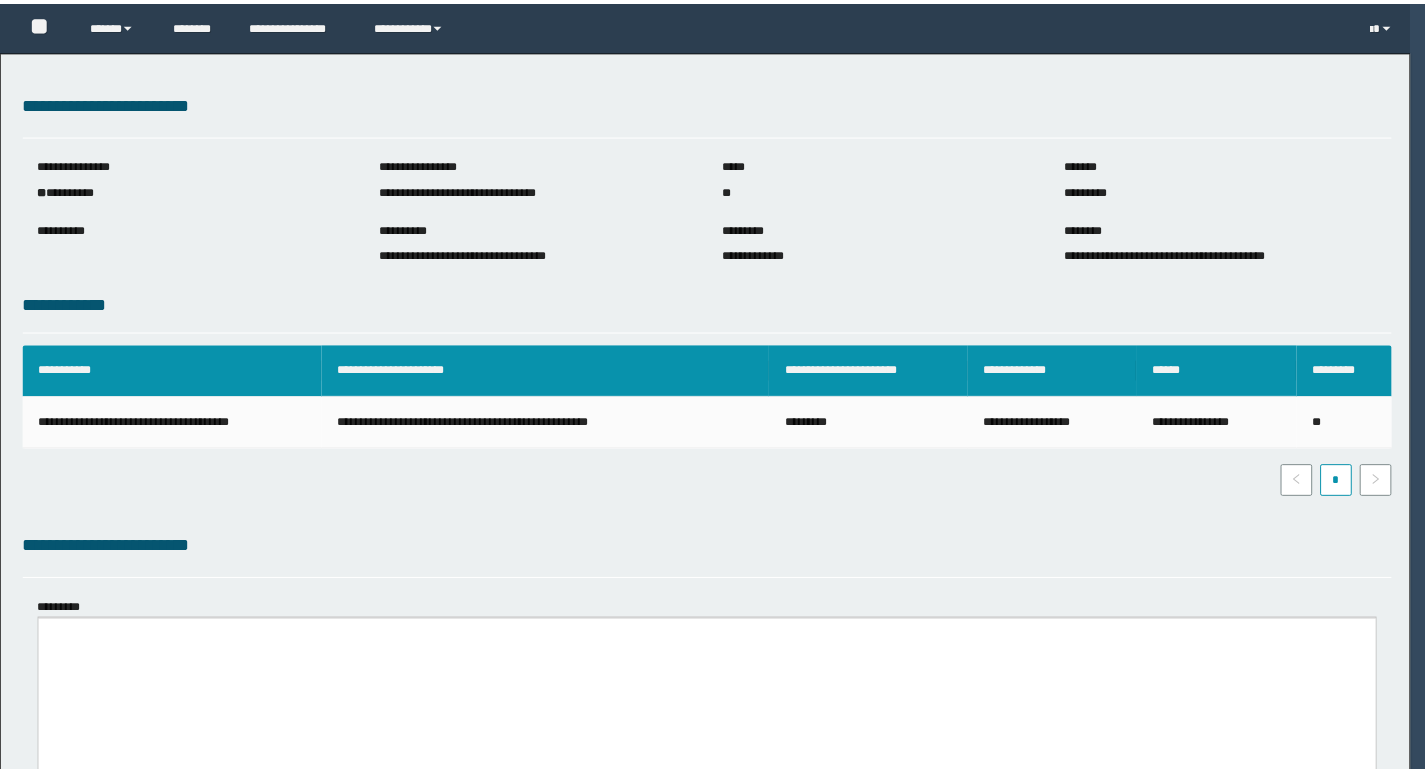 scroll, scrollTop: 0, scrollLeft: 0, axis: both 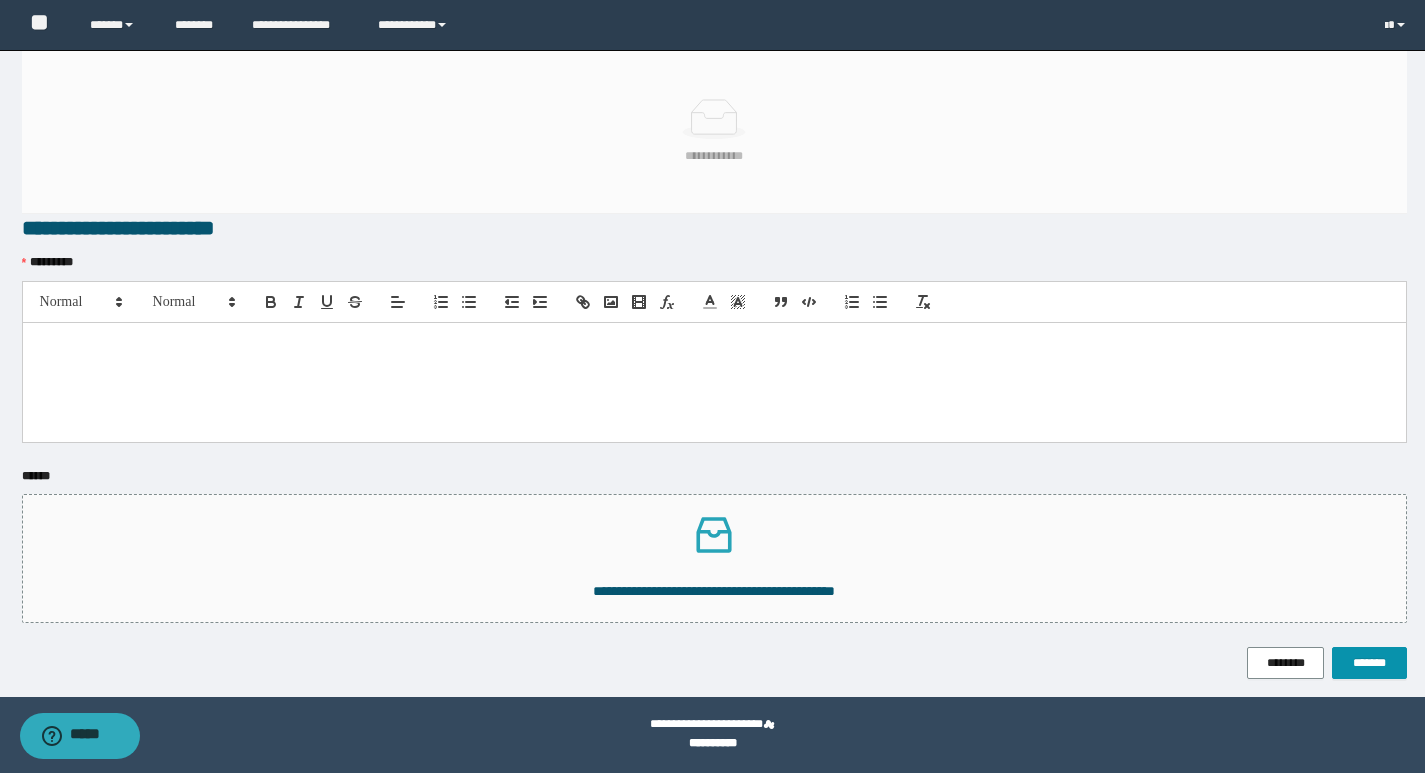 click at bounding box center (714, 382) 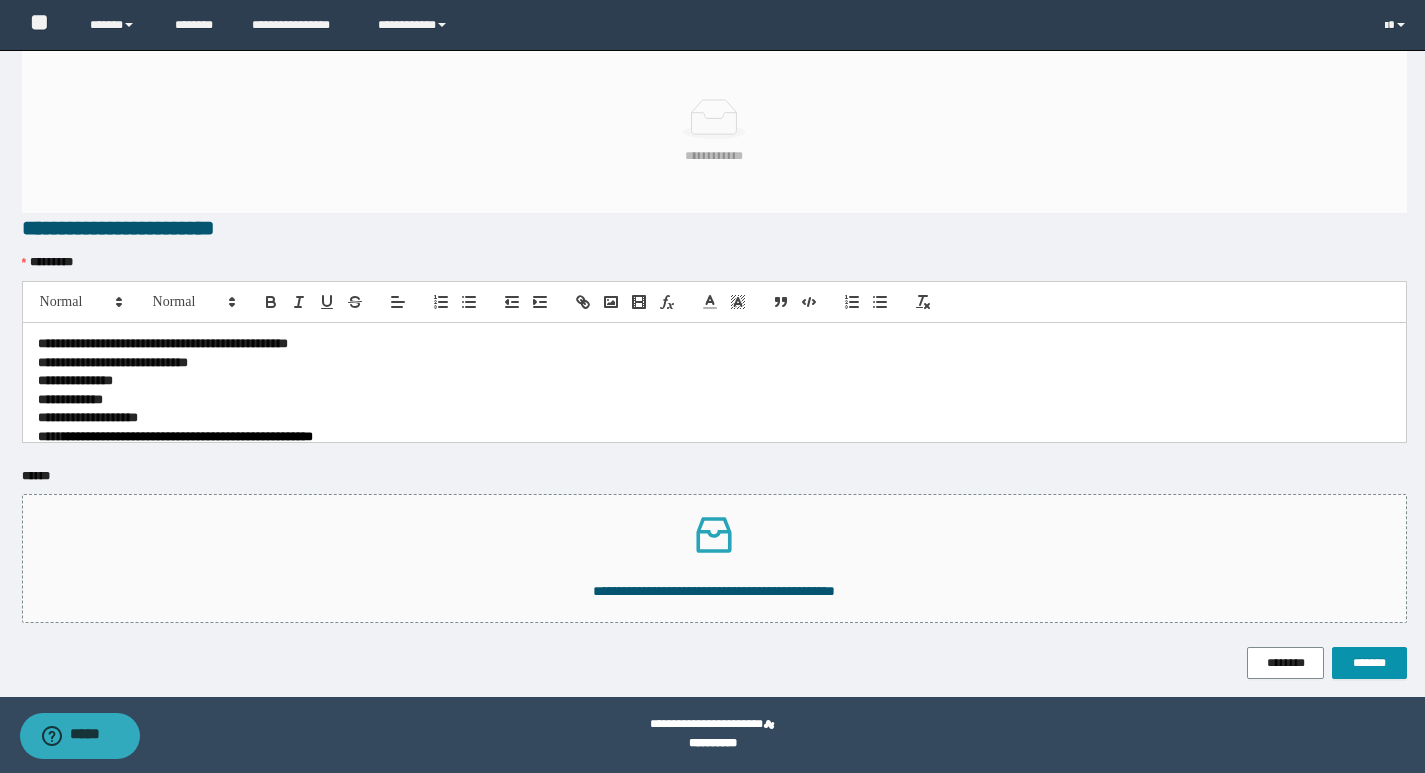scroll, scrollTop: 0, scrollLeft: 0, axis: both 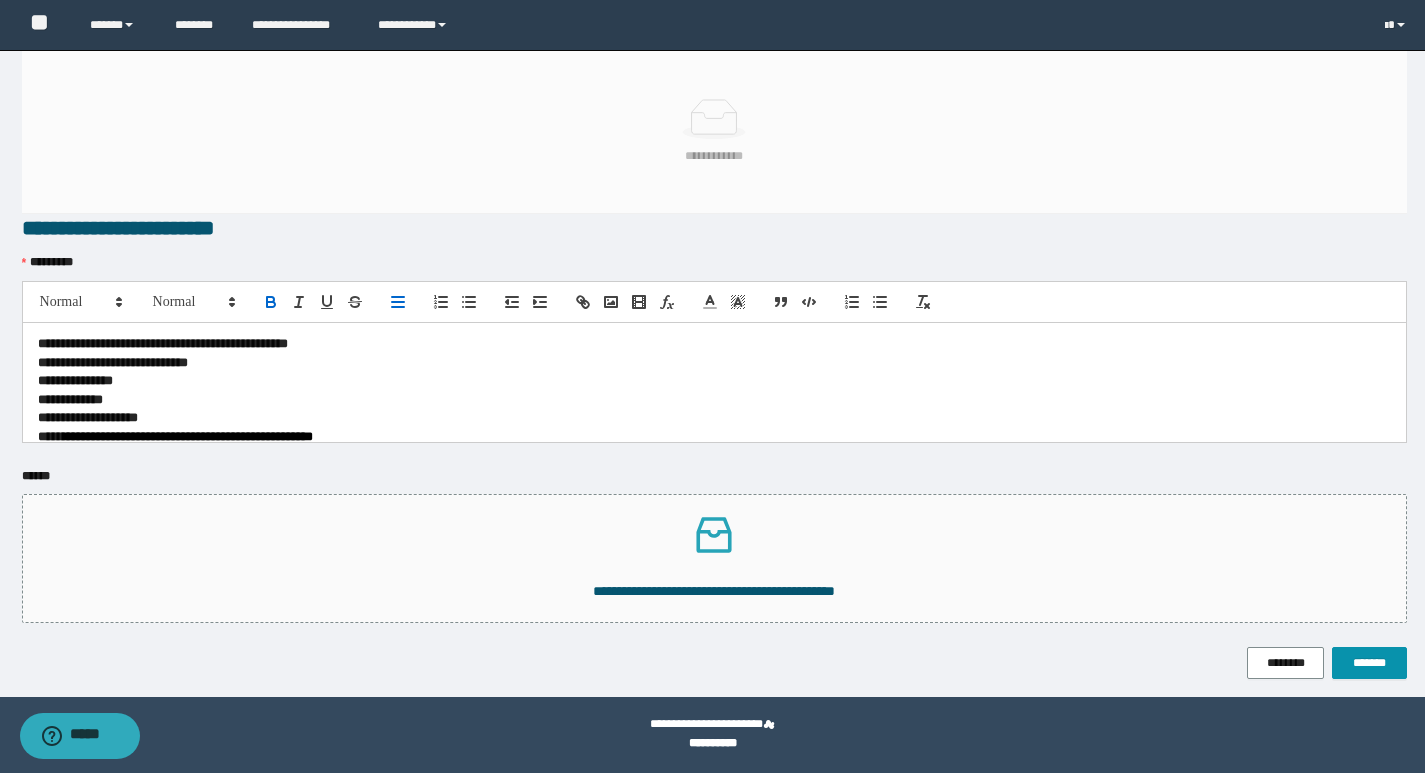 type 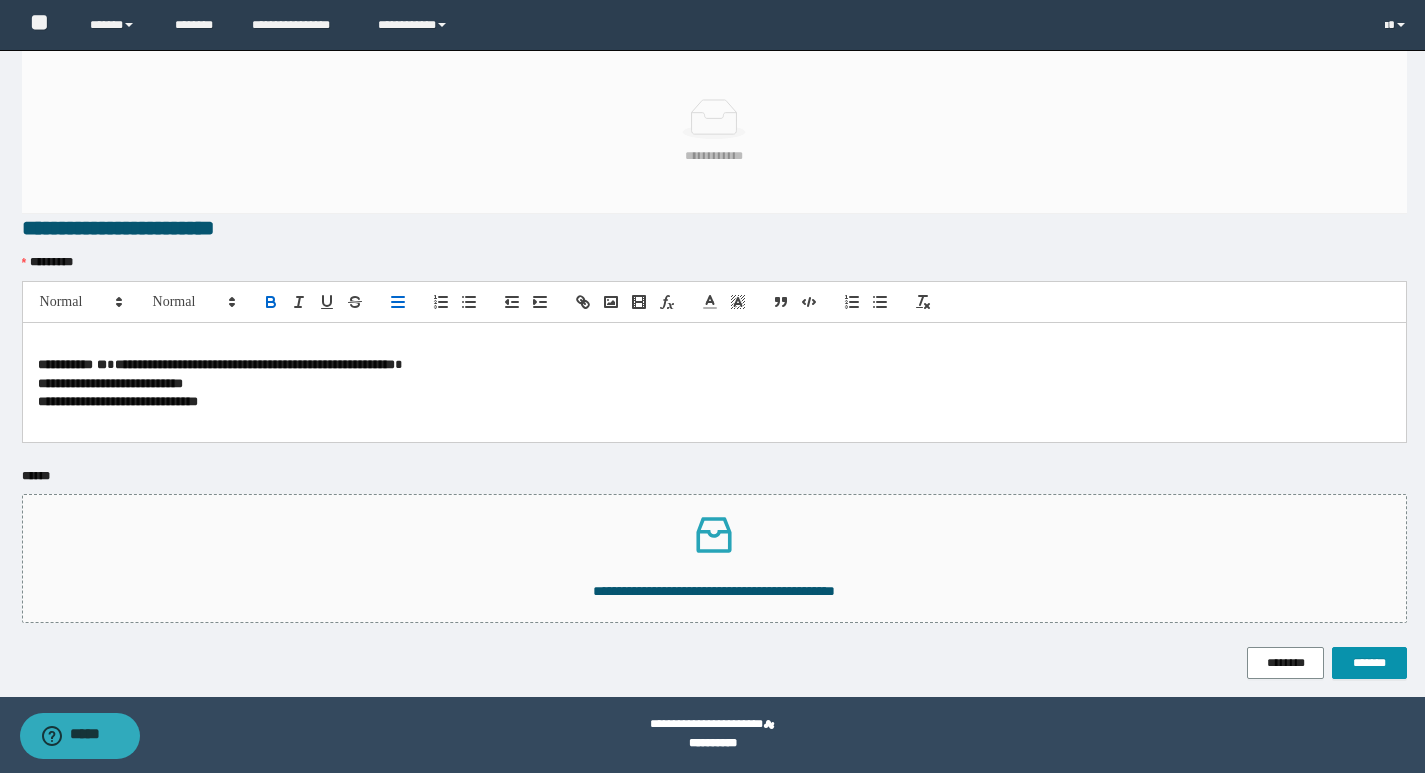 scroll, scrollTop: 145, scrollLeft: 0, axis: vertical 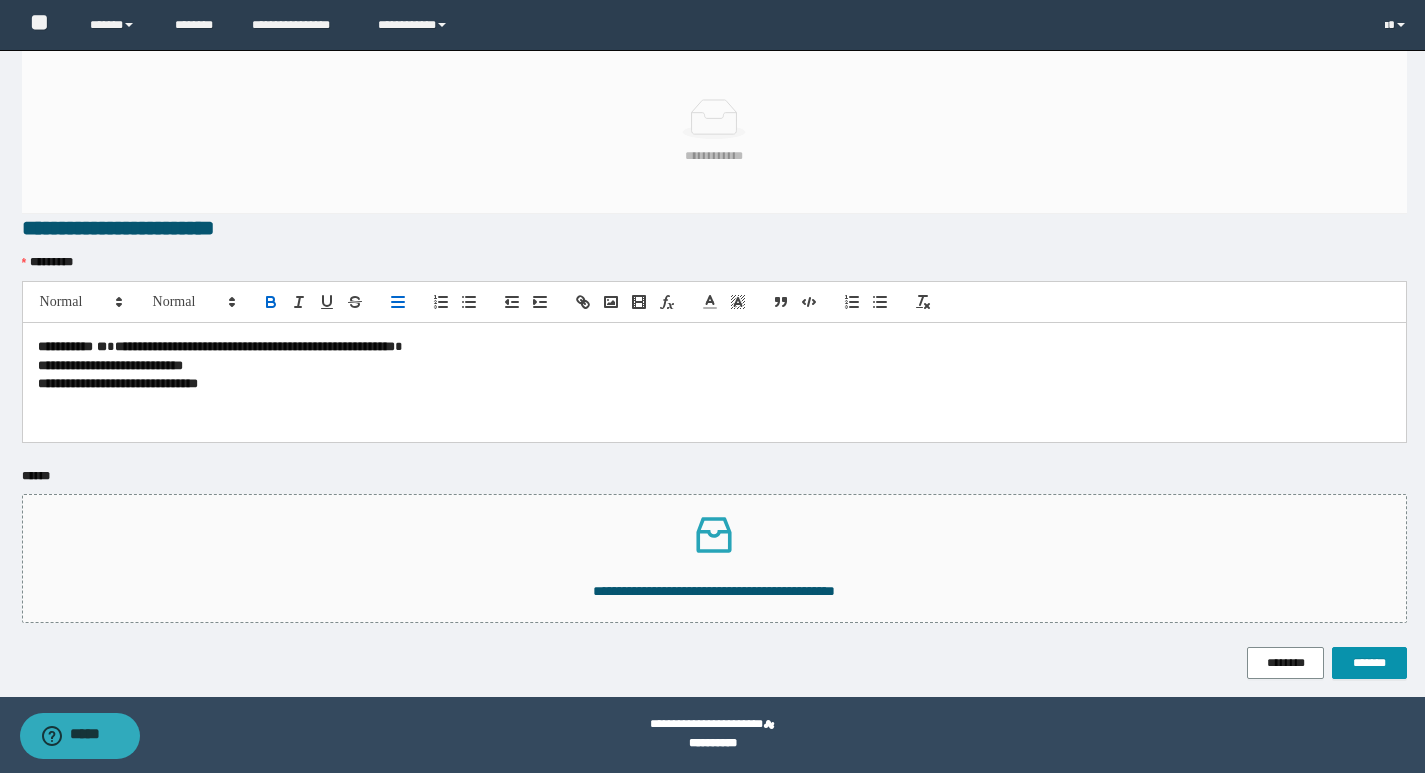click at bounding box center [714, 421] 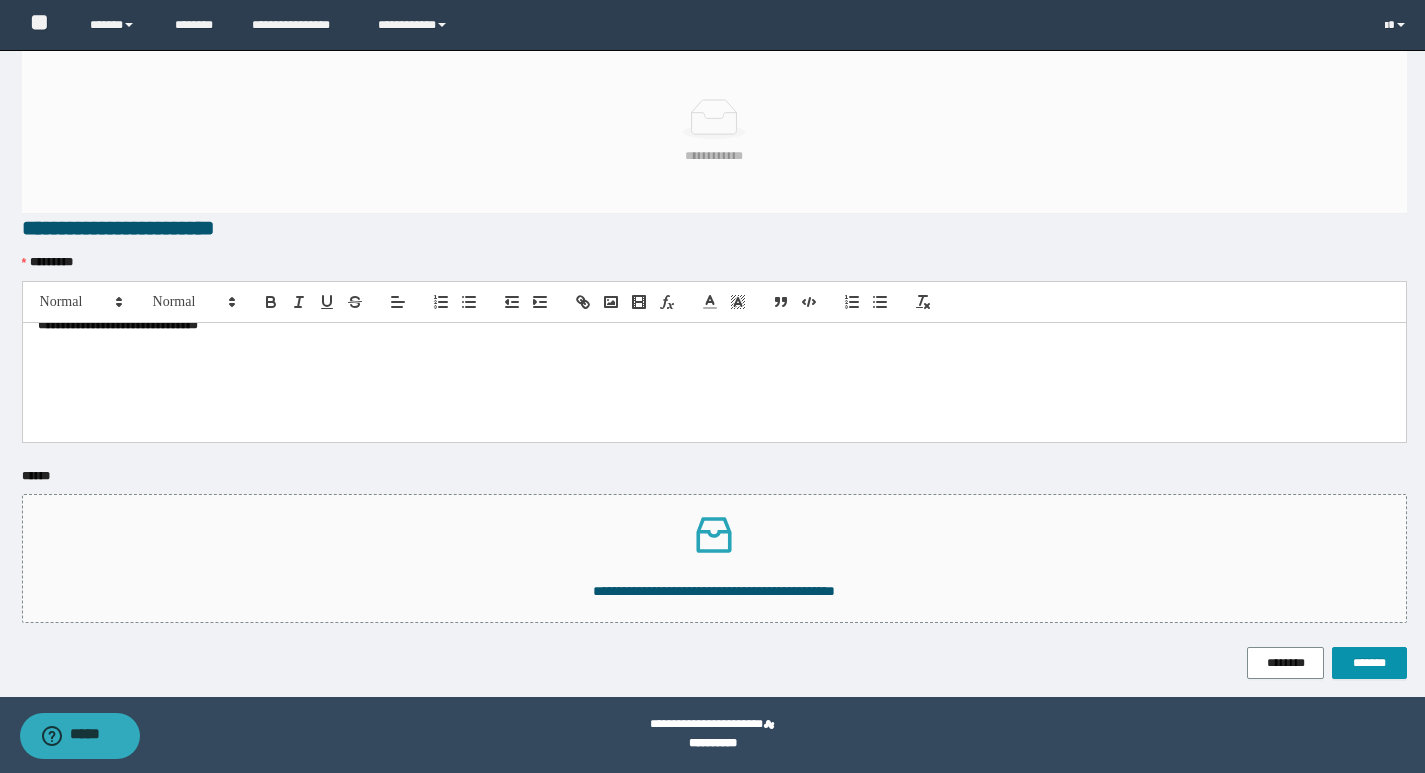 scroll, scrollTop: 223, scrollLeft: 0, axis: vertical 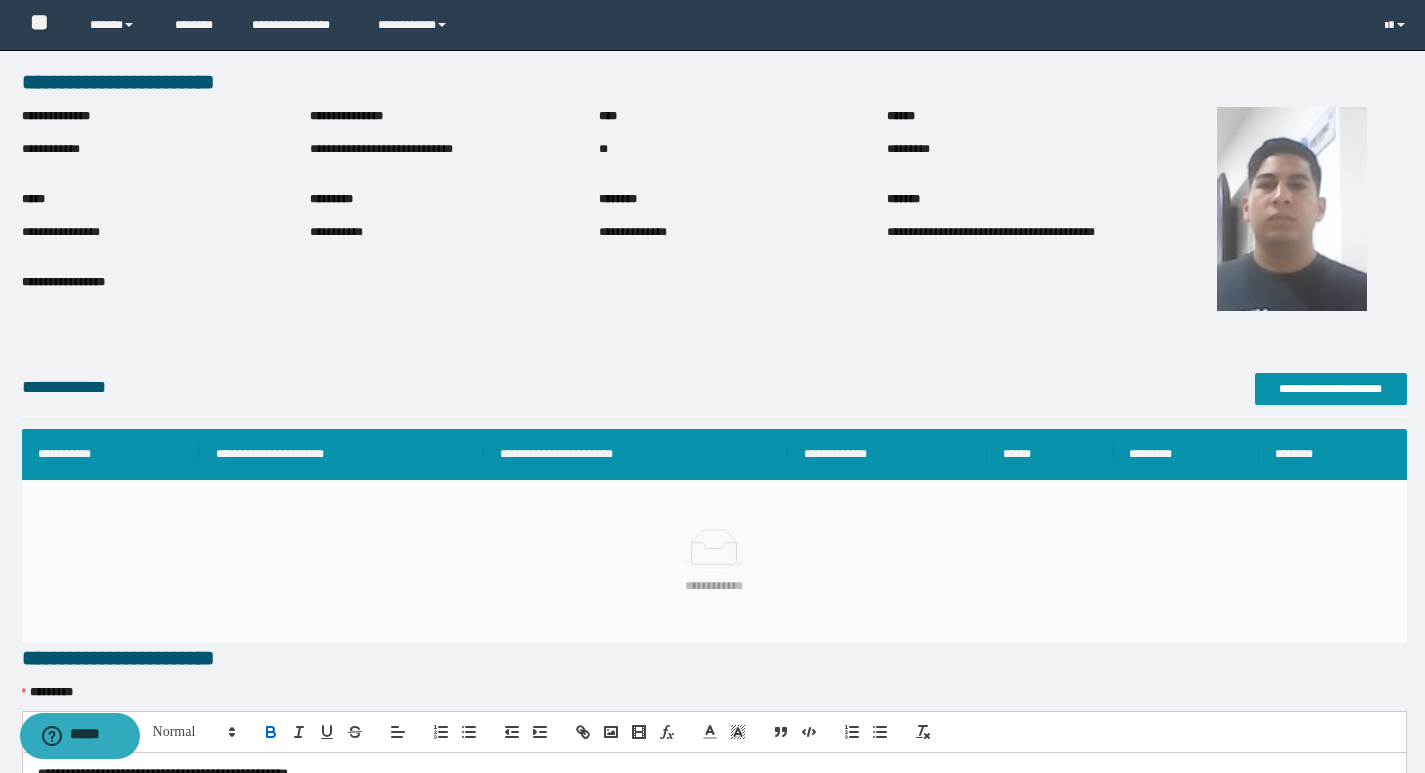 click on "**********" at bounding box center [381, 149] 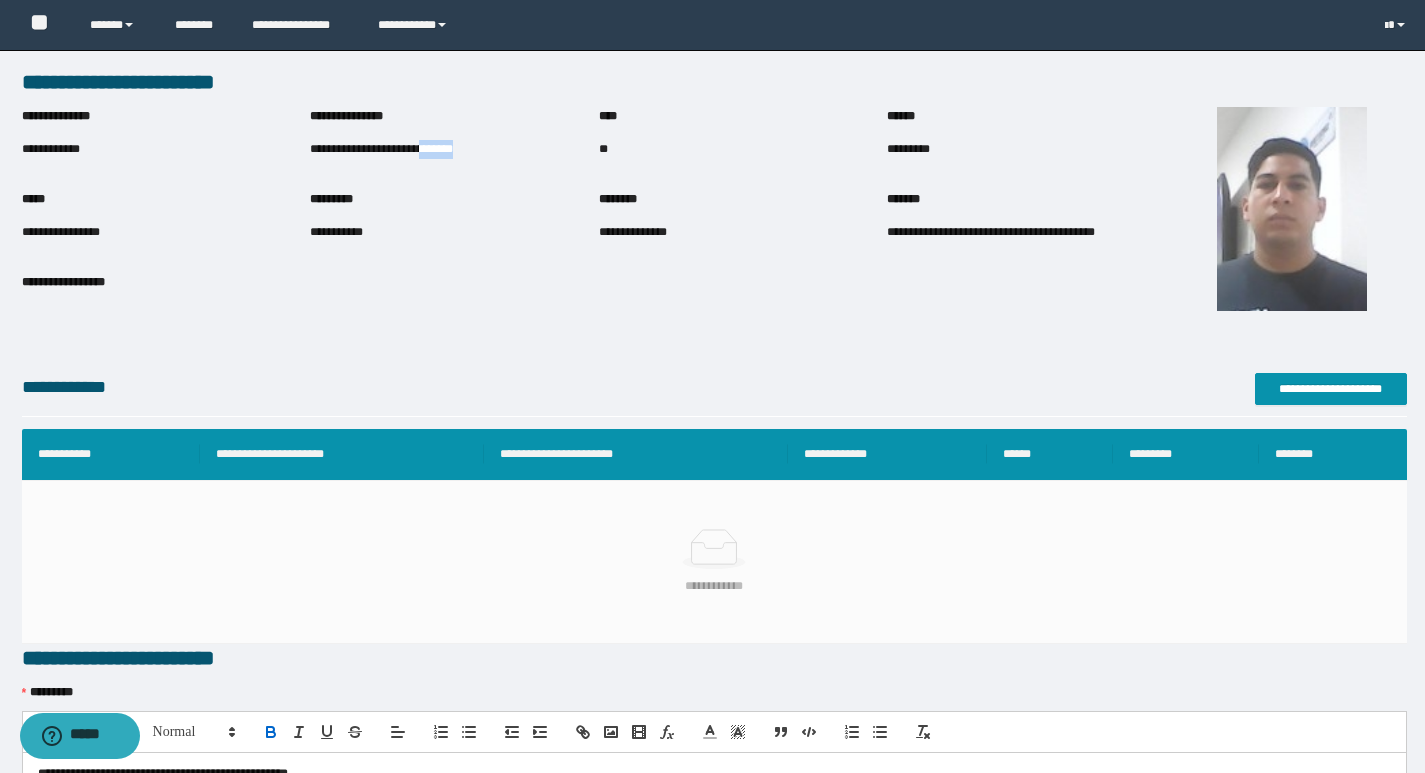 click on "**********" at bounding box center [381, 149] 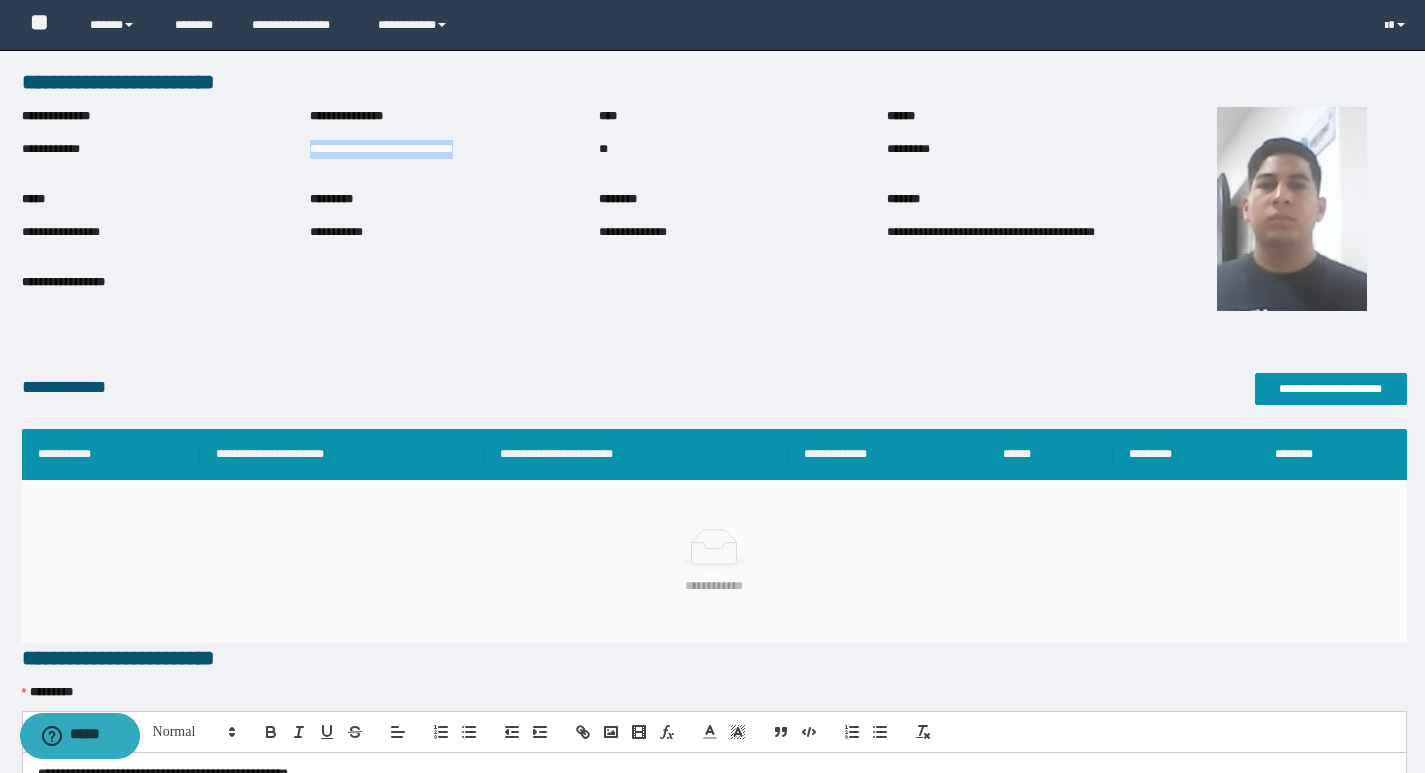 click on "**********" at bounding box center (381, 149) 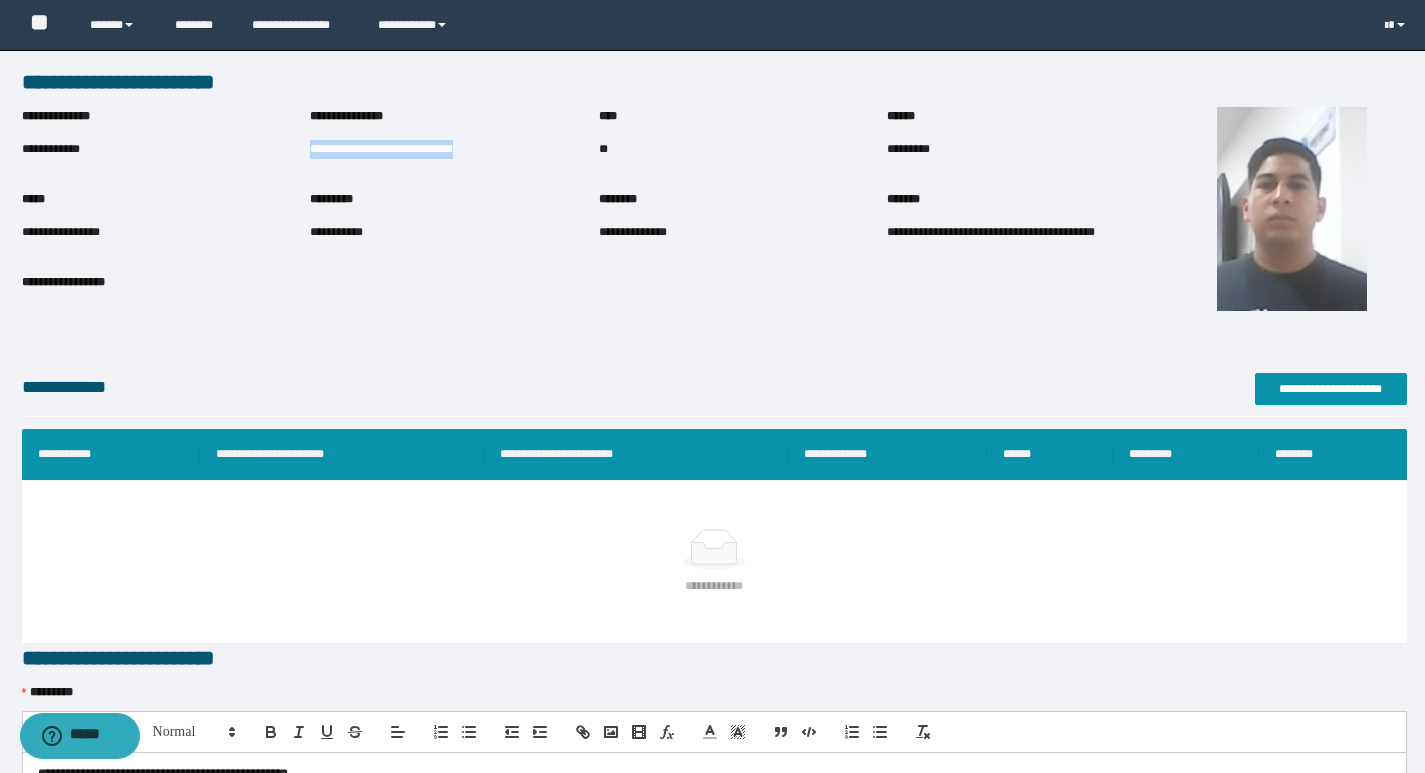copy on "**********" 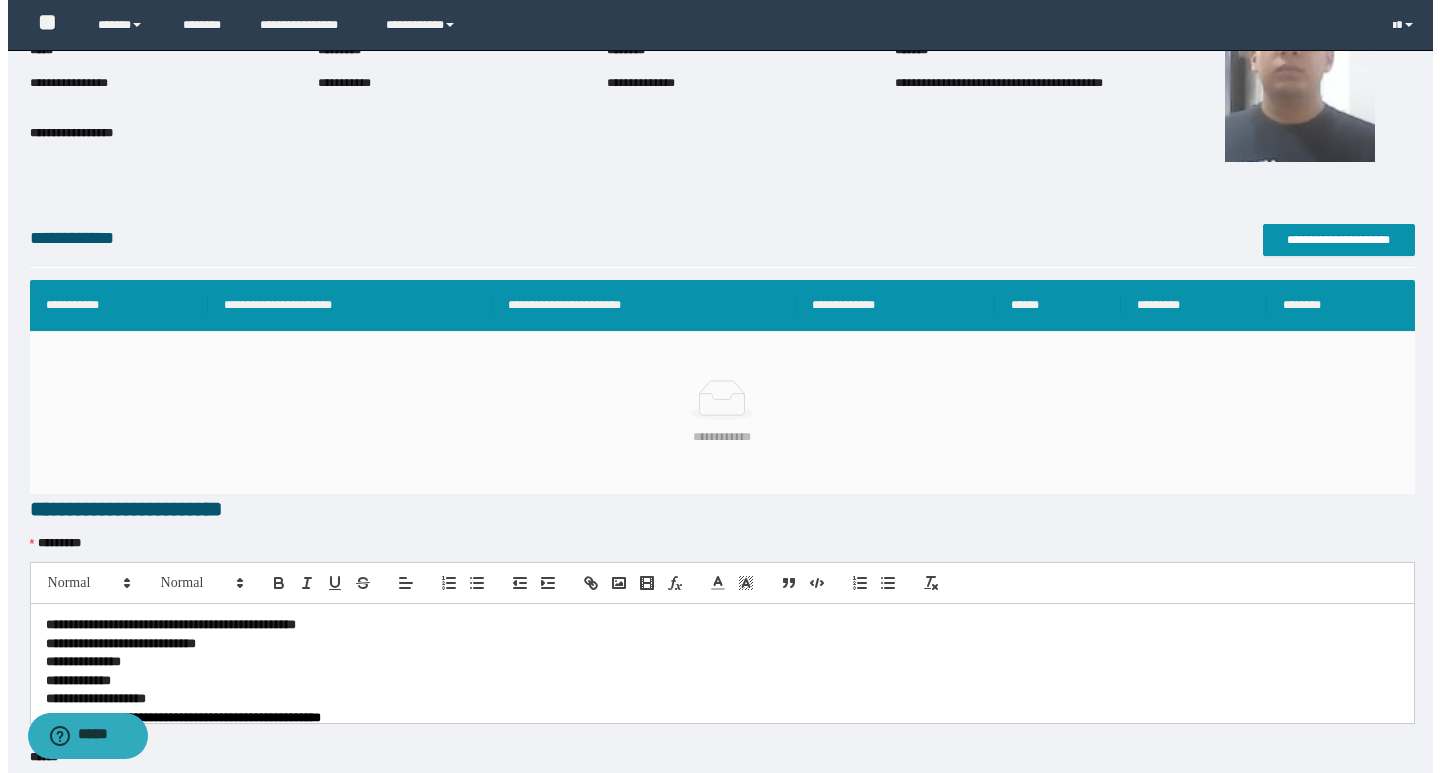 scroll, scrollTop: 130, scrollLeft: 0, axis: vertical 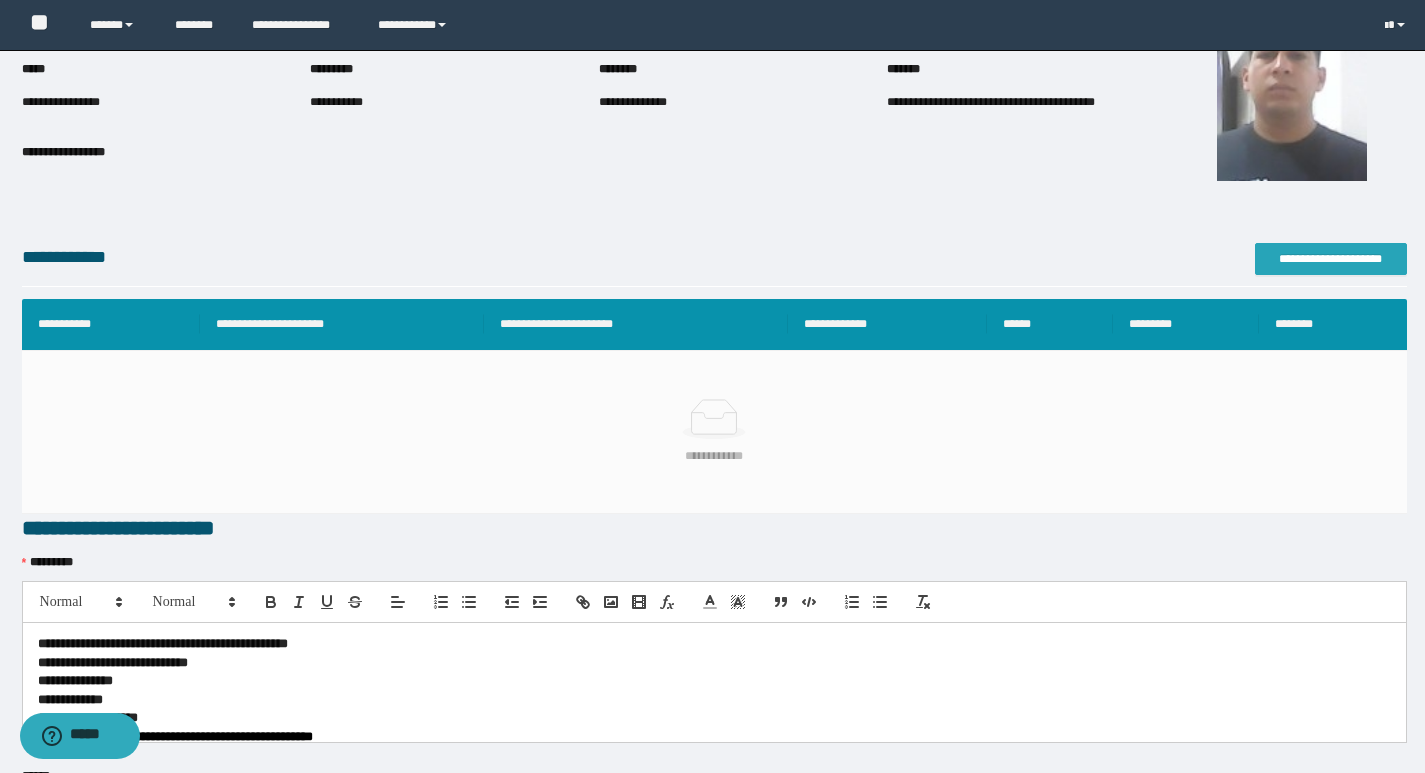 click on "**********" at bounding box center [1331, 259] 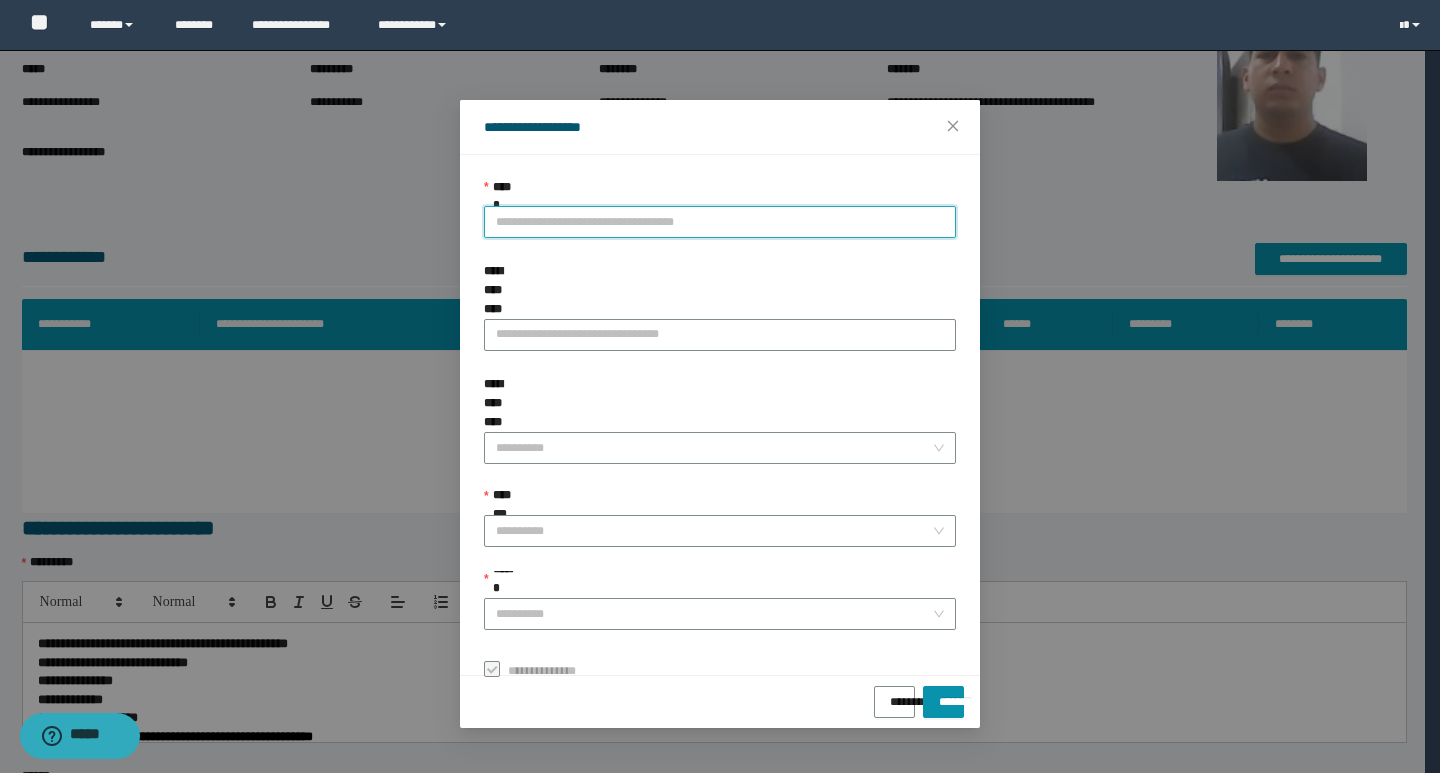 click on "**********" at bounding box center [720, 222] 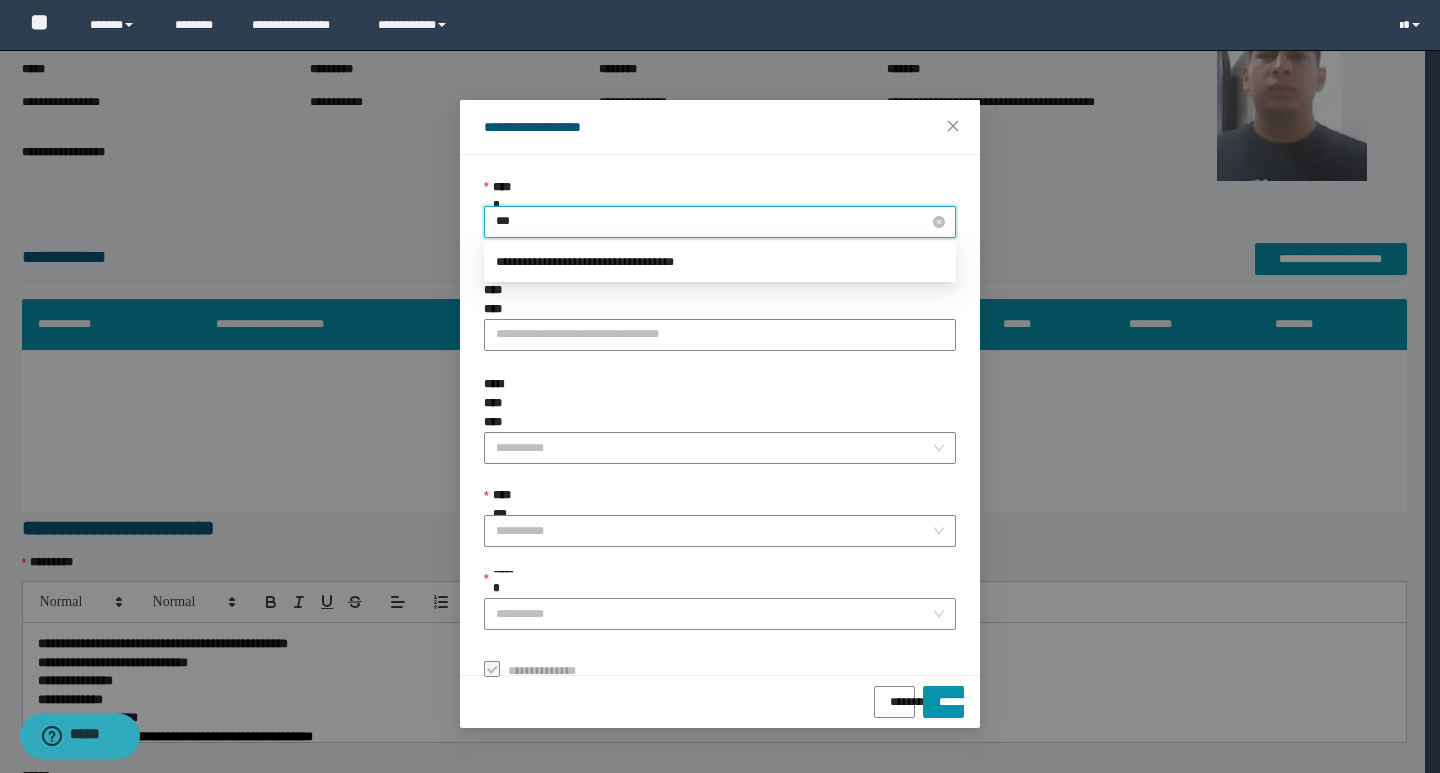 type on "****" 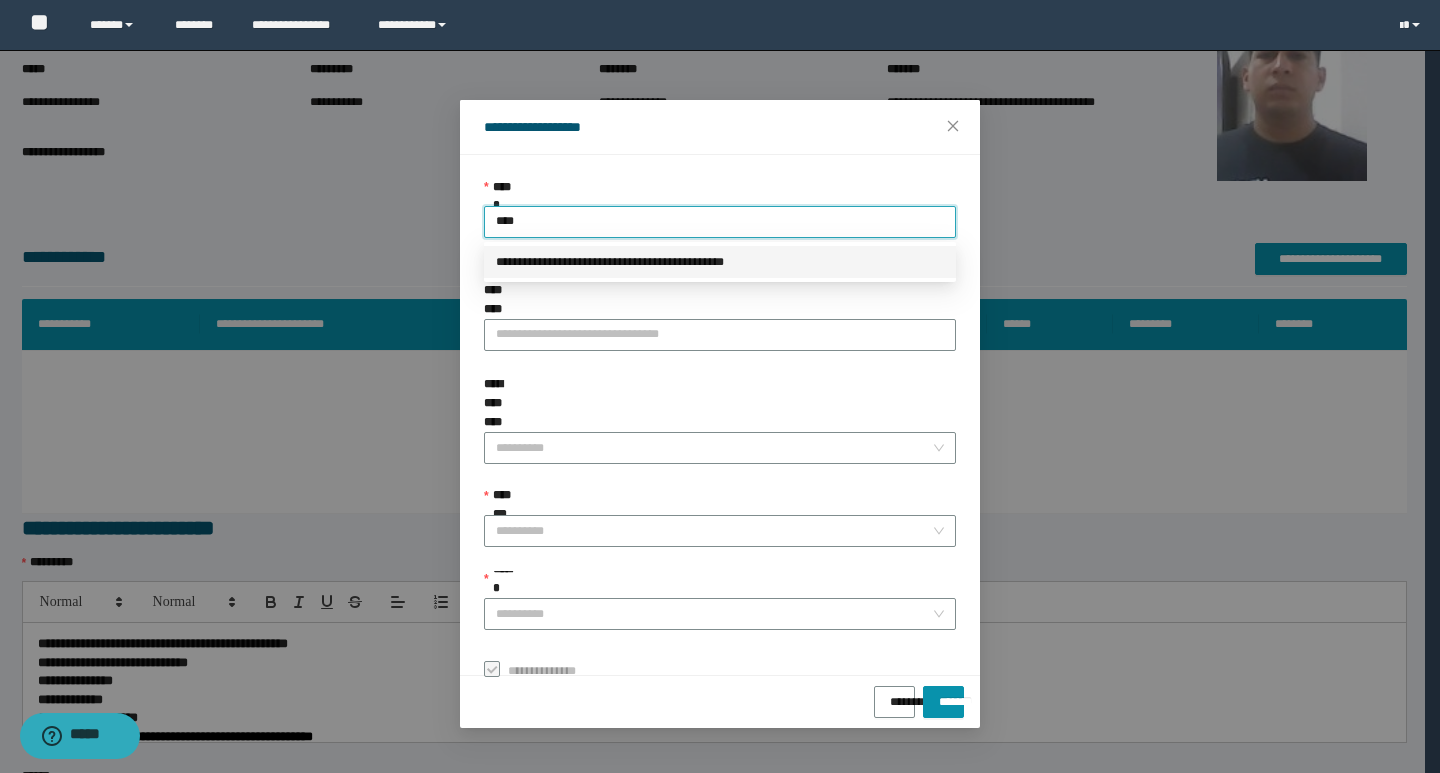 click on "**********" at bounding box center (720, 262) 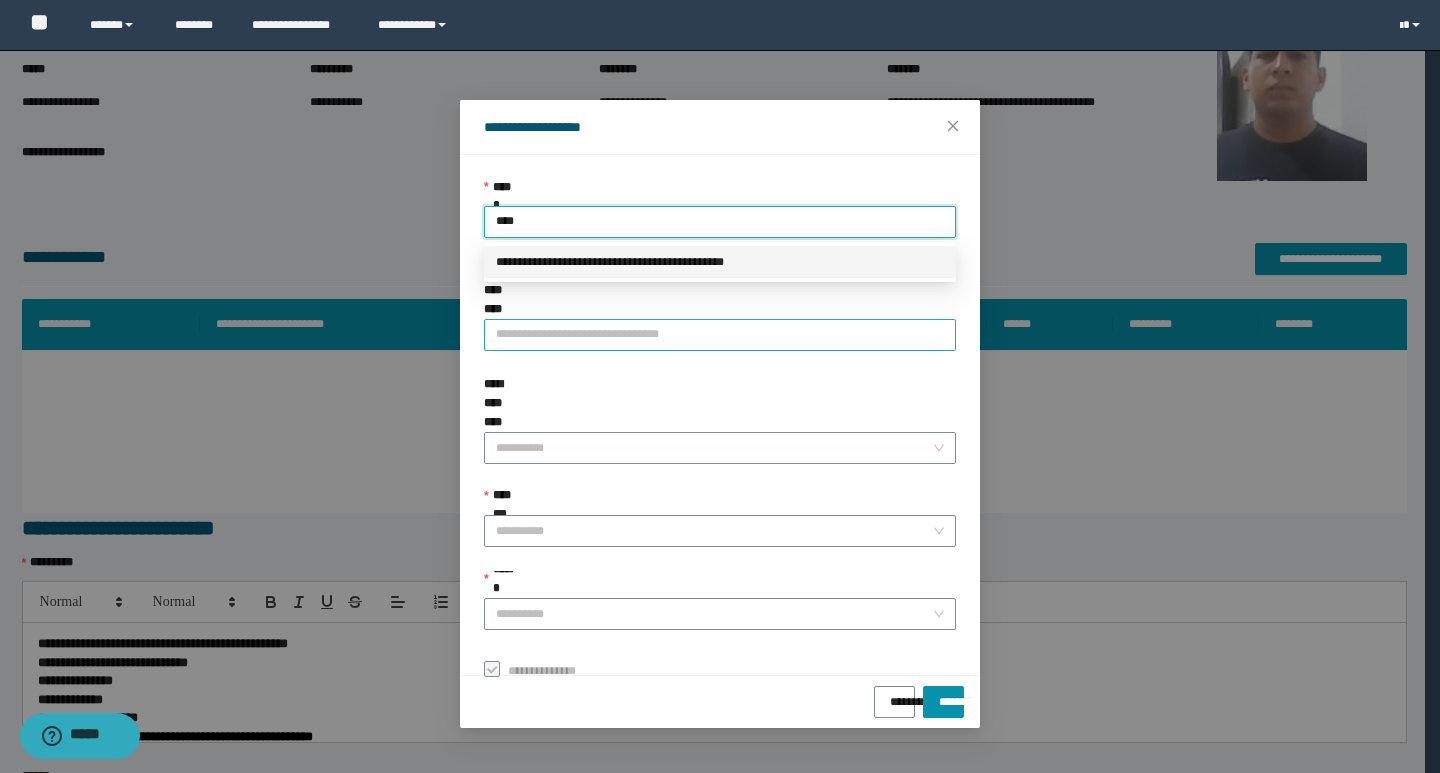 type 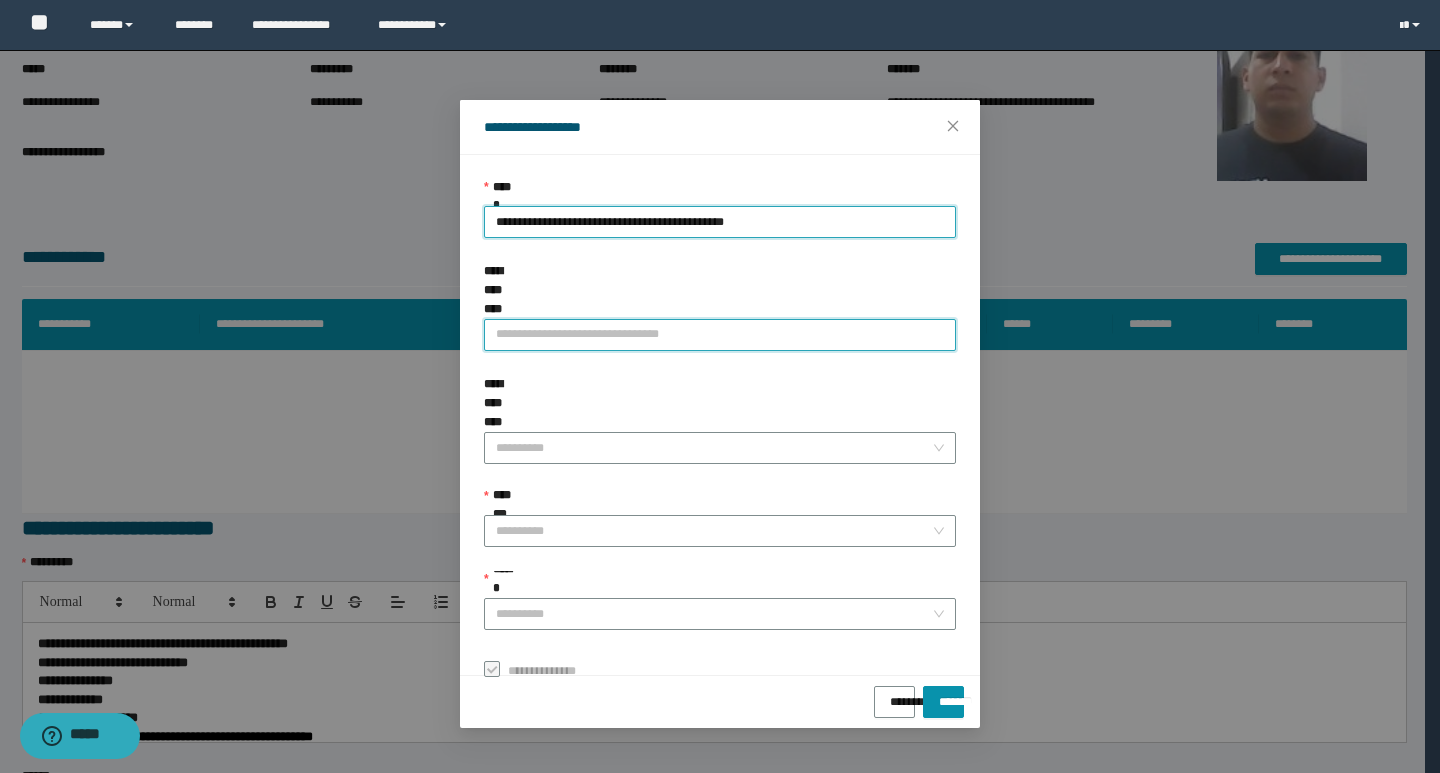 click on "**********" at bounding box center (720, 335) 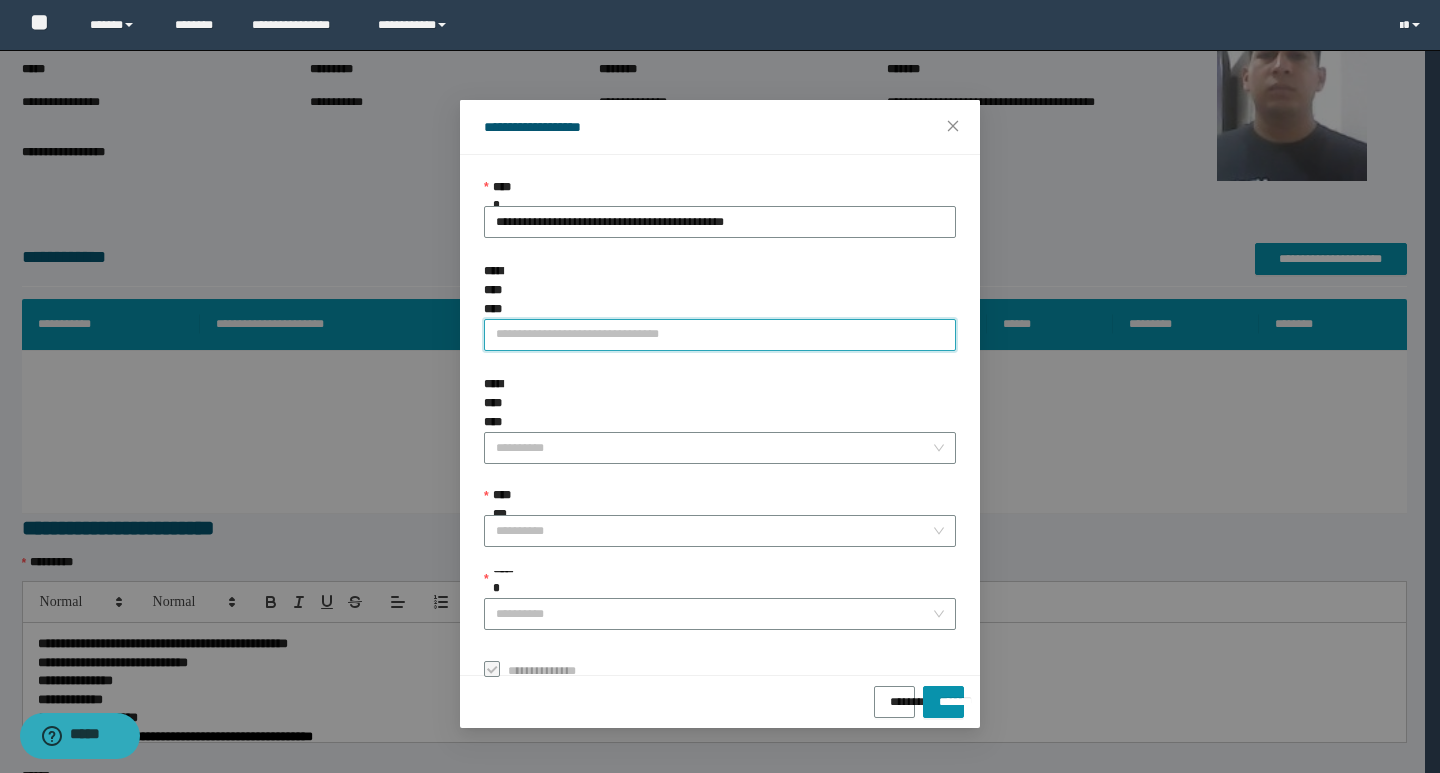 paste on "**********" 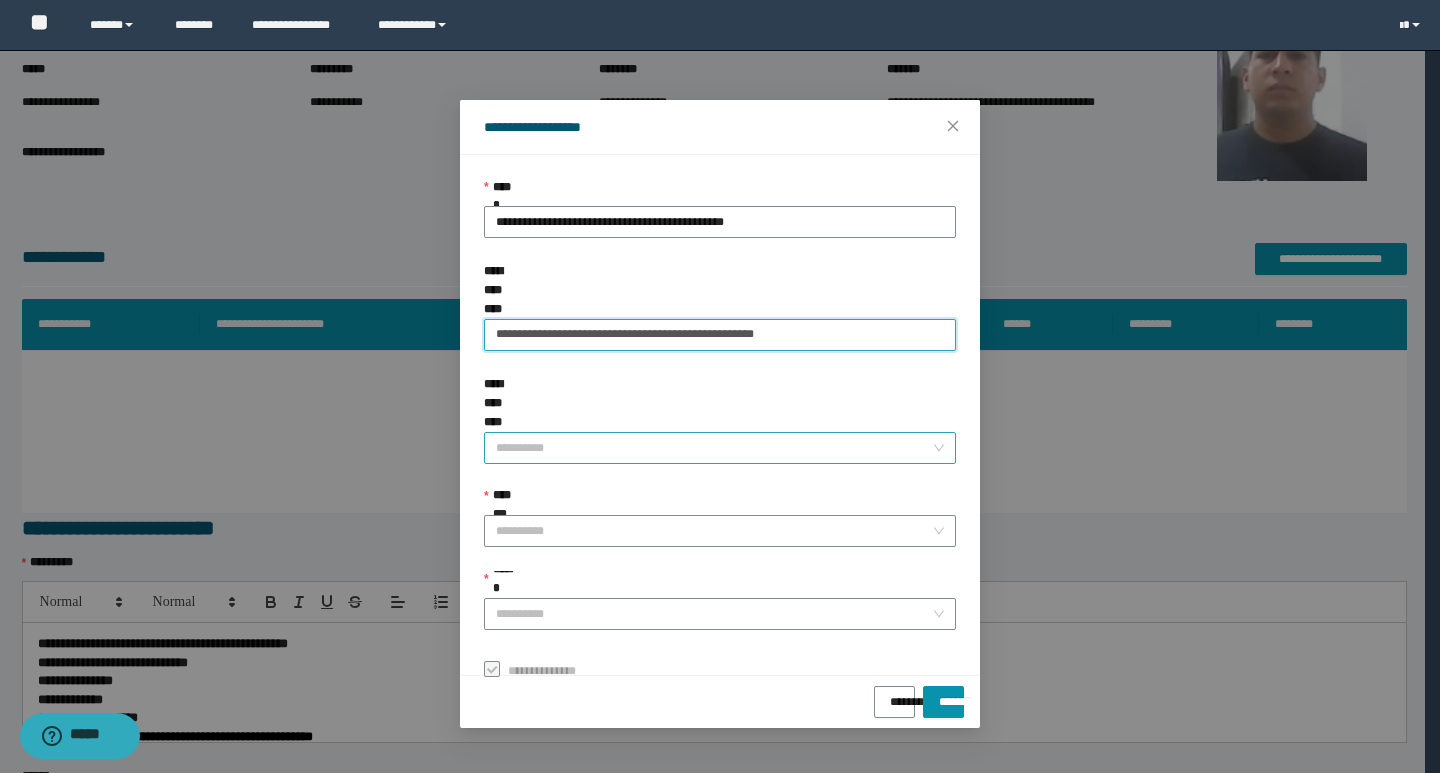 type on "**********" 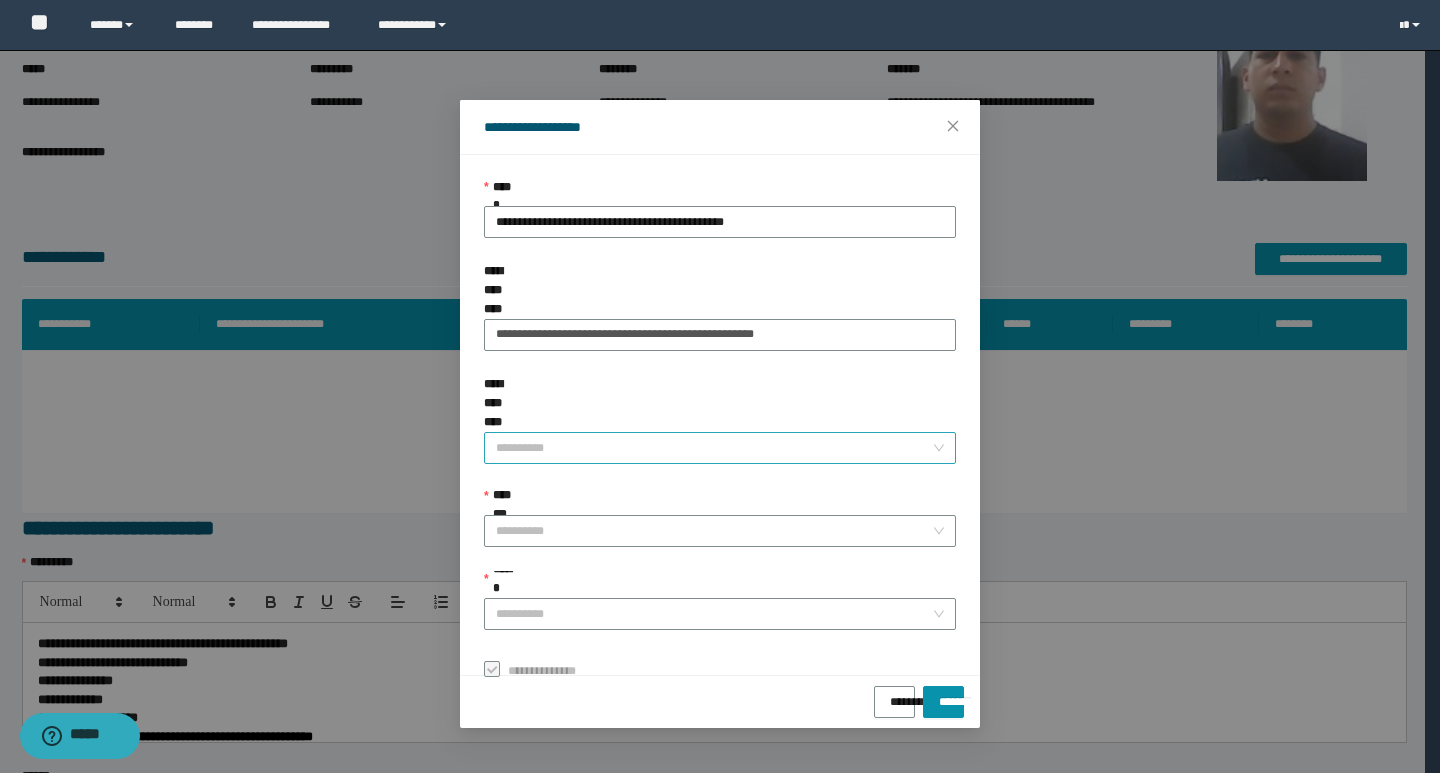 click on "**********" at bounding box center [714, 448] 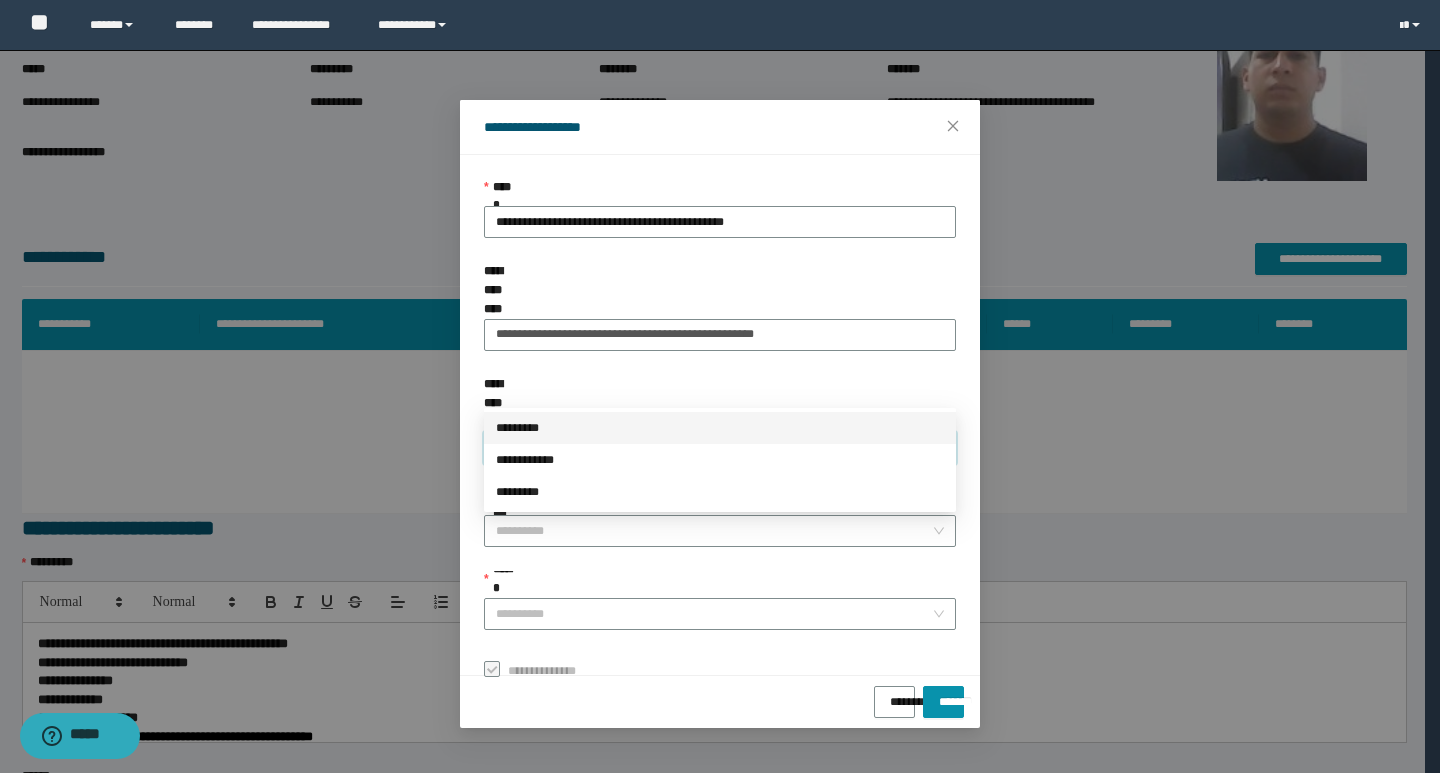 click on "*********" at bounding box center [720, 428] 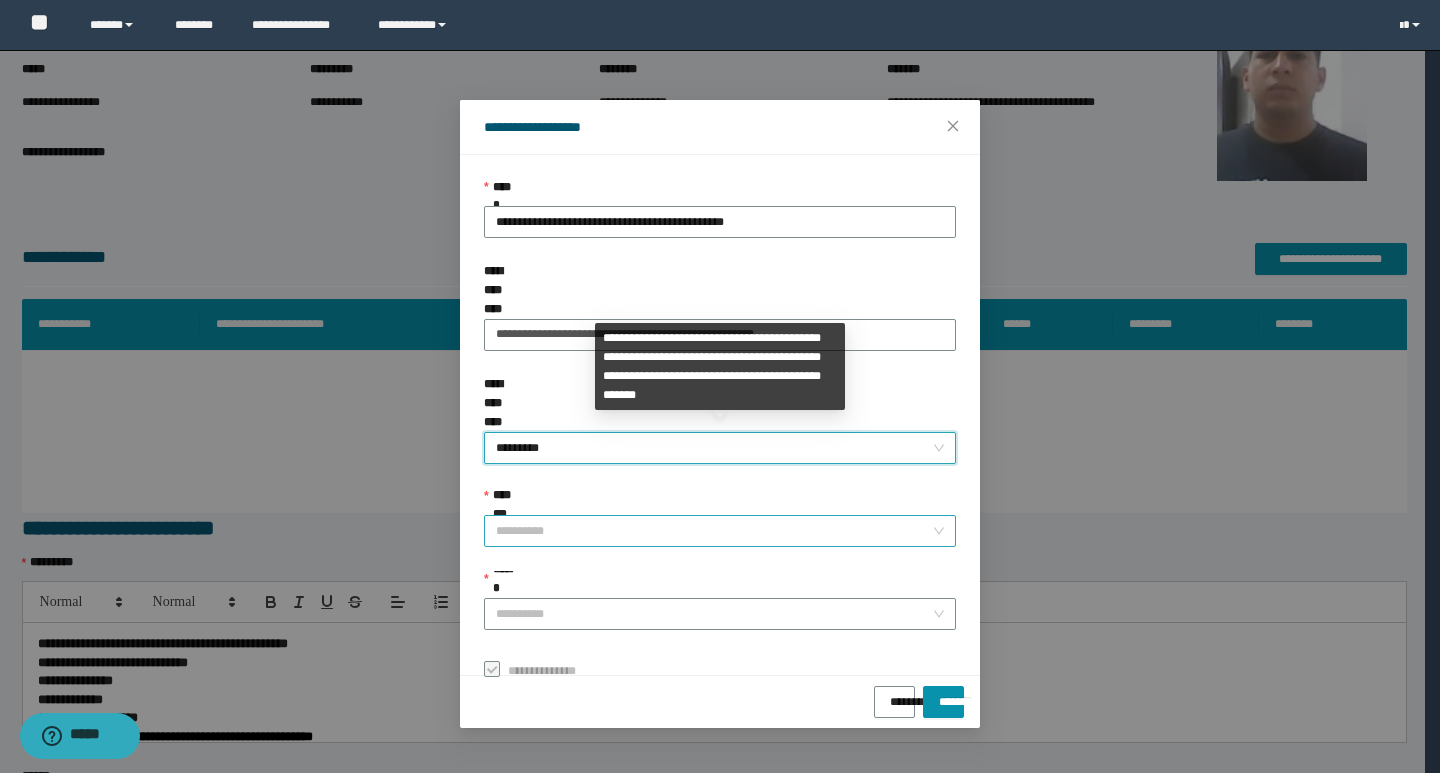 click on "**********" at bounding box center [714, 531] 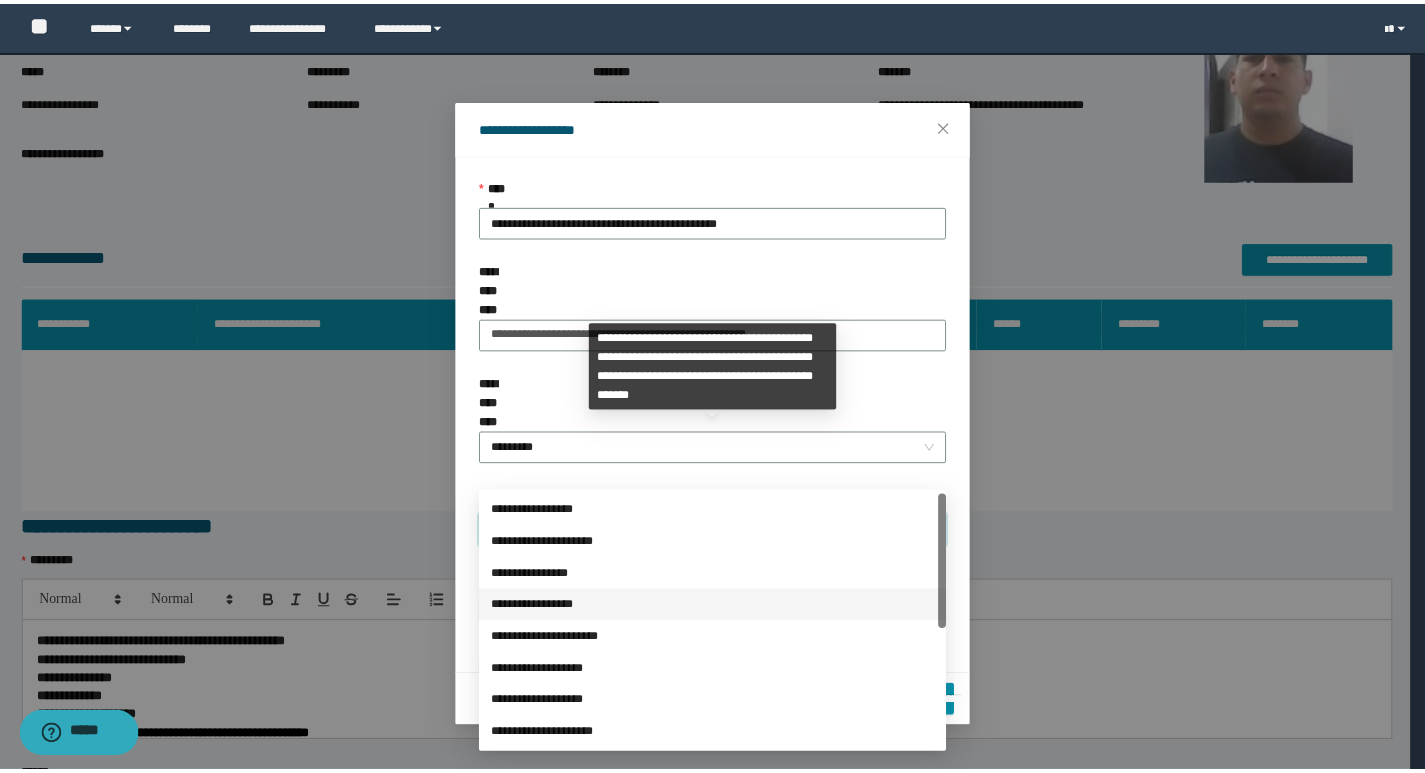 scroll, scrollTop: 224, scrollLeft: 0, axis: vertical 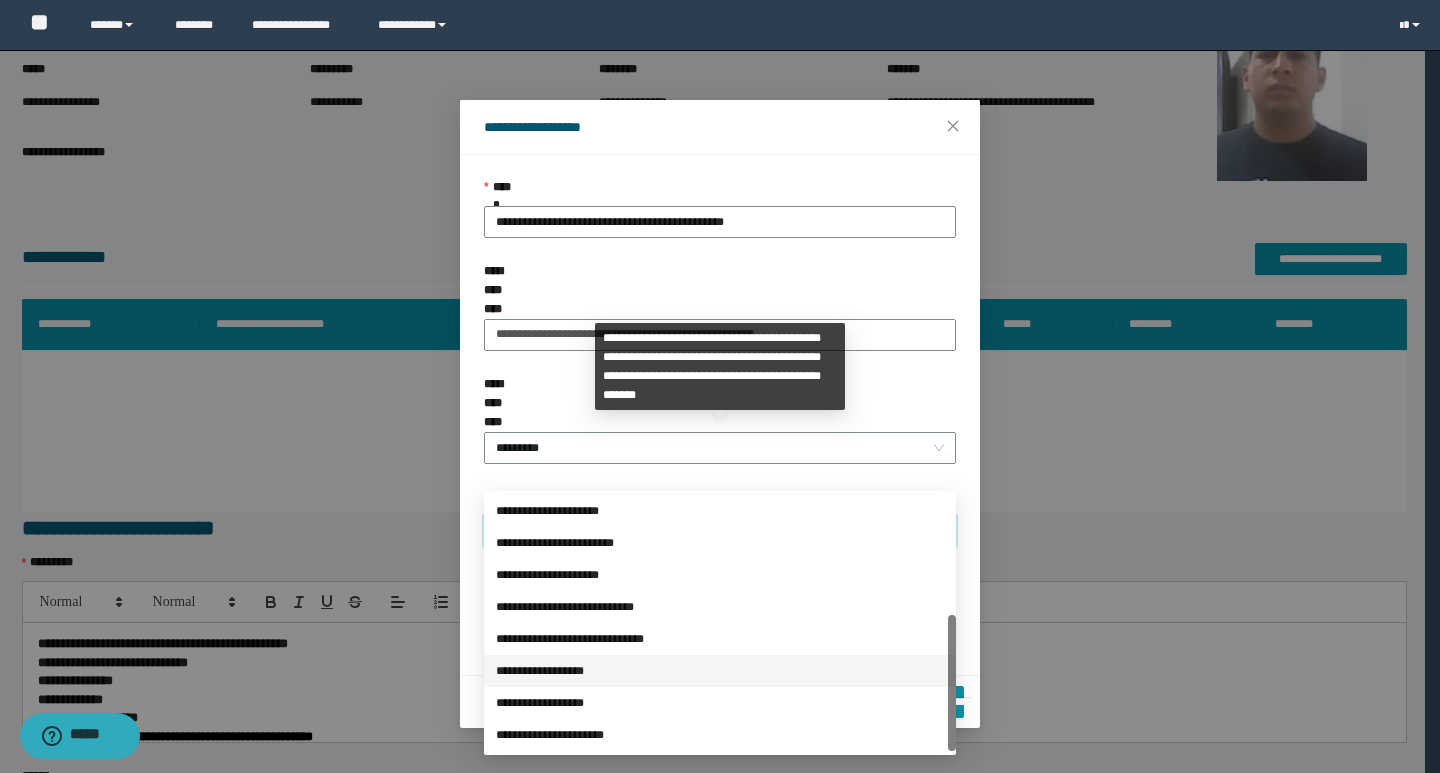 click on "**********" at bounding box center (720, 671) 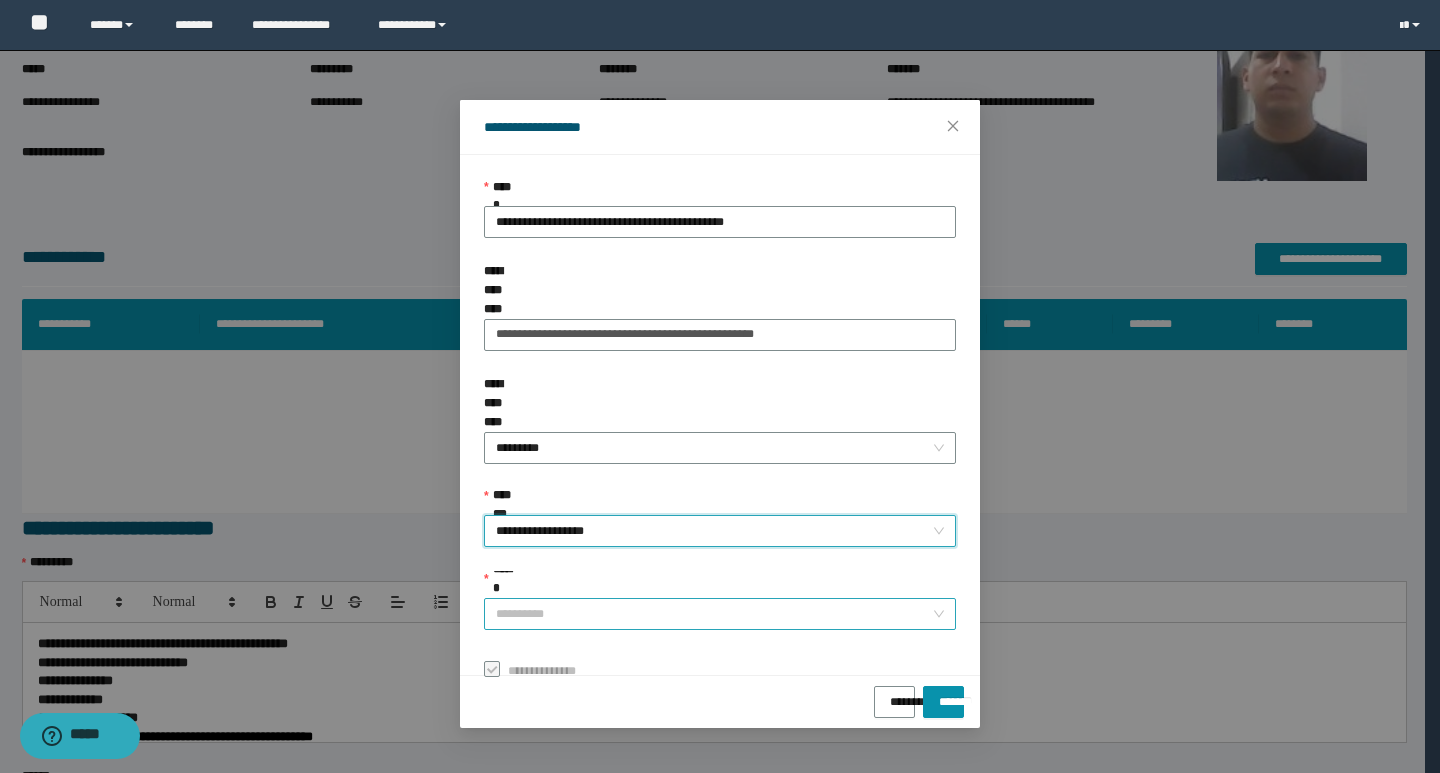 click on "******" at bounding box center [714, 614] 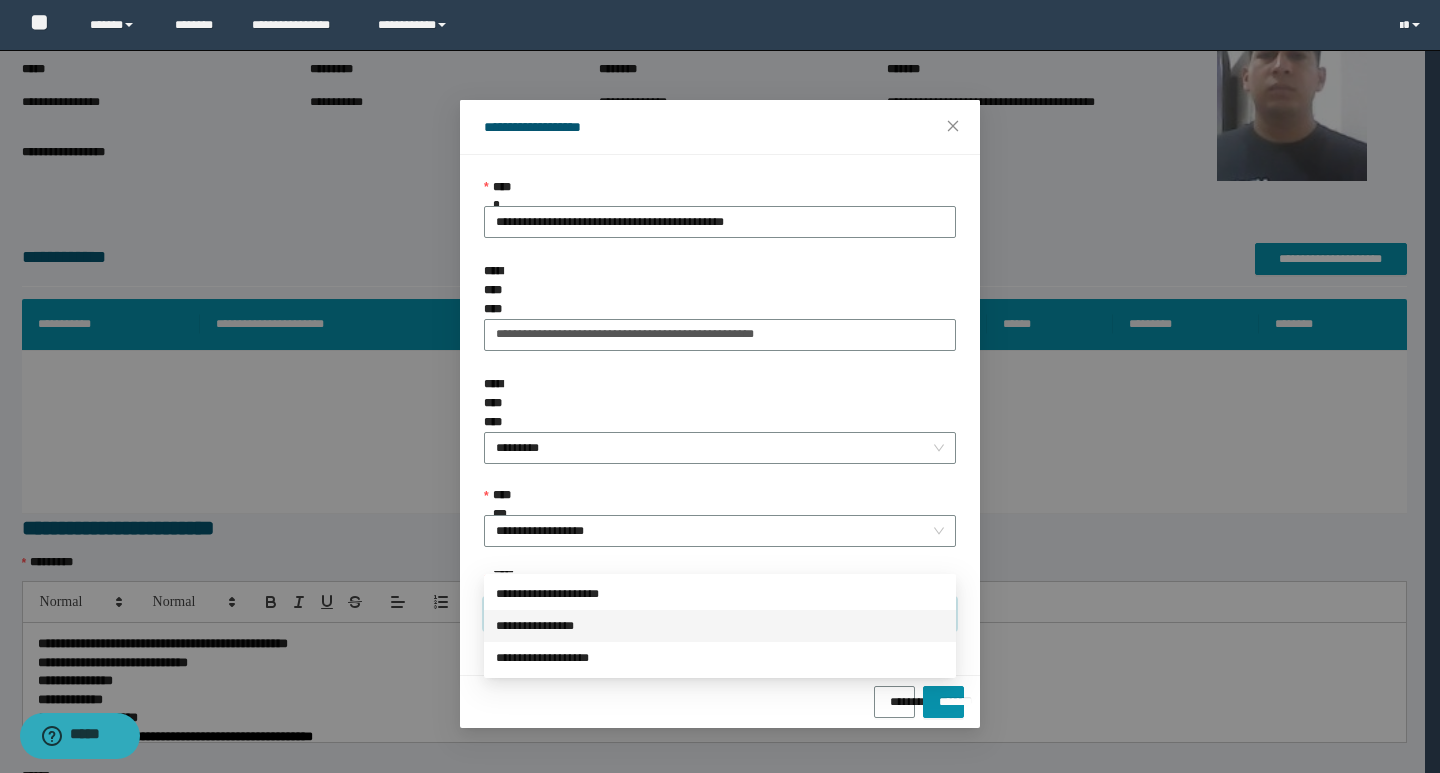 click on "**********" at bounding box center (720, 626) 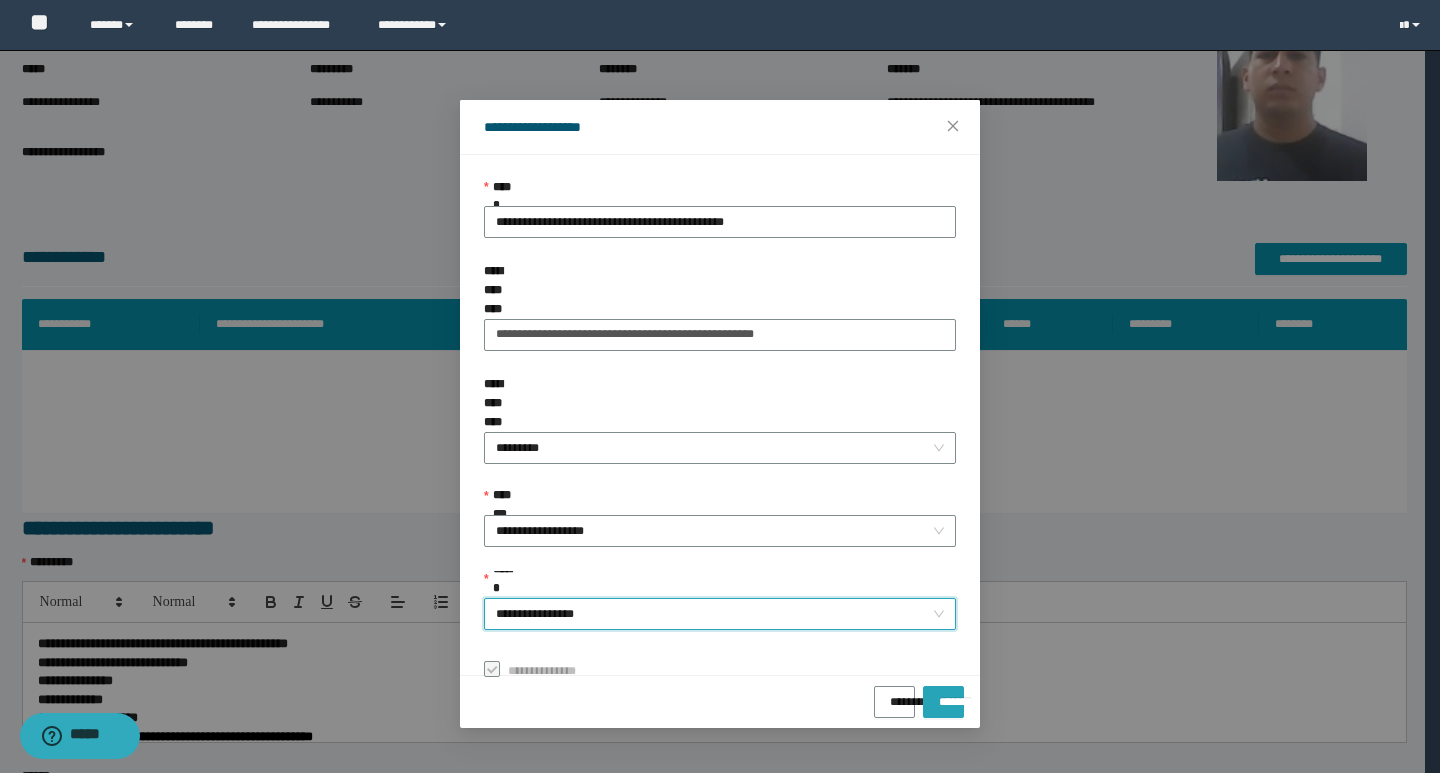 click on "*******" at bounding box center [943, 702] 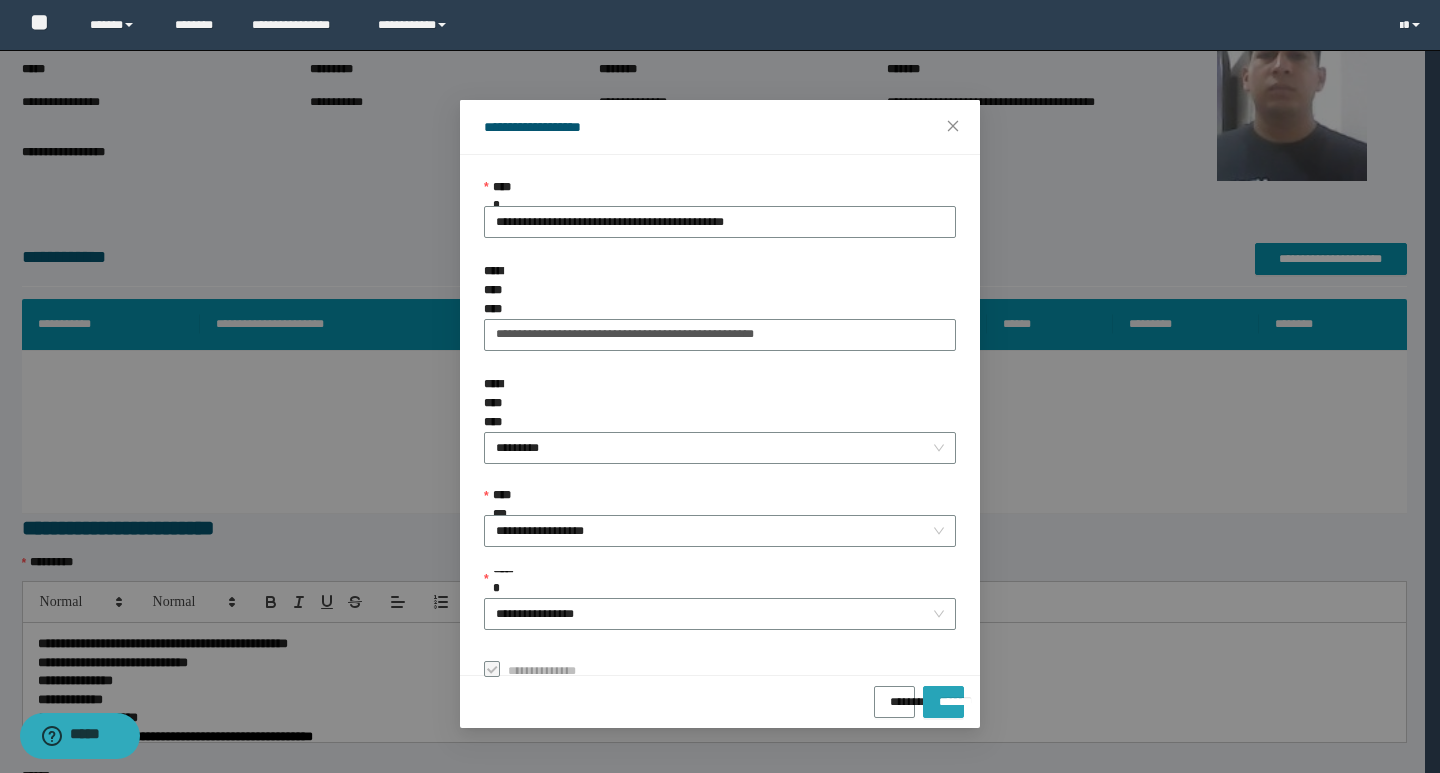click on "*******" at bounding box center [943, 695] 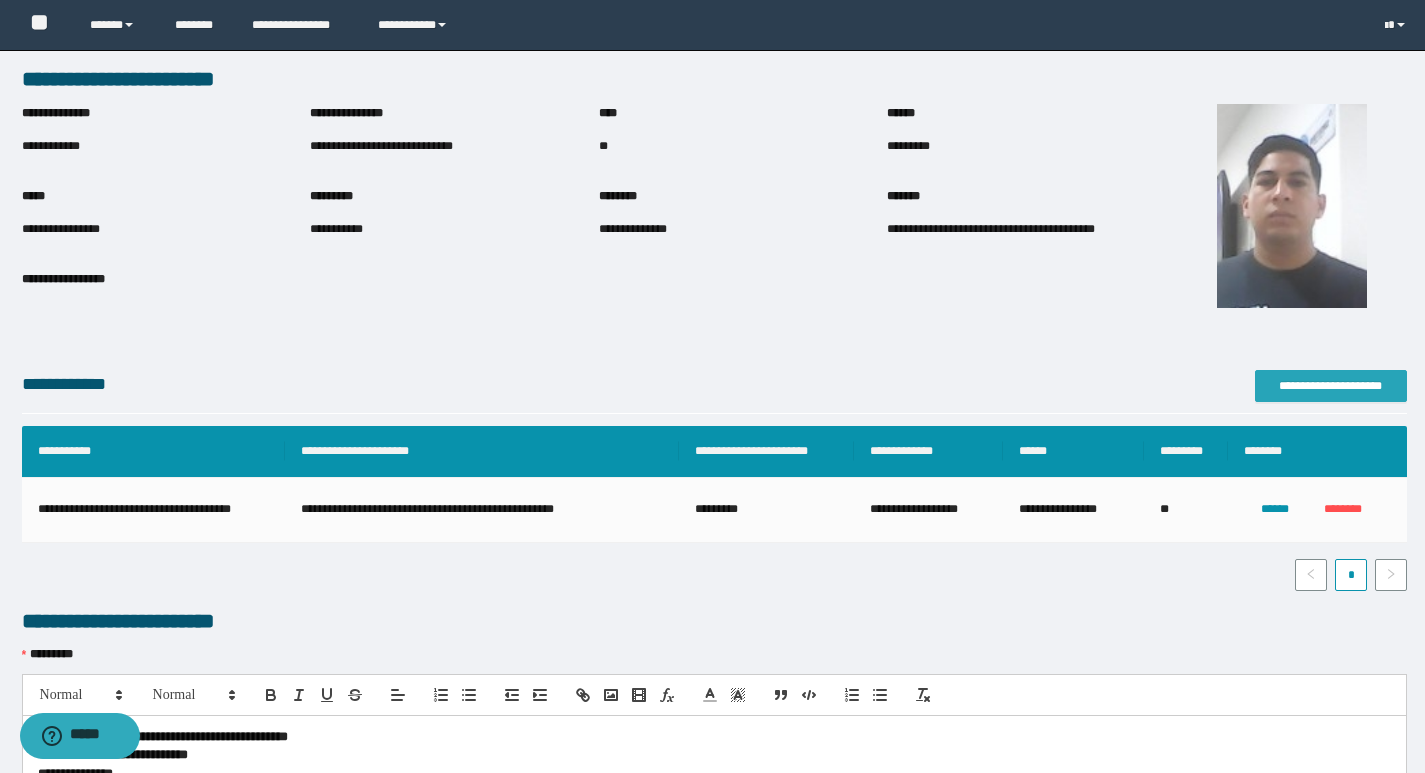 scroll, scrollTop: 0, scrollLeft: 0, axis: both 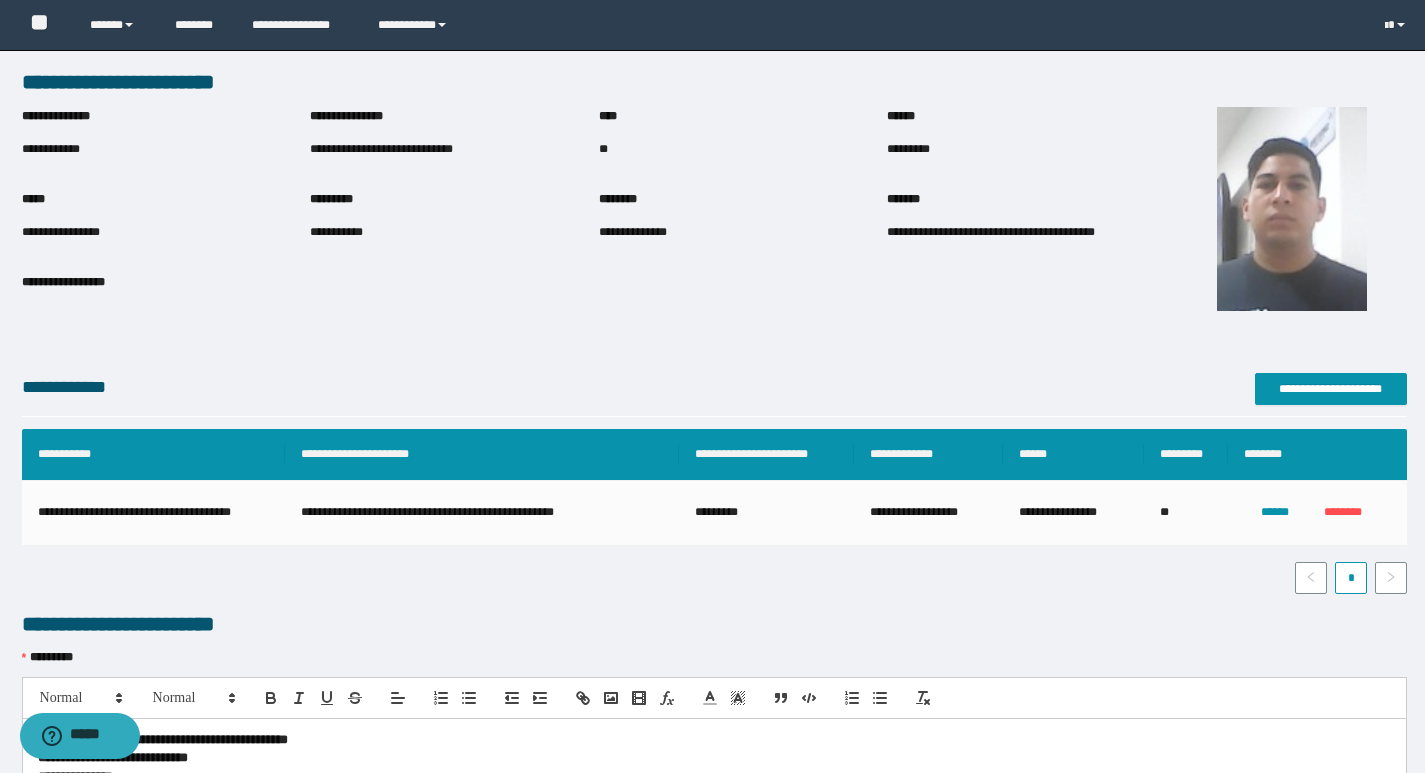 click on "**********" at bounding box center [454, 148] 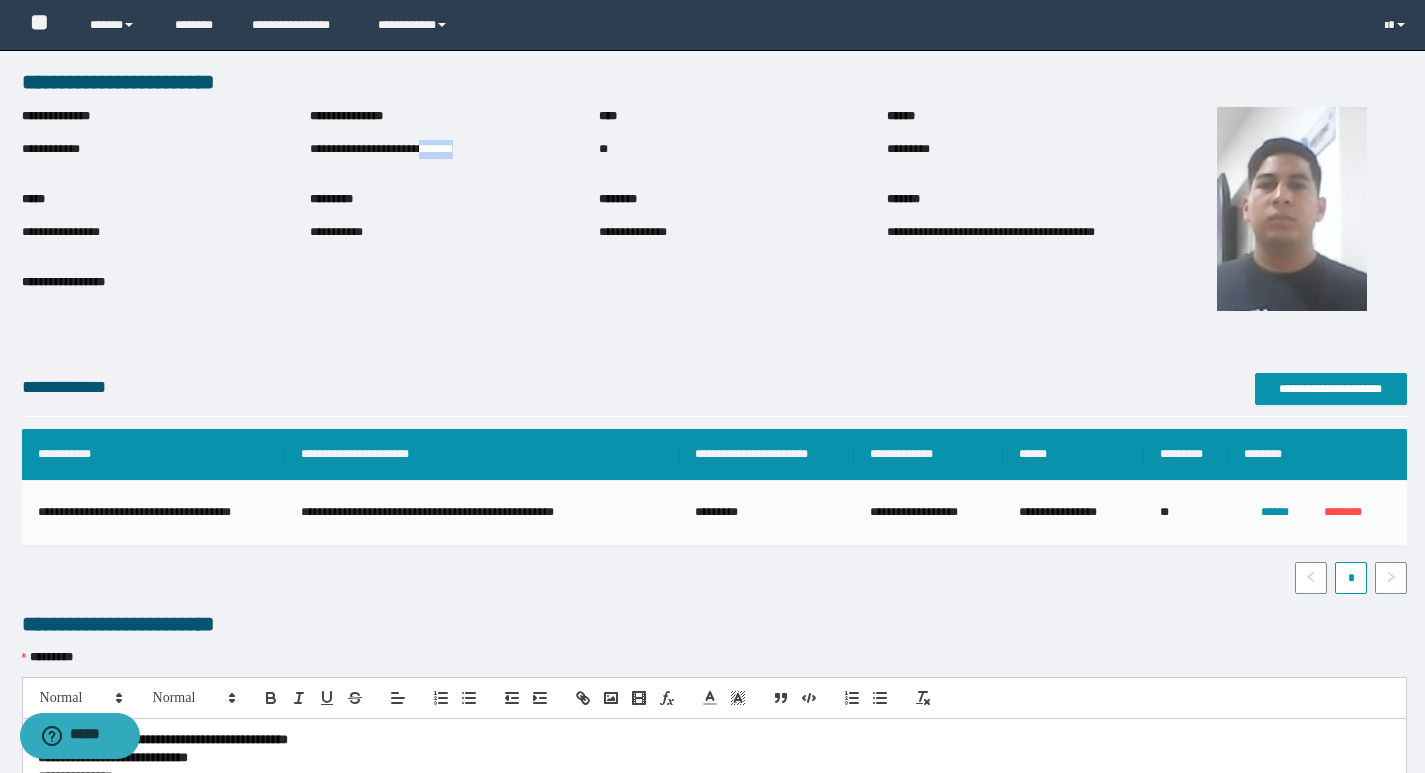 click on "**********" at bounding box center [454, 148] 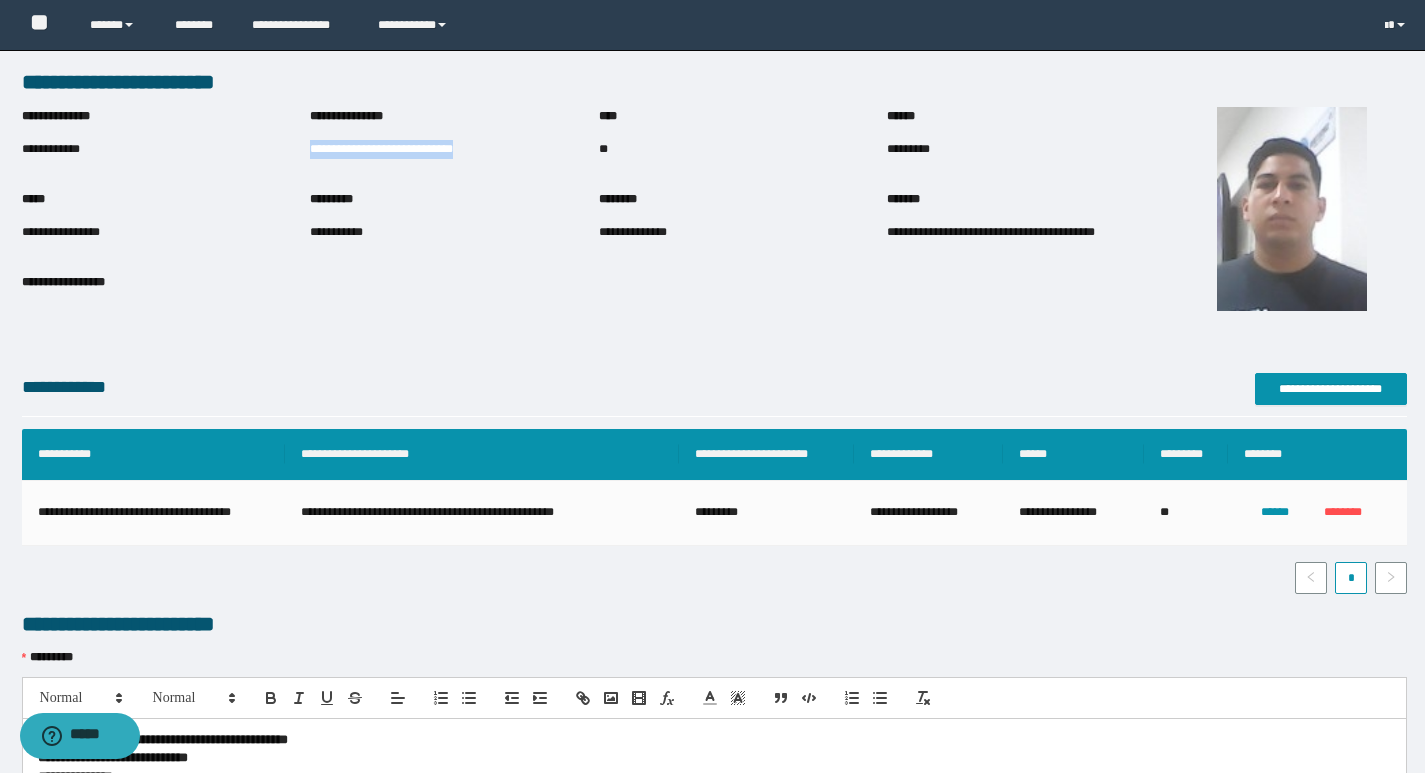 click on "**********" at bounding box center [454, 148] 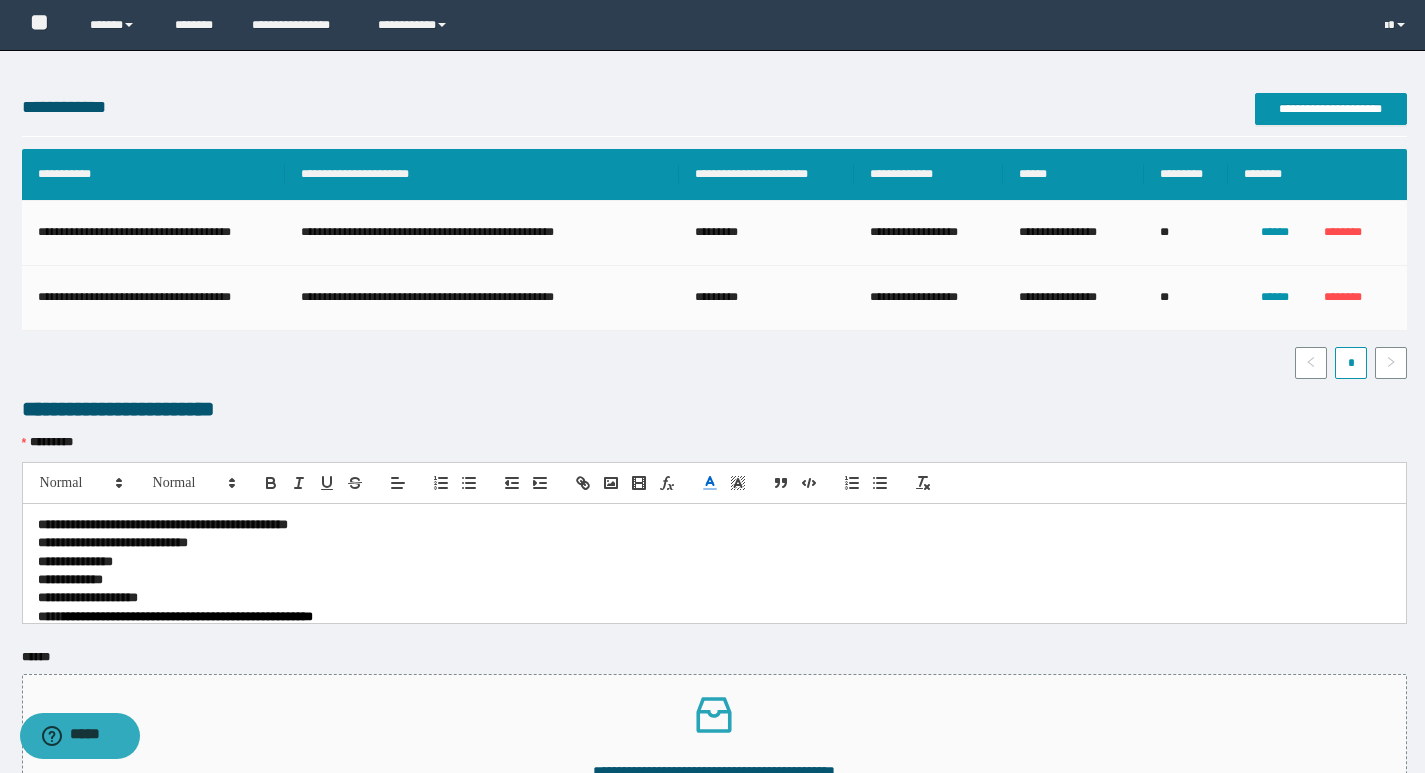 scroll, scrollTop: 487, scrollLeft: 0, axis: vertical 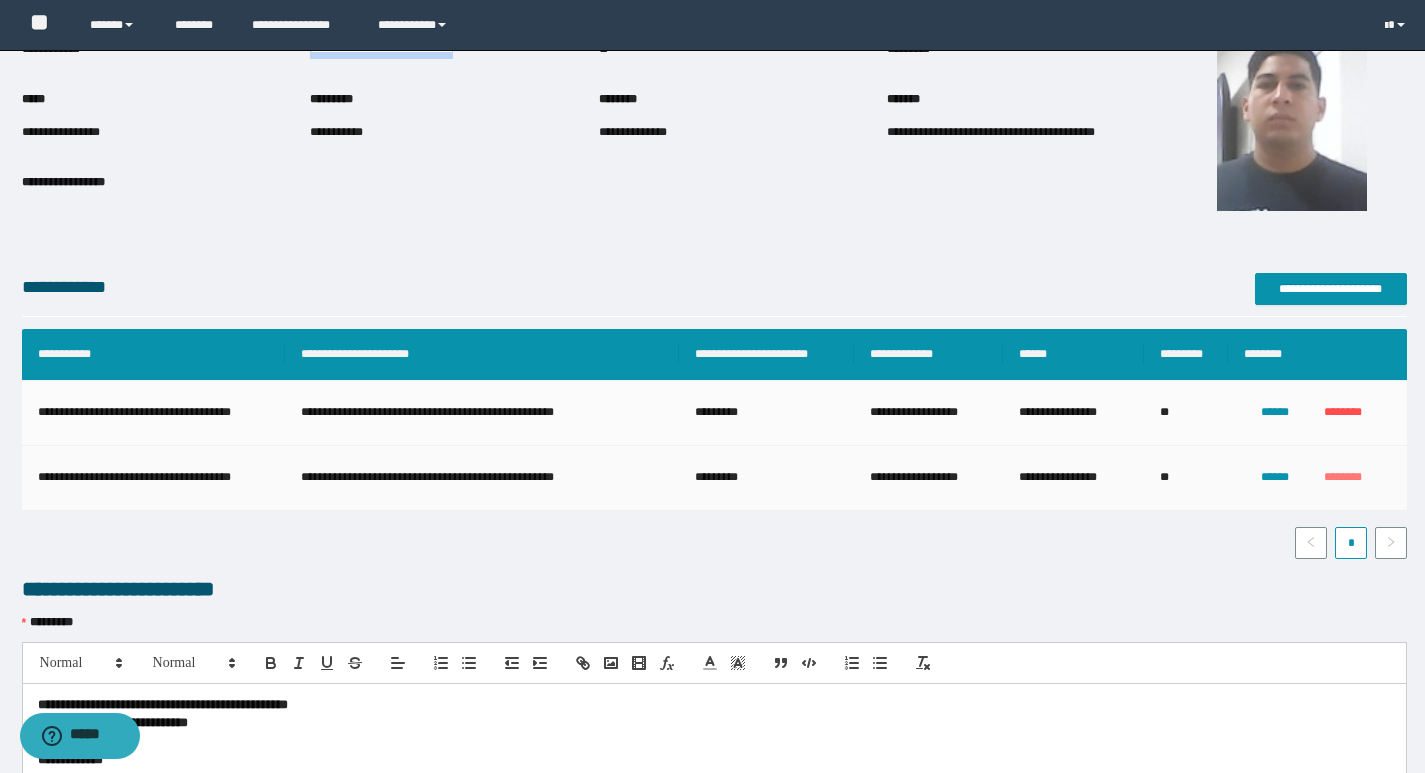 click on "********" at bounding box center [1343, 477] 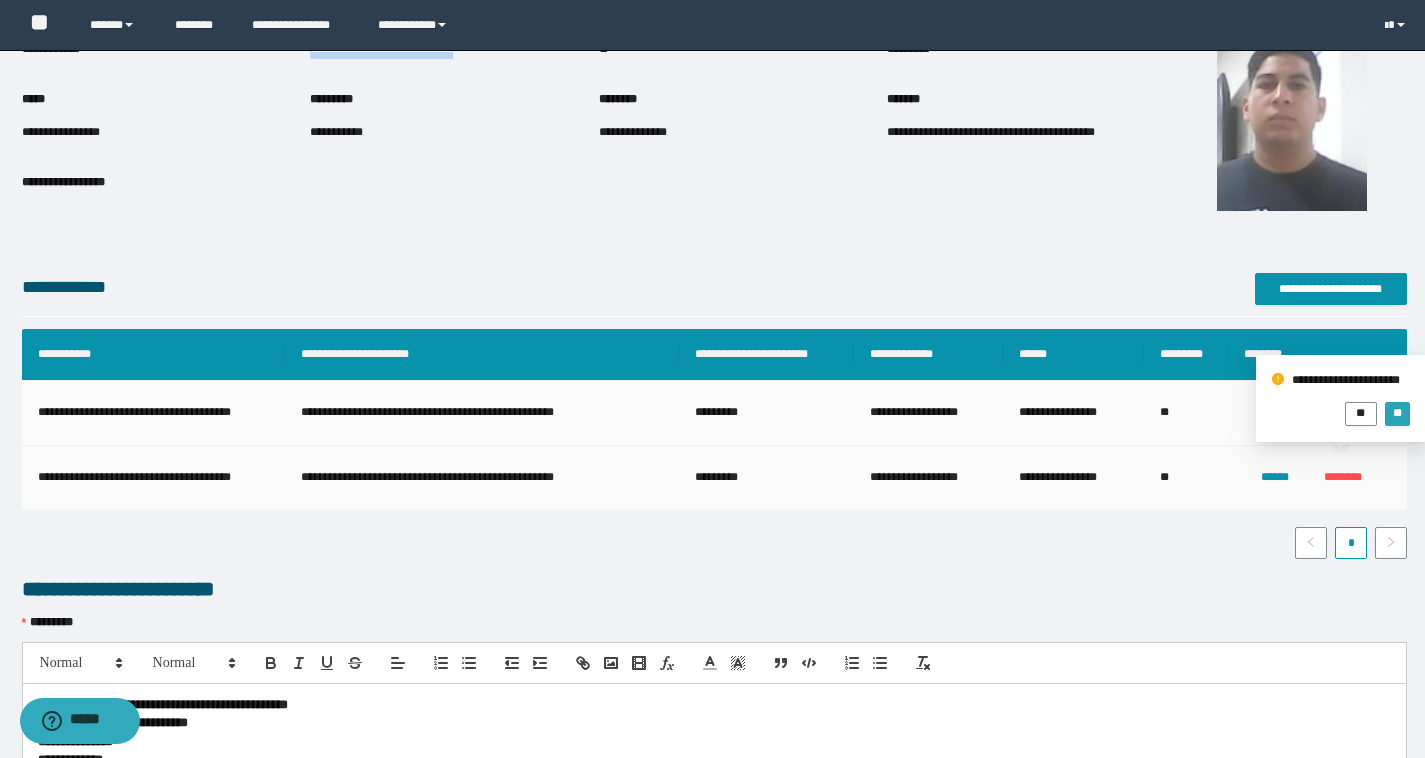 click on "**" at bounding box center [1397, 414] 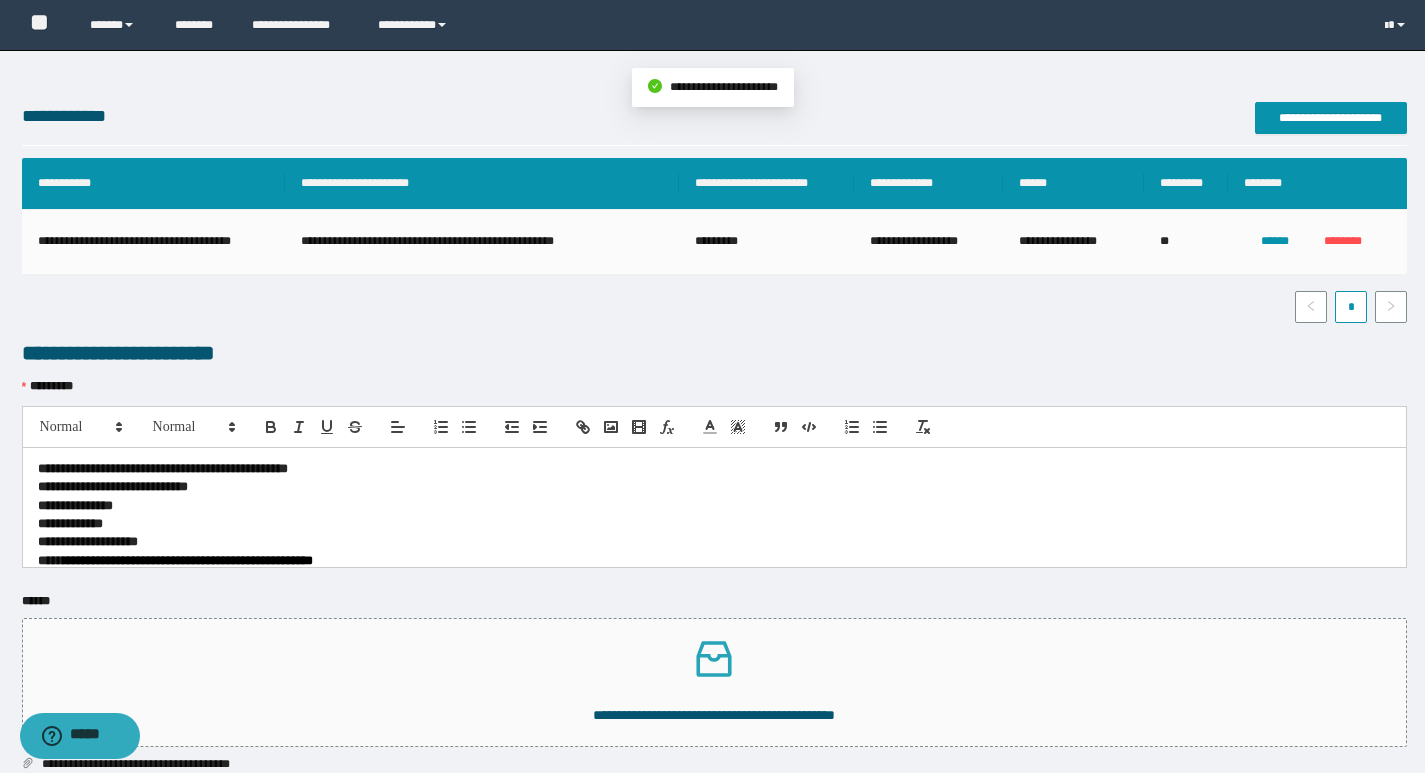 scroll, scrollTop: 422, scrollLeft: 0, axis: vertical 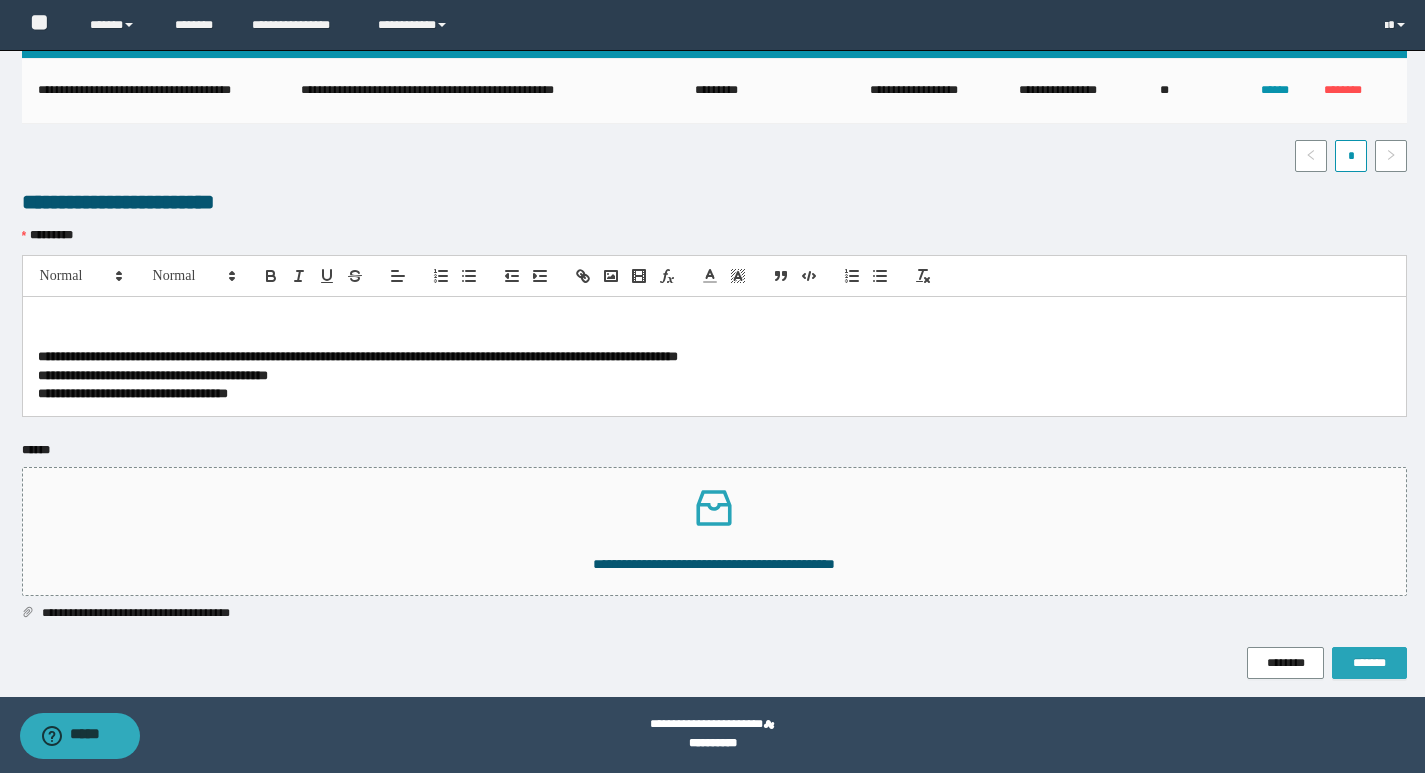 click on "*******" at bounding box center (1369, 663) 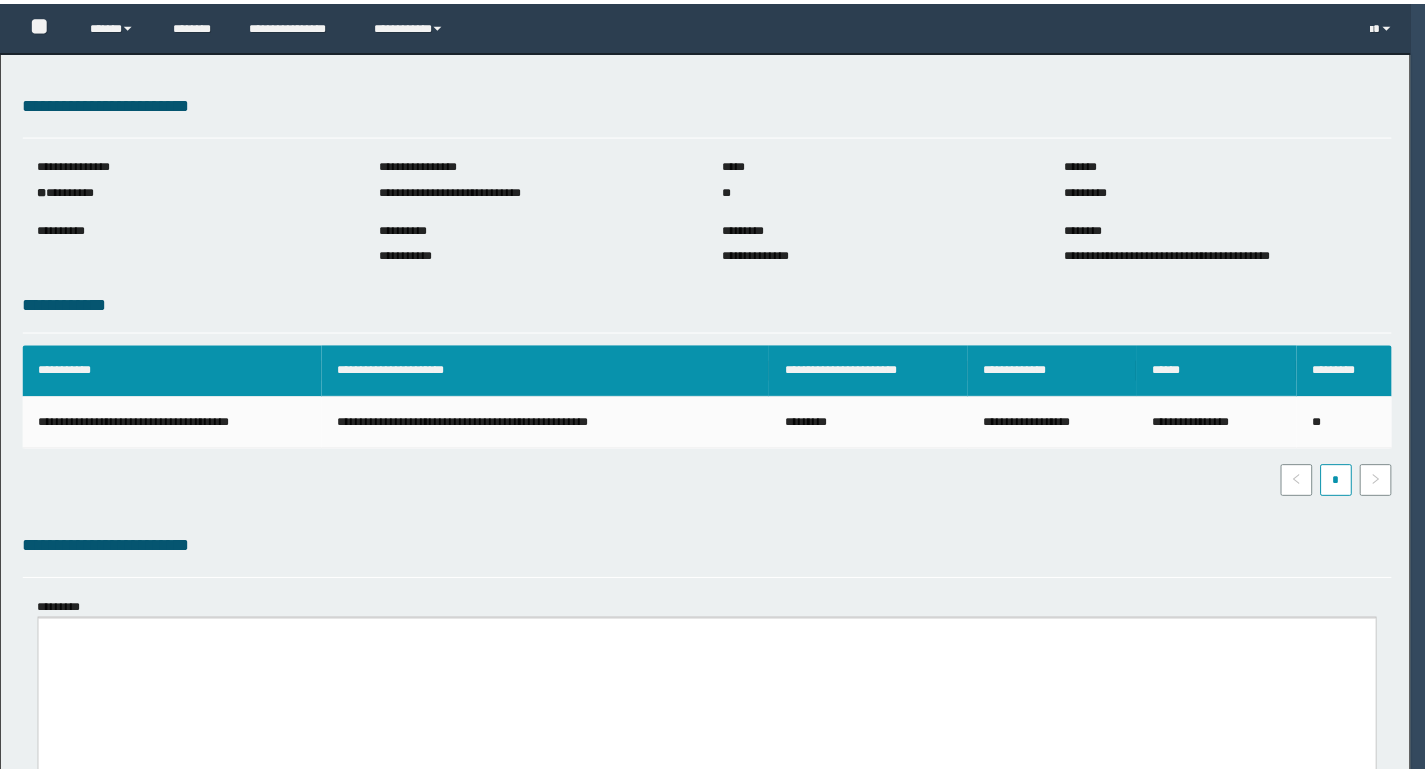 scroll, scrollTop: 0, scrollLeft: 0, axis: both 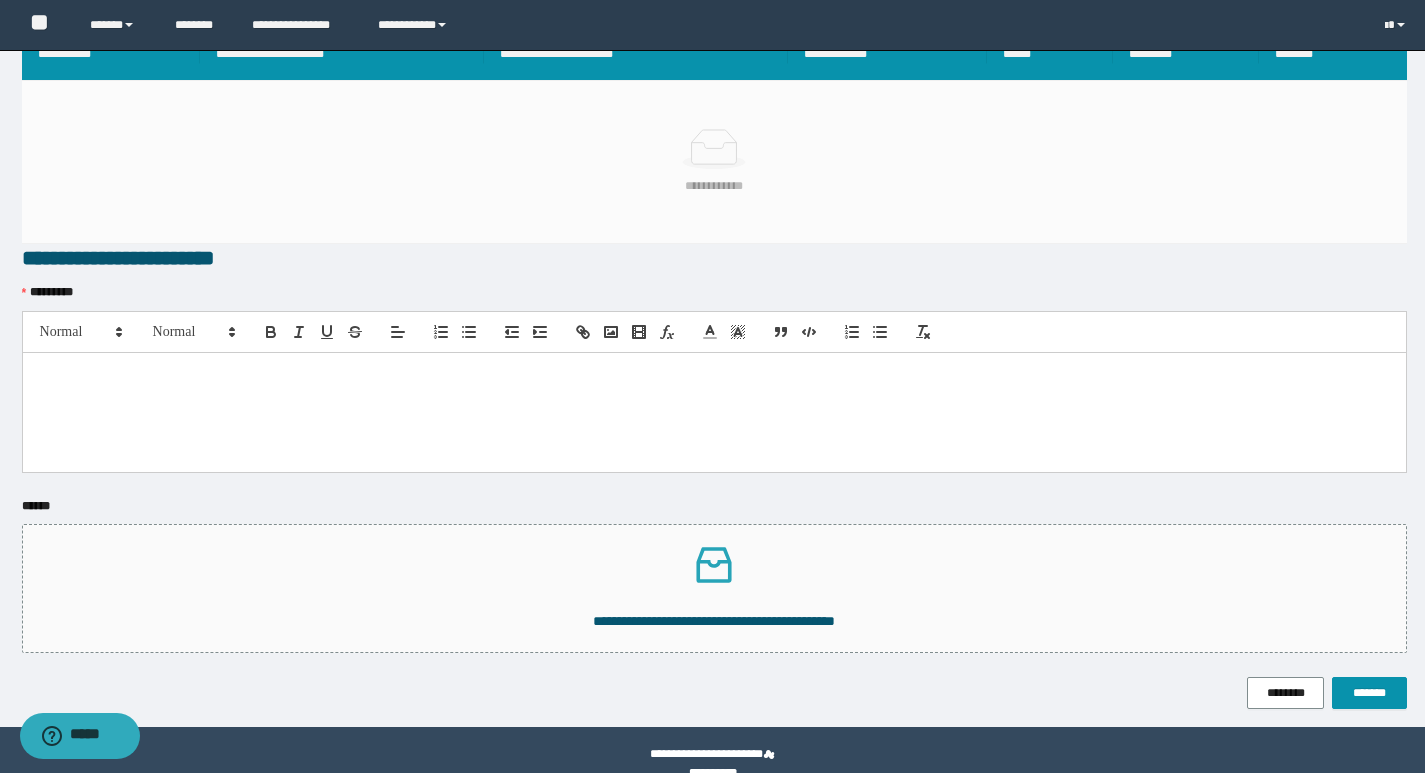 click at bounding box center [714, 412] 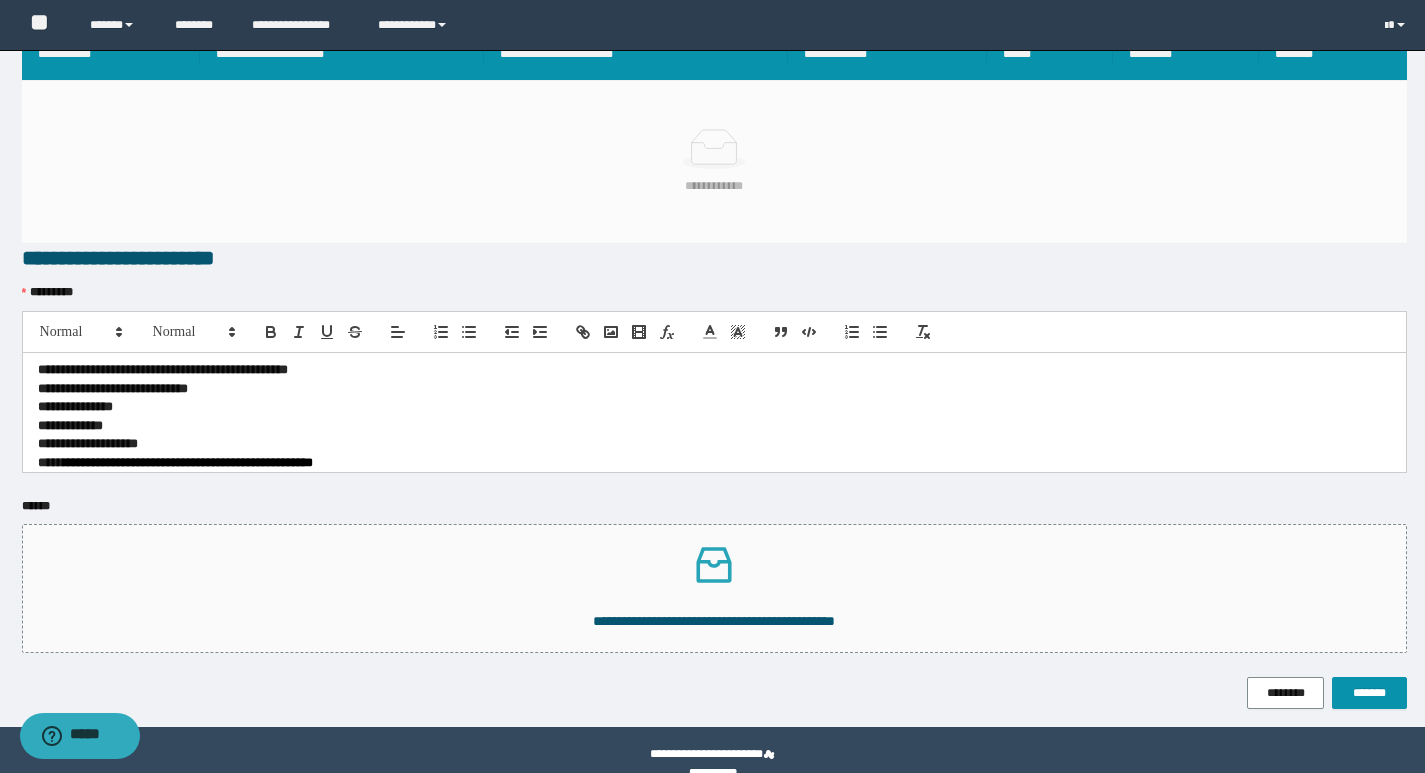 scroll, scrollTop: 0, scrollLeft: 0, axis: both 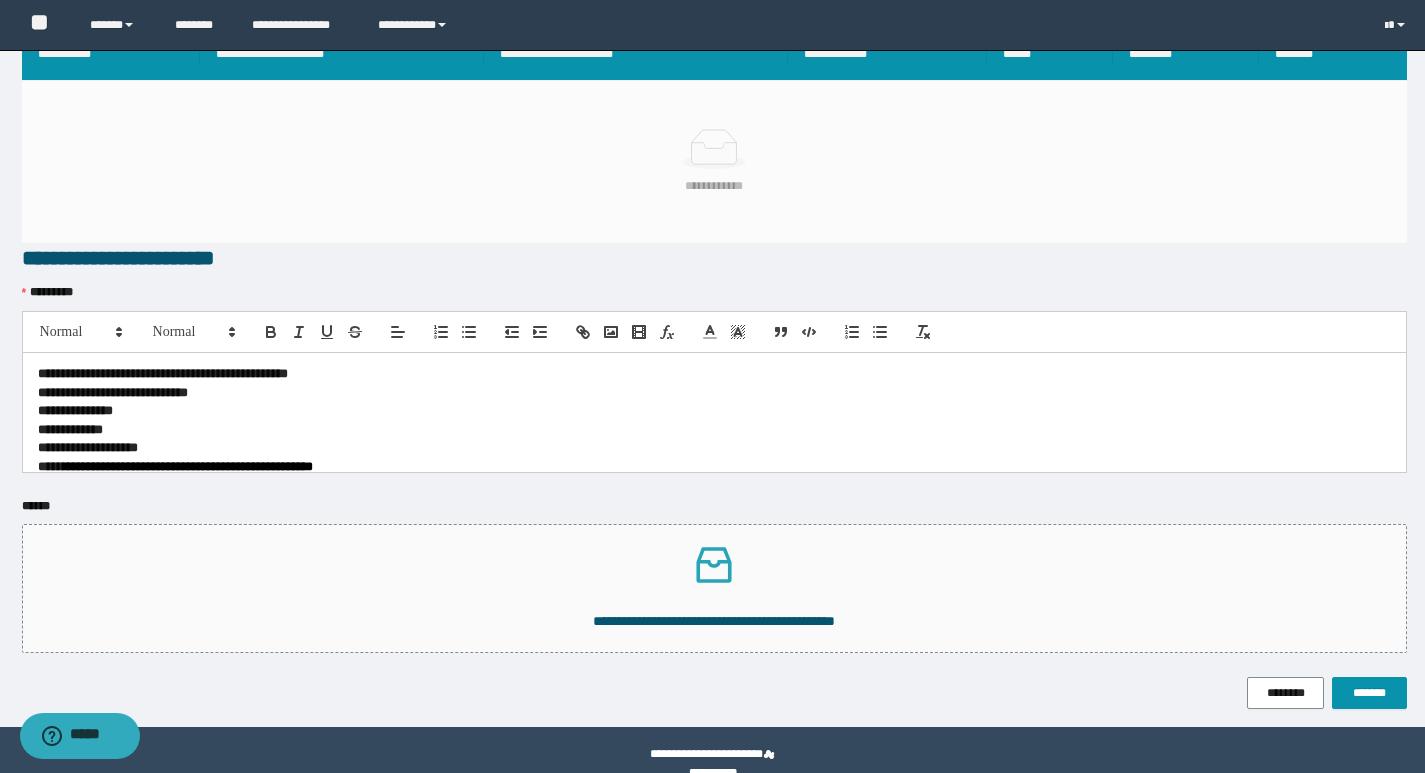 click on "**********" at bounding box center (163, 373) 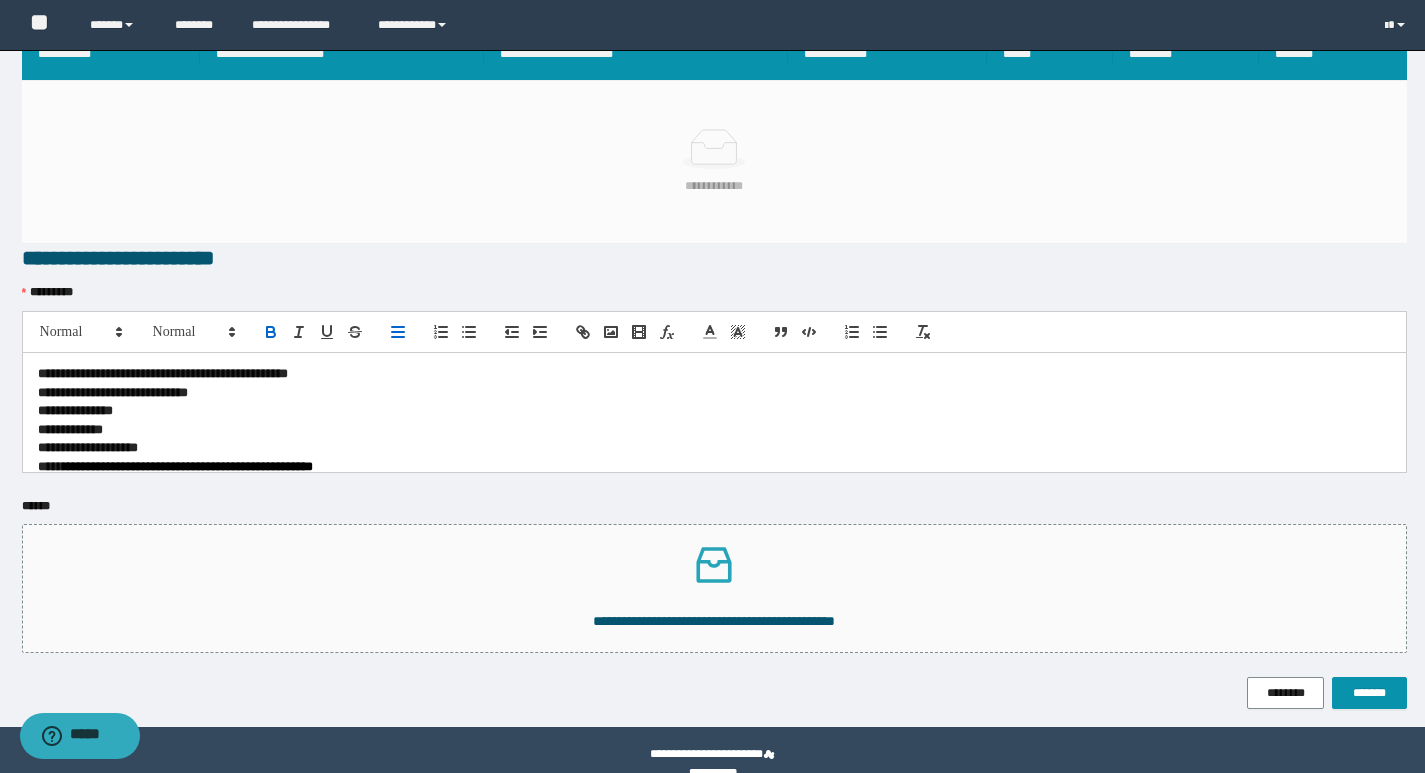 type 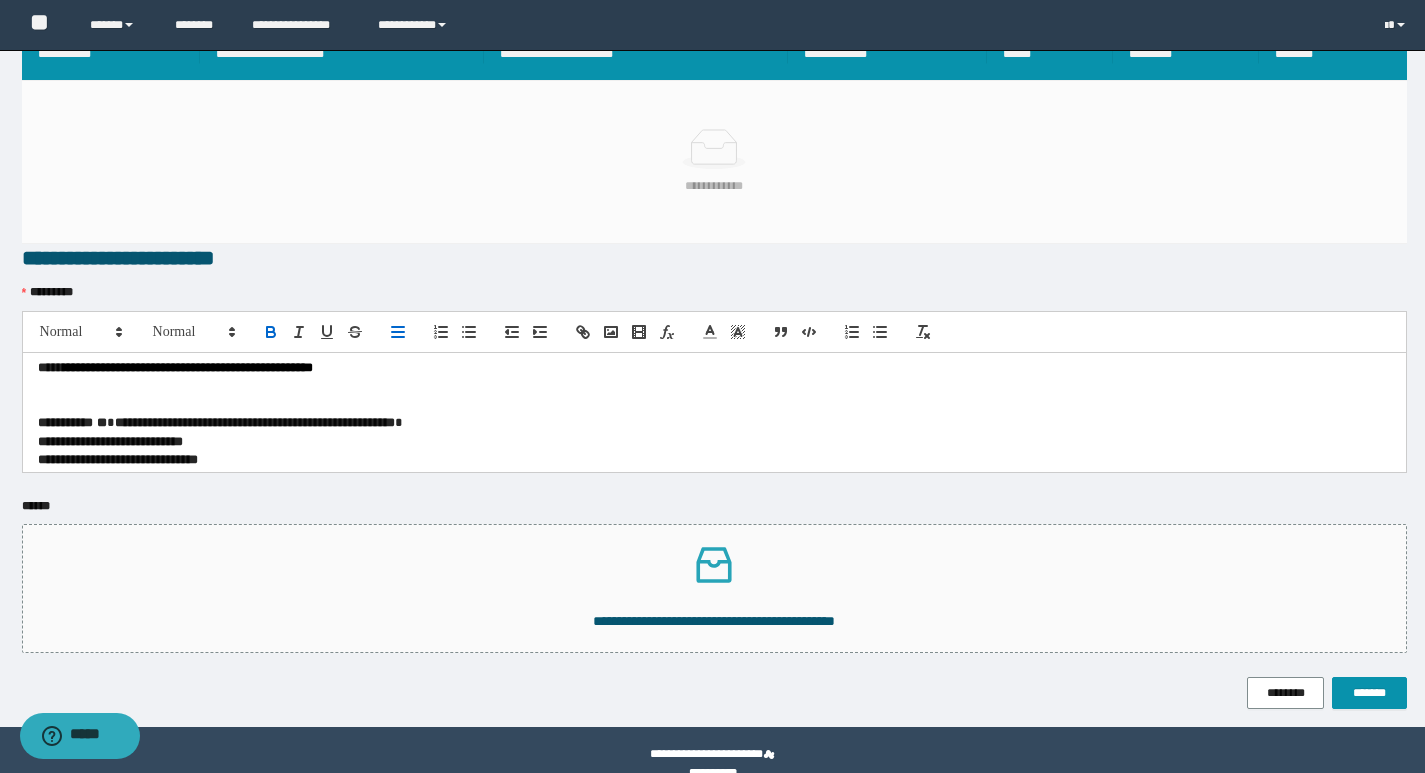 scroll, scrollTop: 100, scrollLeft: 0, axis: vertical 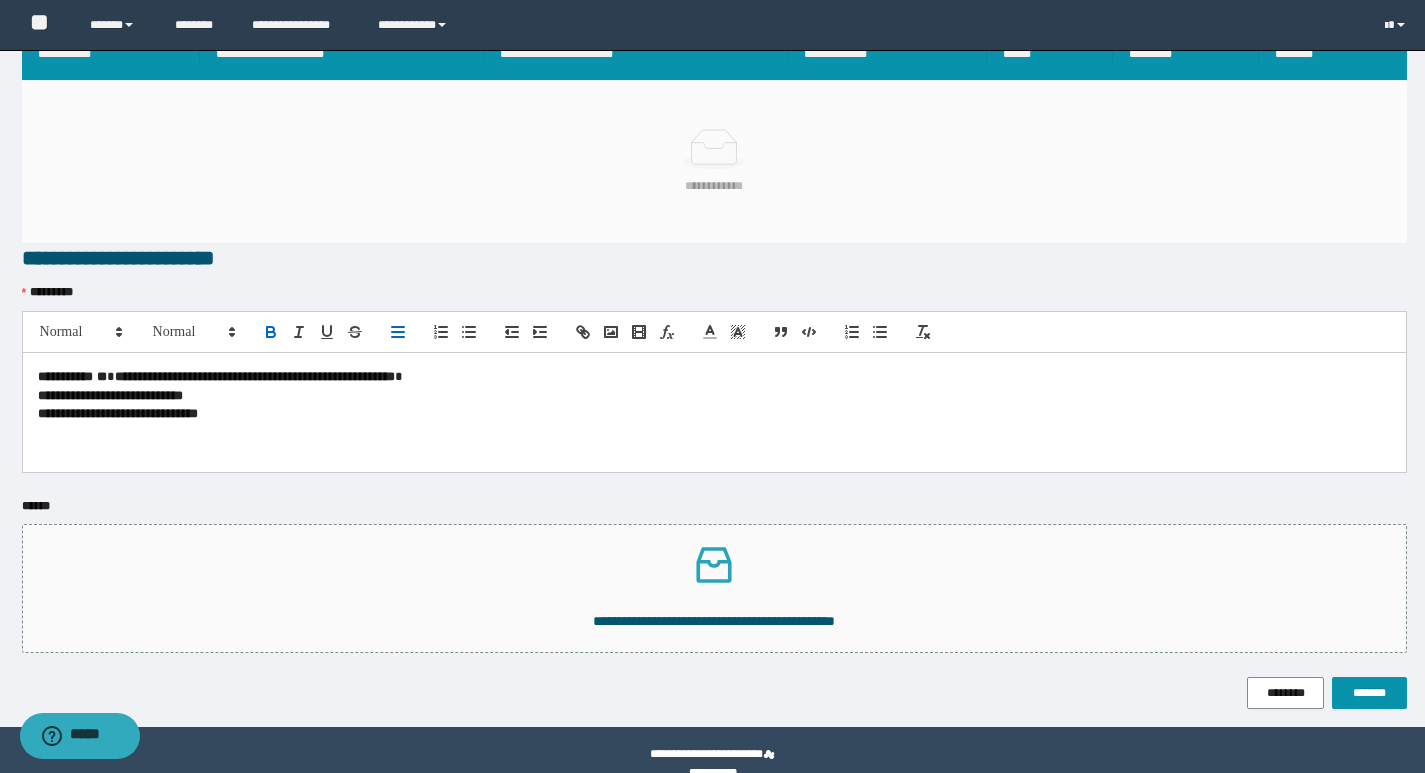 click at bounding box center [714, 432] 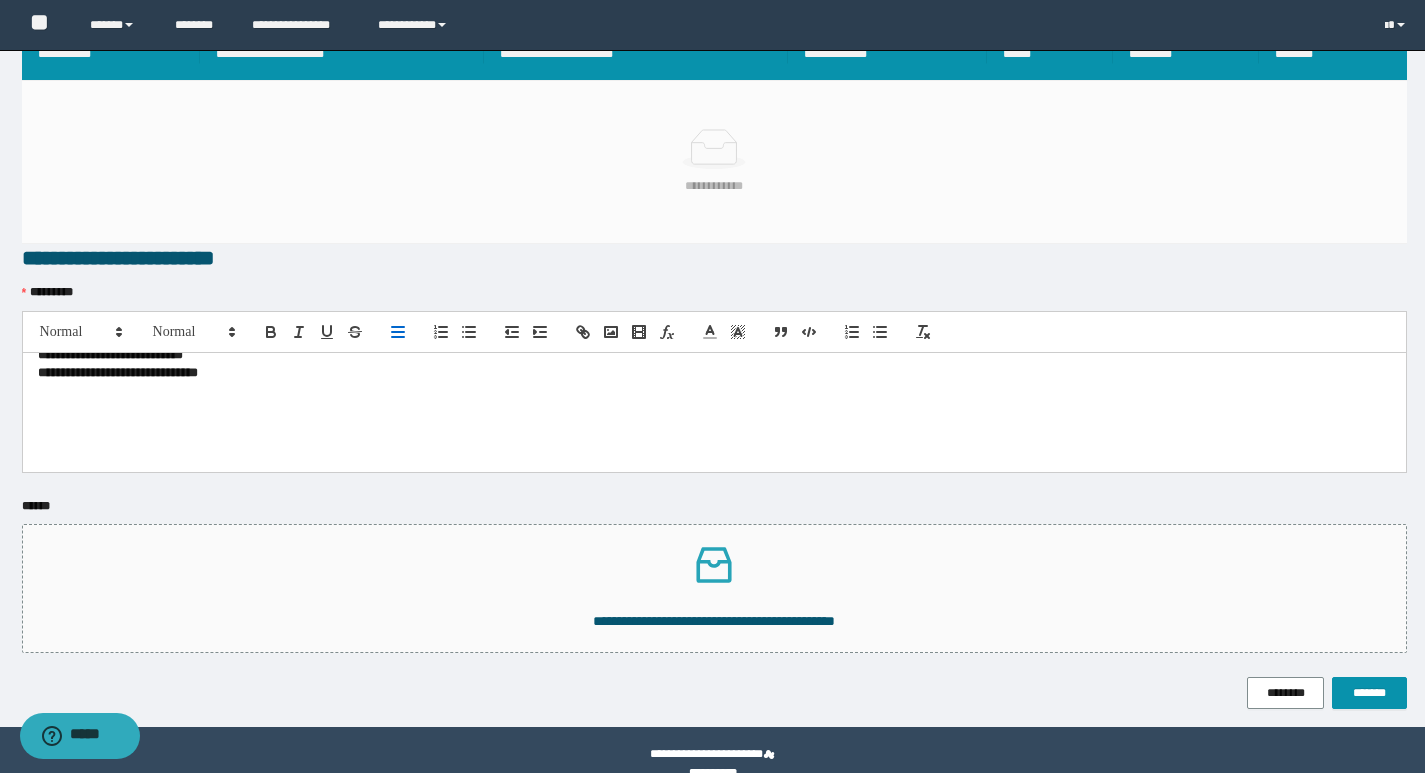 scroll, scrollTop: 204, scrollLeft: 0, axis: vertical 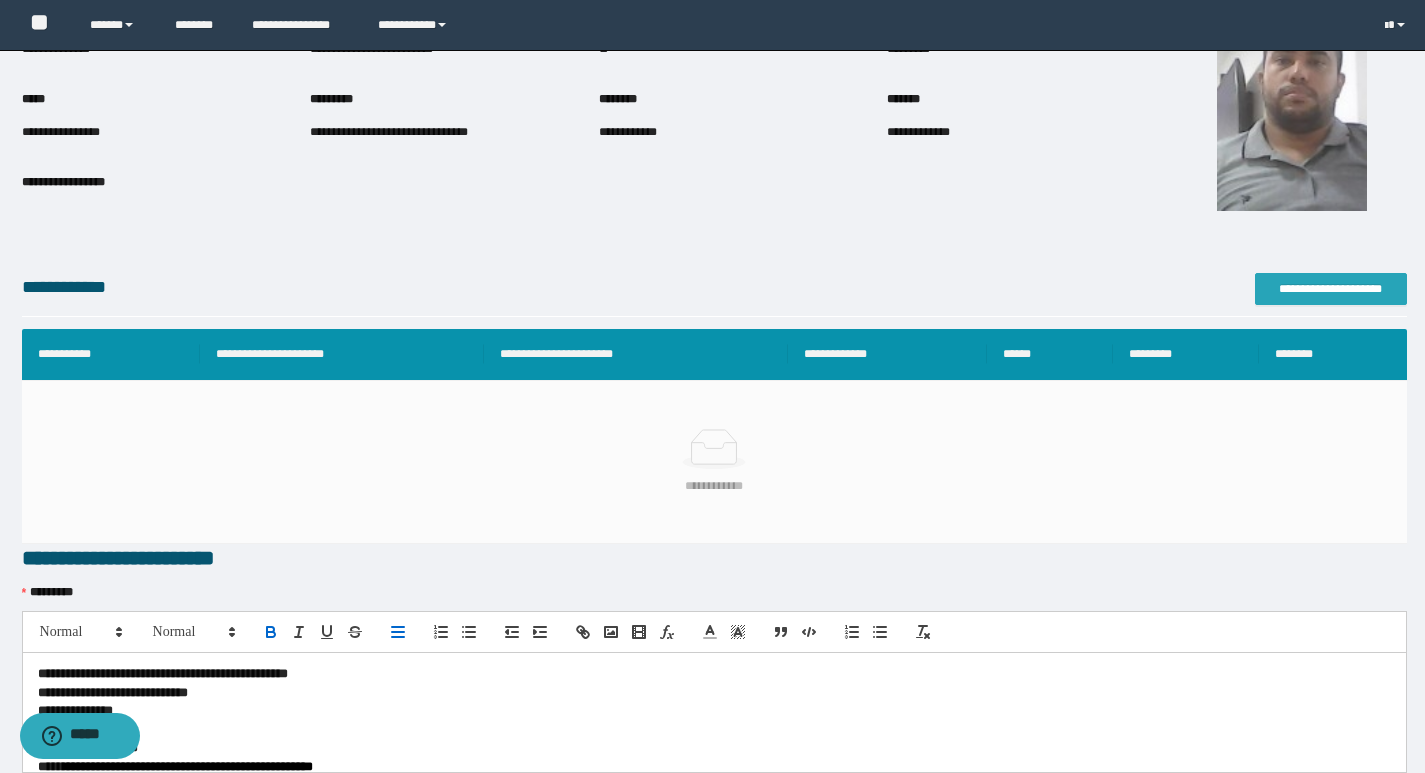 click on "**********" at bounding box center (1331, 289) 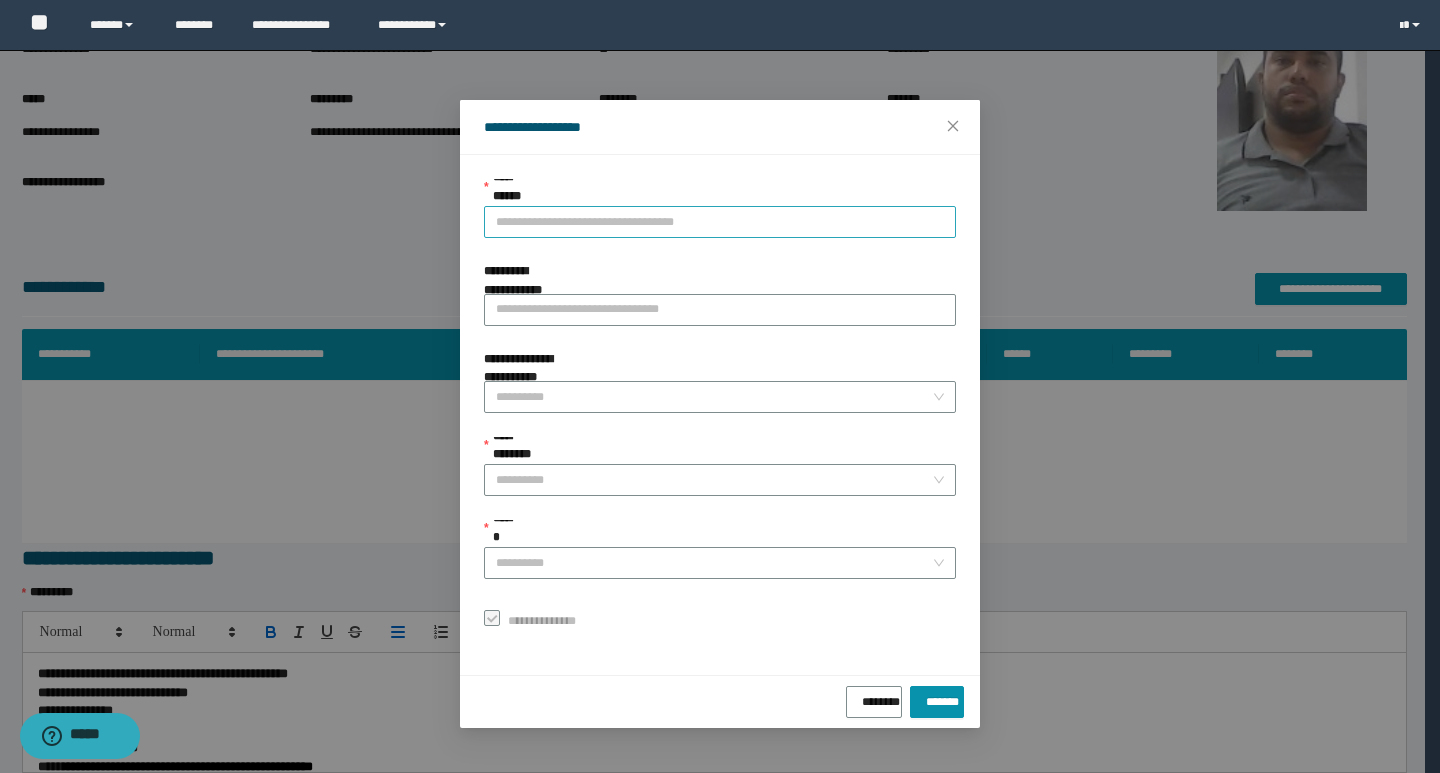click on "**********" at bounding box center [720, 222] 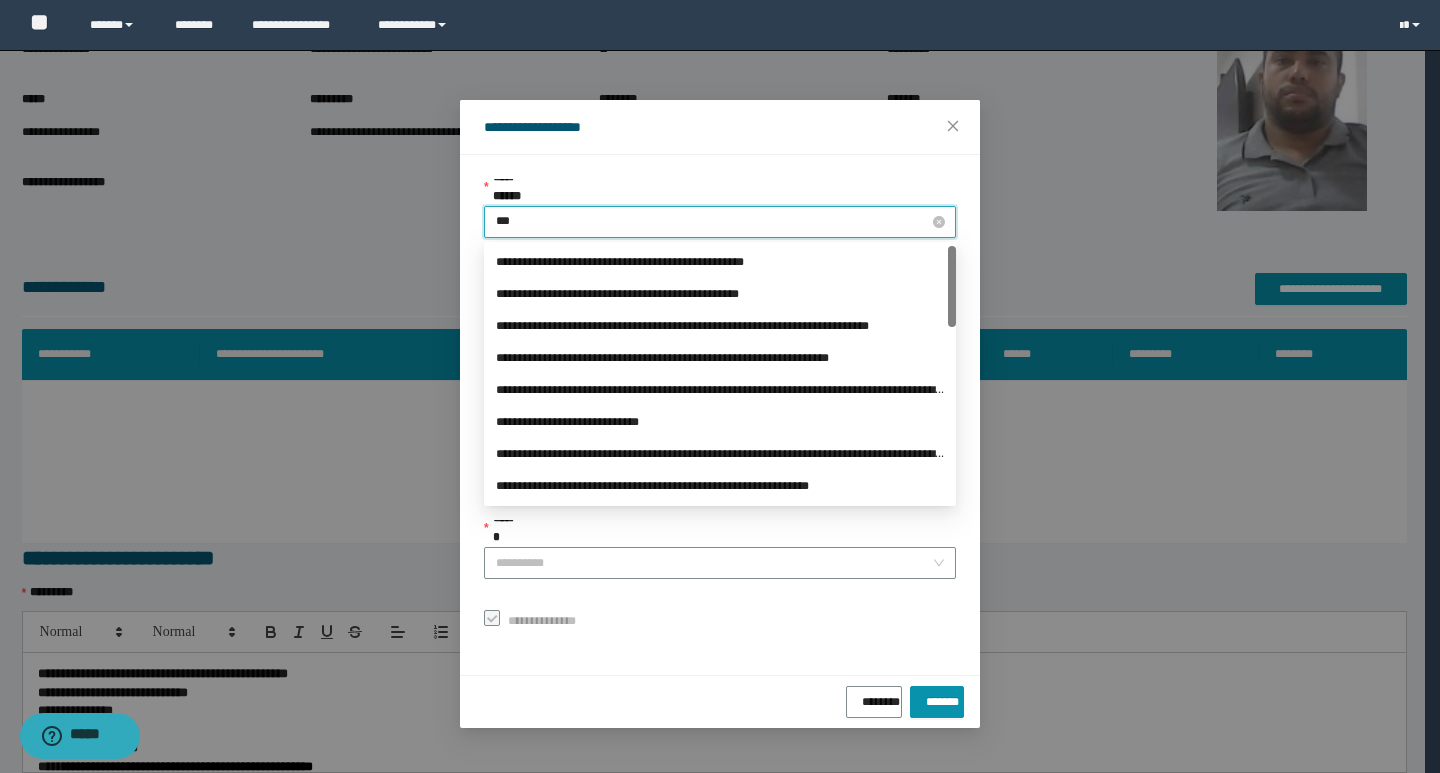 type on "****" 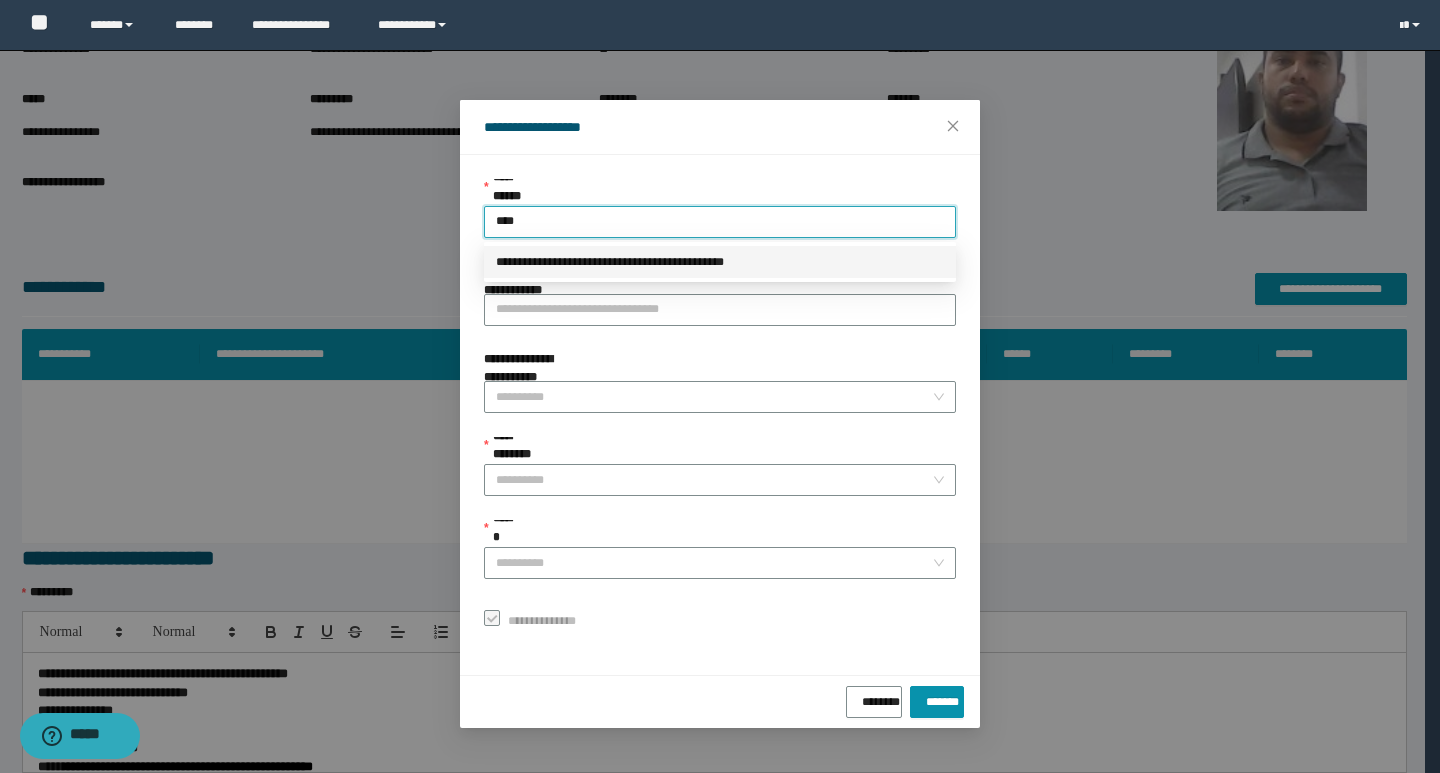 click on "**********" at bounding box center (720, 262) 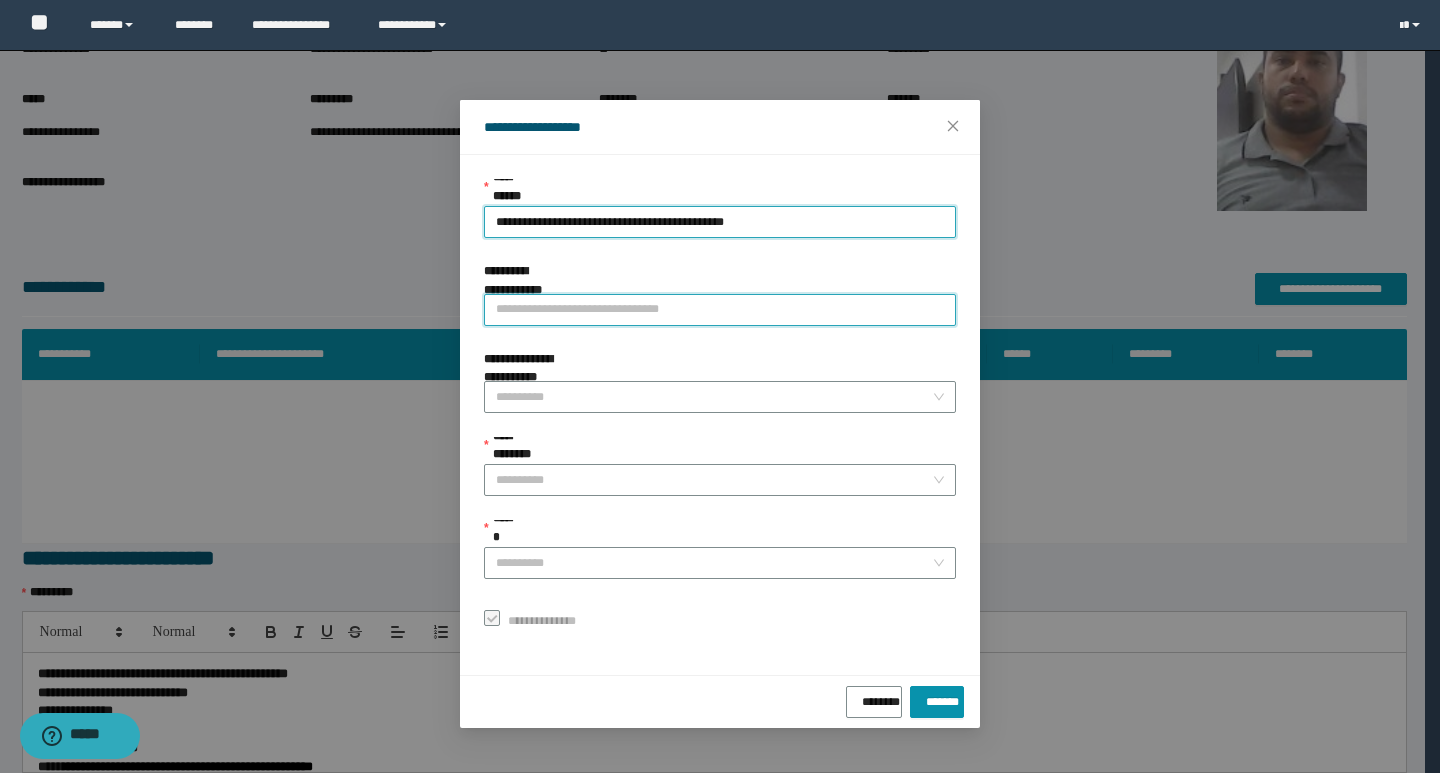 click on "**********" at bounding box center (720, 310) 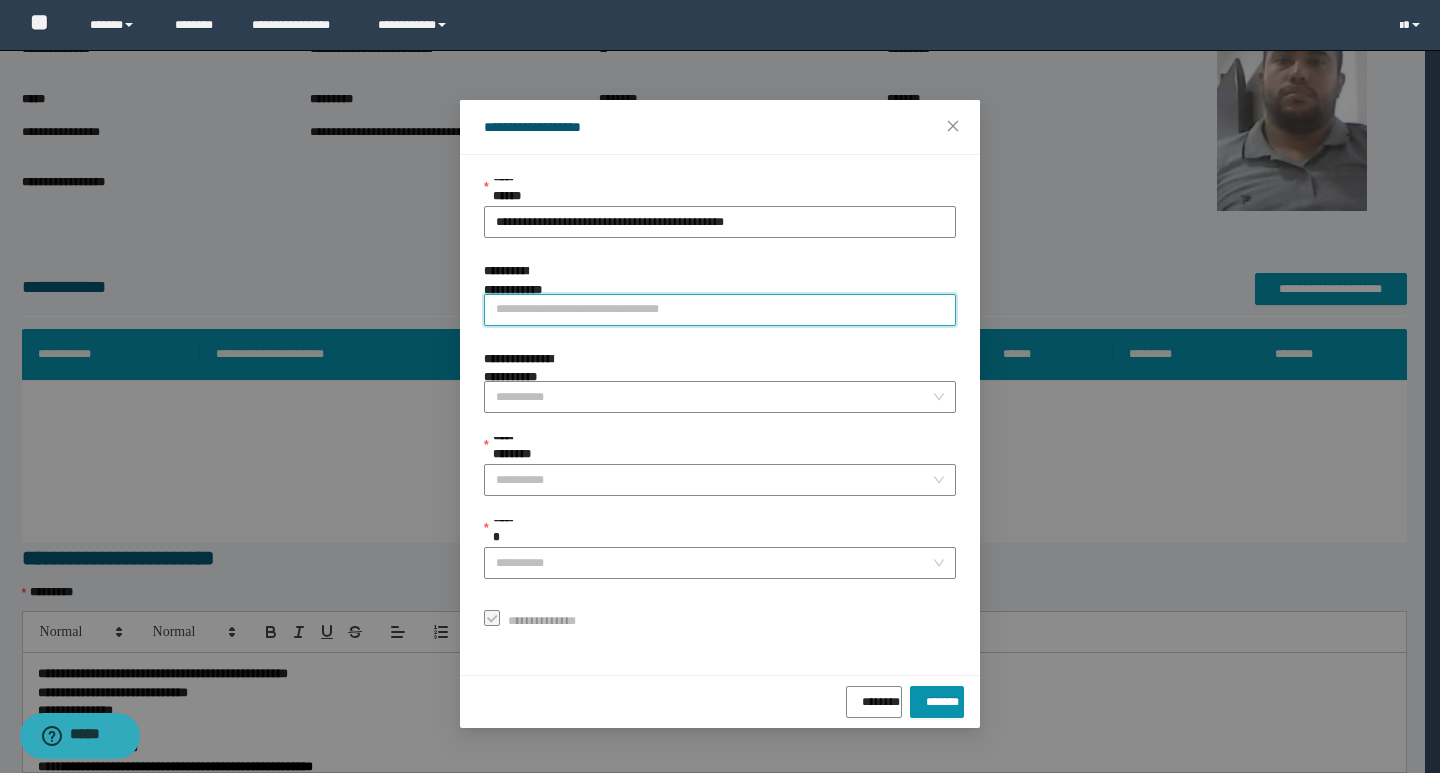 paste on "**********" 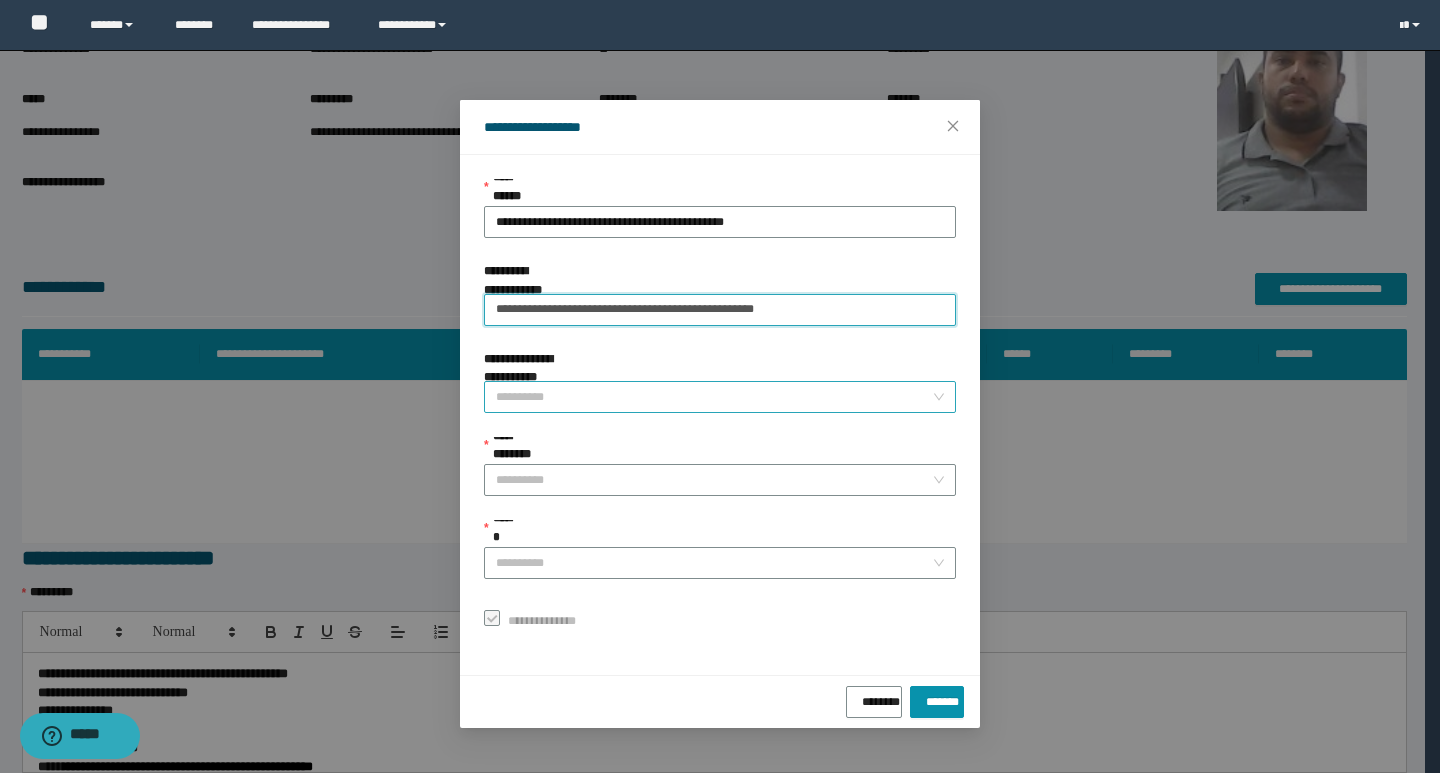 type on "**********" 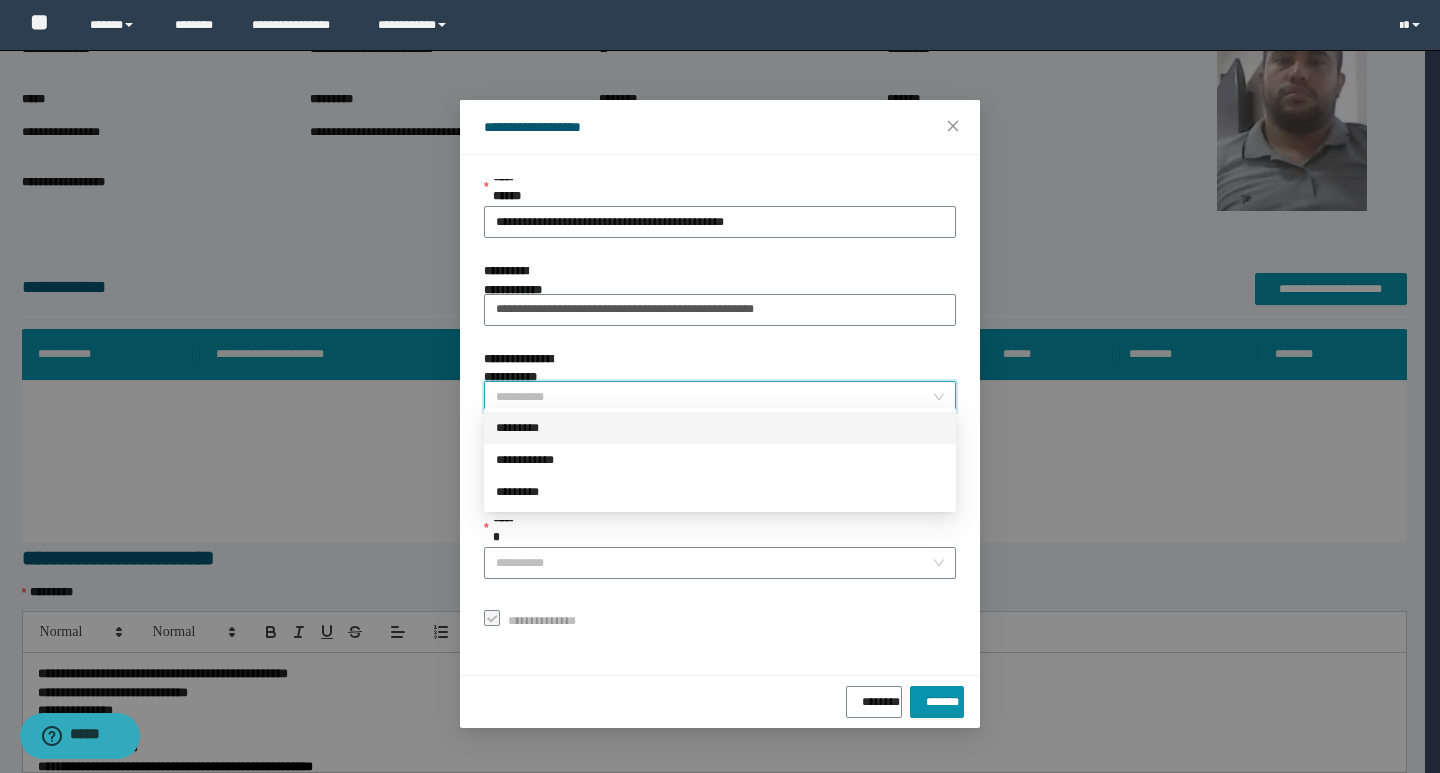 click on "**********" at bounding box center [714, 397] 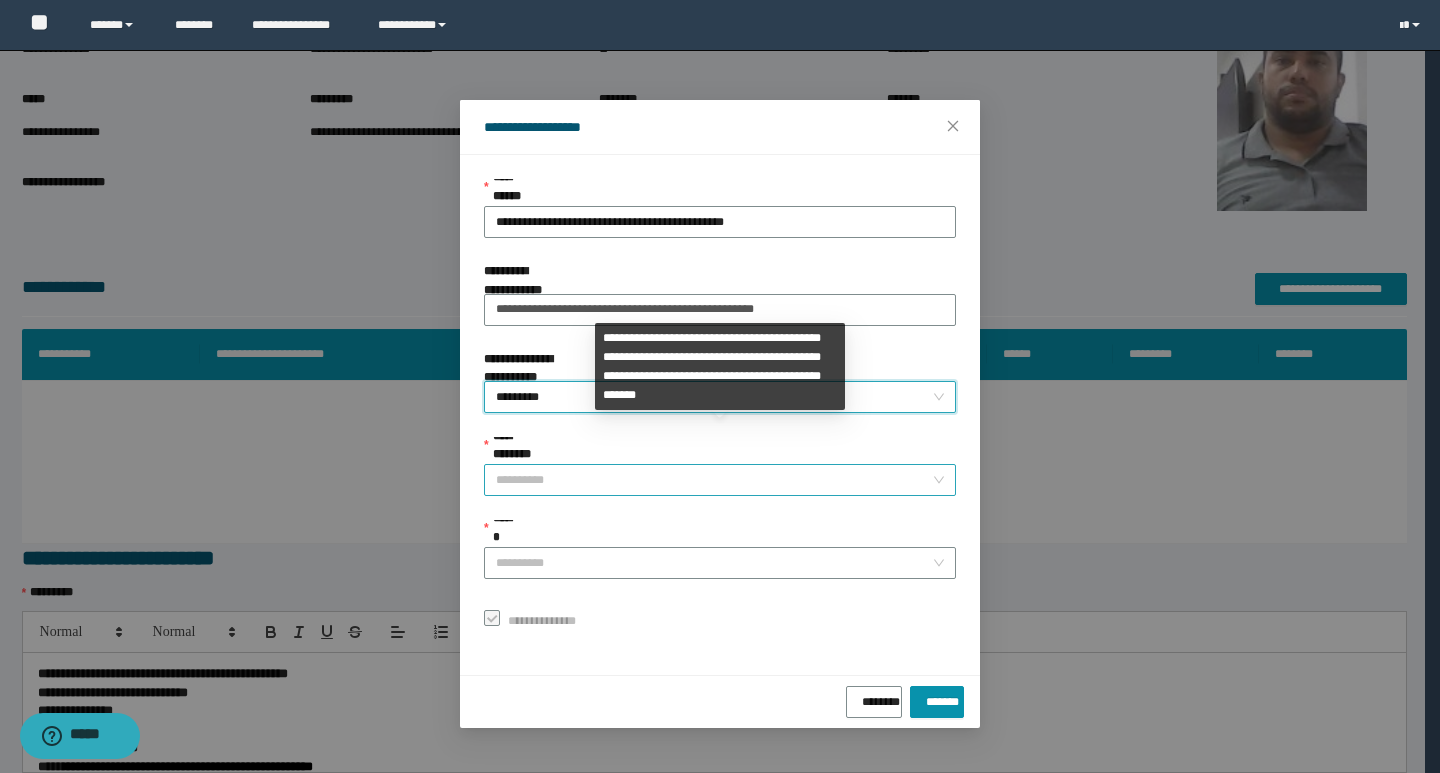 click on "**********" at bounding box center [714, 480] 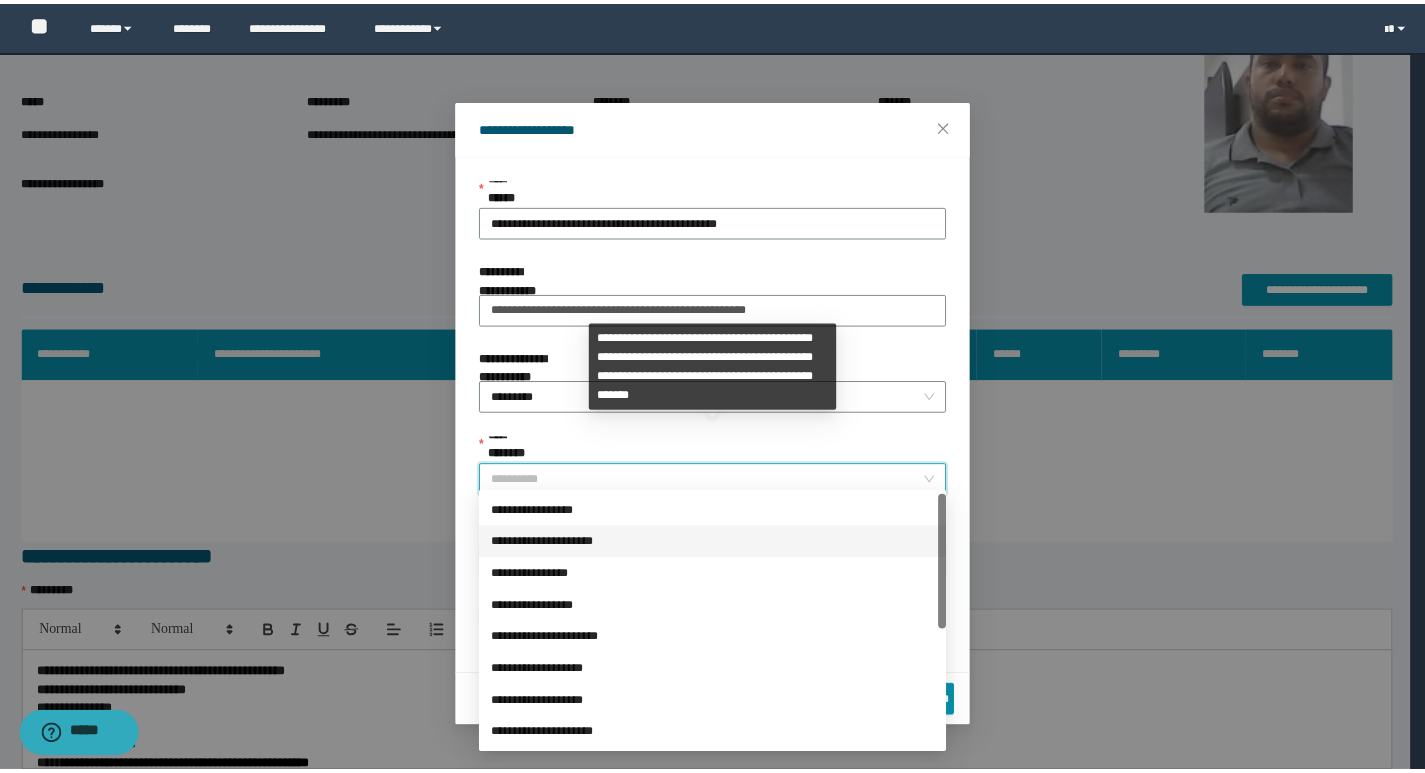 scroll, scrollTop: 224, scrollLeft: 0, axis: vertical 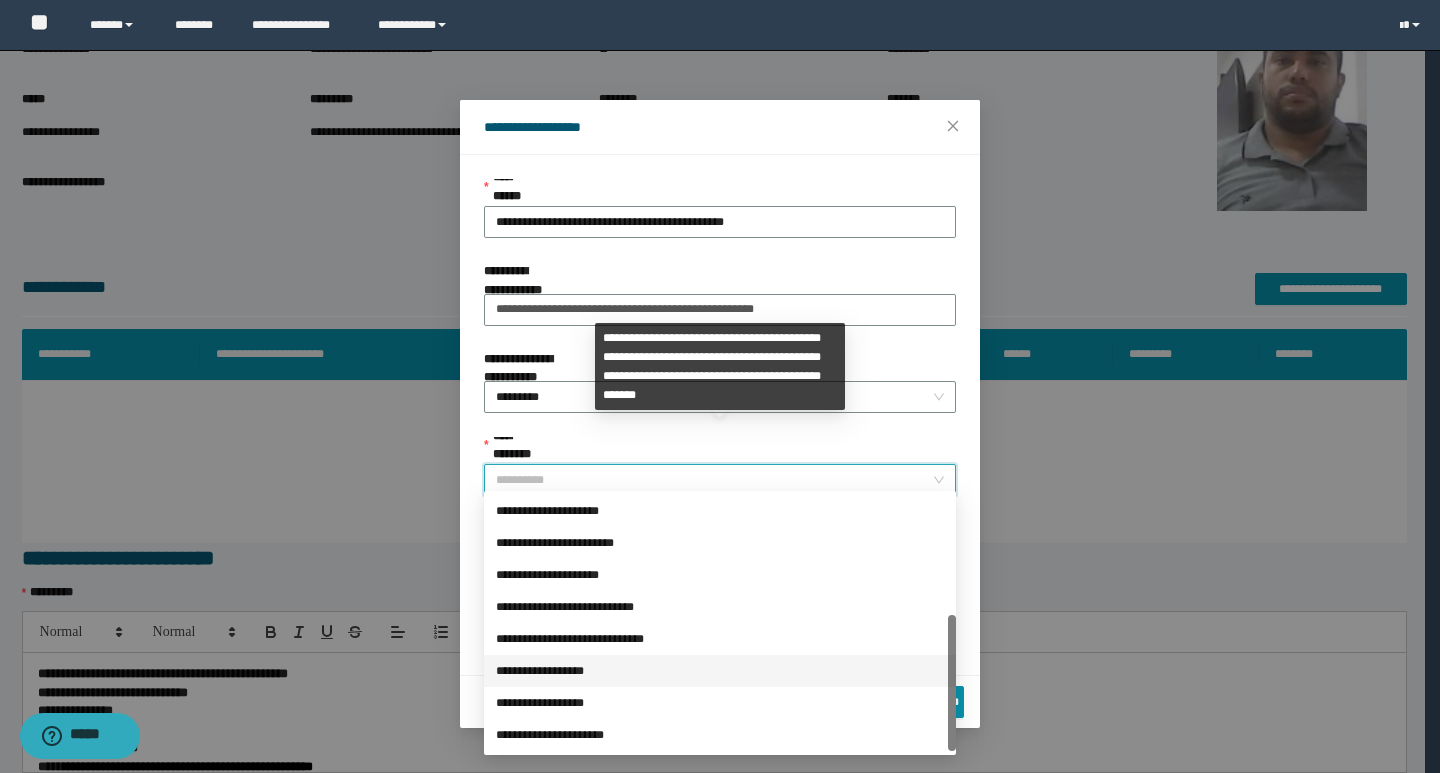 click on "**********" at bounding box center [720, 671] 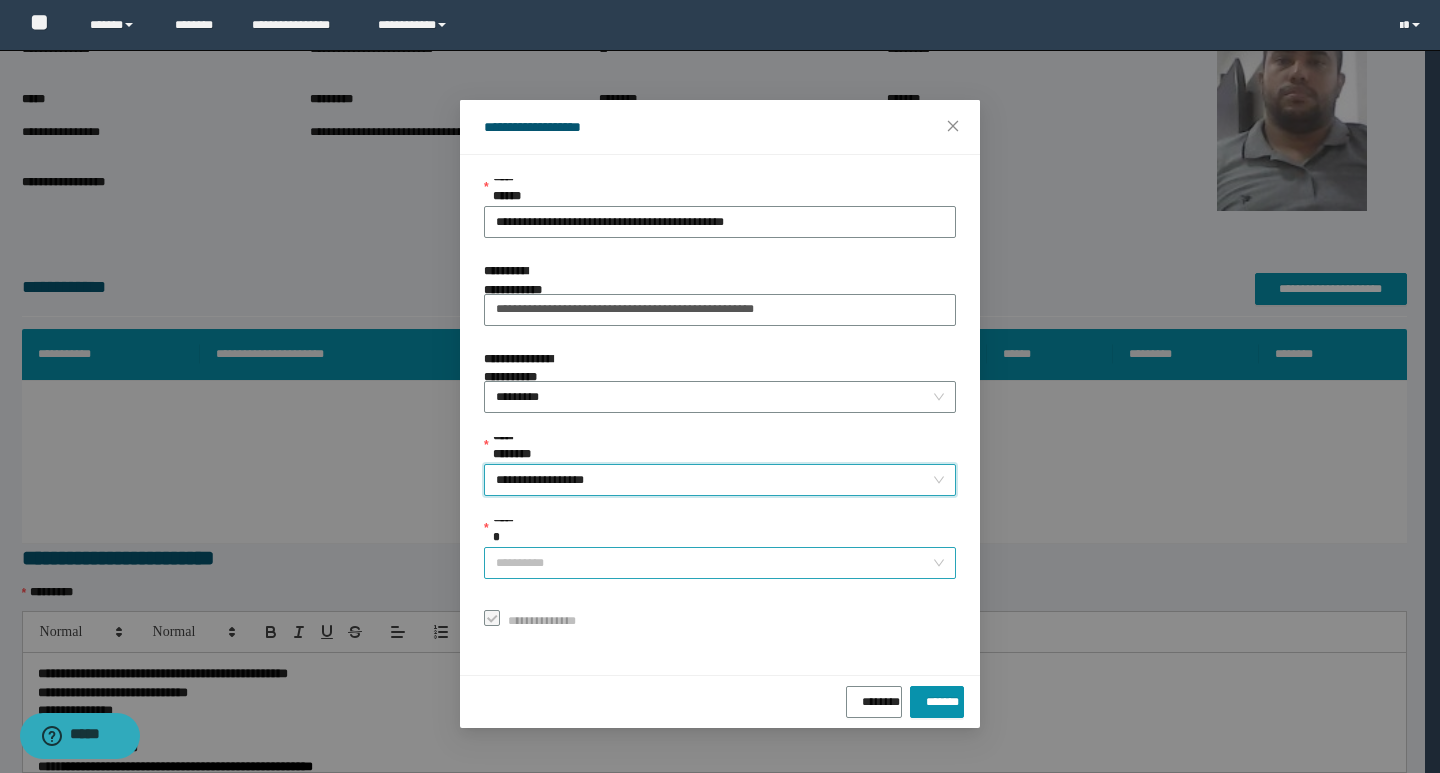 click on "******" at bounding box center [714, 563] 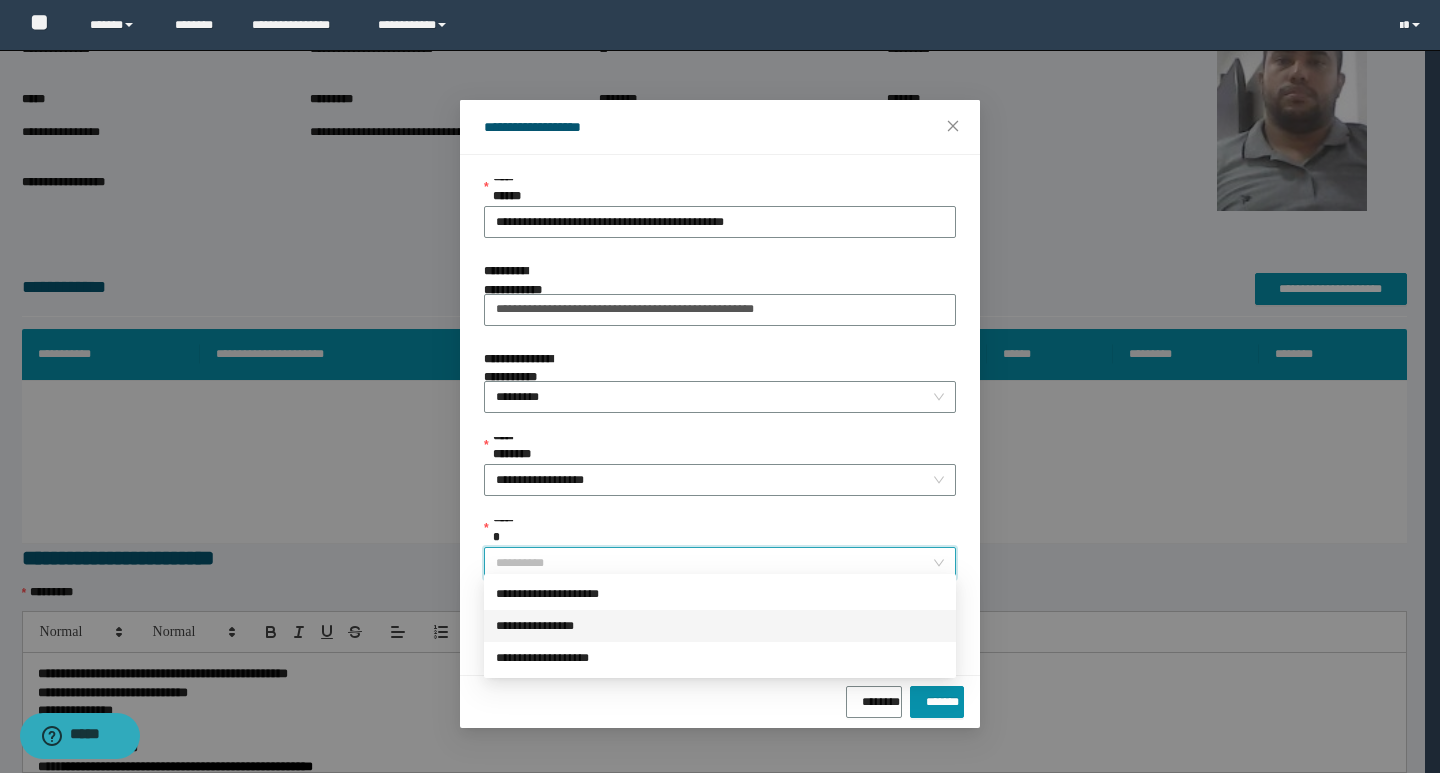 click on "**********" at bounding box center (720, 626) 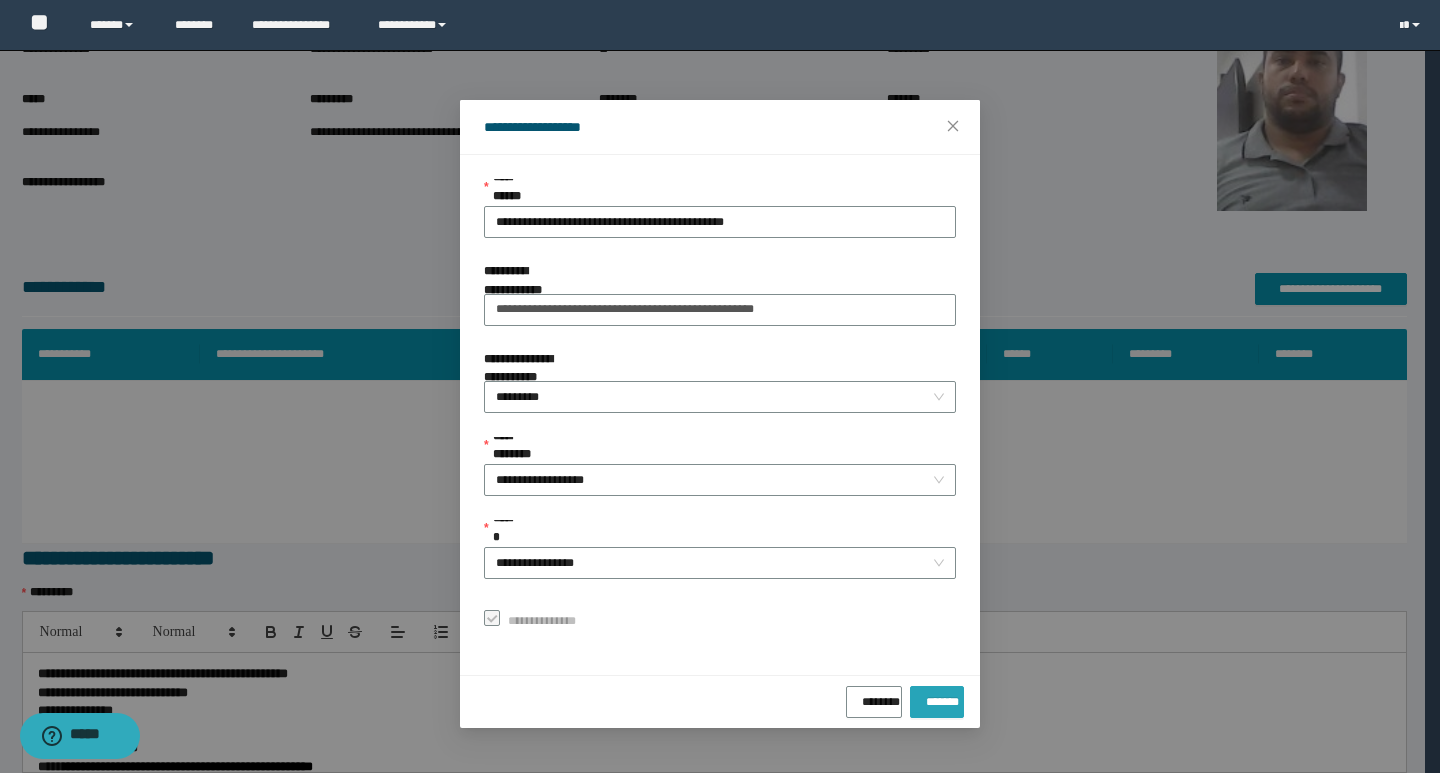 click on "*******" at bounding box center [937, 698] 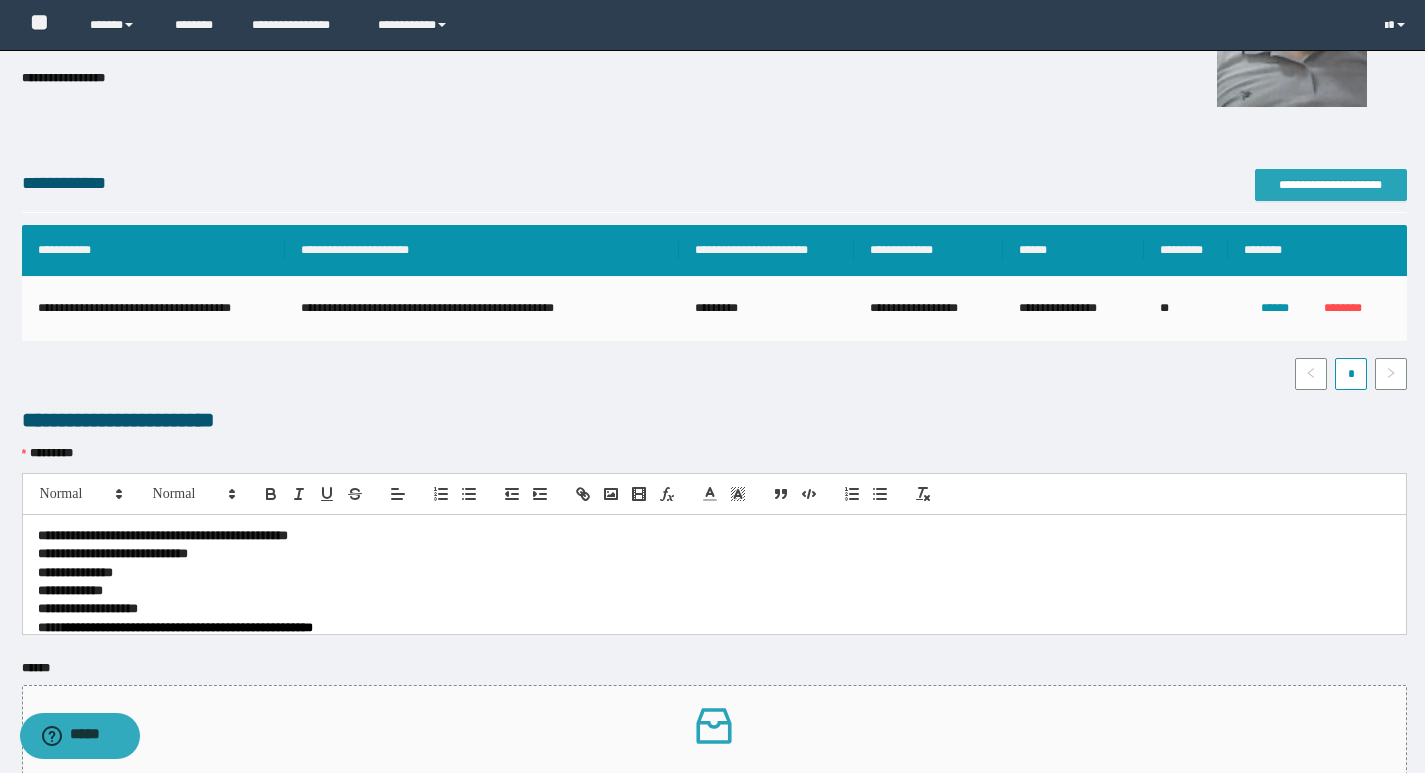 scroll, scrollTop: 395, scrollLeft: 0, axis: vertical 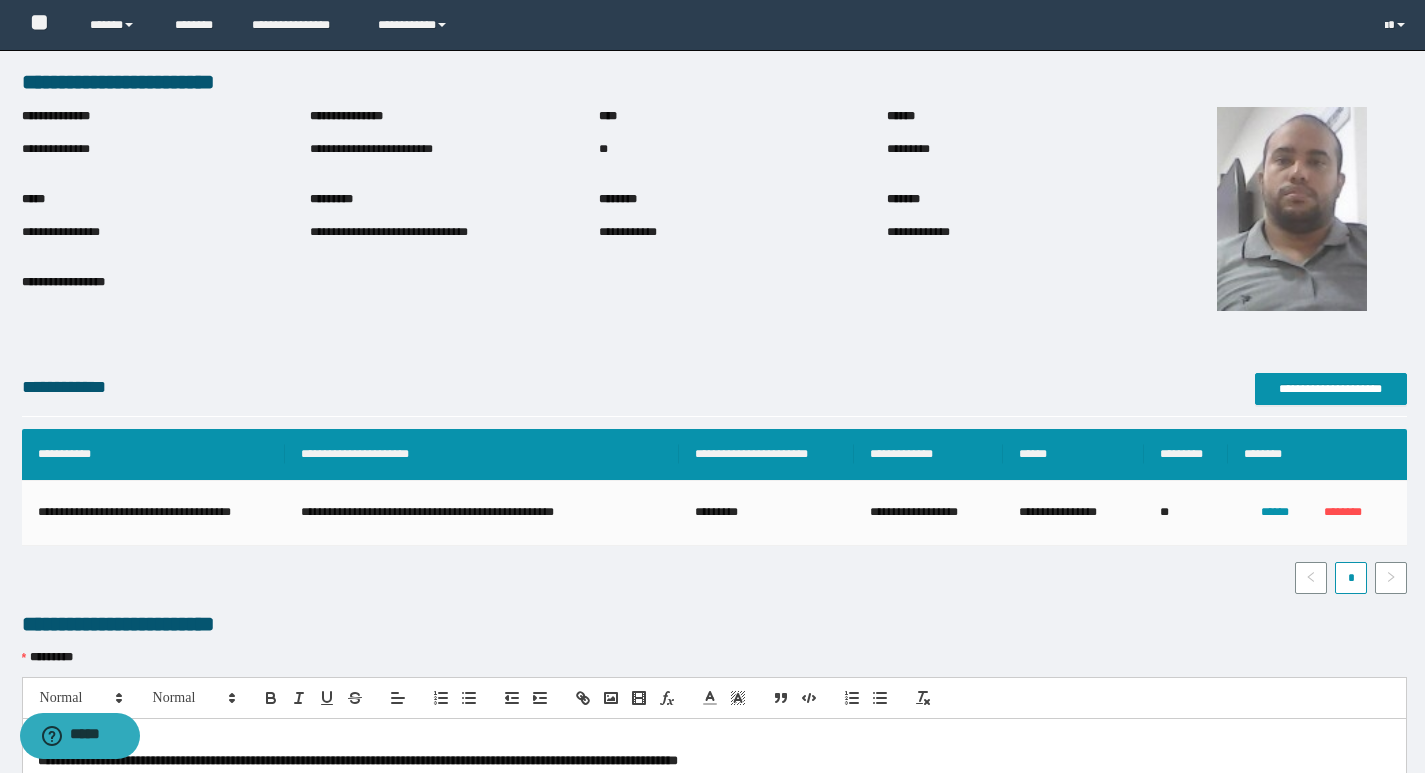 click on "**********" at bounding box center [371, 149] 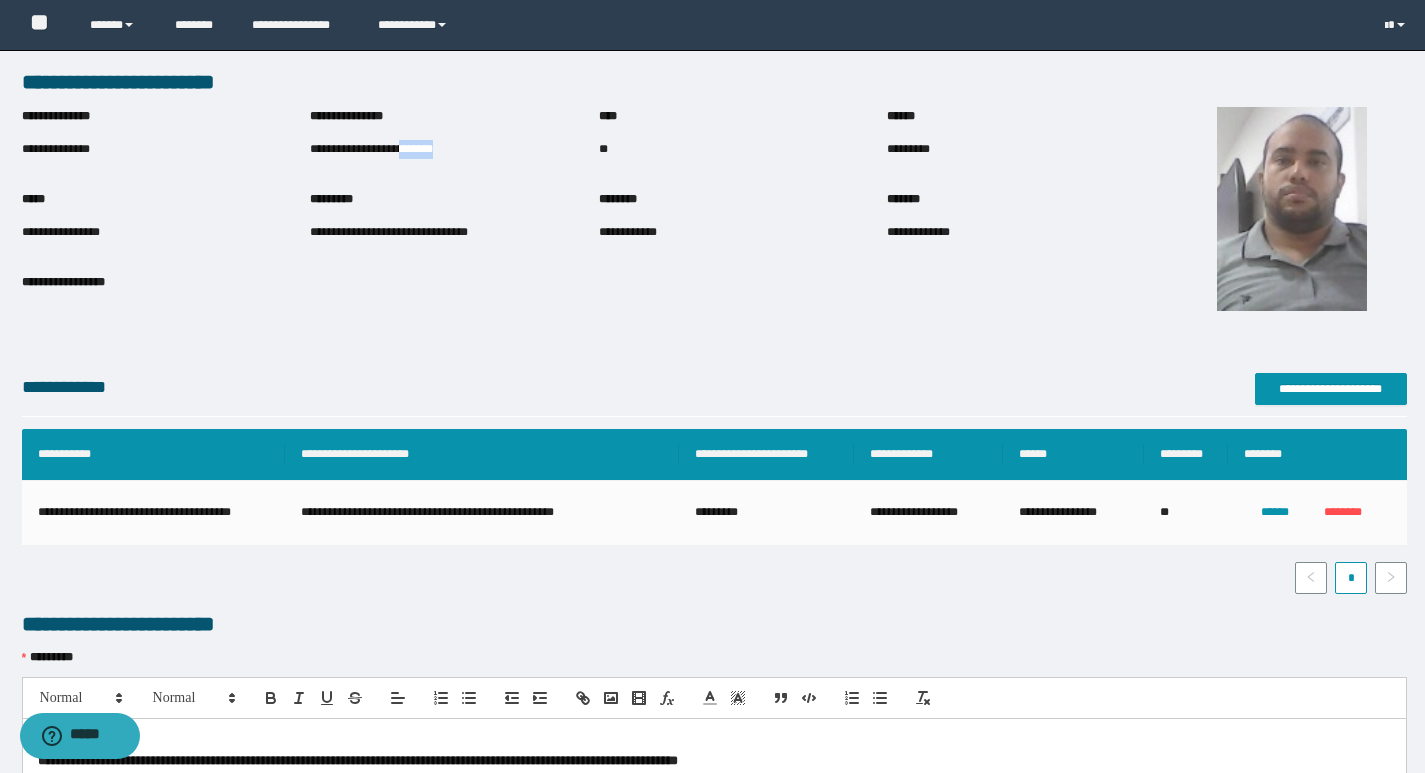 click on "**********" at bounding box center [371, 149] 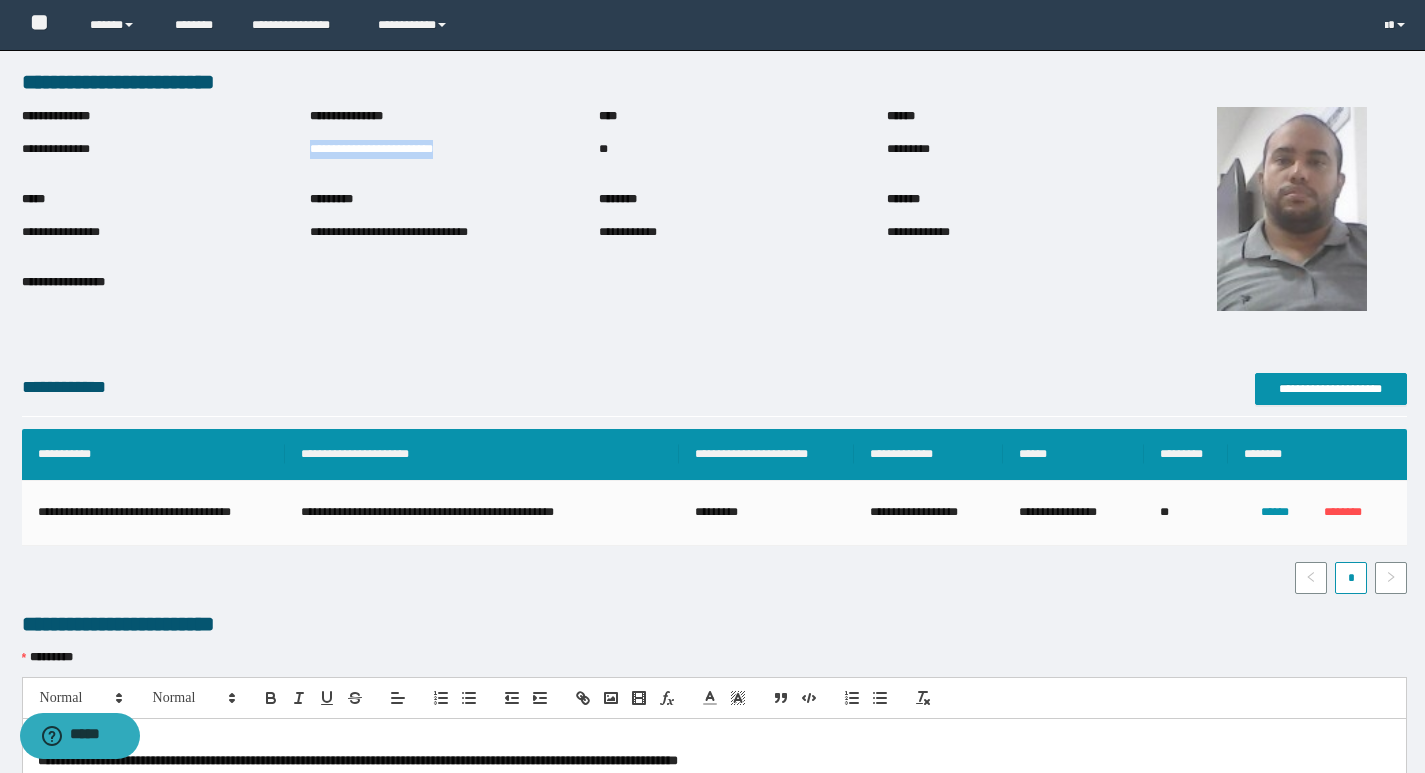 click on "**********" at bounding box center [371, 149] 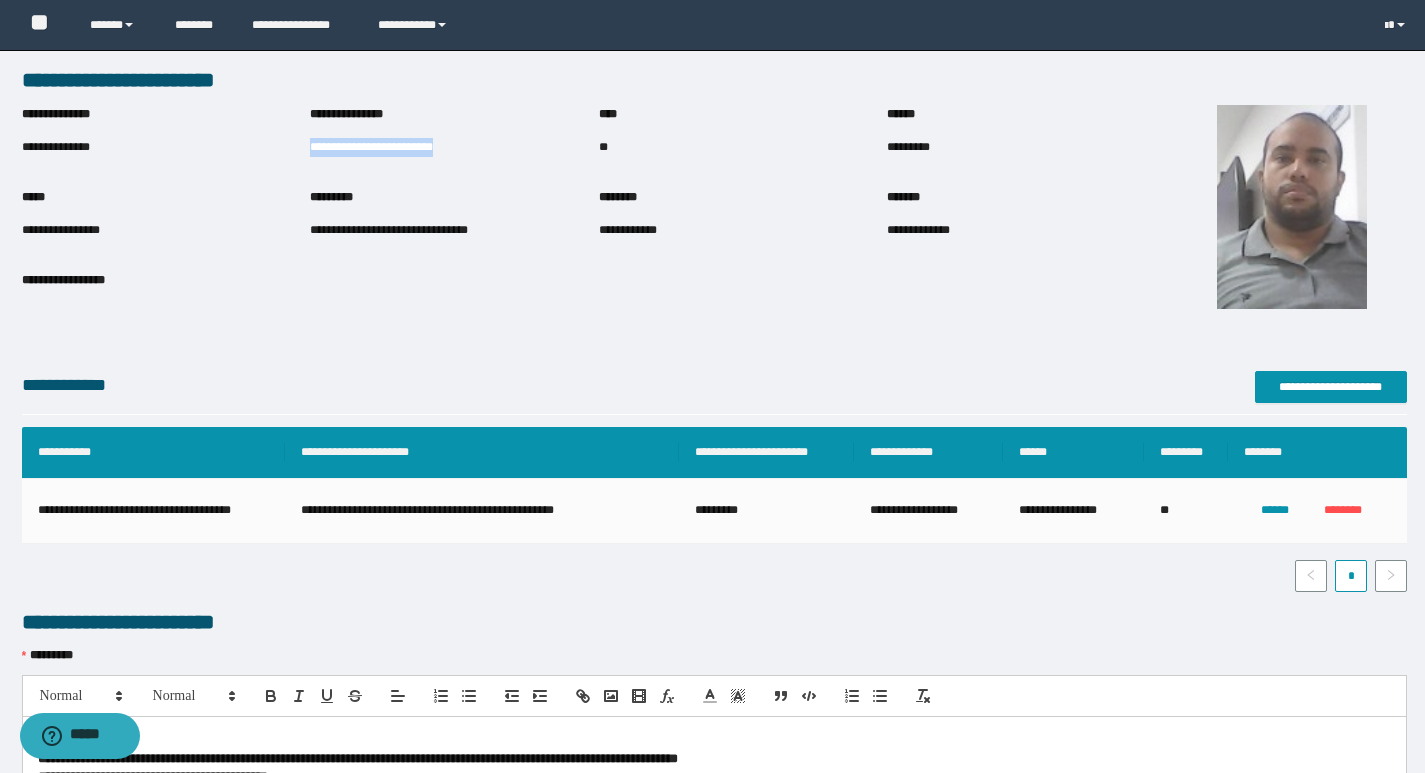 scroll, scrollTop: 0, scrollLeft: 0, axis: both 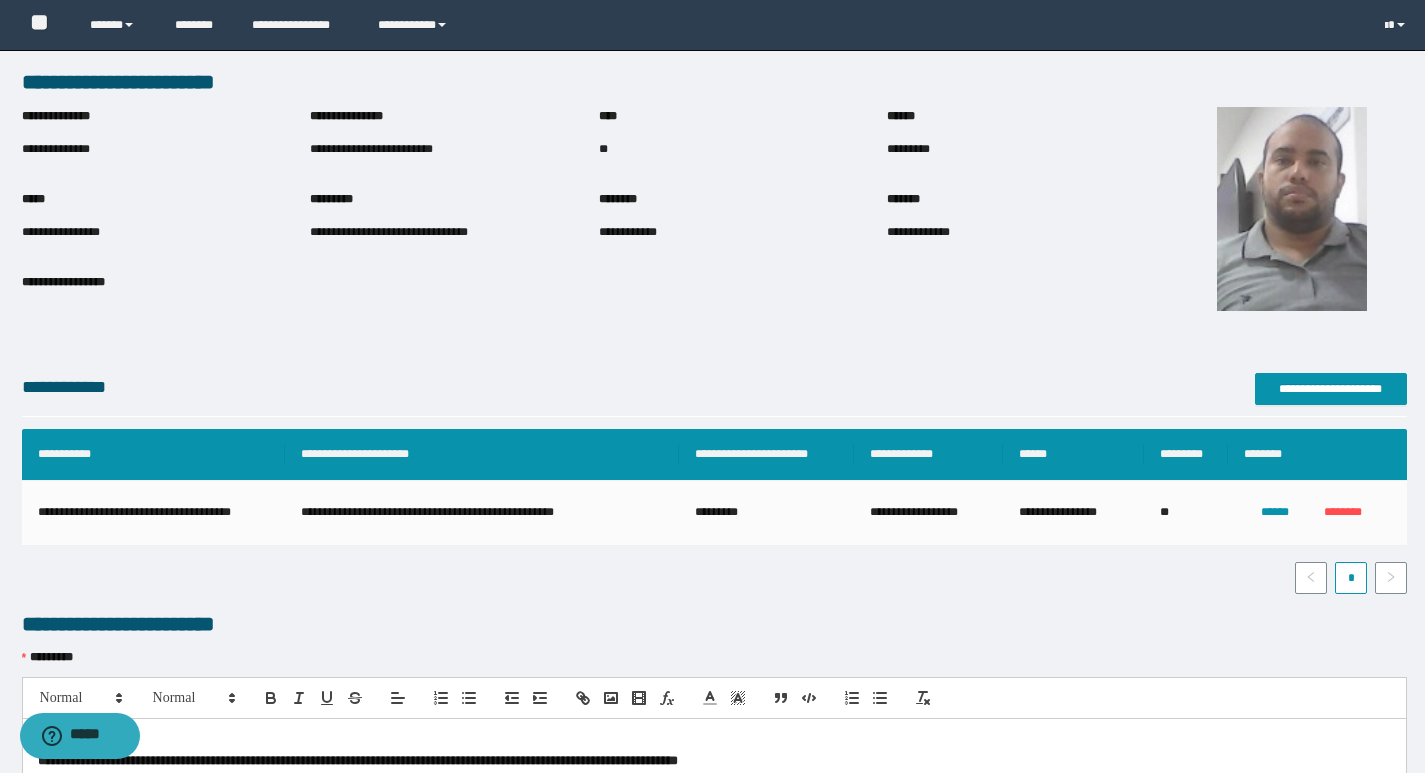 click on "**********" at bounding box center [599, 314] 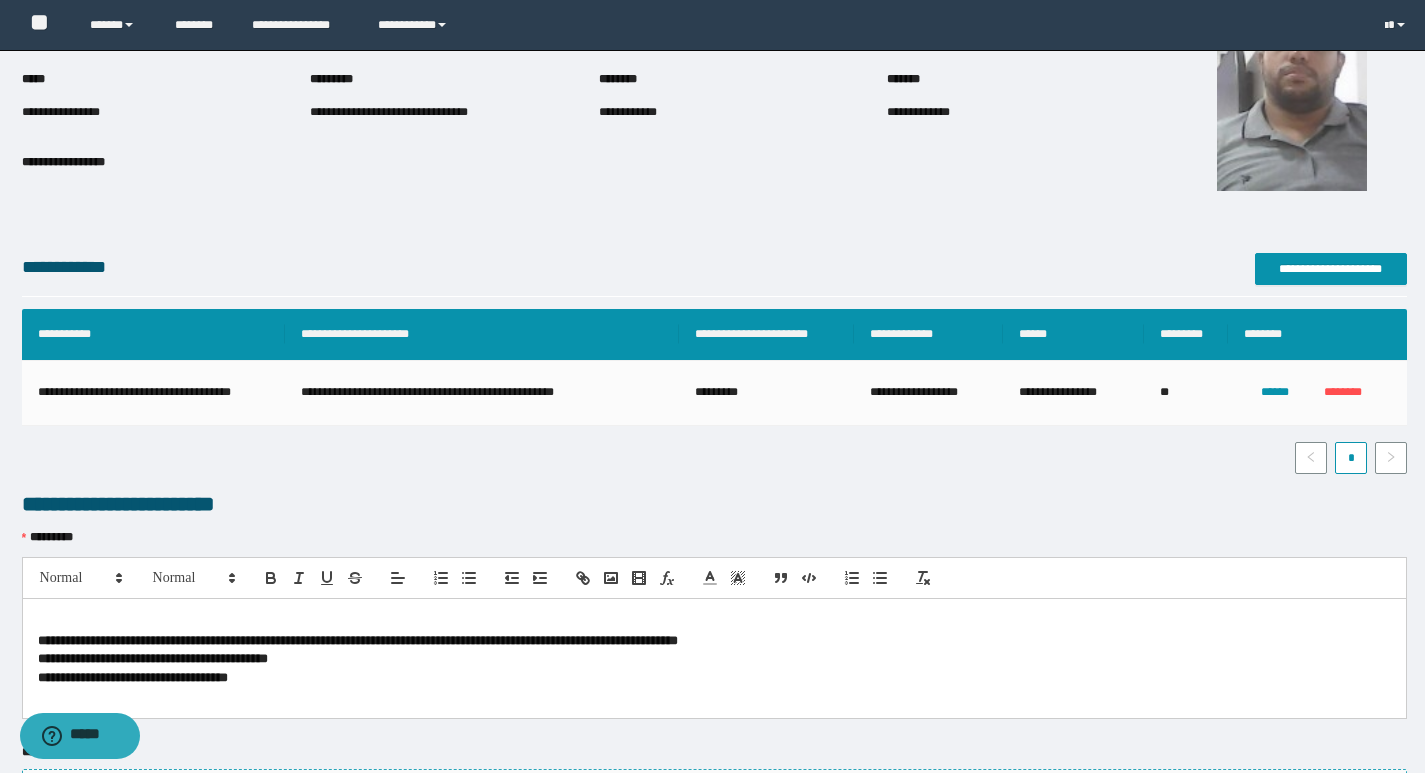 scroll, scrollTop: 400, scrollLeft: 0, axis: vertical 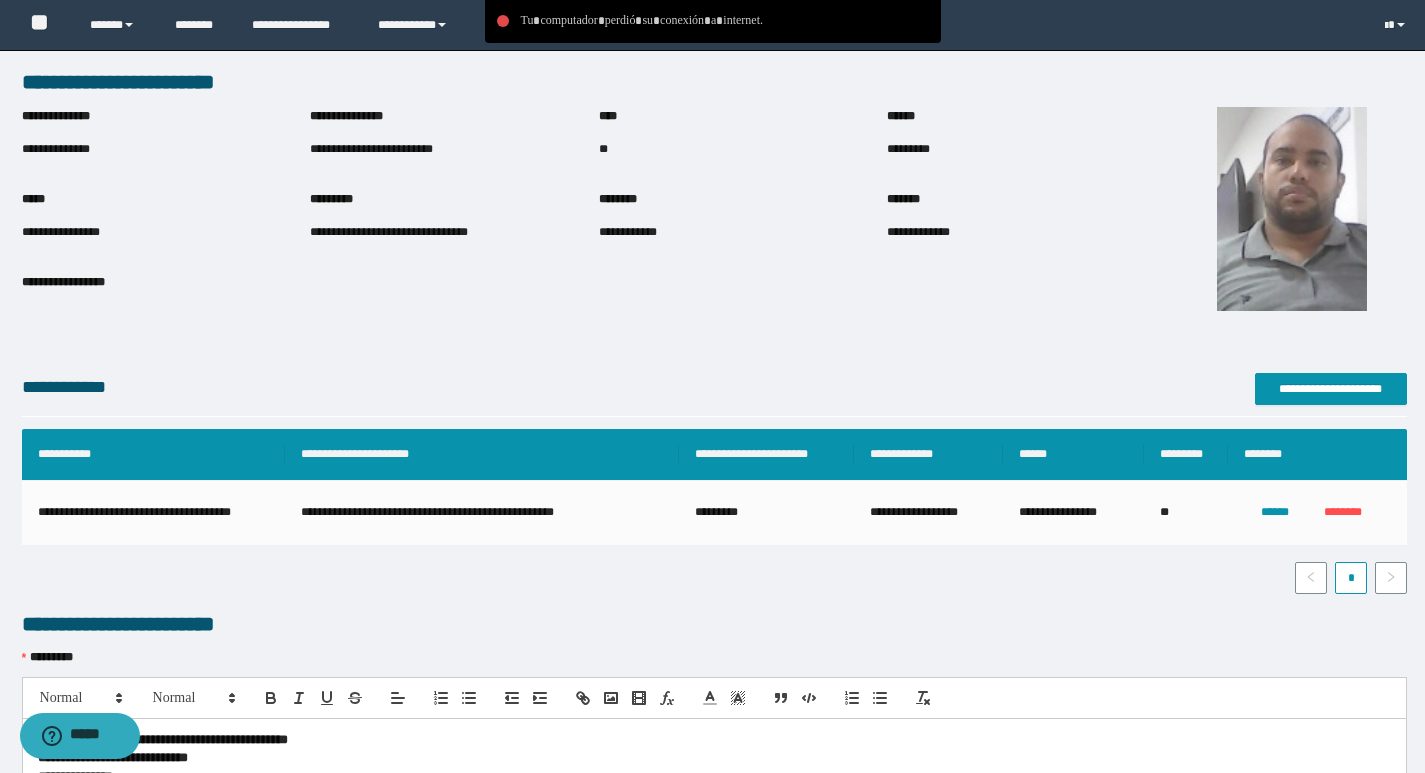 click on "**********" at bounding box center (454, 149) 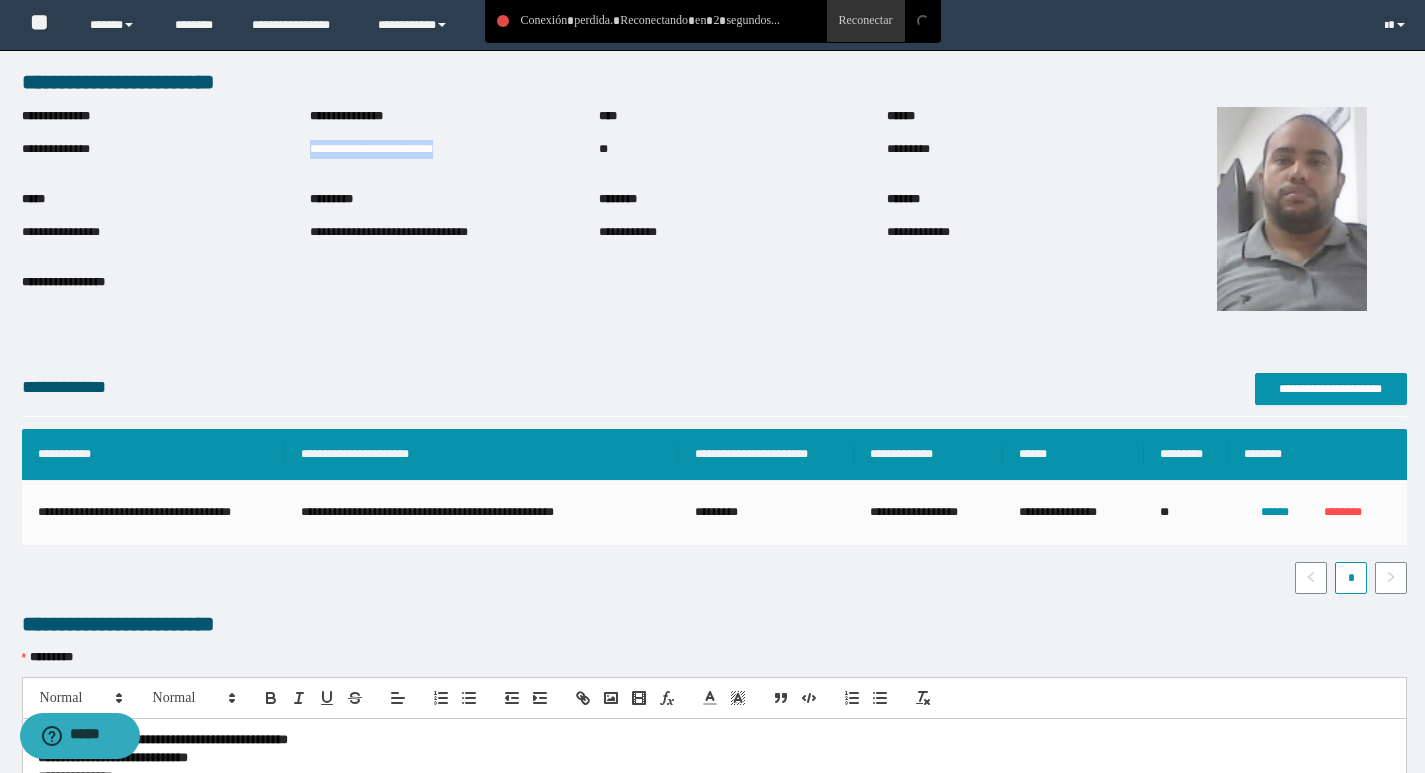 click on "**********" at bounding box center [454, 149] 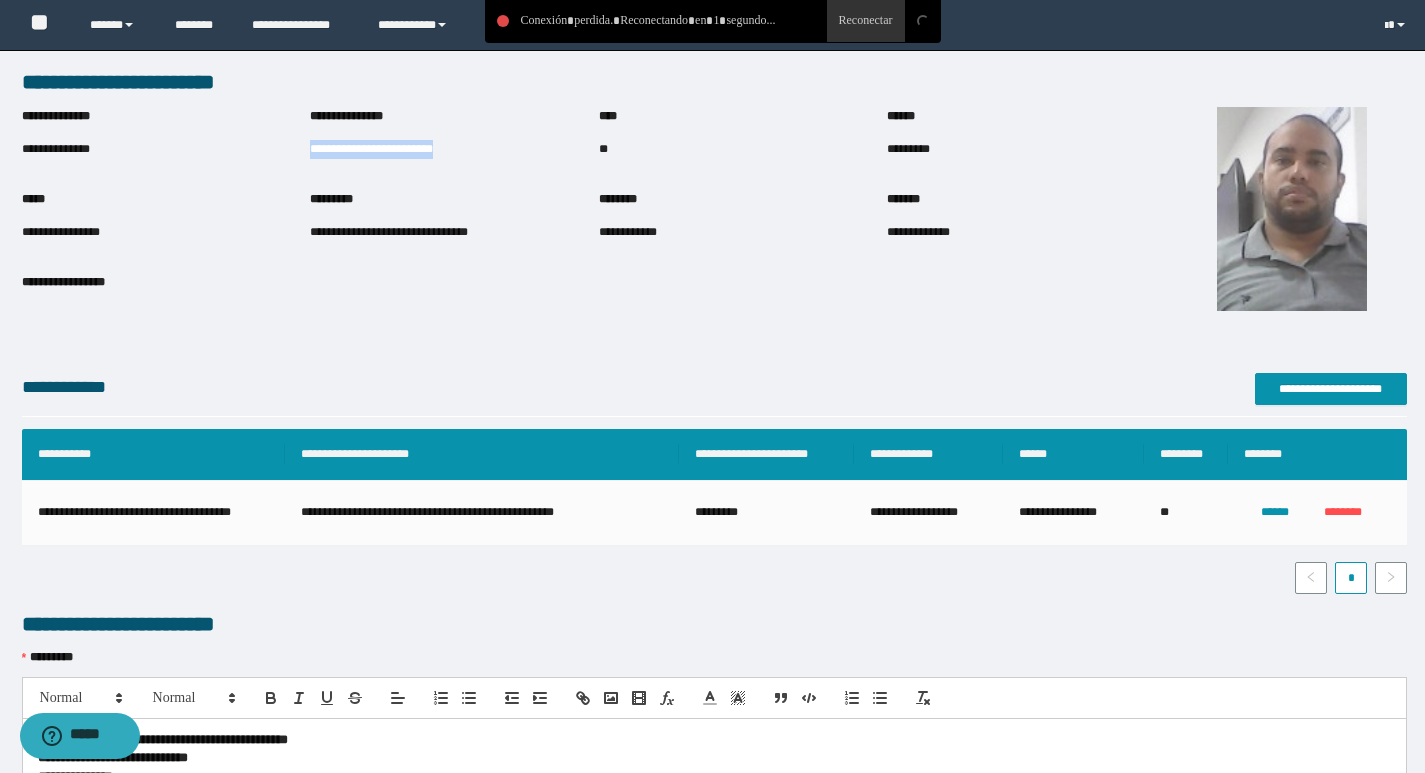 copy on "**********" 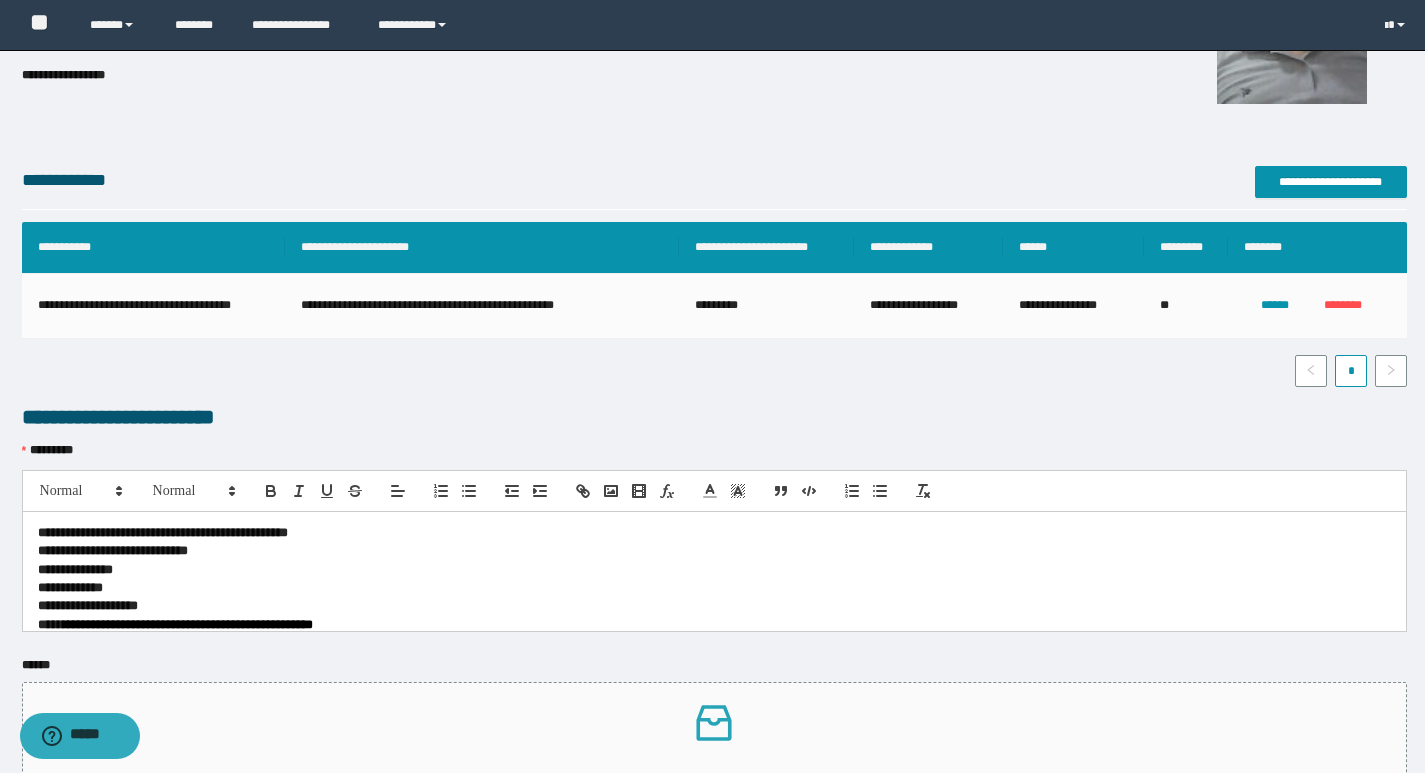 scroll, scrollTop: 422, scrollLeft: 0, axis: vertical 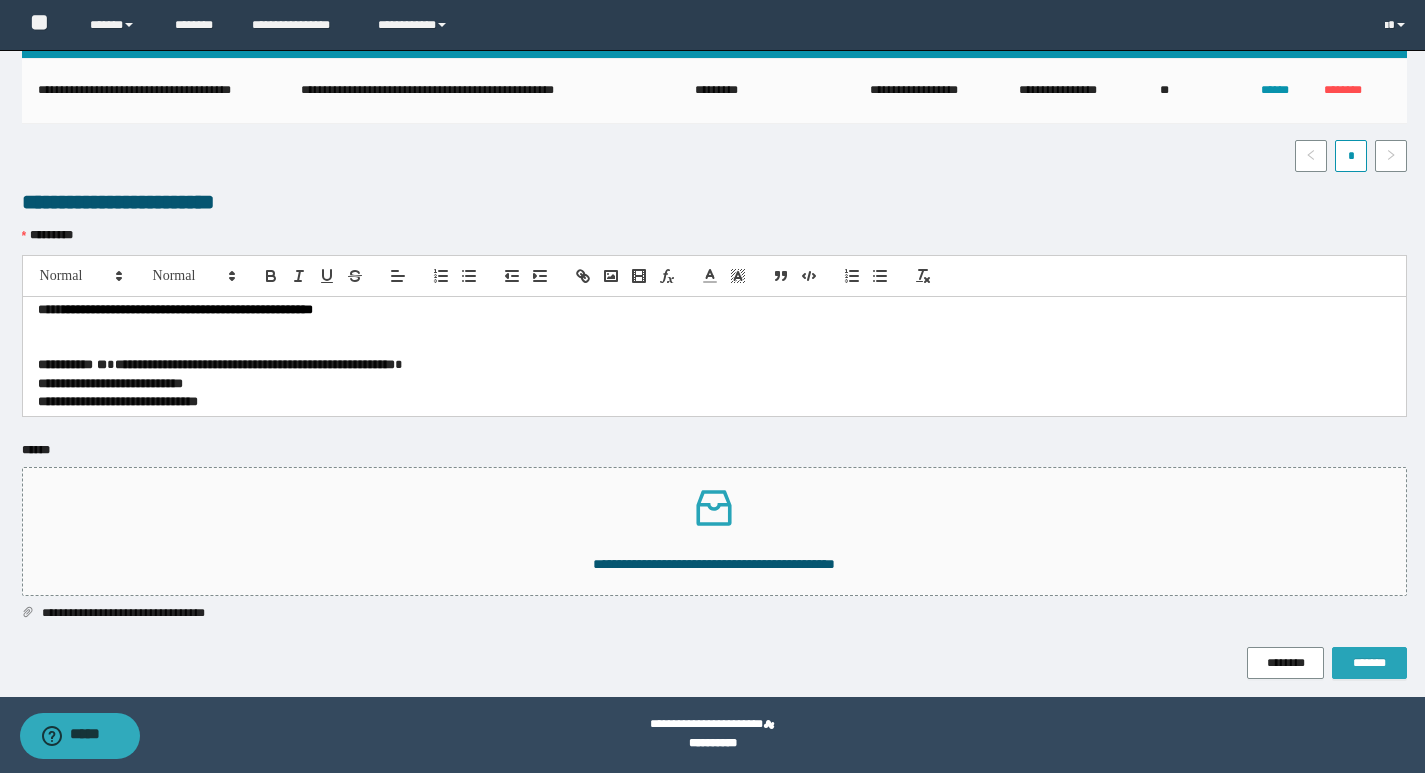 click on "*******" at bounding box center (1369, 663) 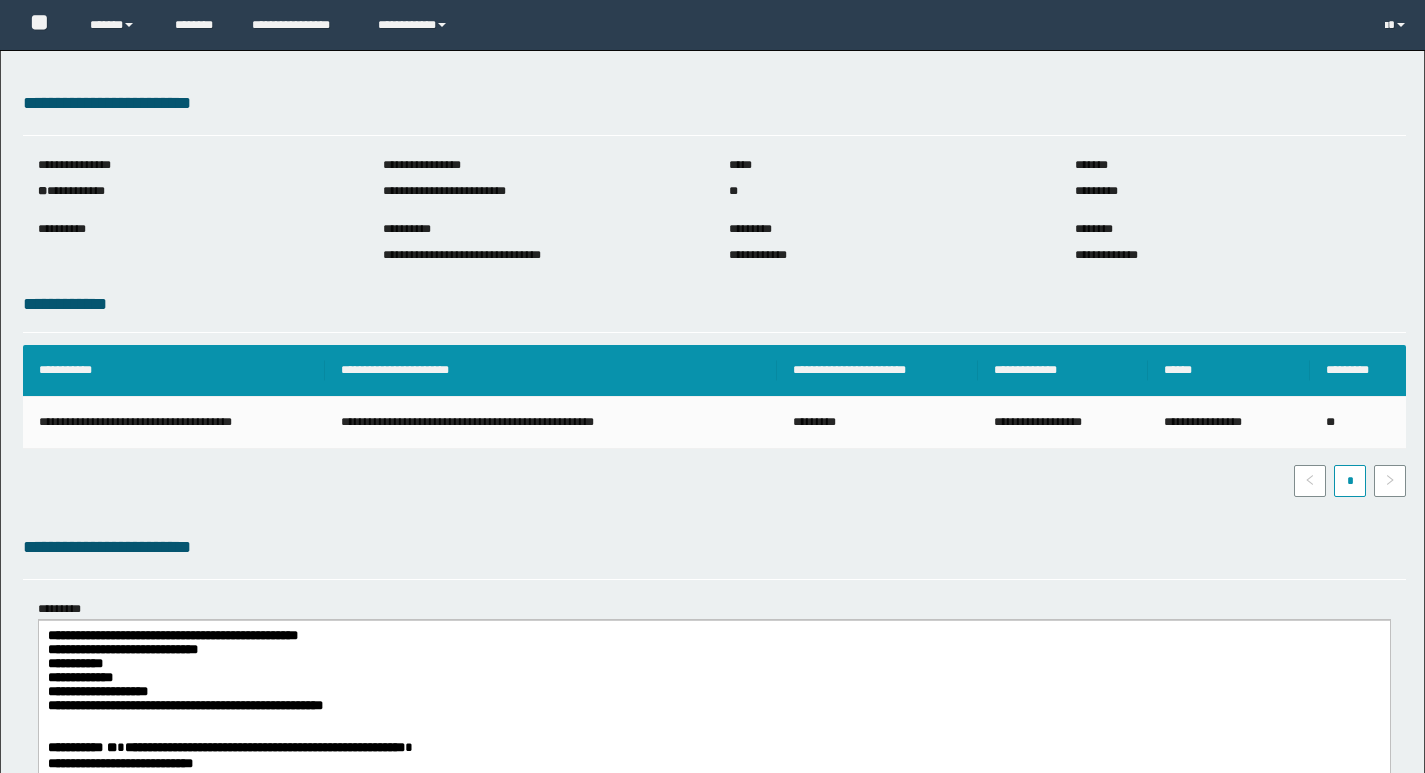 scroll, scrollTop: 0, scrollLeft: 0, axis: both 